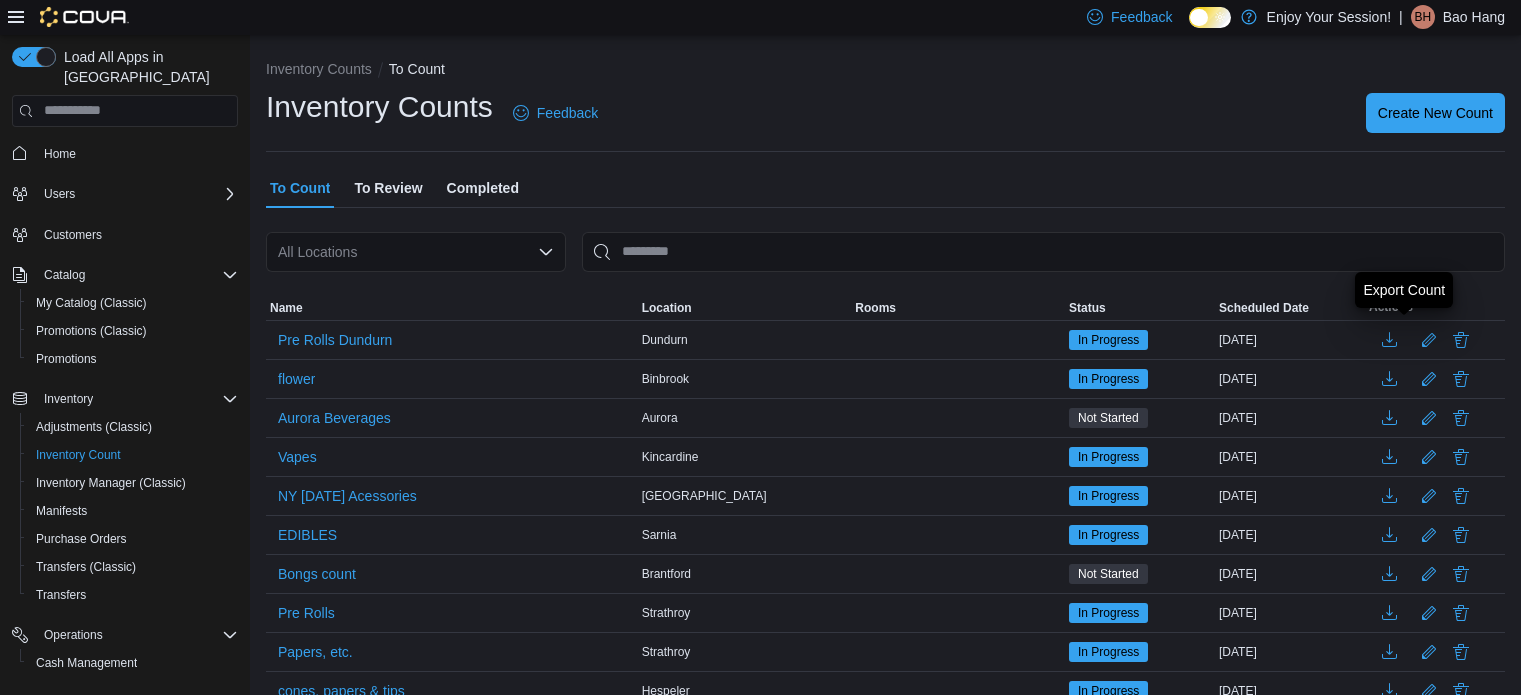 scroll, scrollTop: 0, scrollLeft: 0, axis: both 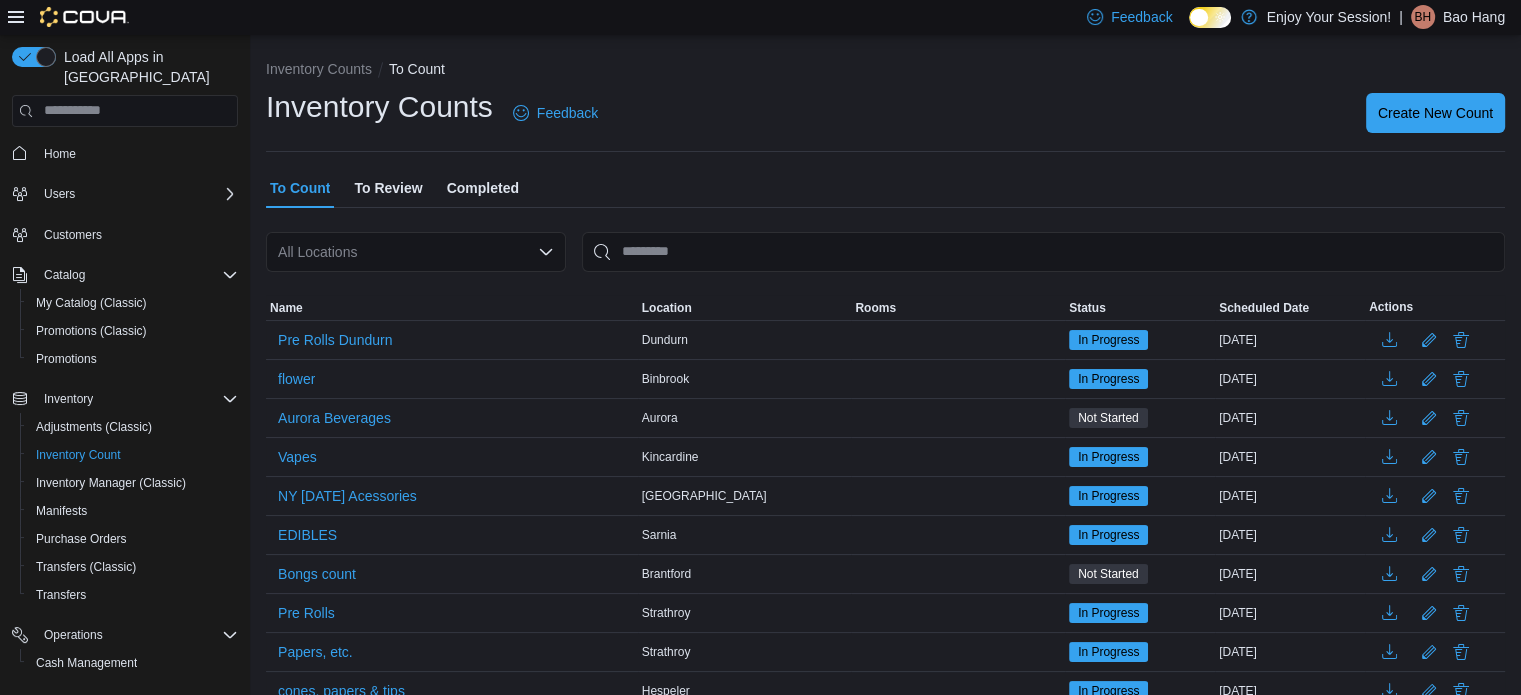 click on "To Review" at bounding box center (388, 188) 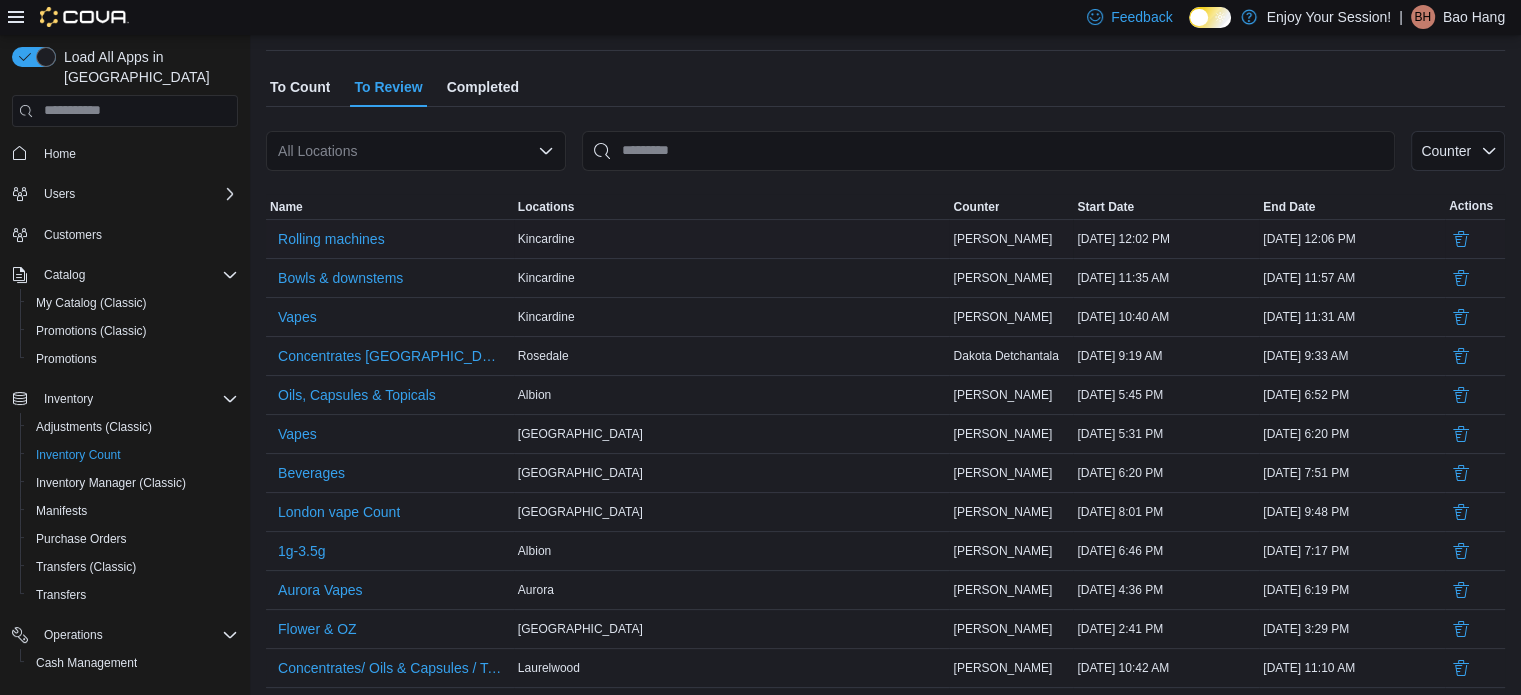 scroll, scrollTop: 100, scrollLeft: 0, axis: vertical 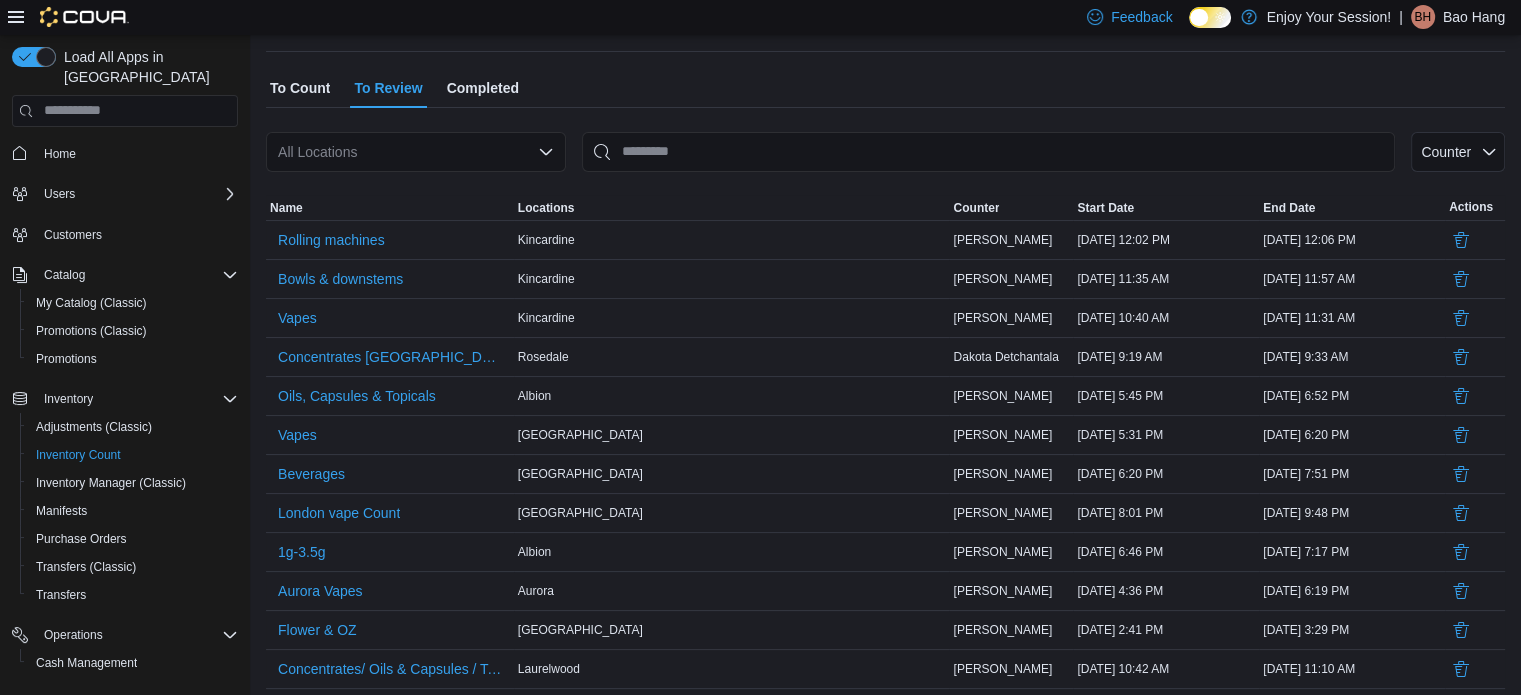 click on "To Count" at bounding box center [300, 88] 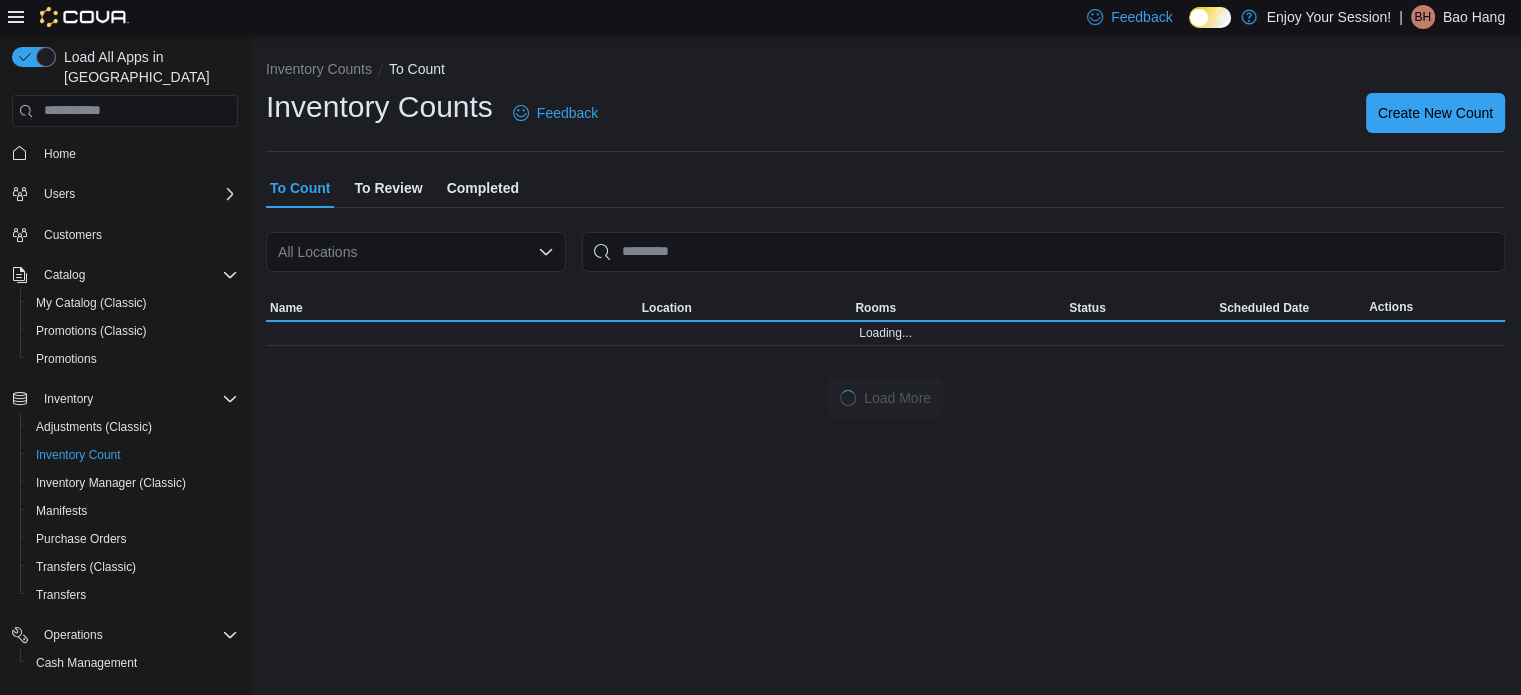 scroll, scrollTop: 0, scrollLeft: 0, axis: both 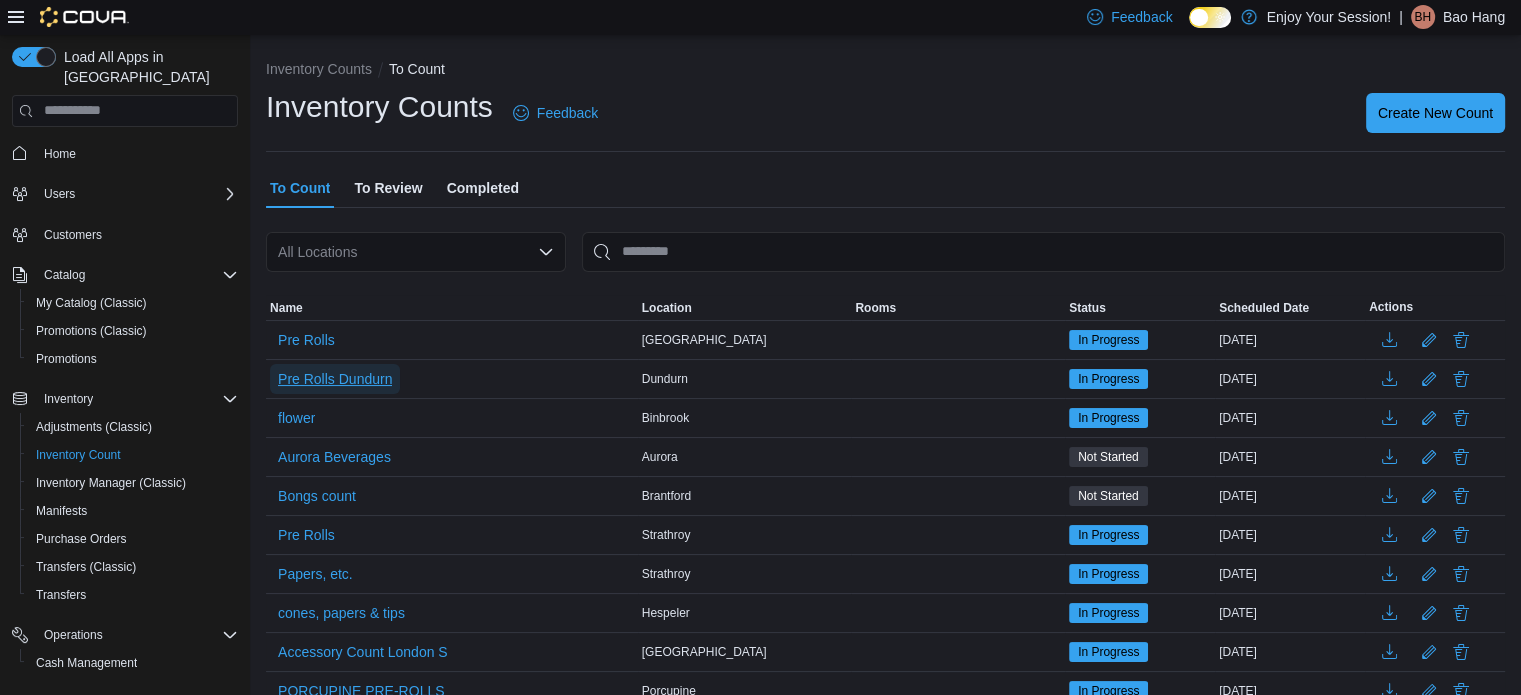 click on "Pre Rolls Dundurn" at bounding box center [335, 379] 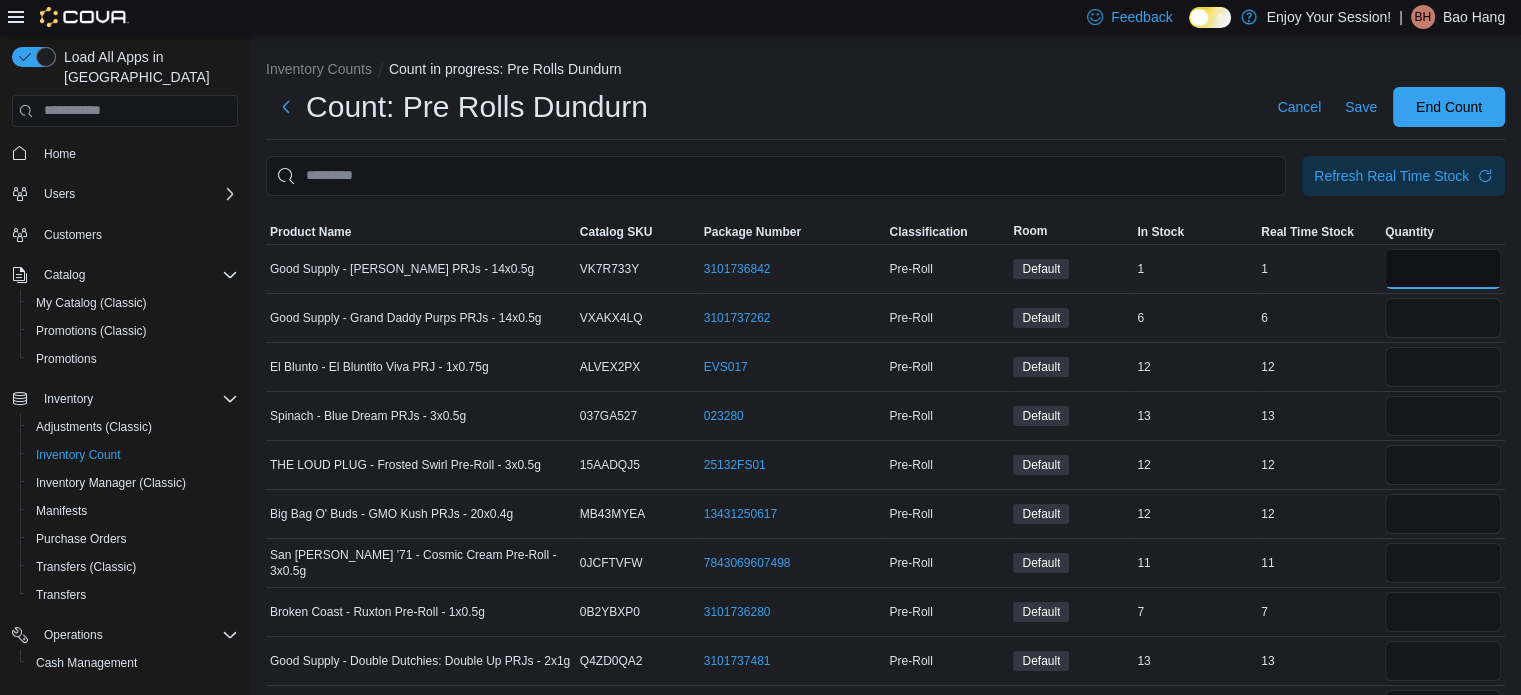 click at bounding box center (1443, 269) 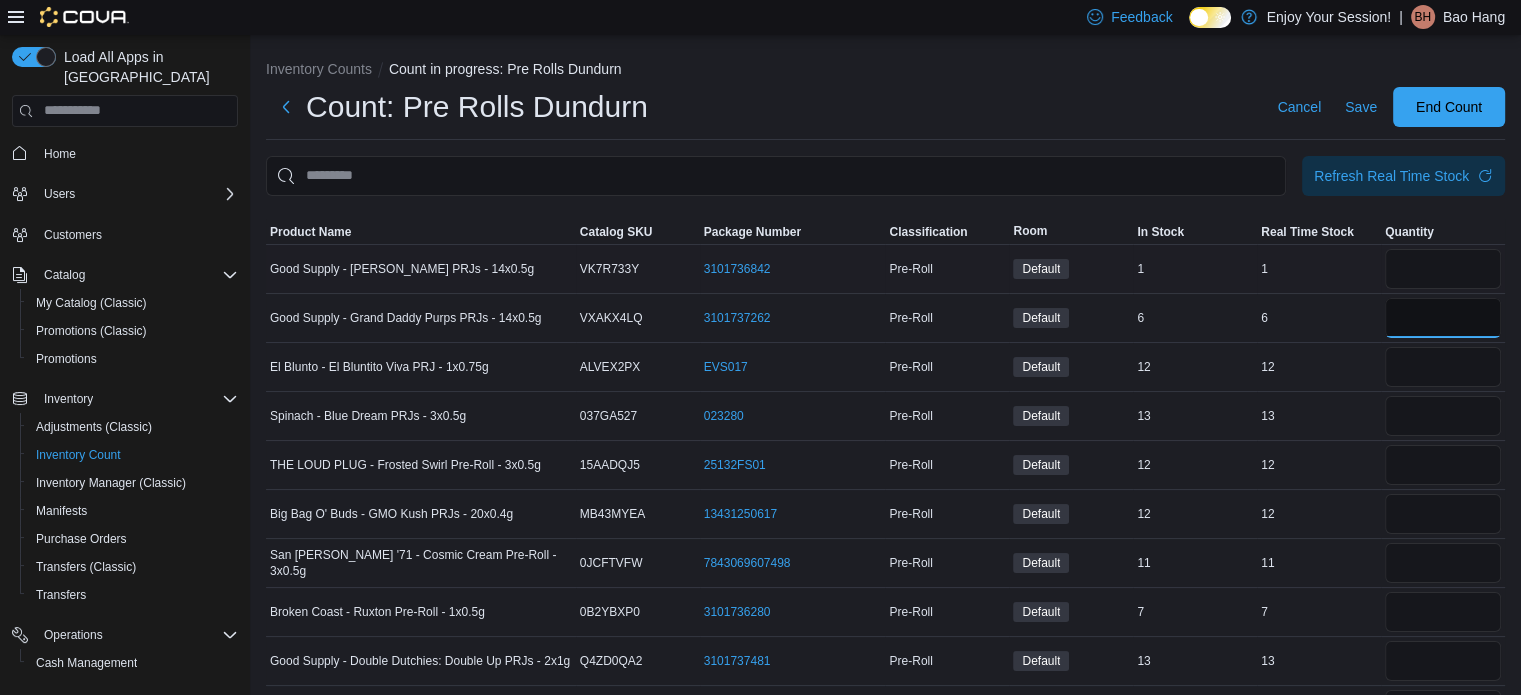 type 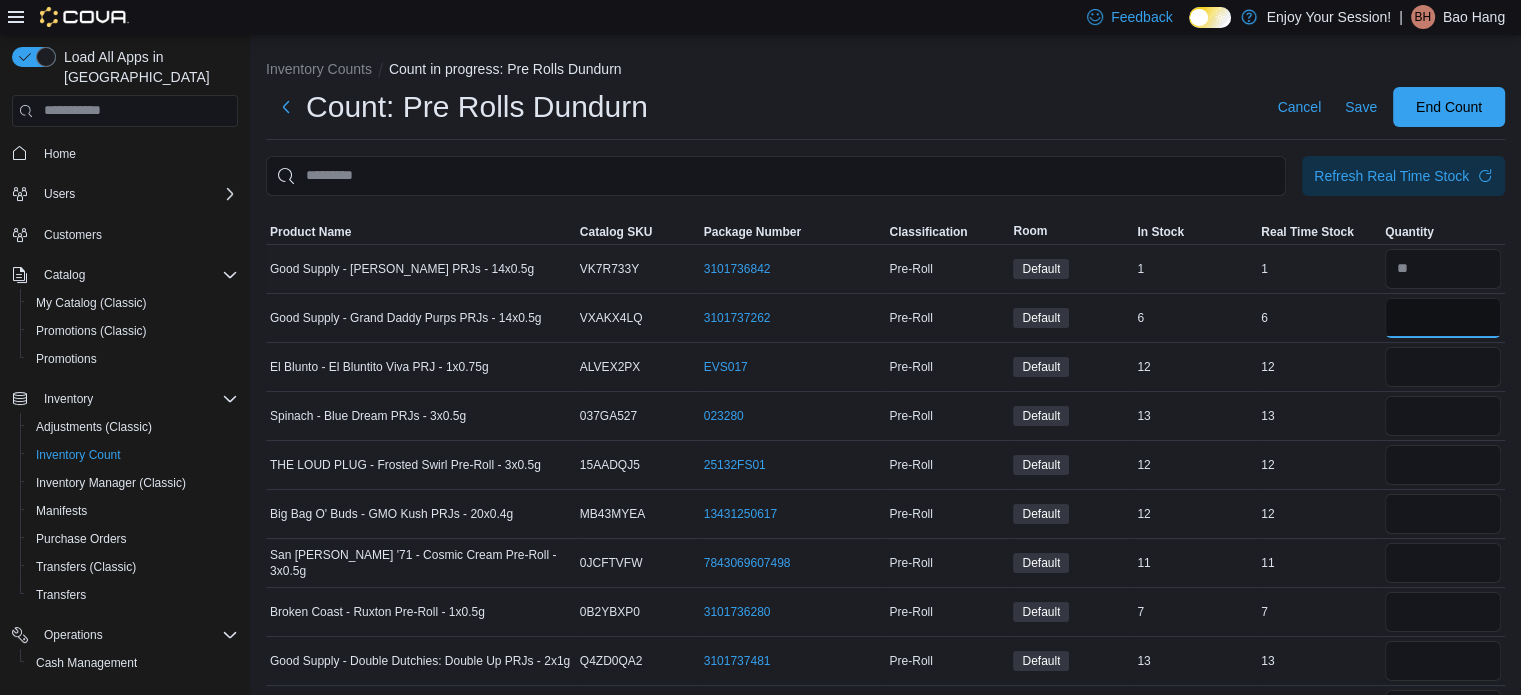 type on "*" 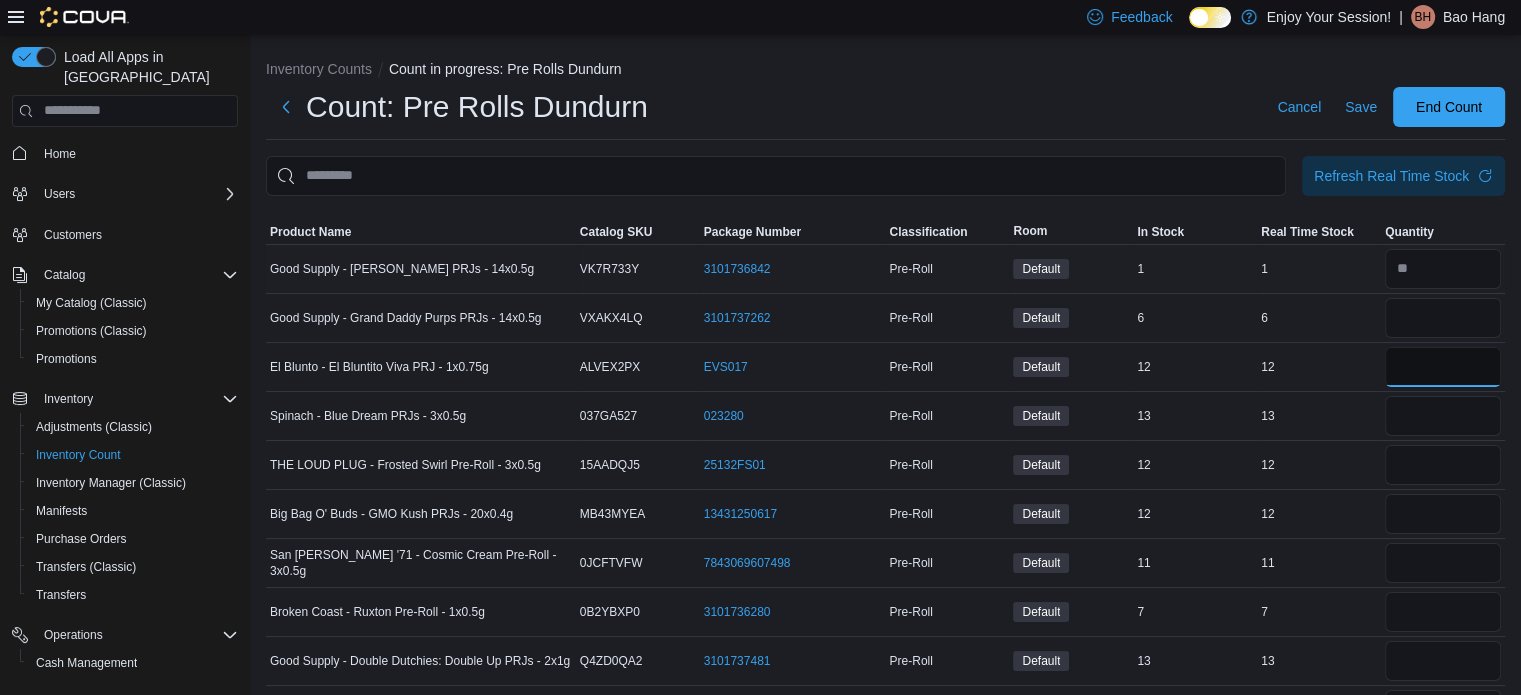 type 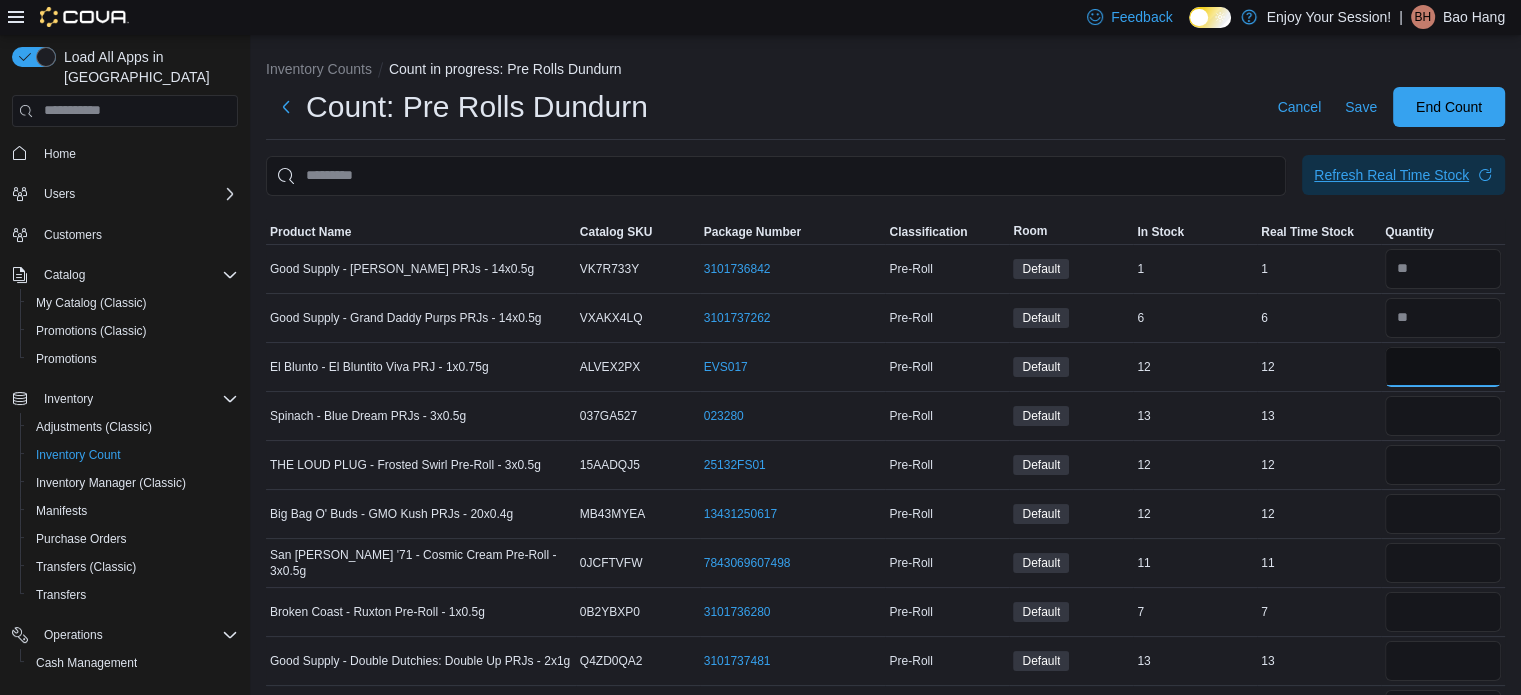 type on "**" 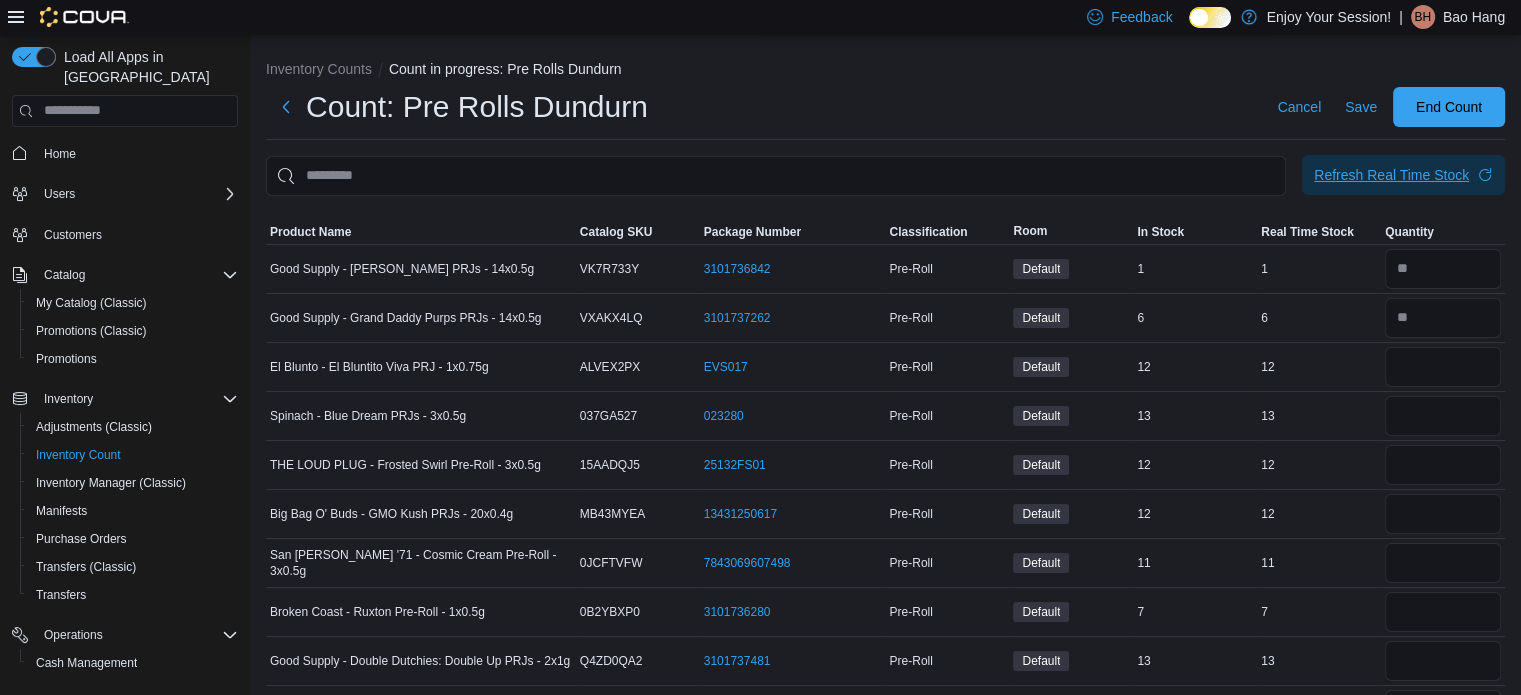 click on "Refresh Real Time Stock" at bounding box center [1391, 175] 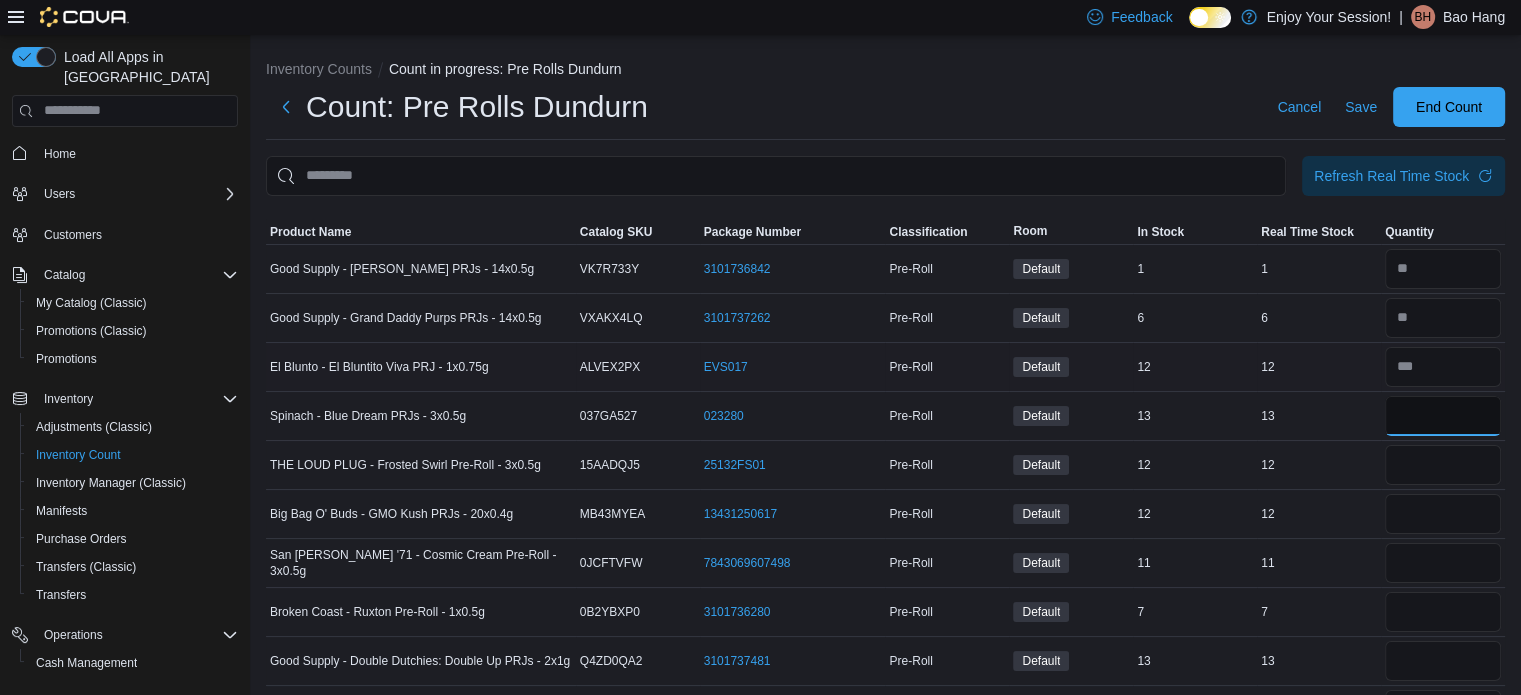 drag, startPoint x: 1411, startPoint y: 407, endPoint x: 1405, endPoint y: 371, distance: 36.496574 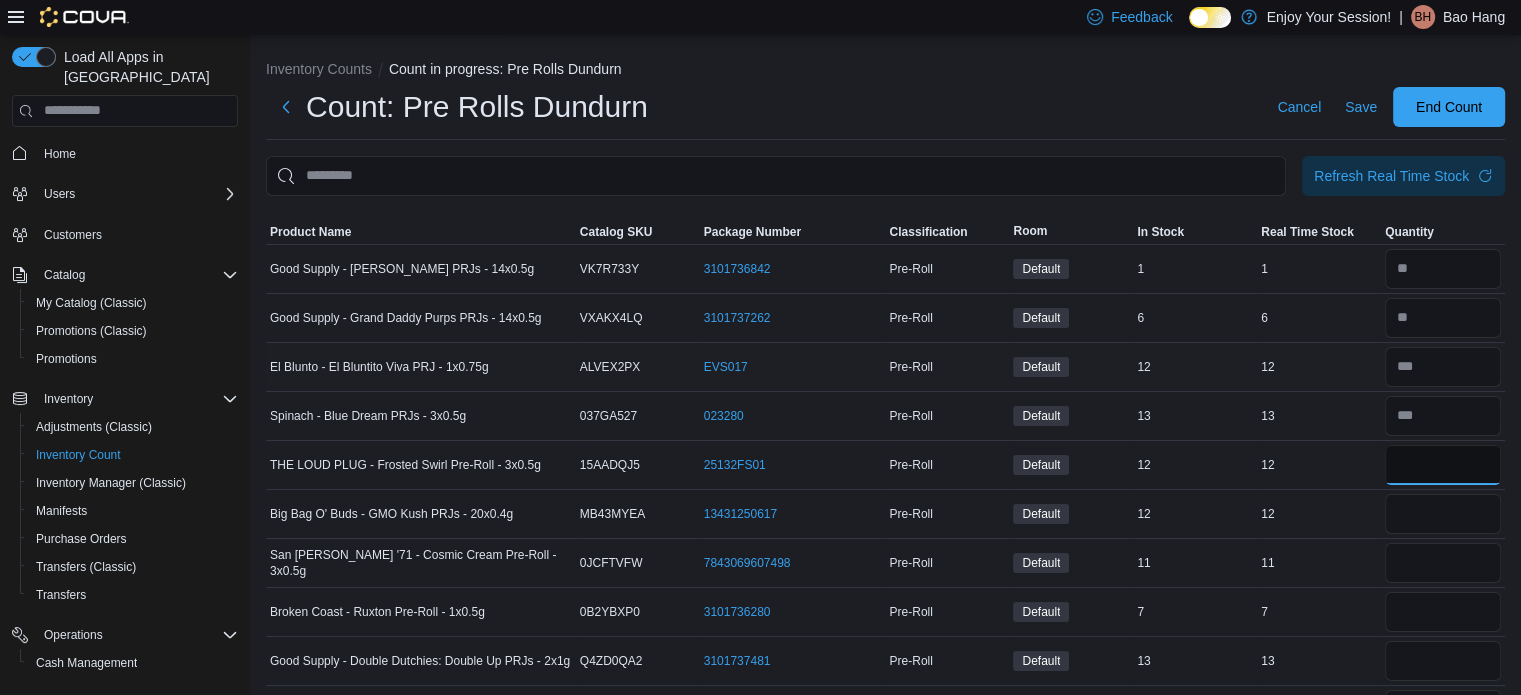 type 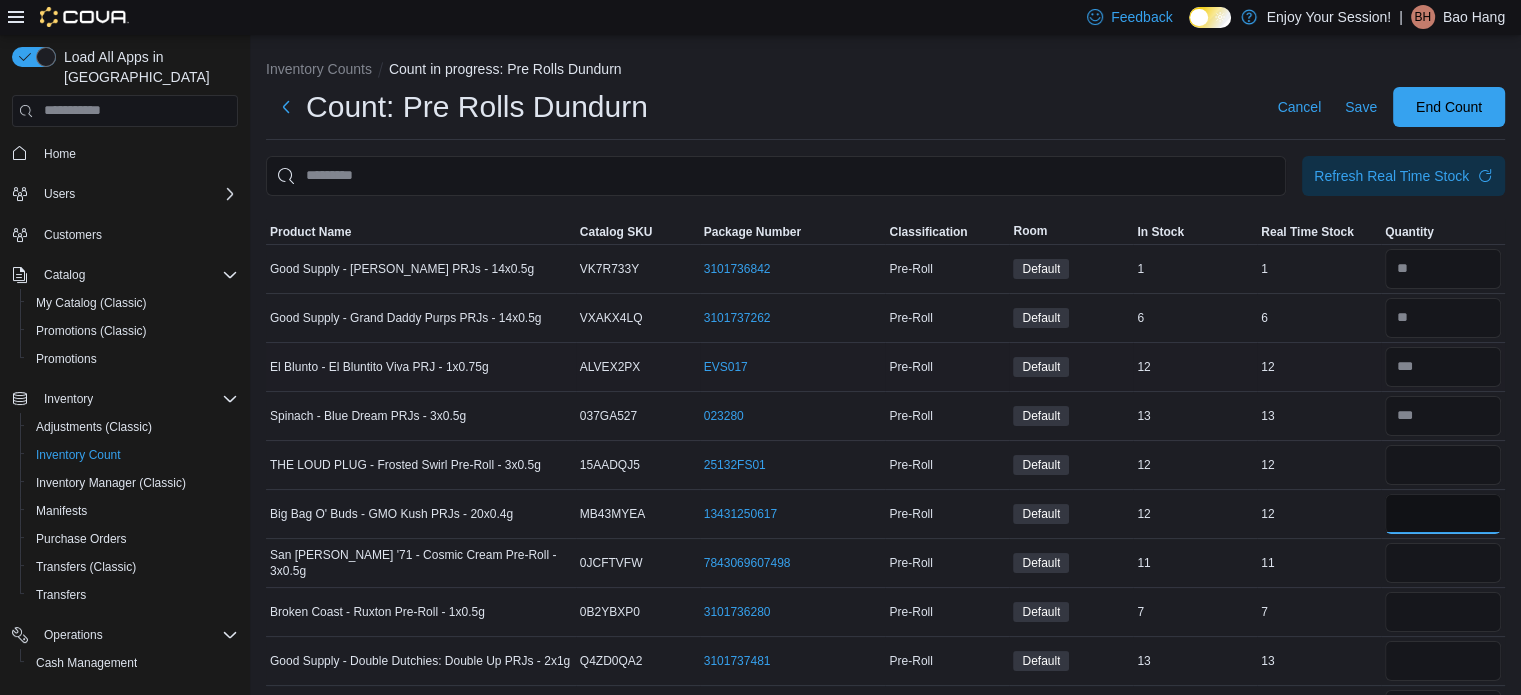 type 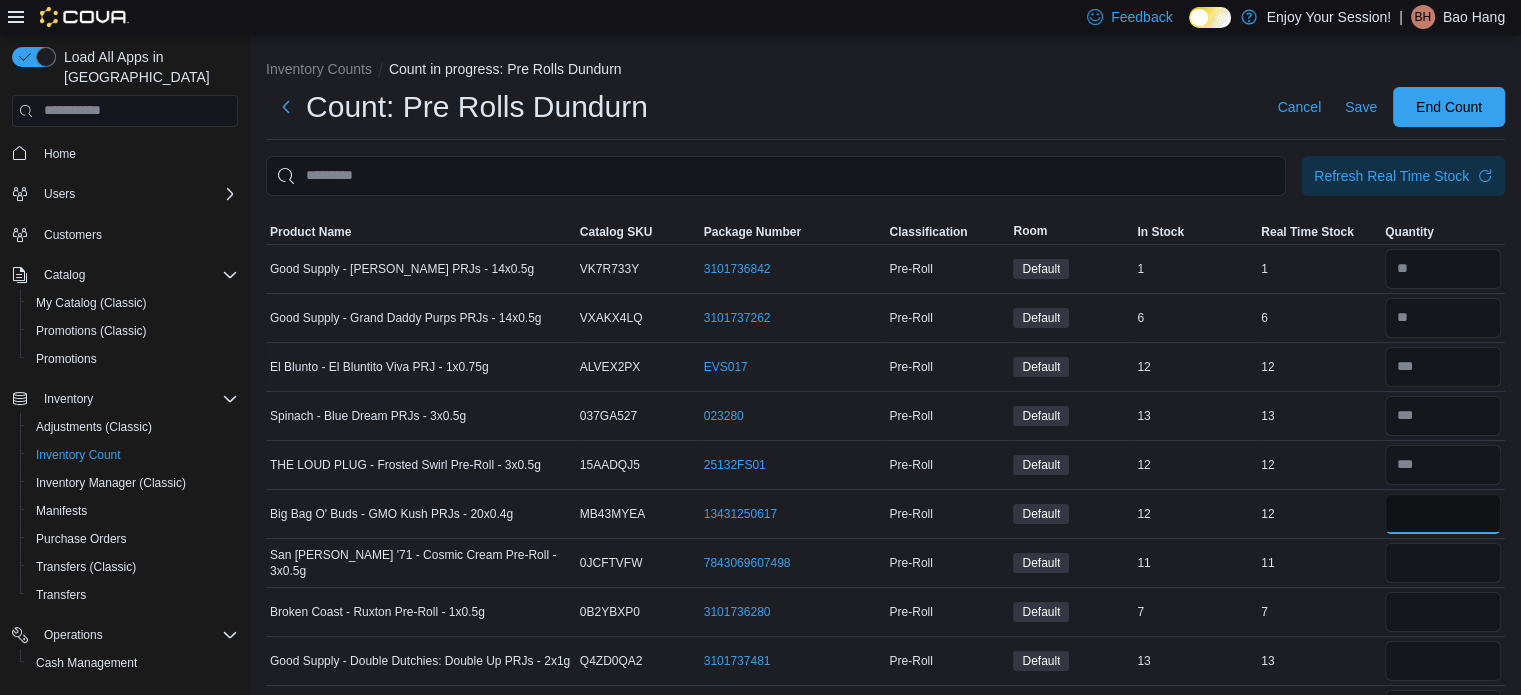 type on "**" 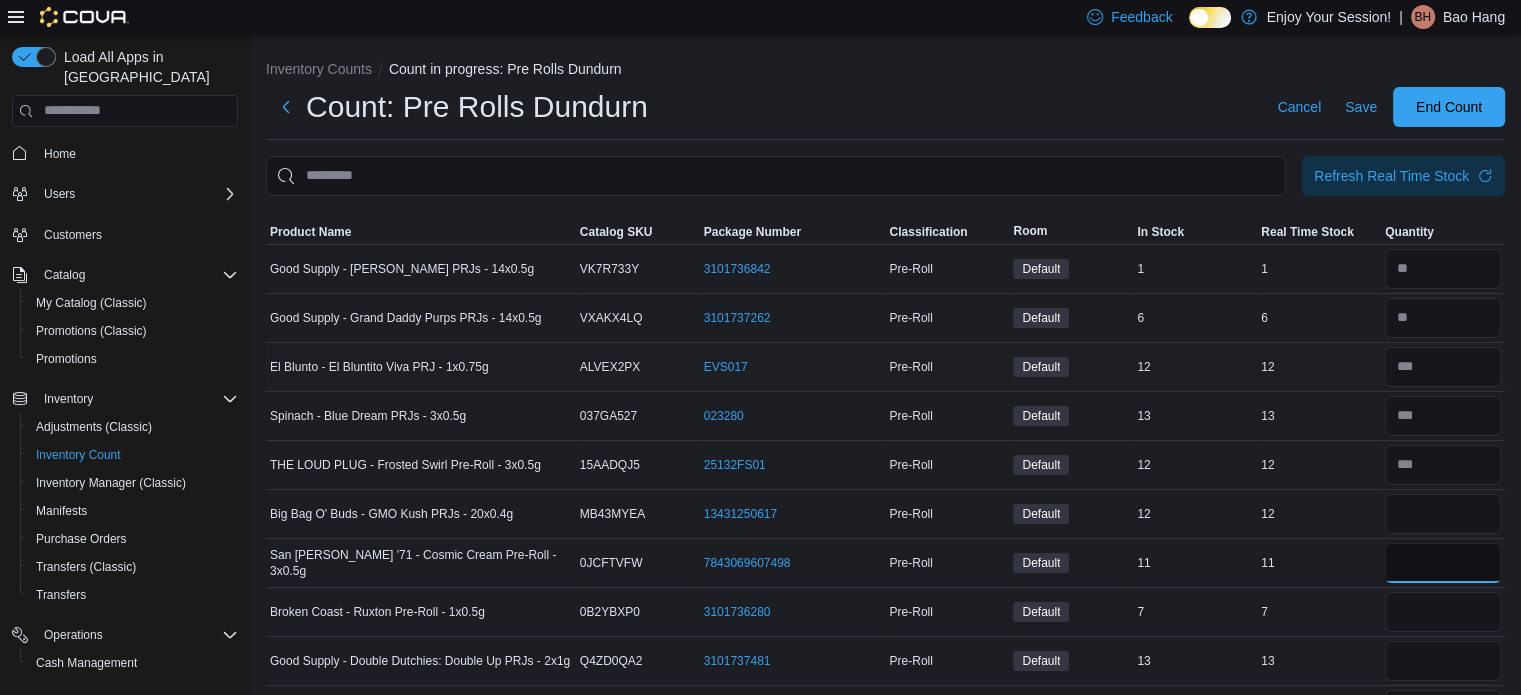 type 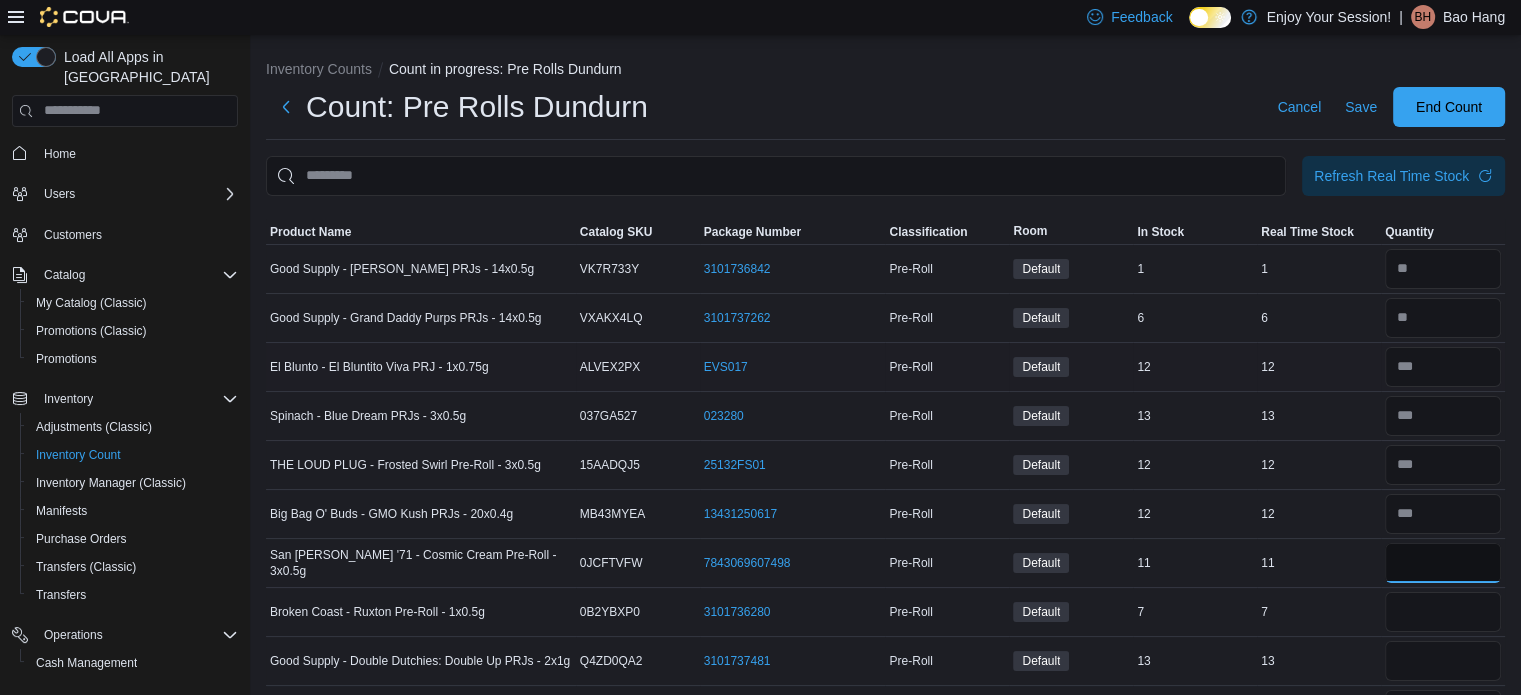 type on "**" 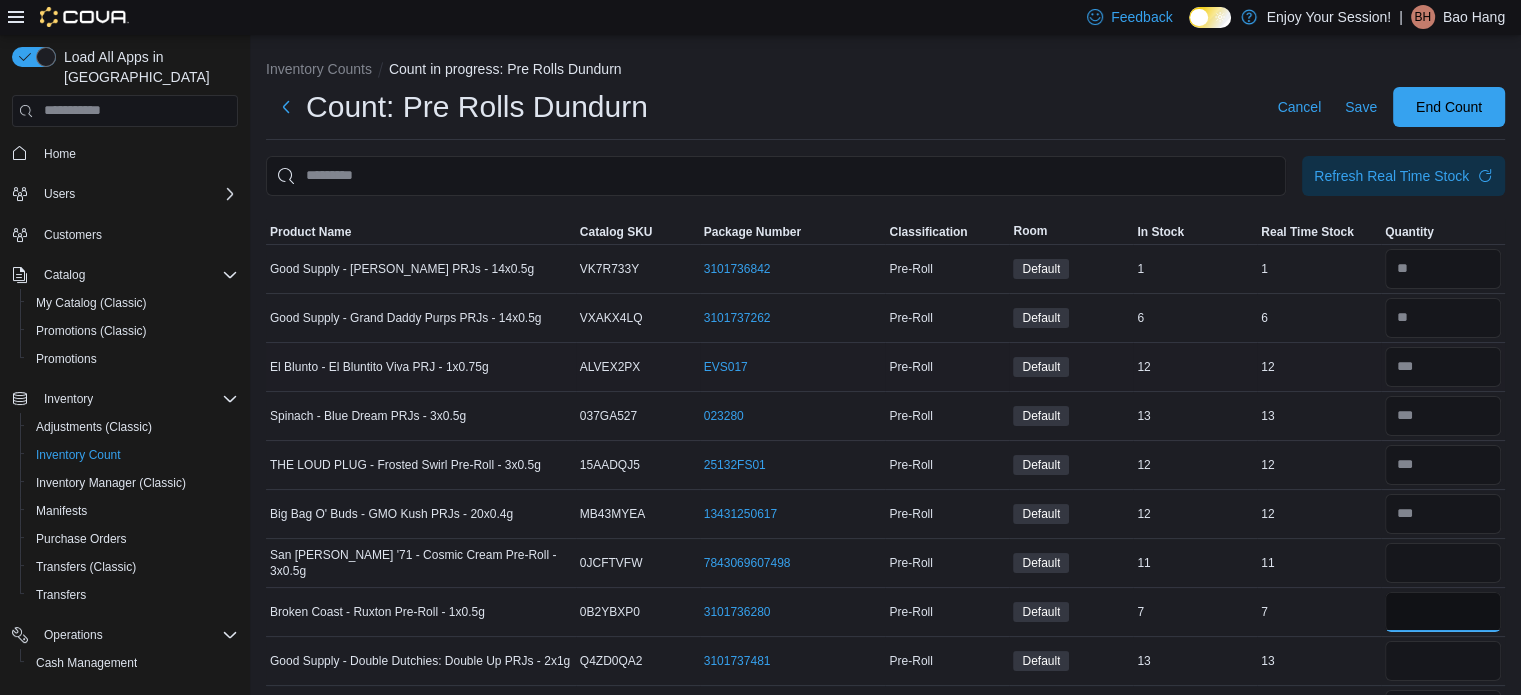 type 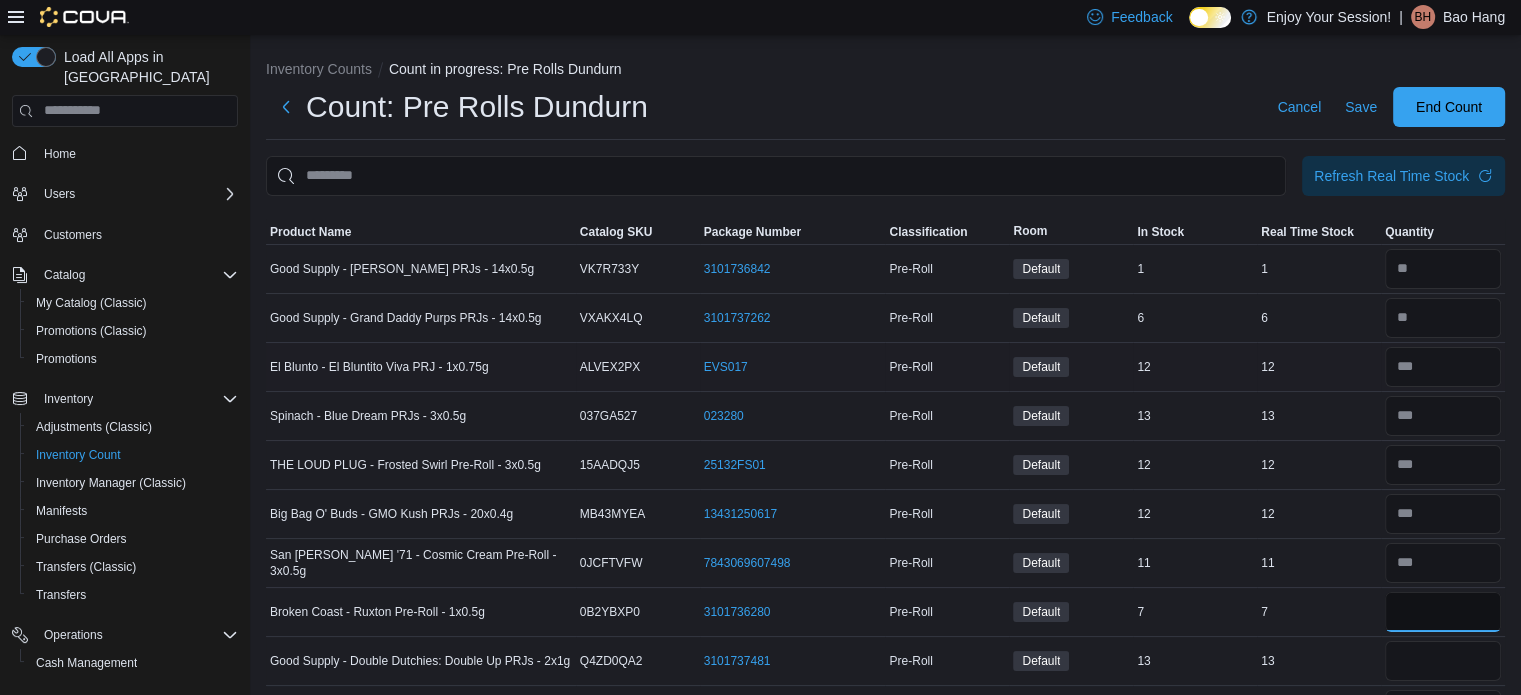 type on "*" 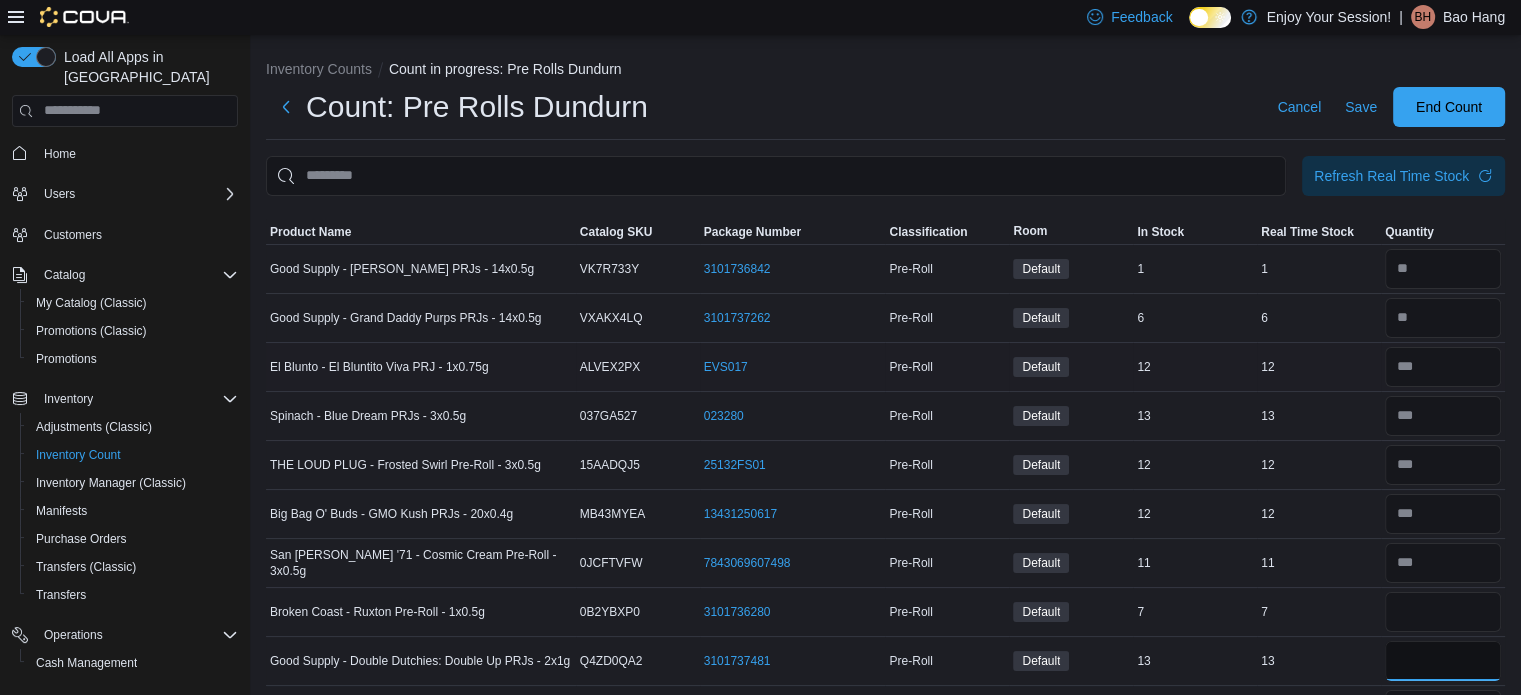 type 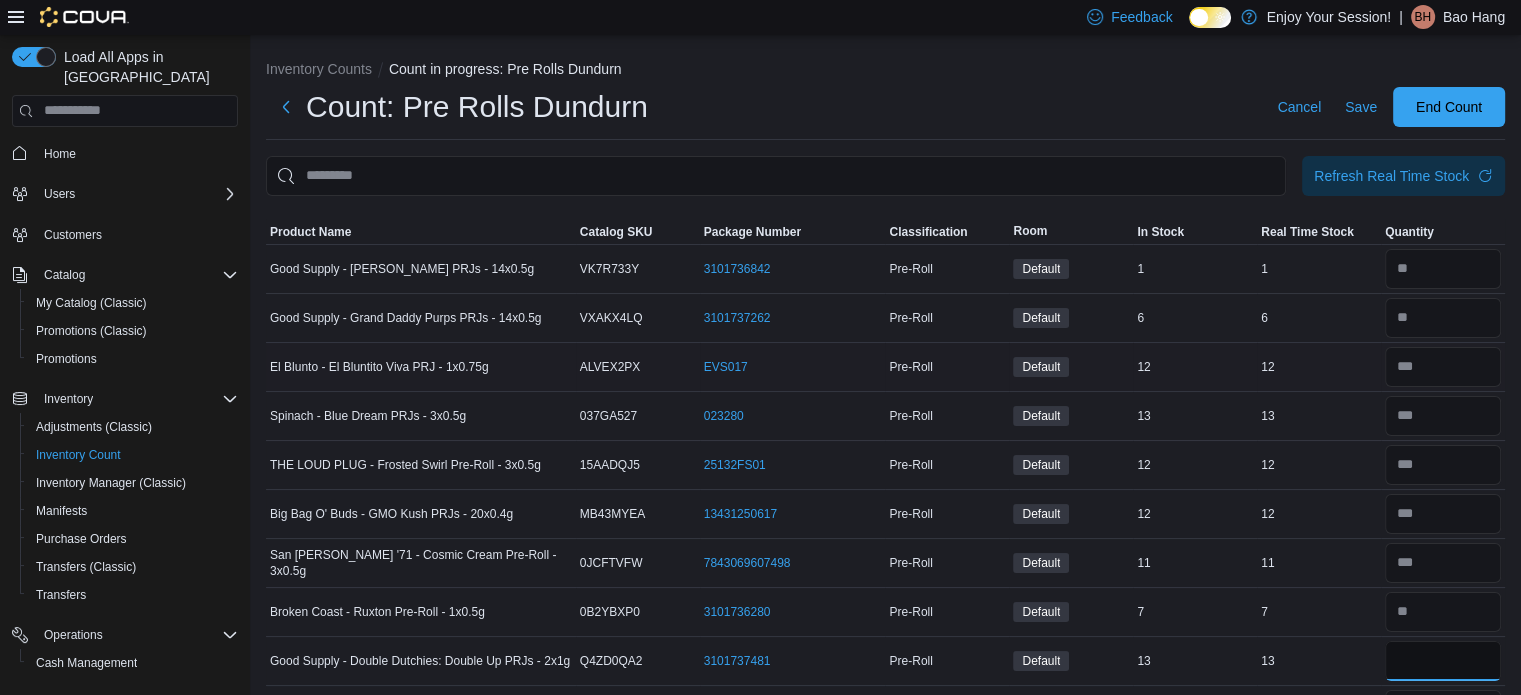 type on "**" 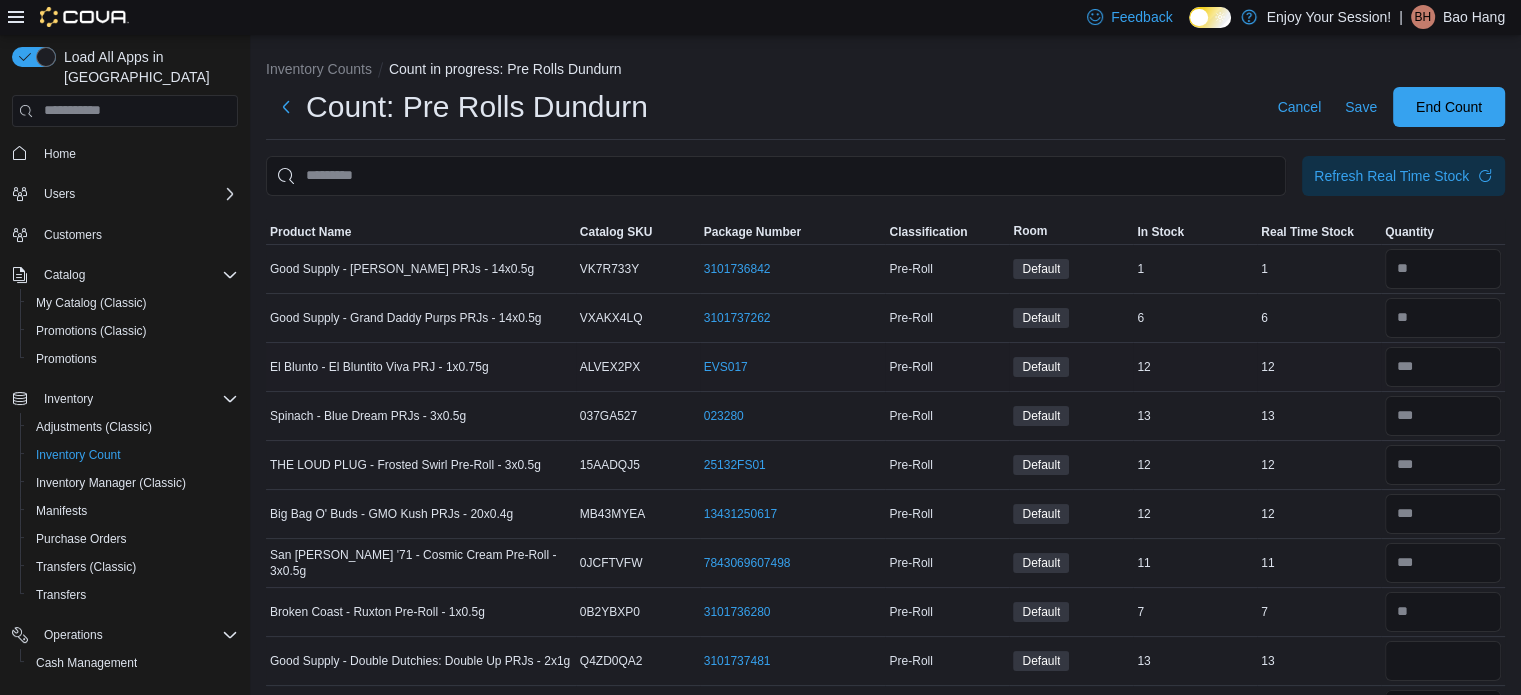 type 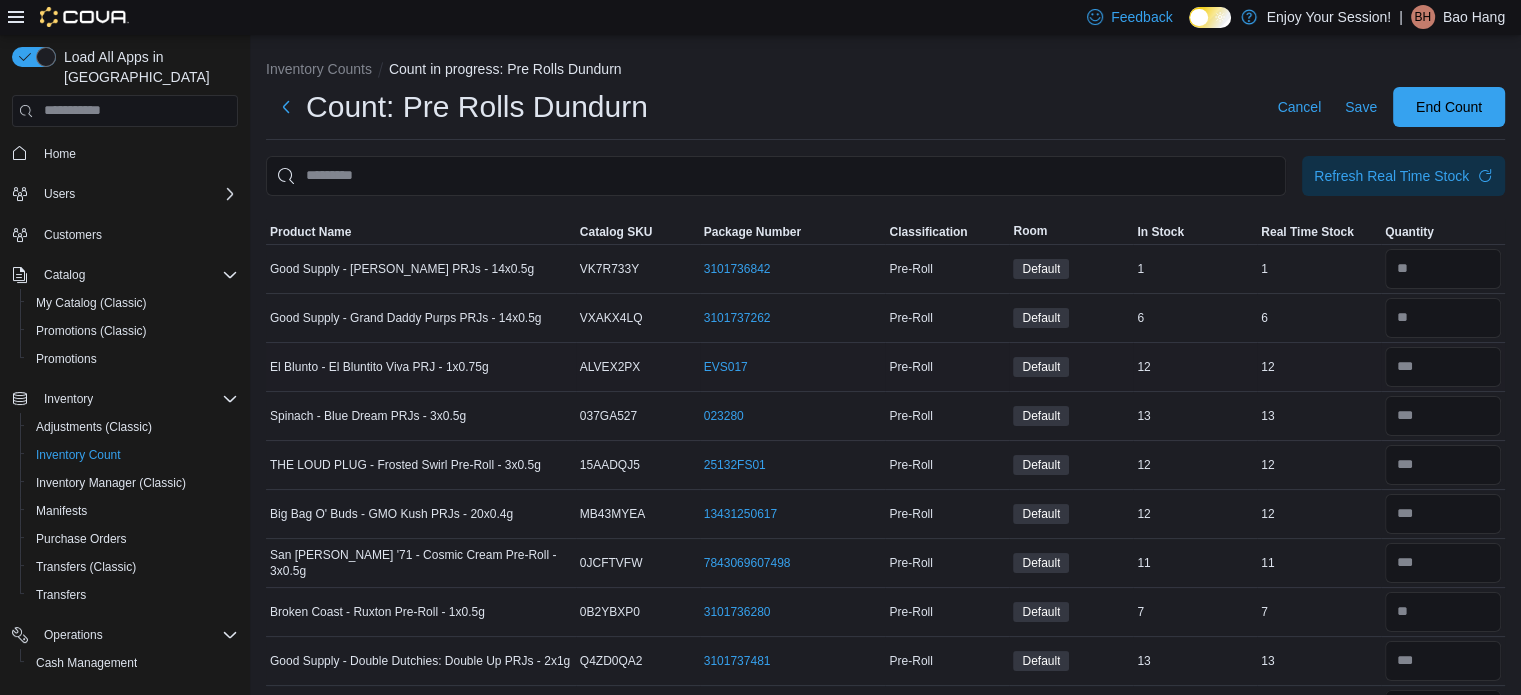 scroll, scrollTop: 32, scrollLeft: 0, axis: vertical 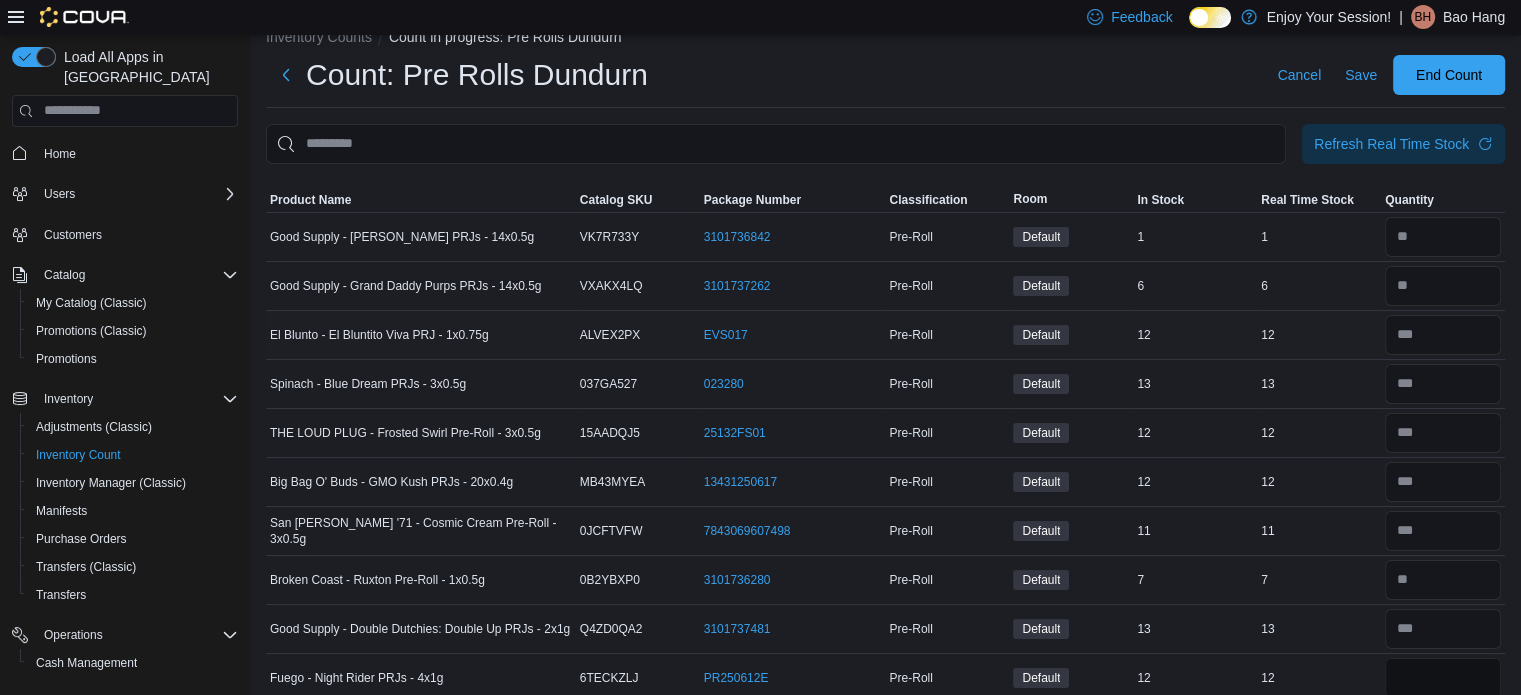 type on "**" 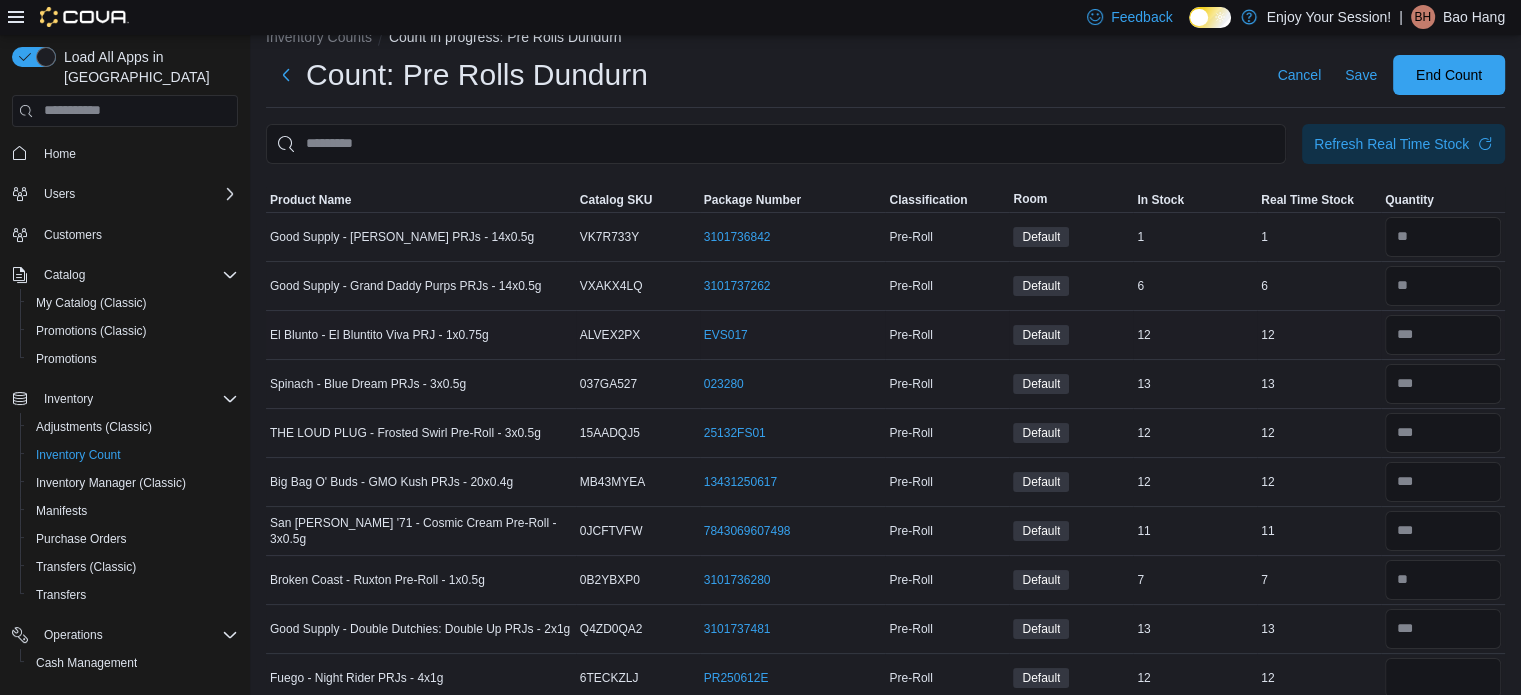 type 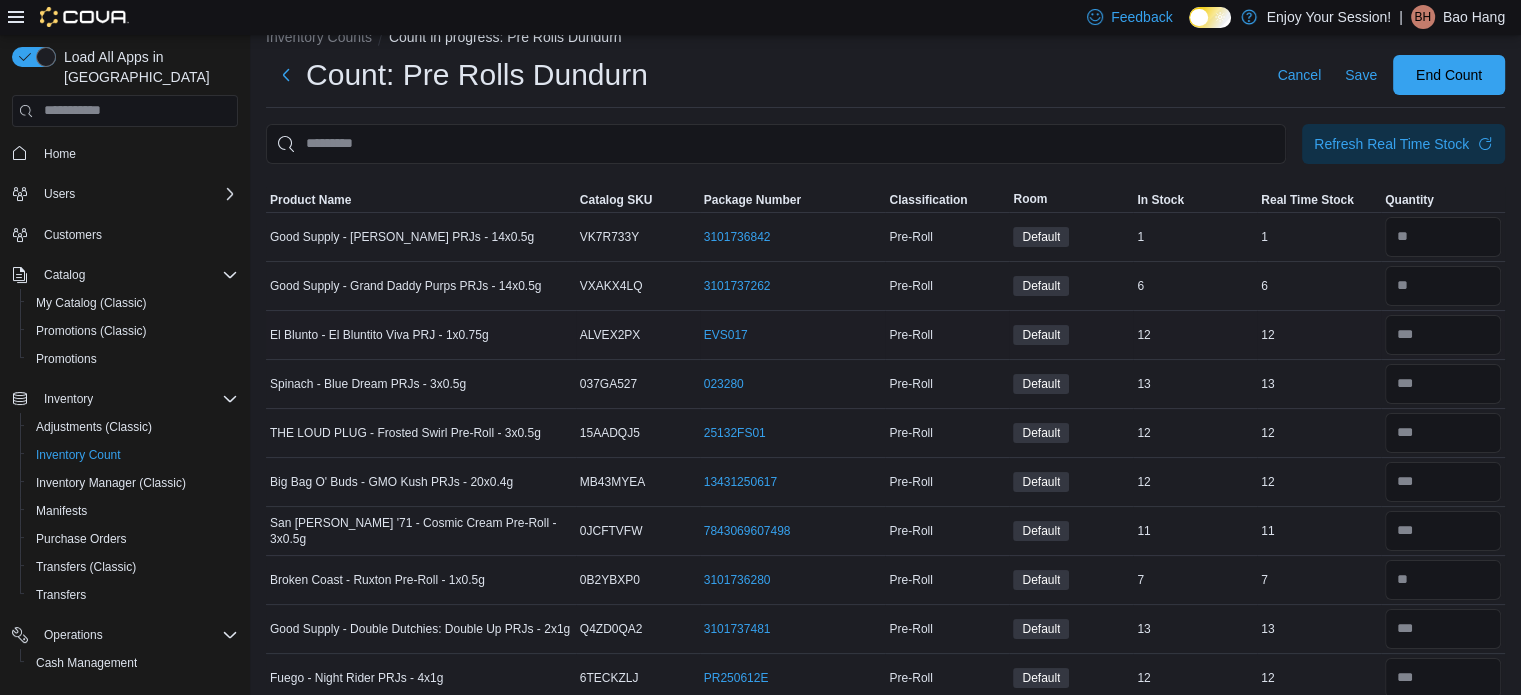scroll, scrollTop: 408, scrollLeft: 0, axis: vertical 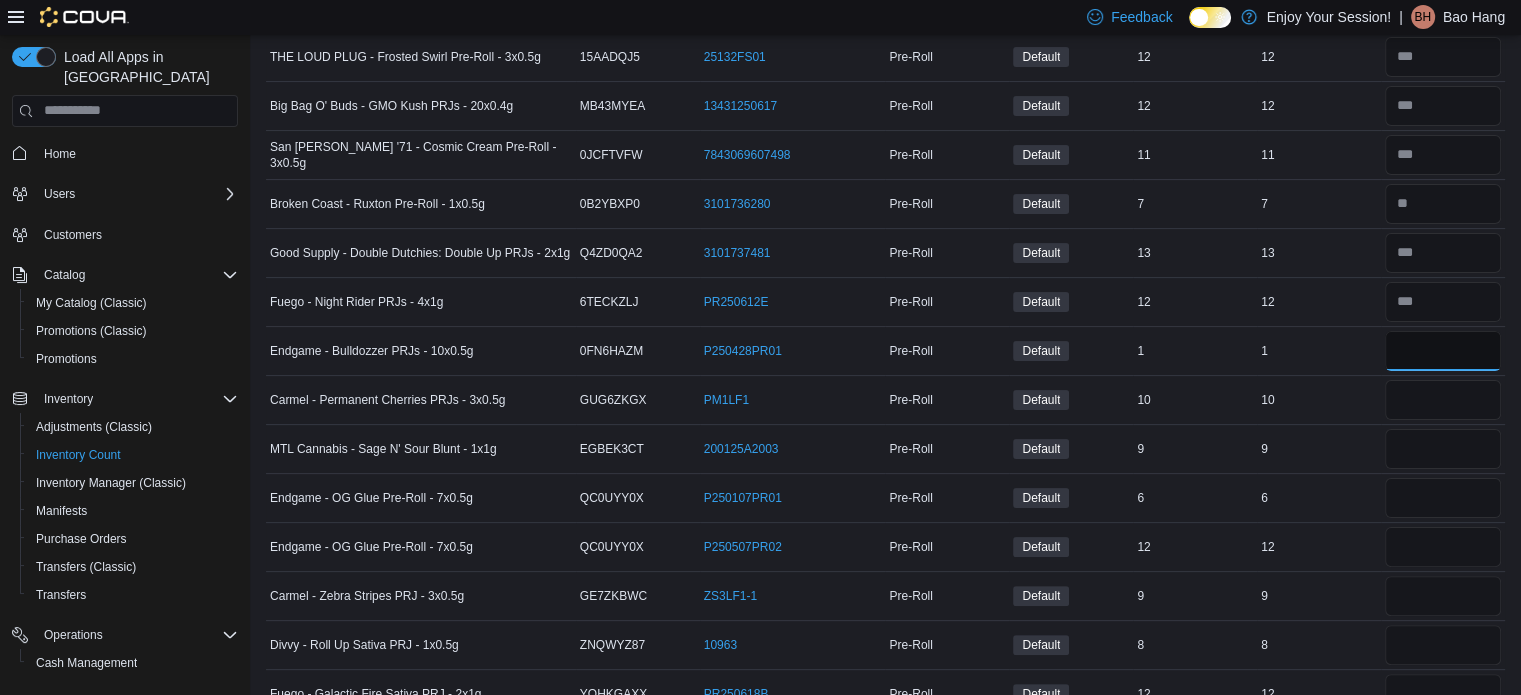 type on "*" 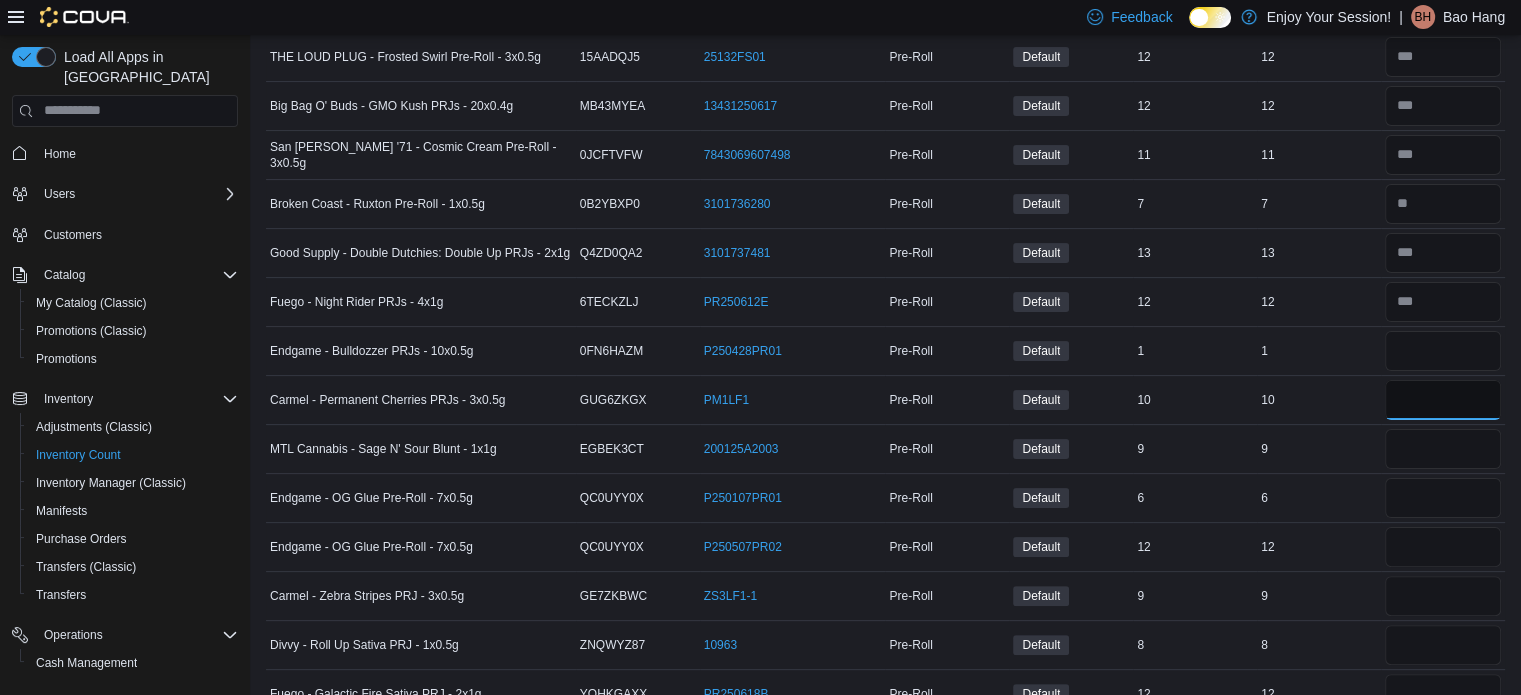 type 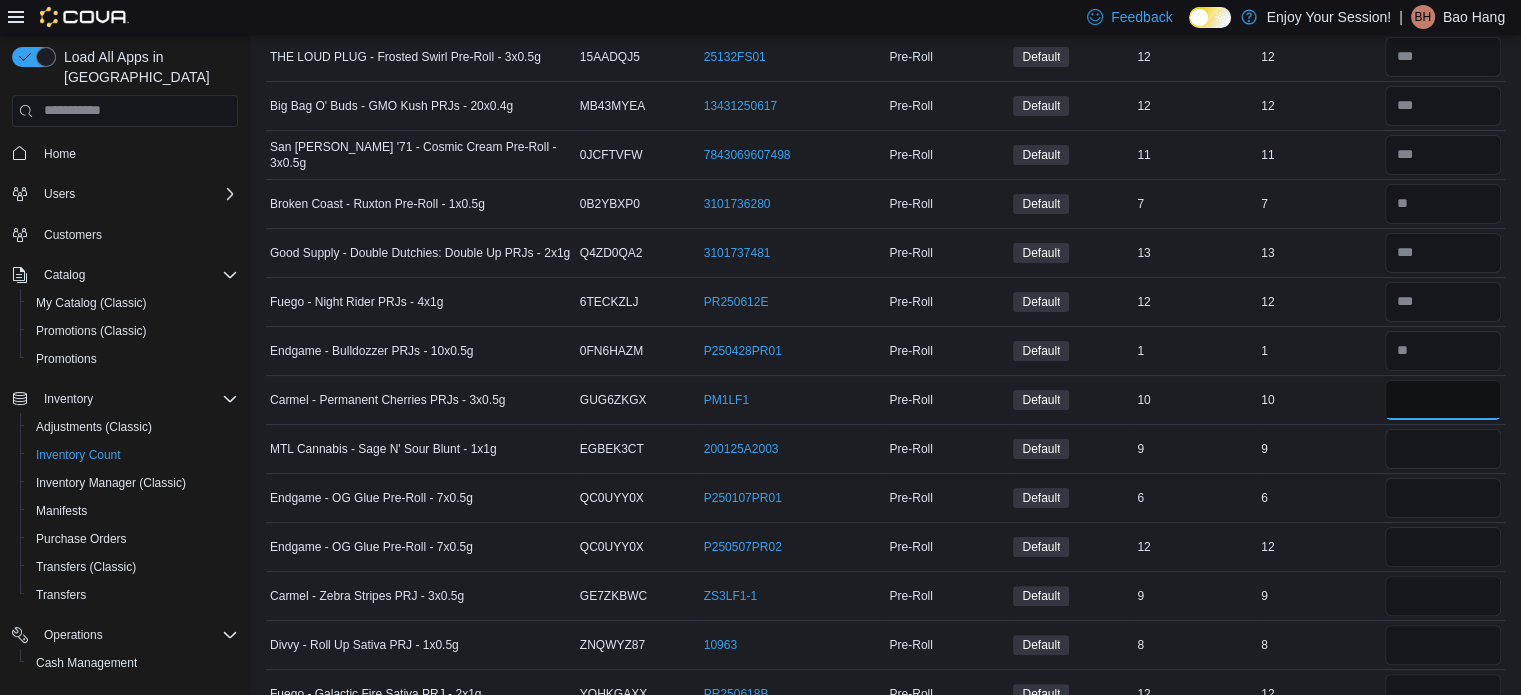 type on "**" 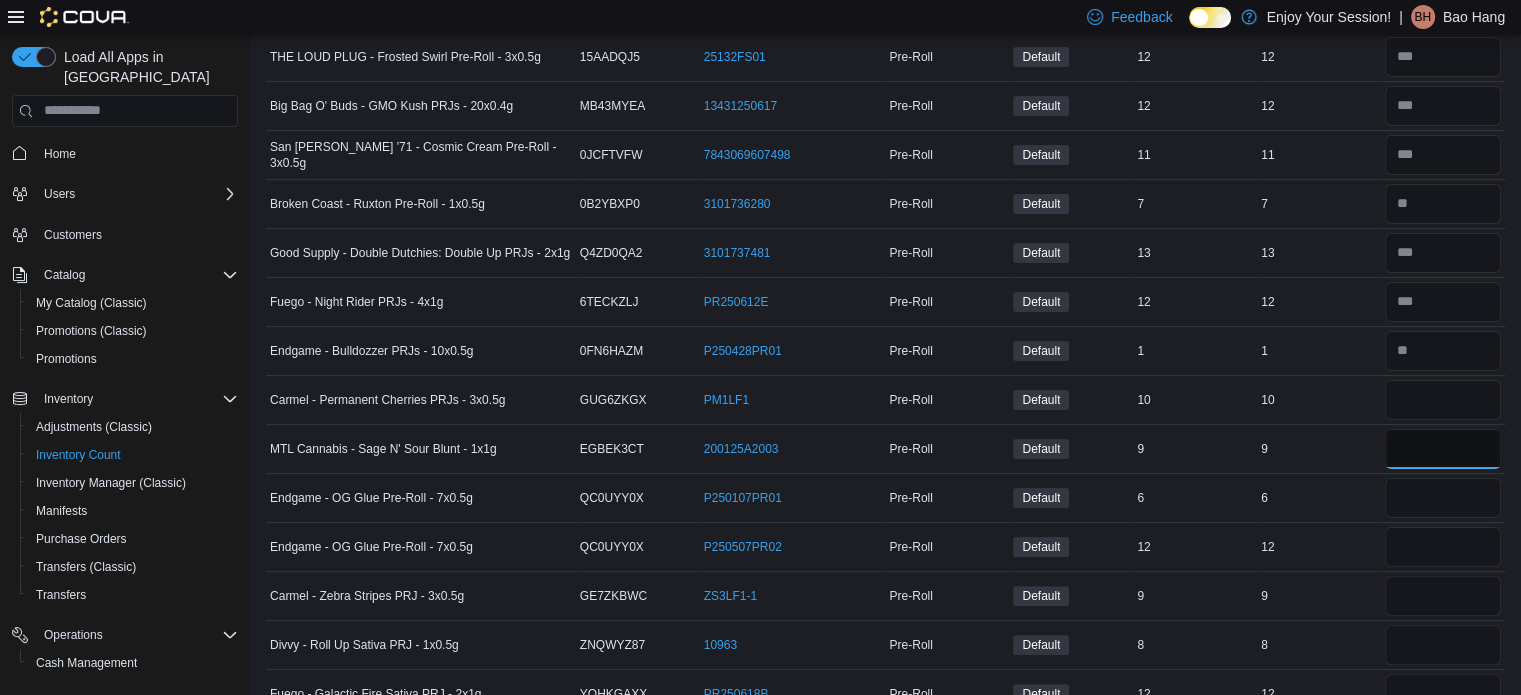 type 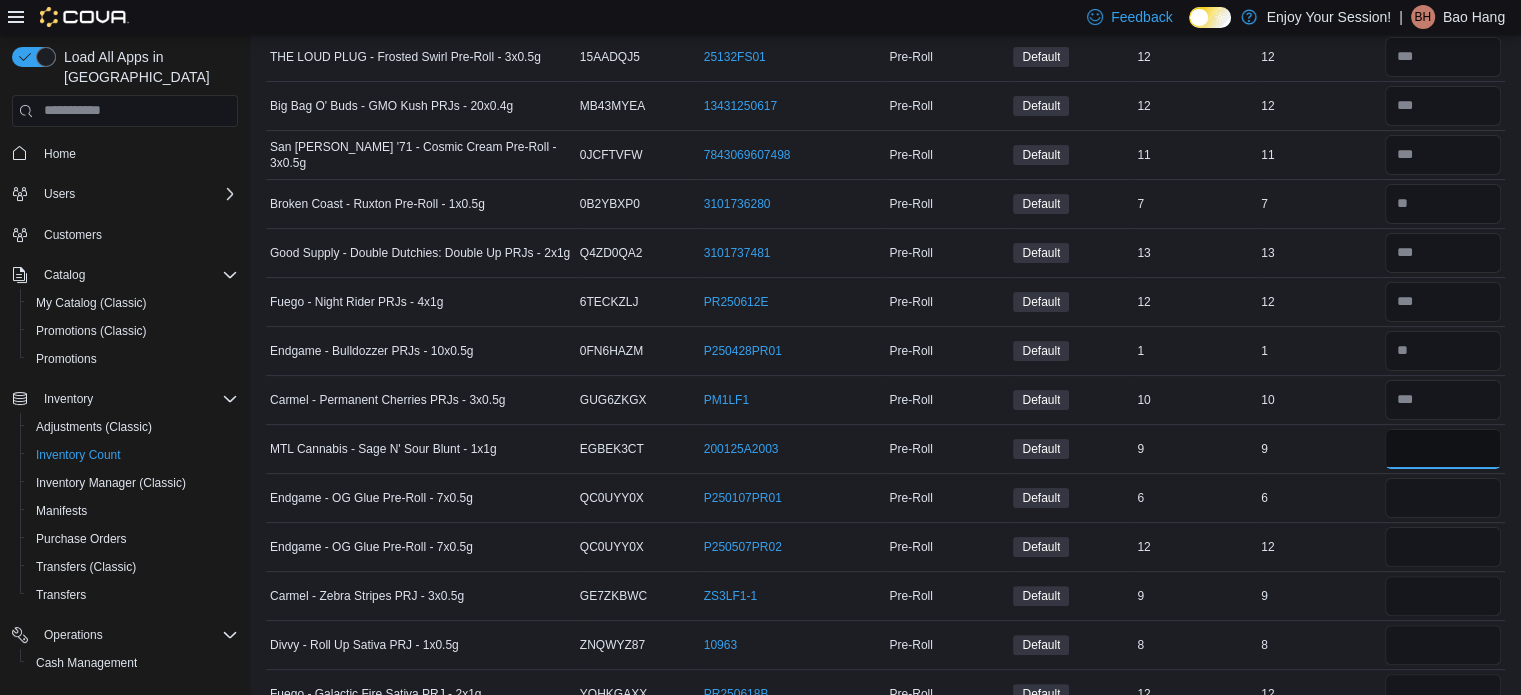 type on "*" 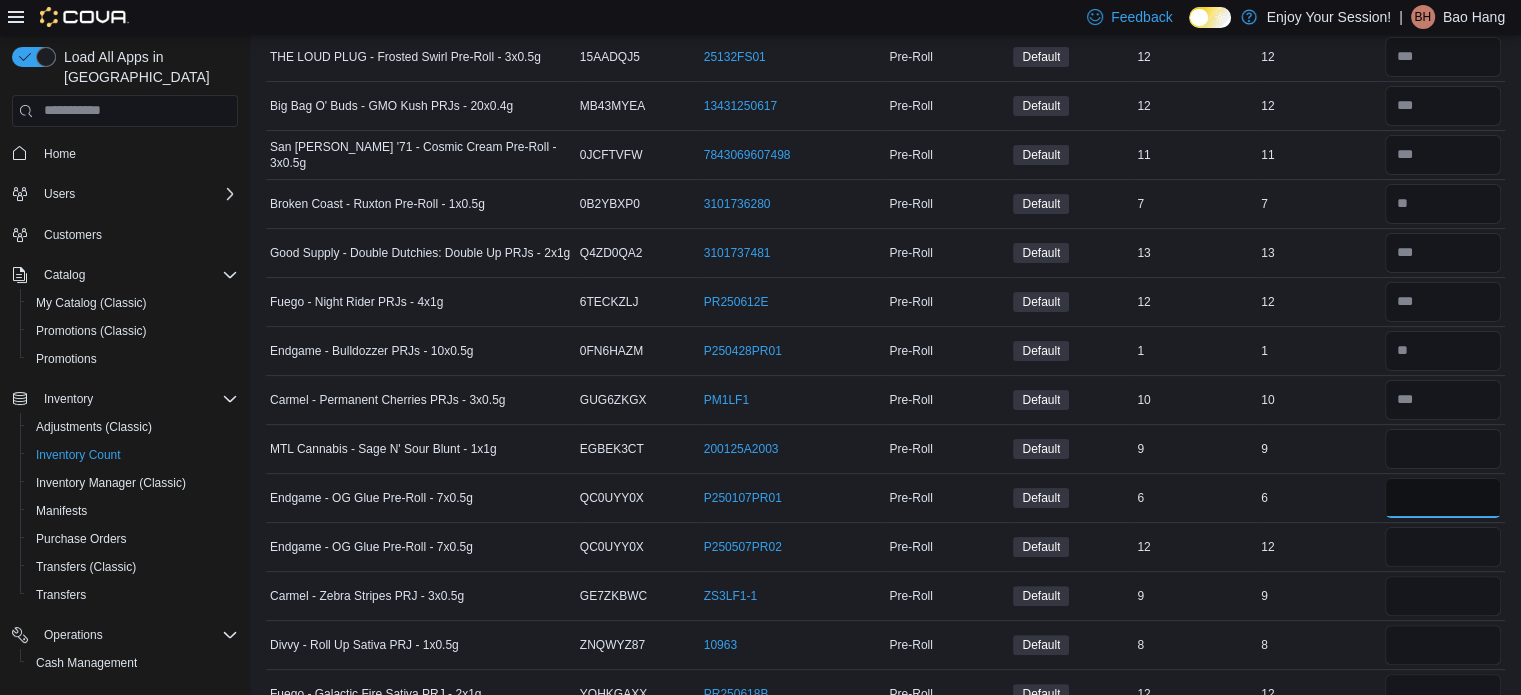 type 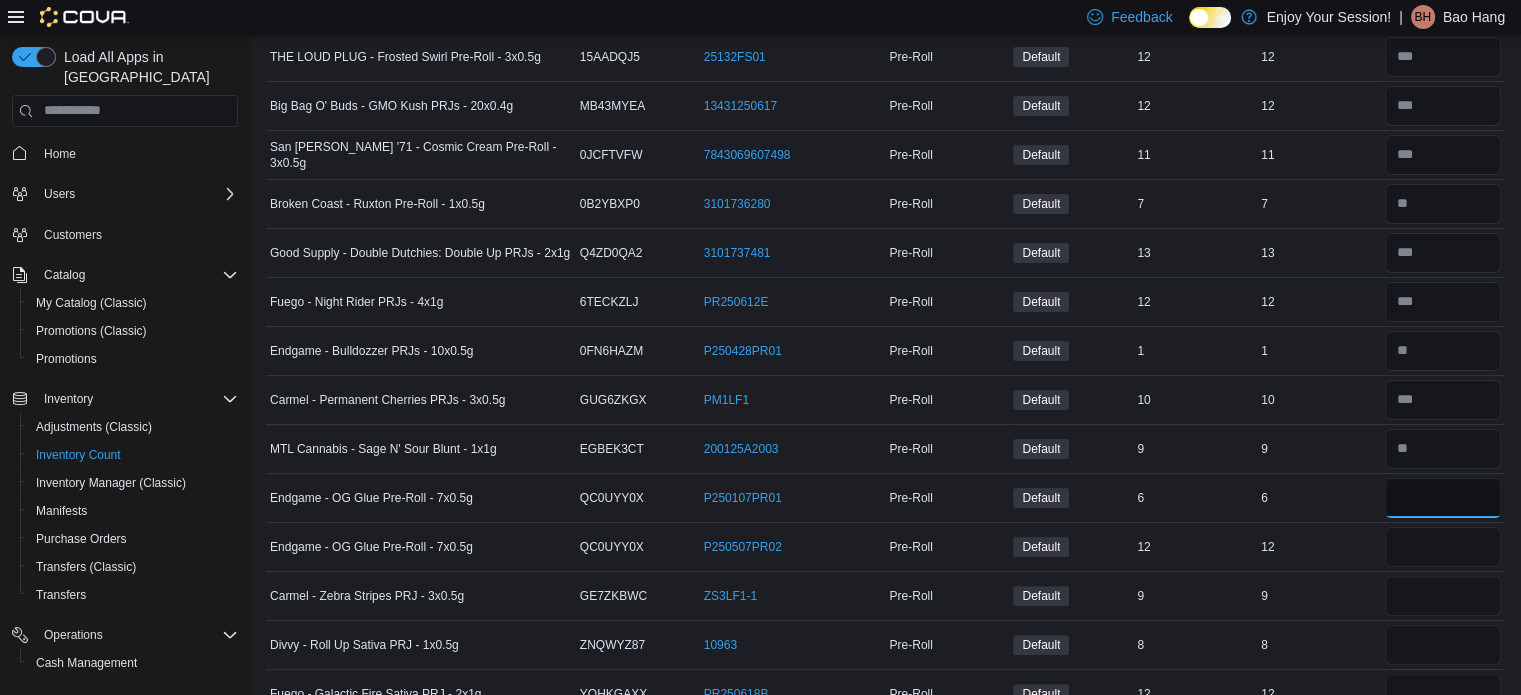 type on "*" 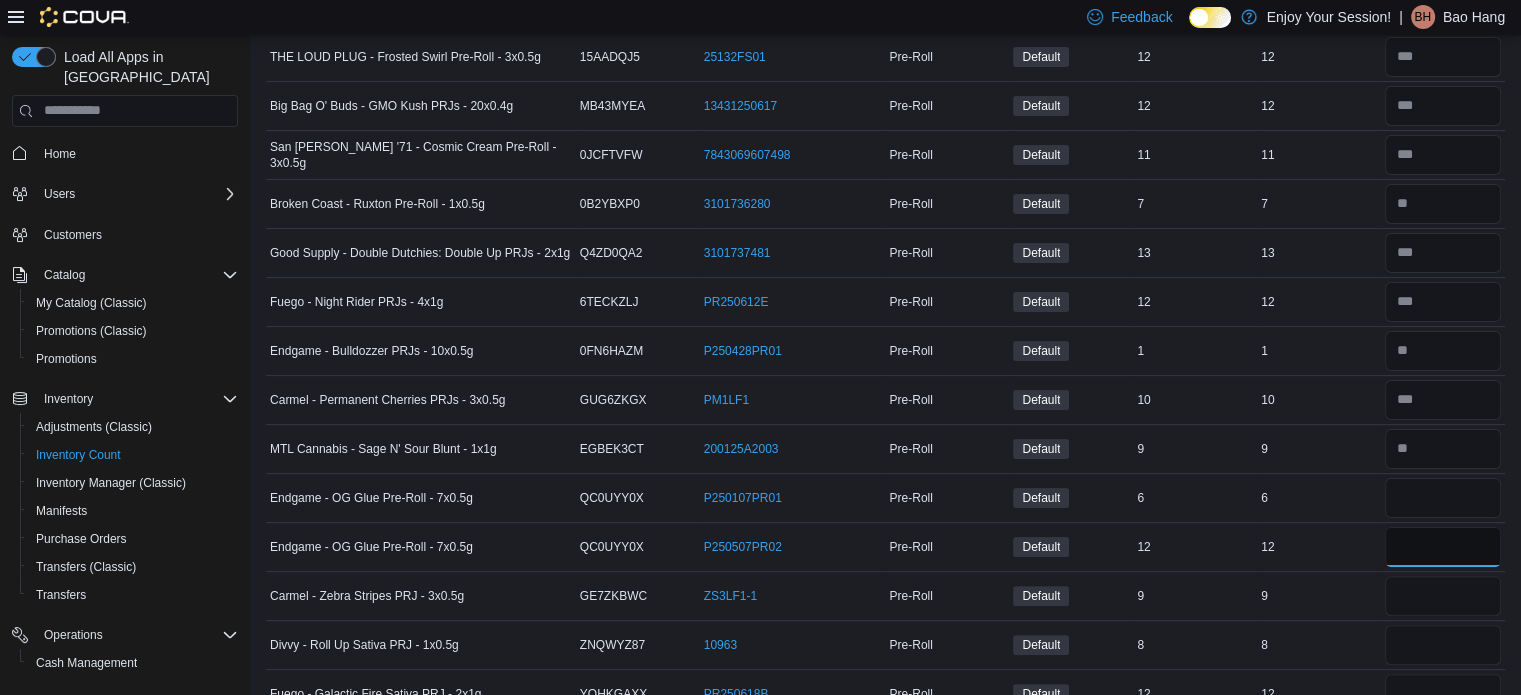type 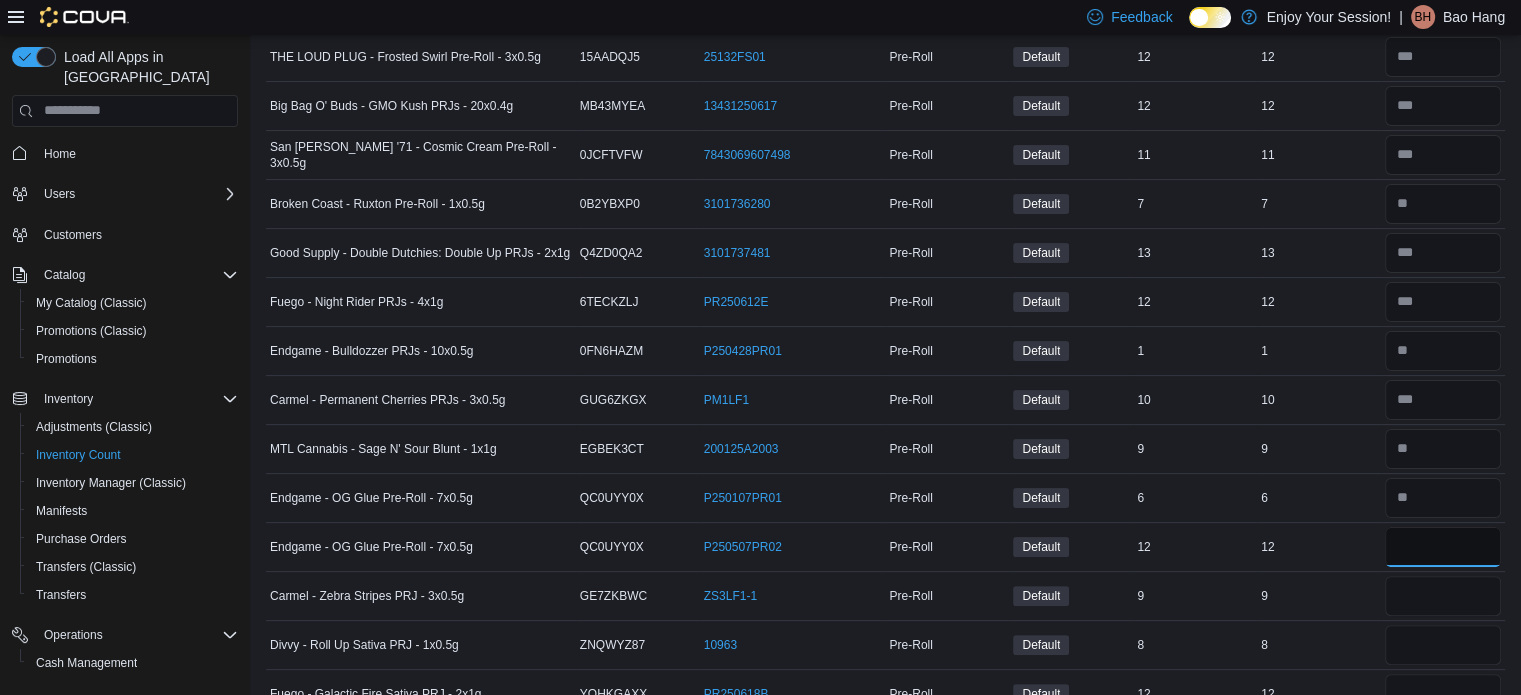type on "**" 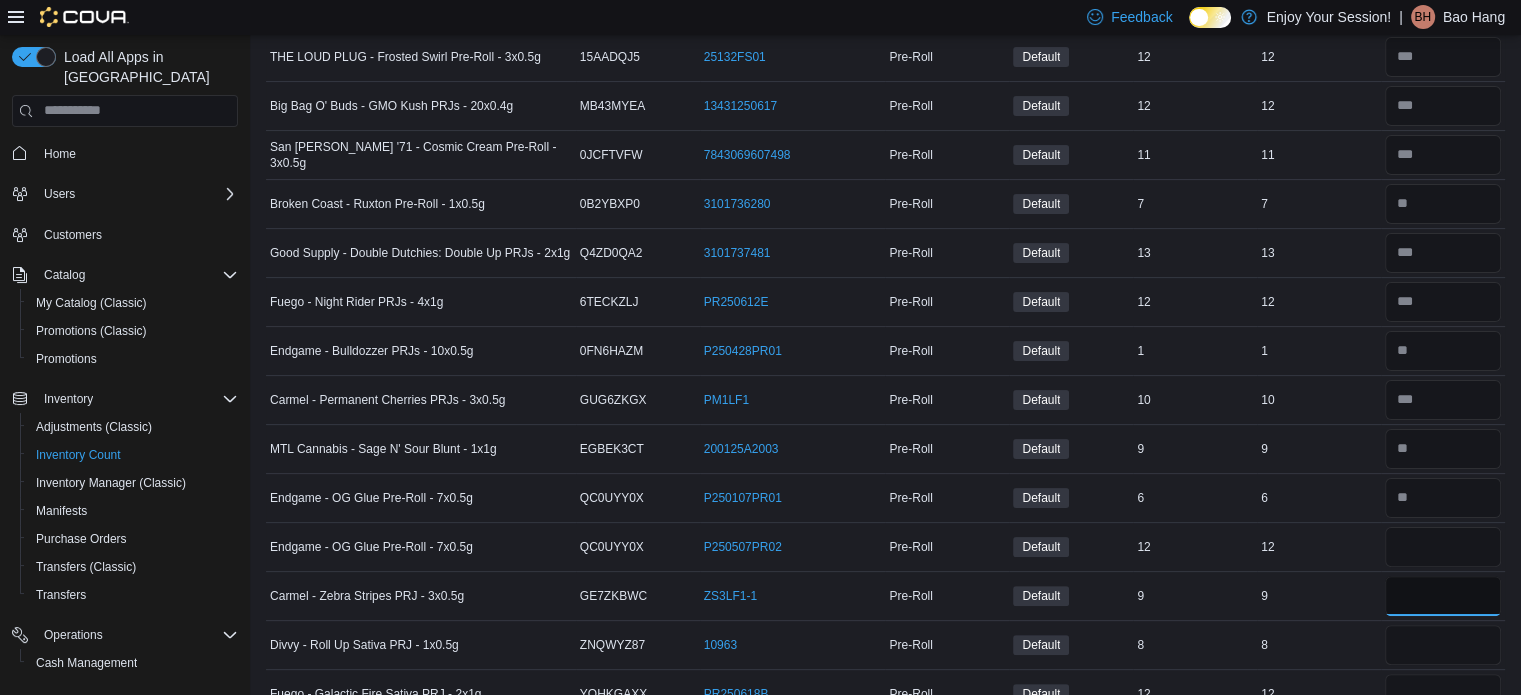 type 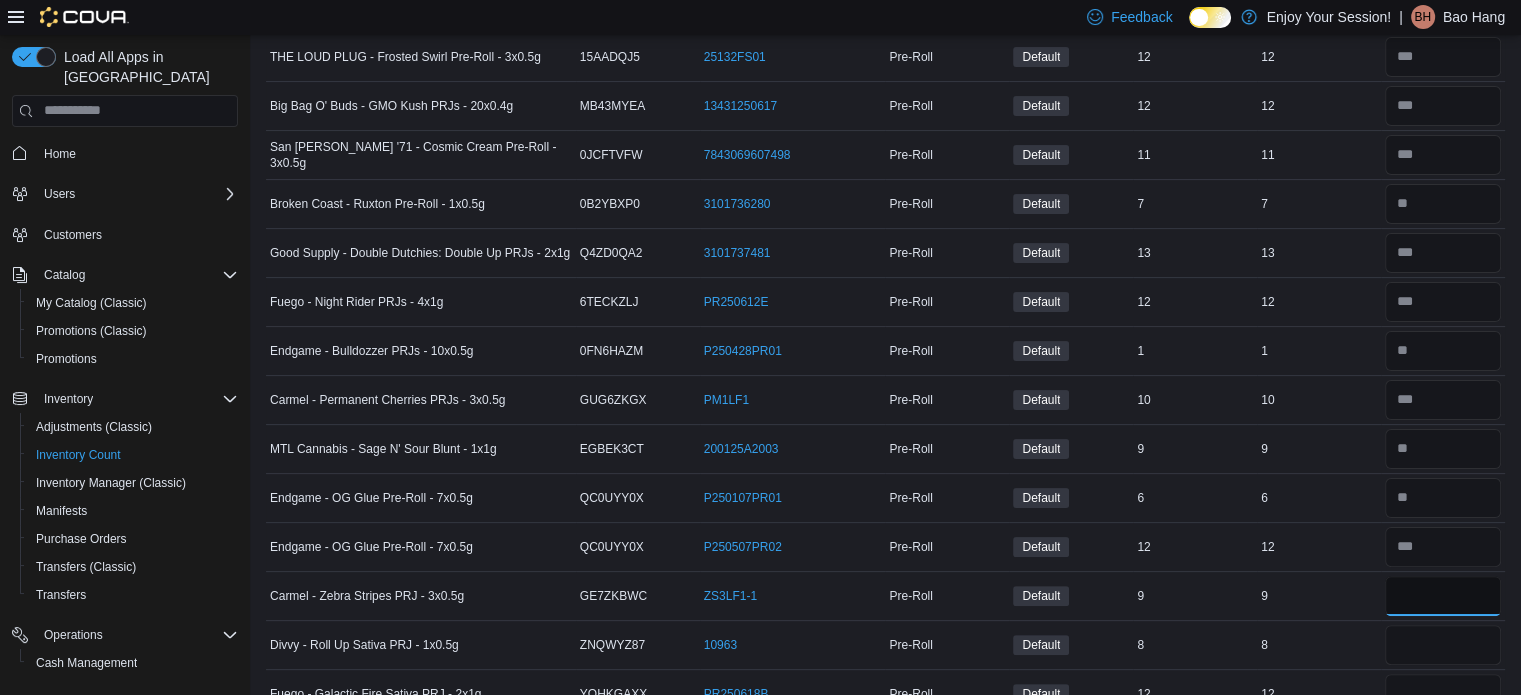 type on "*" 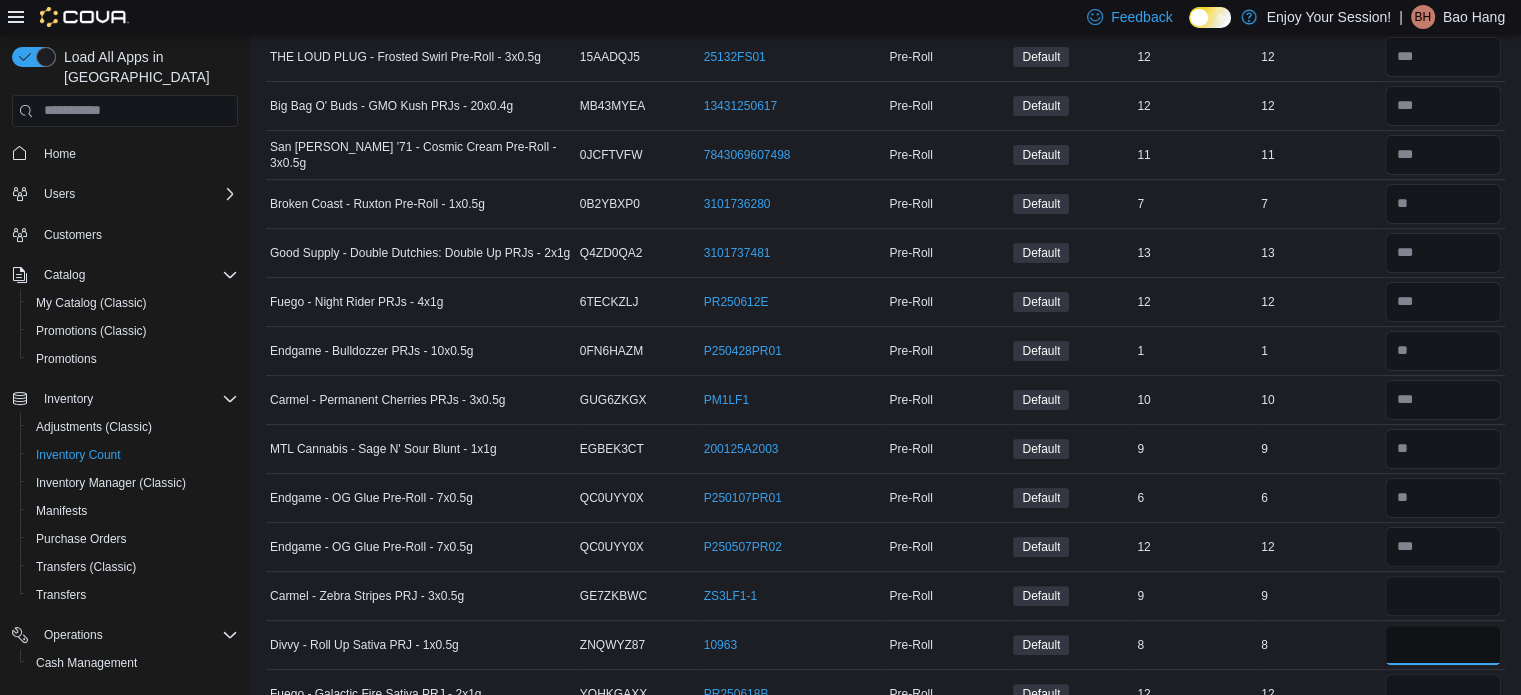 type 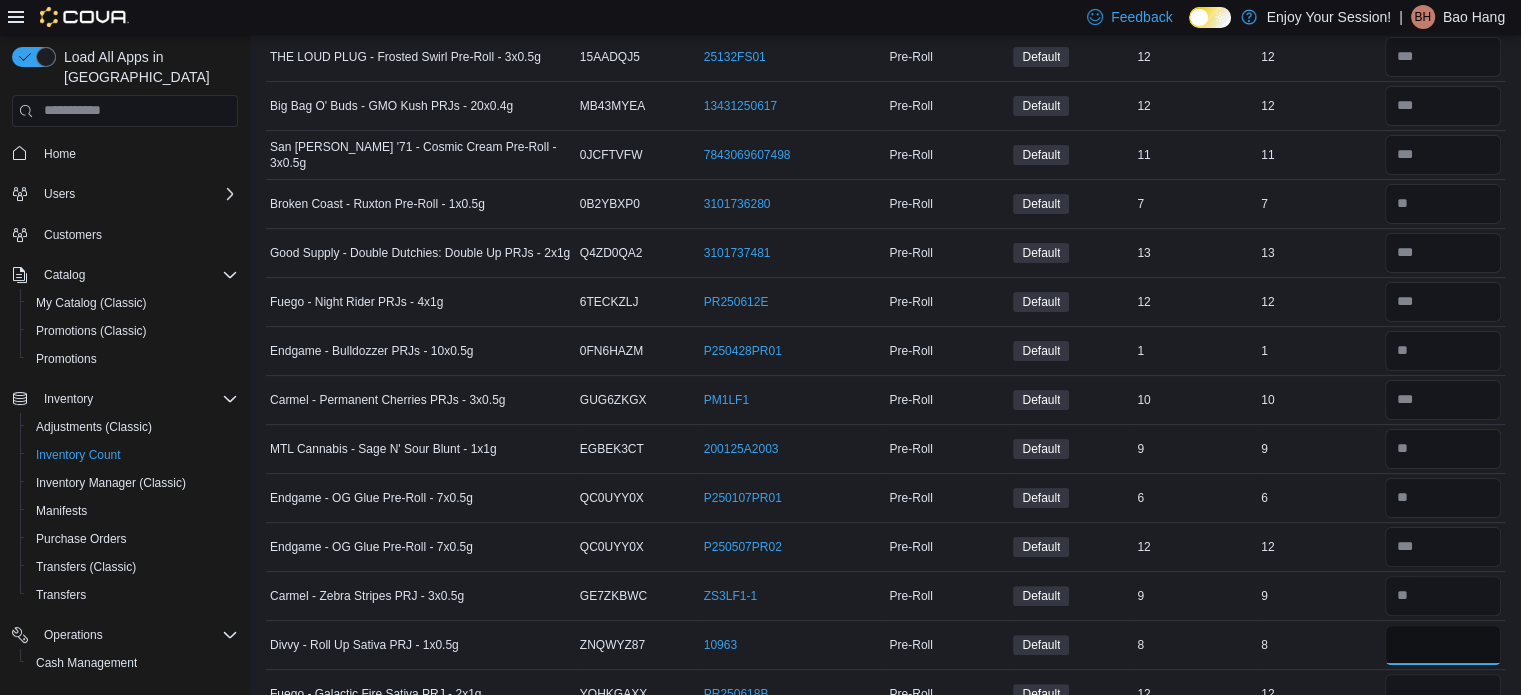 type on "*" 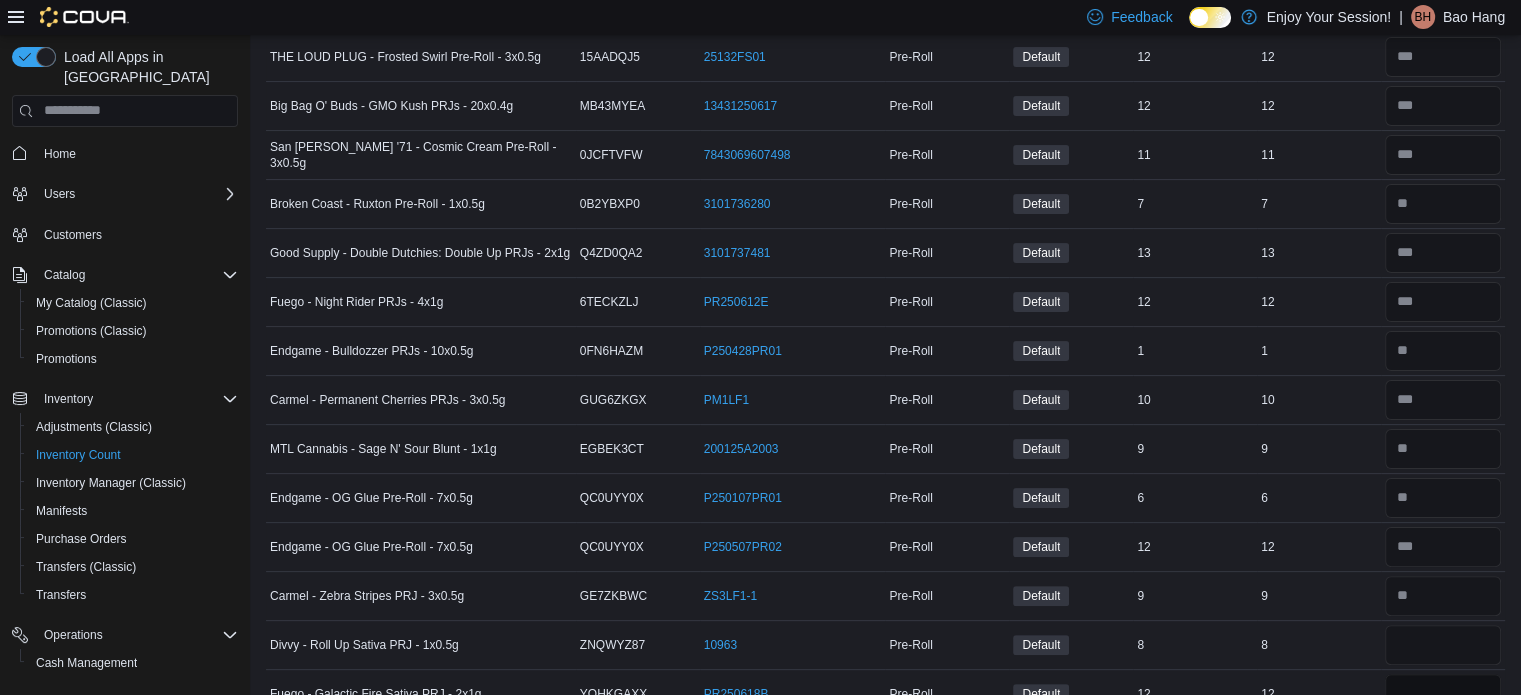 type 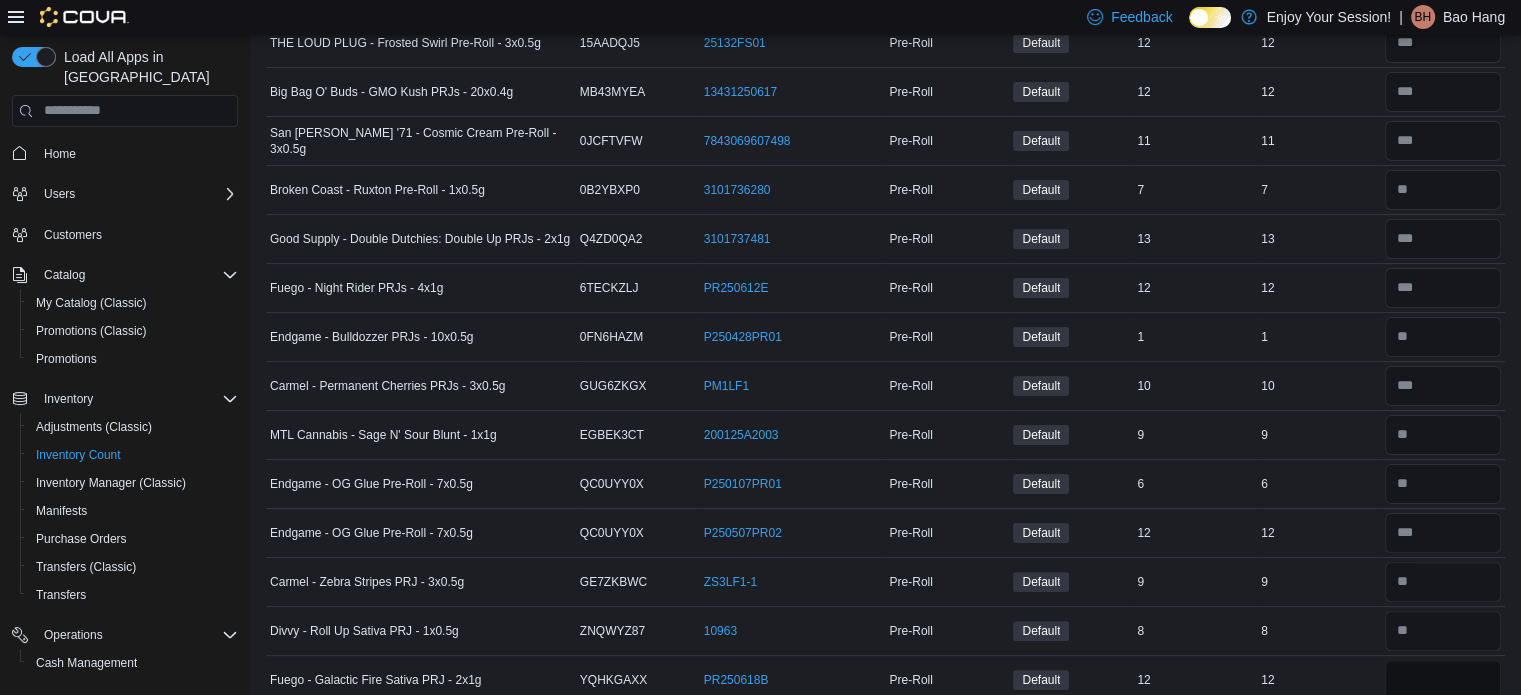 type on "**" 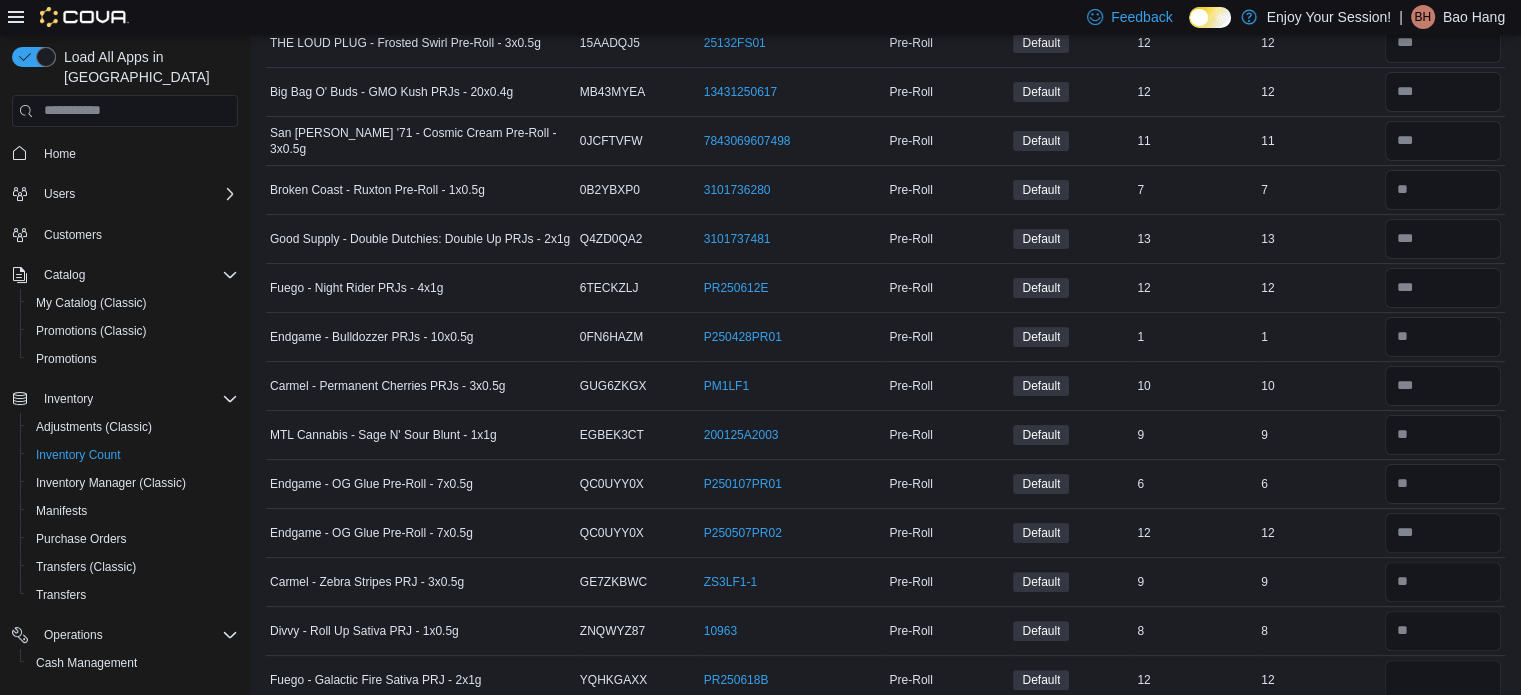 type 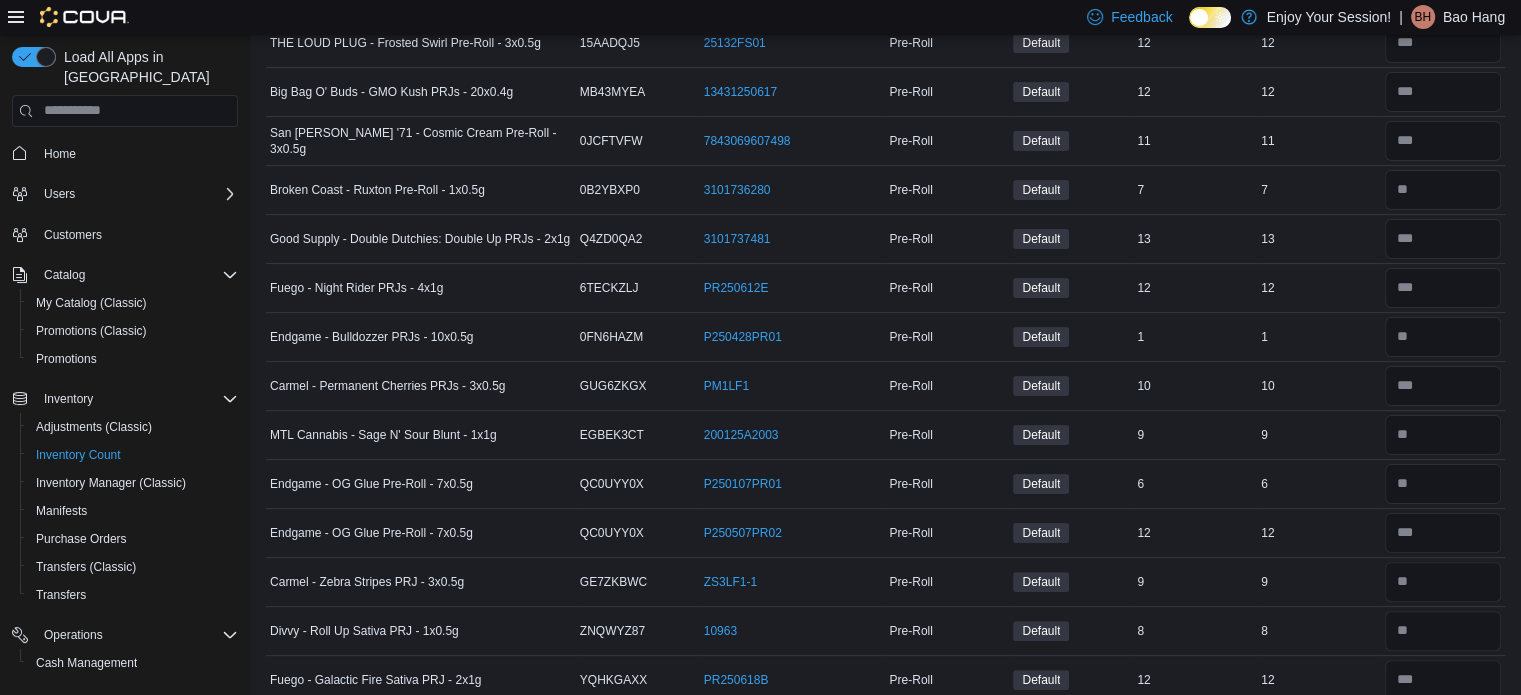 scroll, scrollTop: 799, scrollLeft: 0, axis: vertical 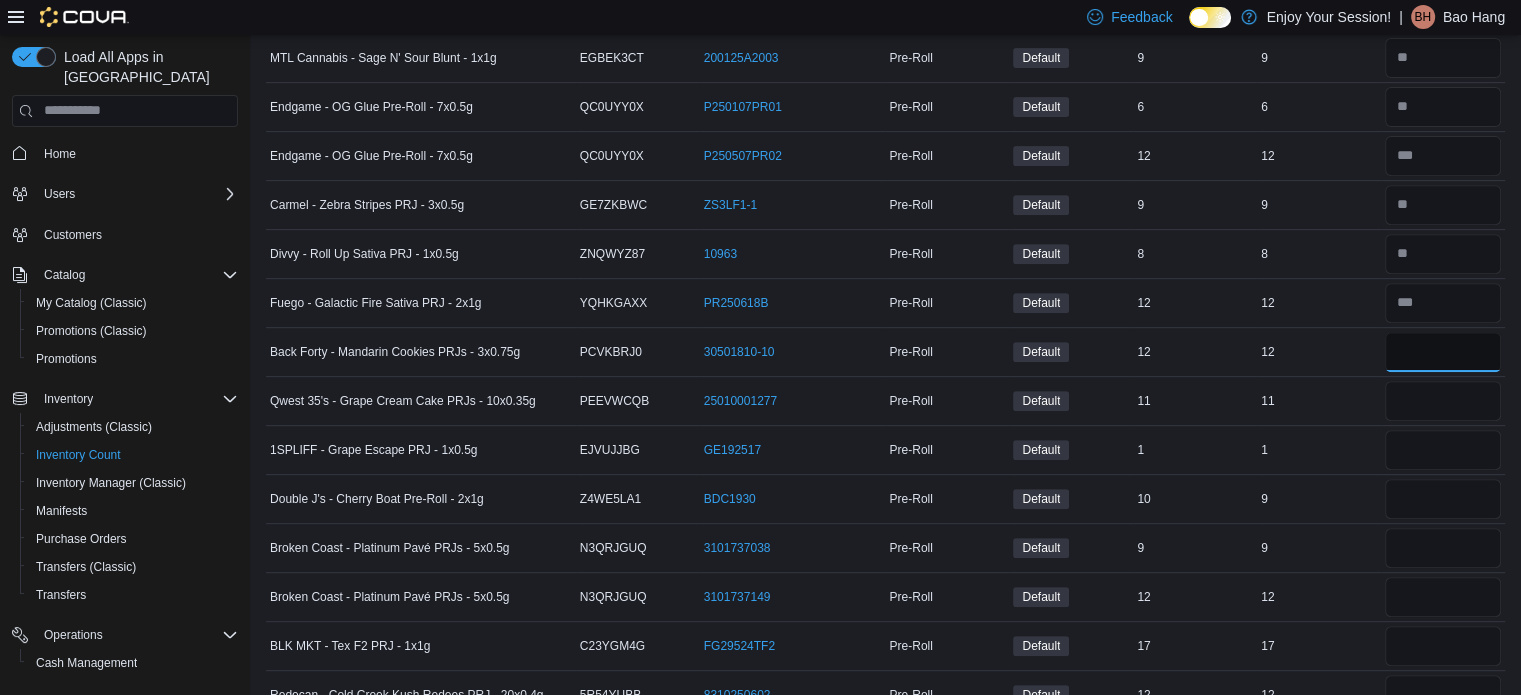 type on "**" 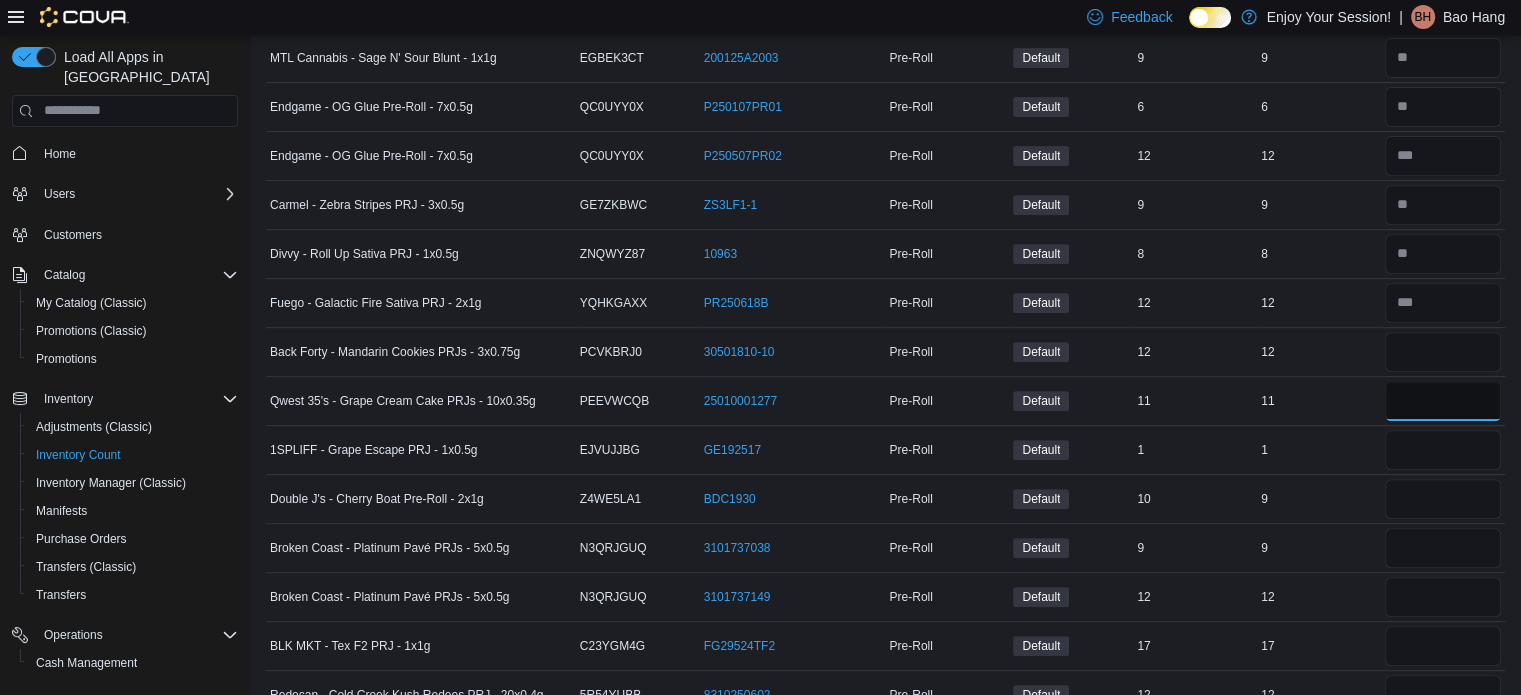 type 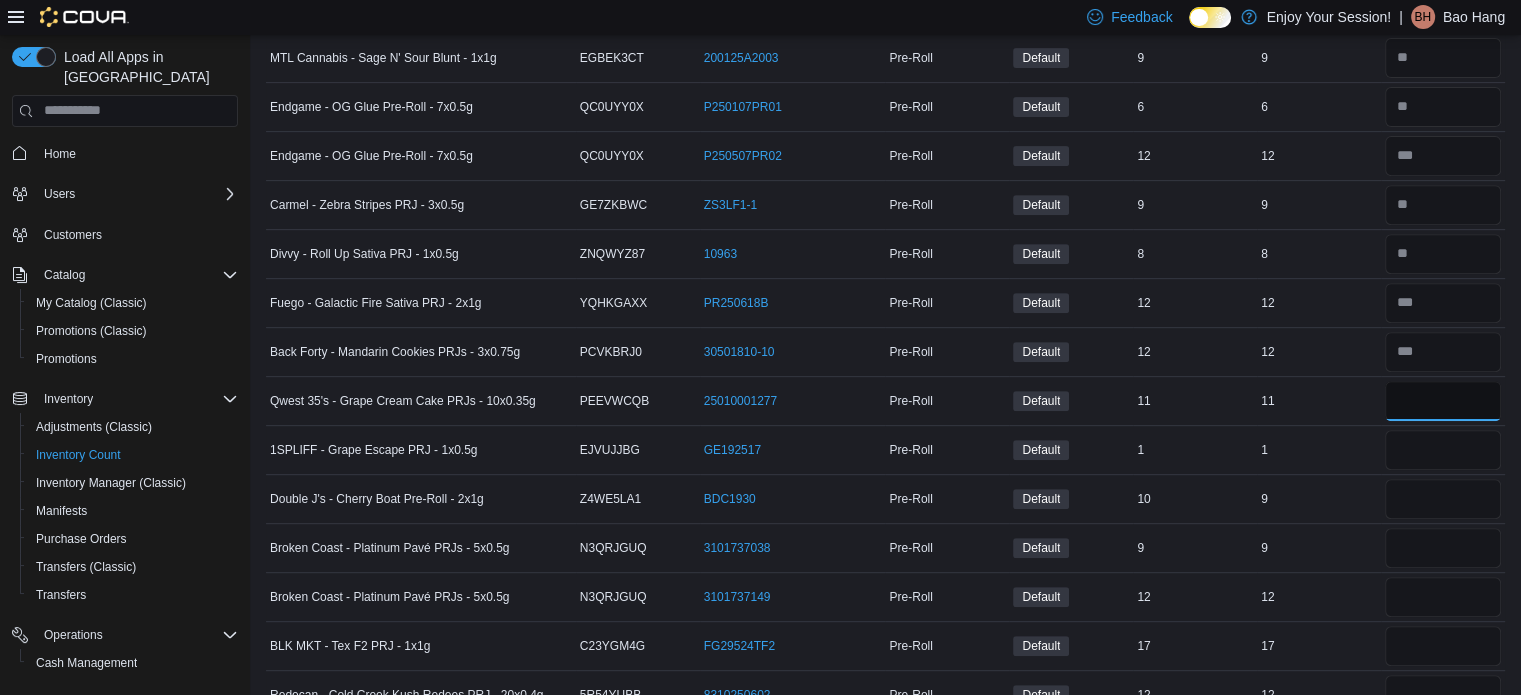 type on "**" 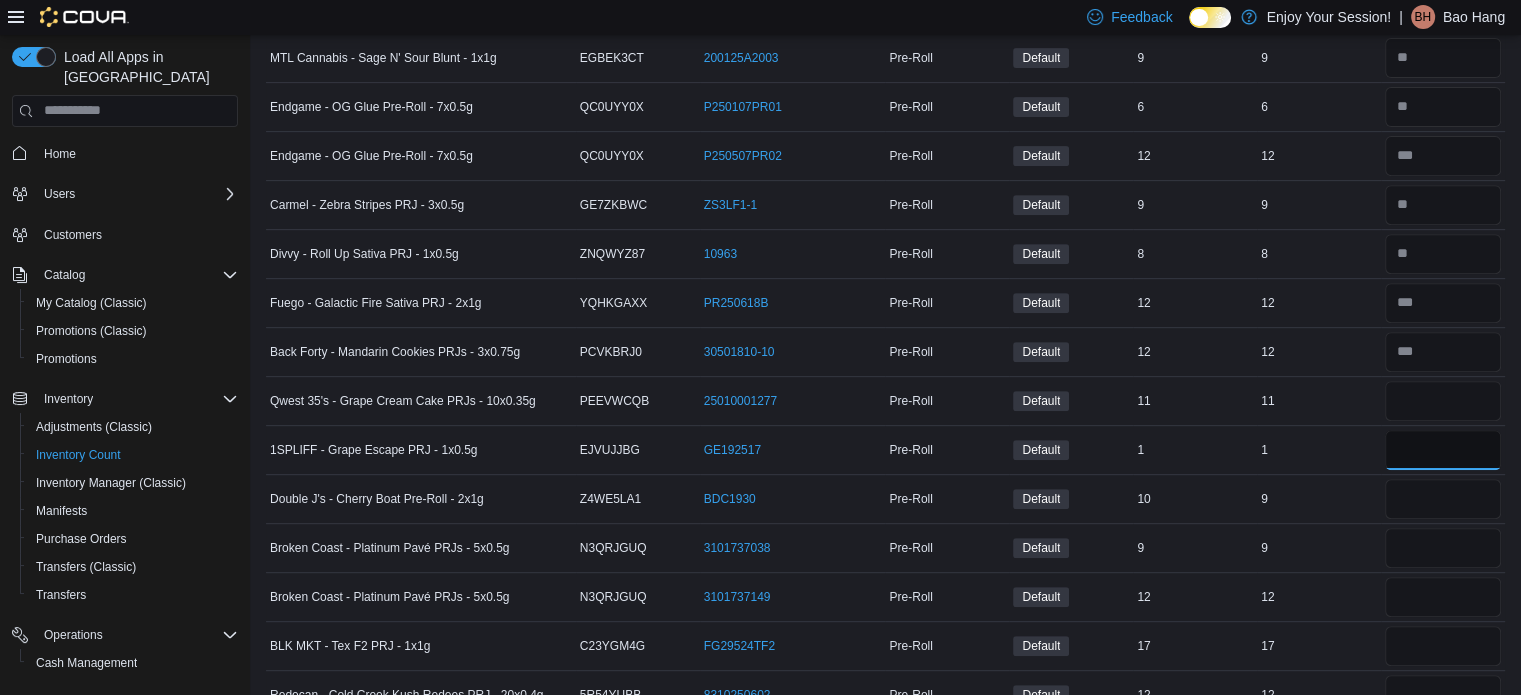 type 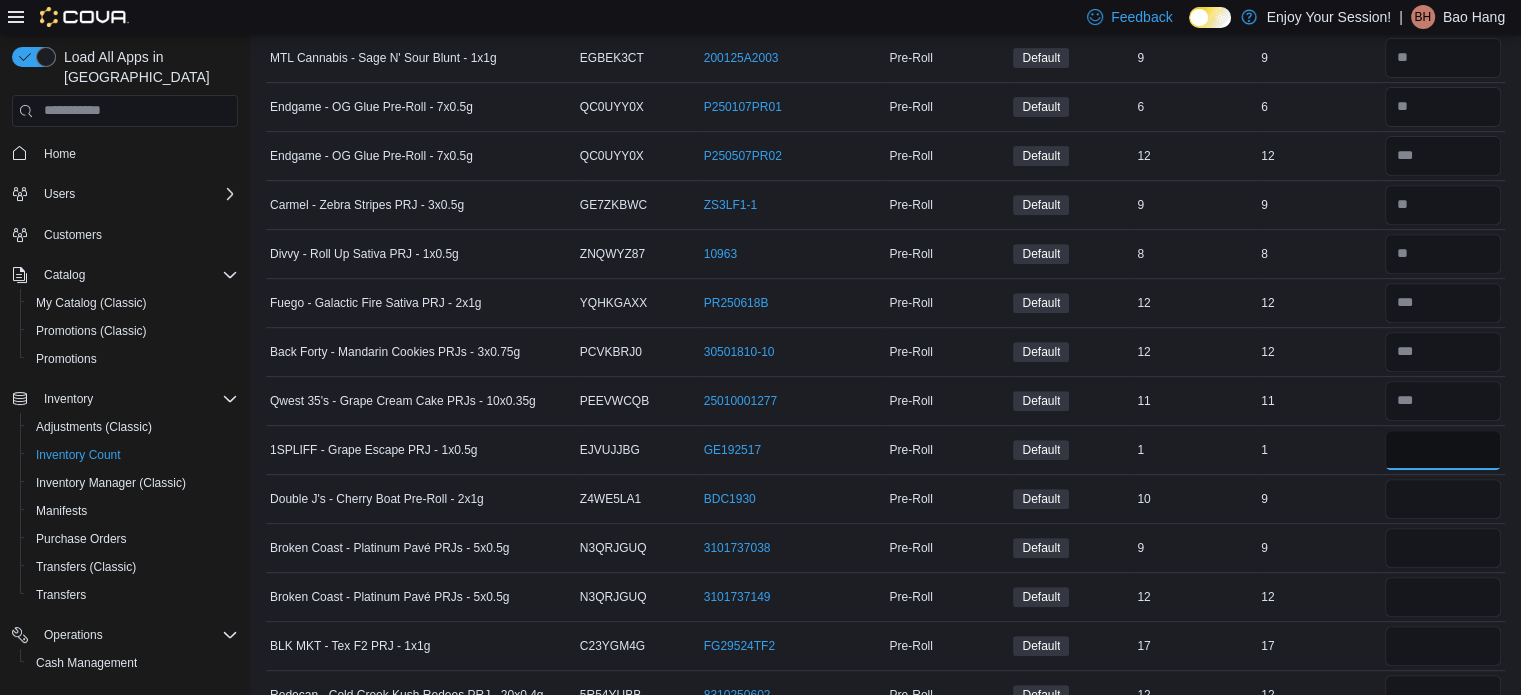 type on "**" 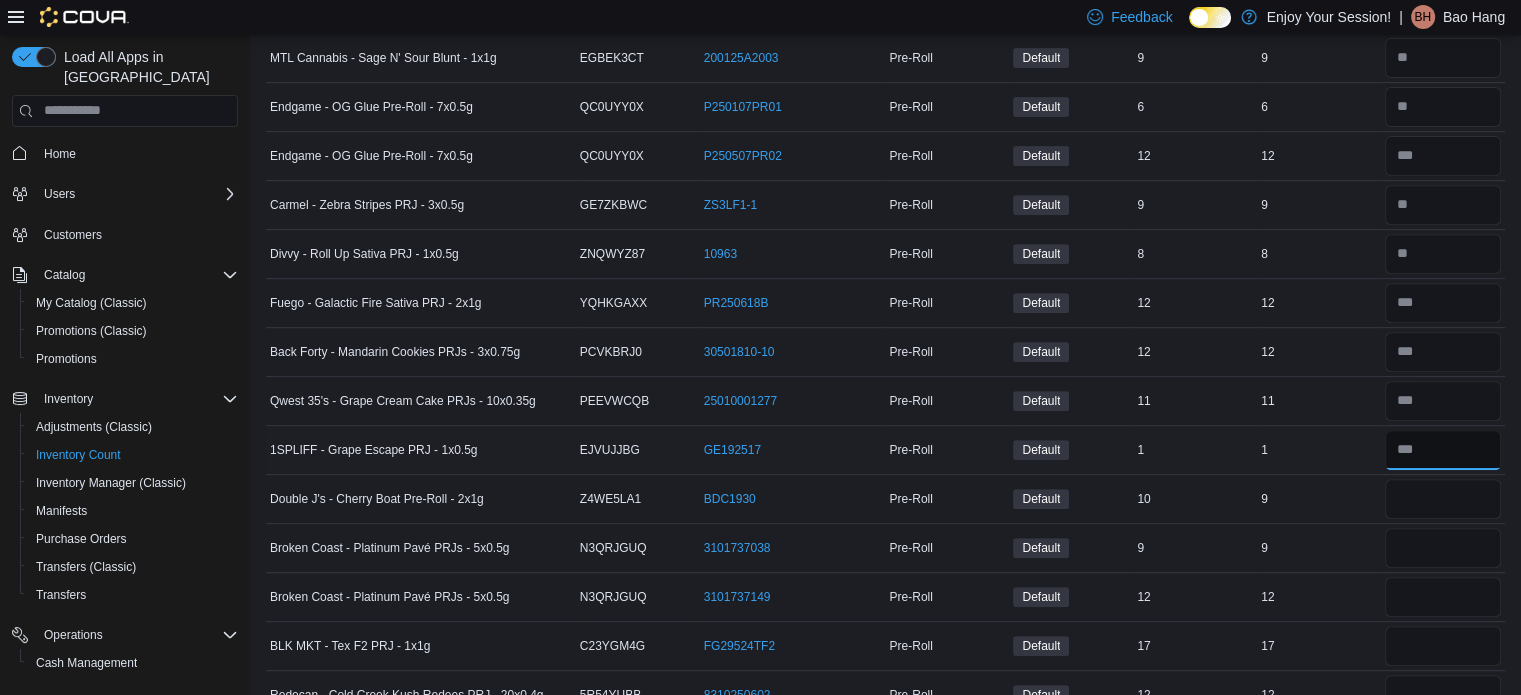 click at bounding box center (1443, 450) 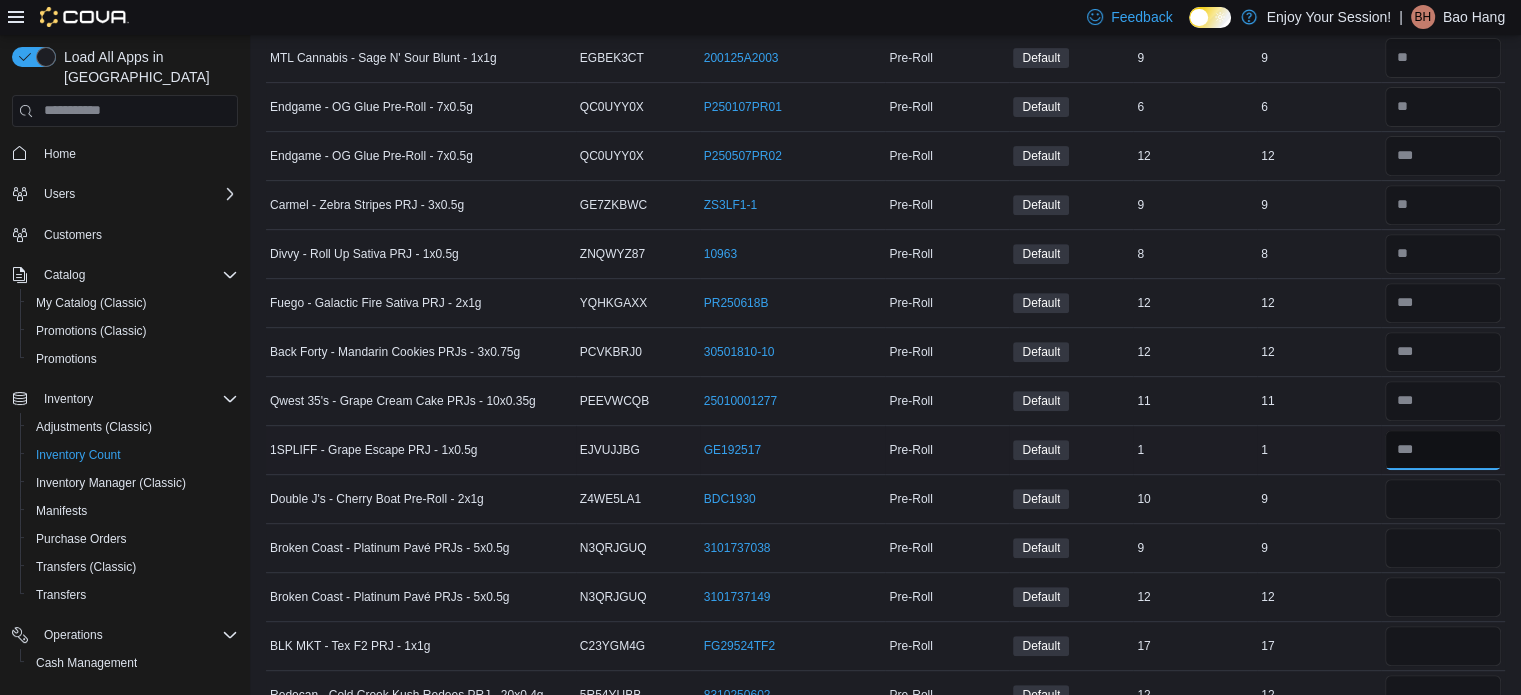 type on "*" 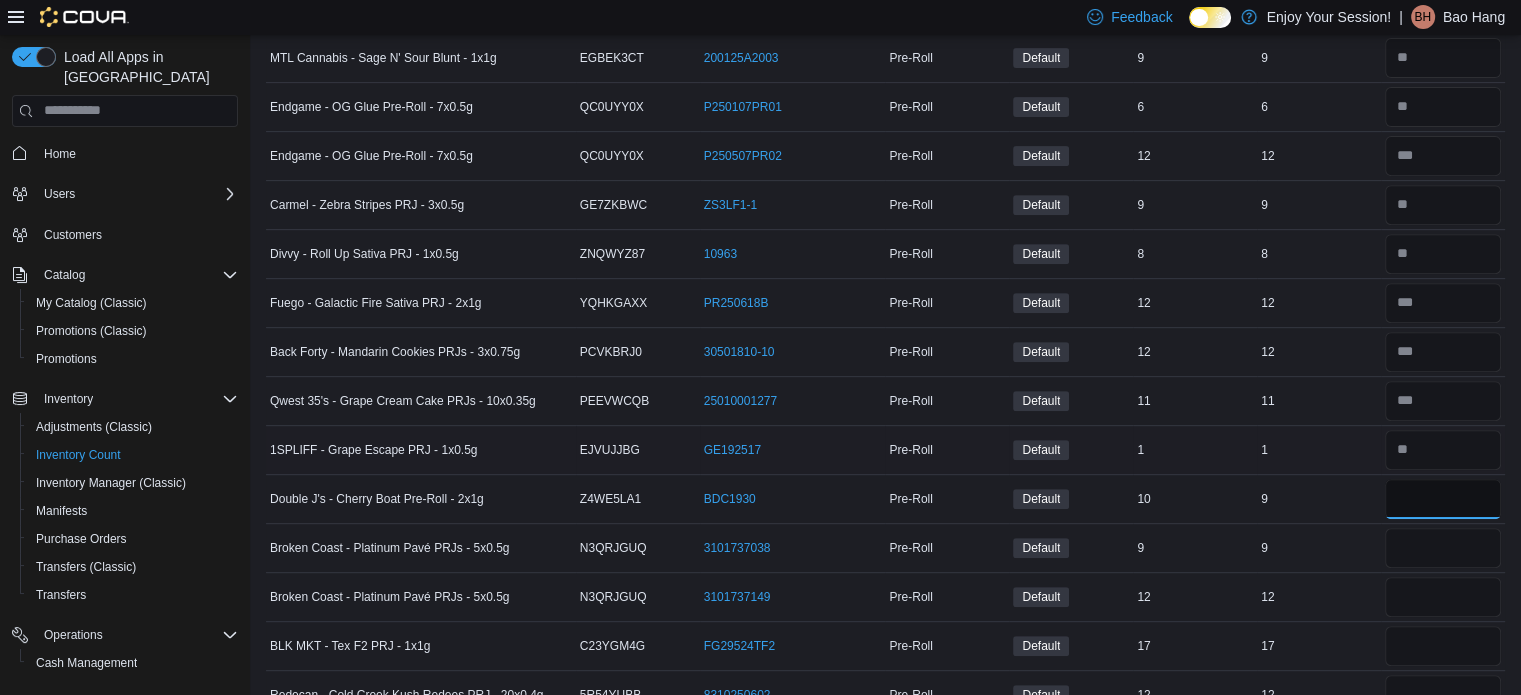 type 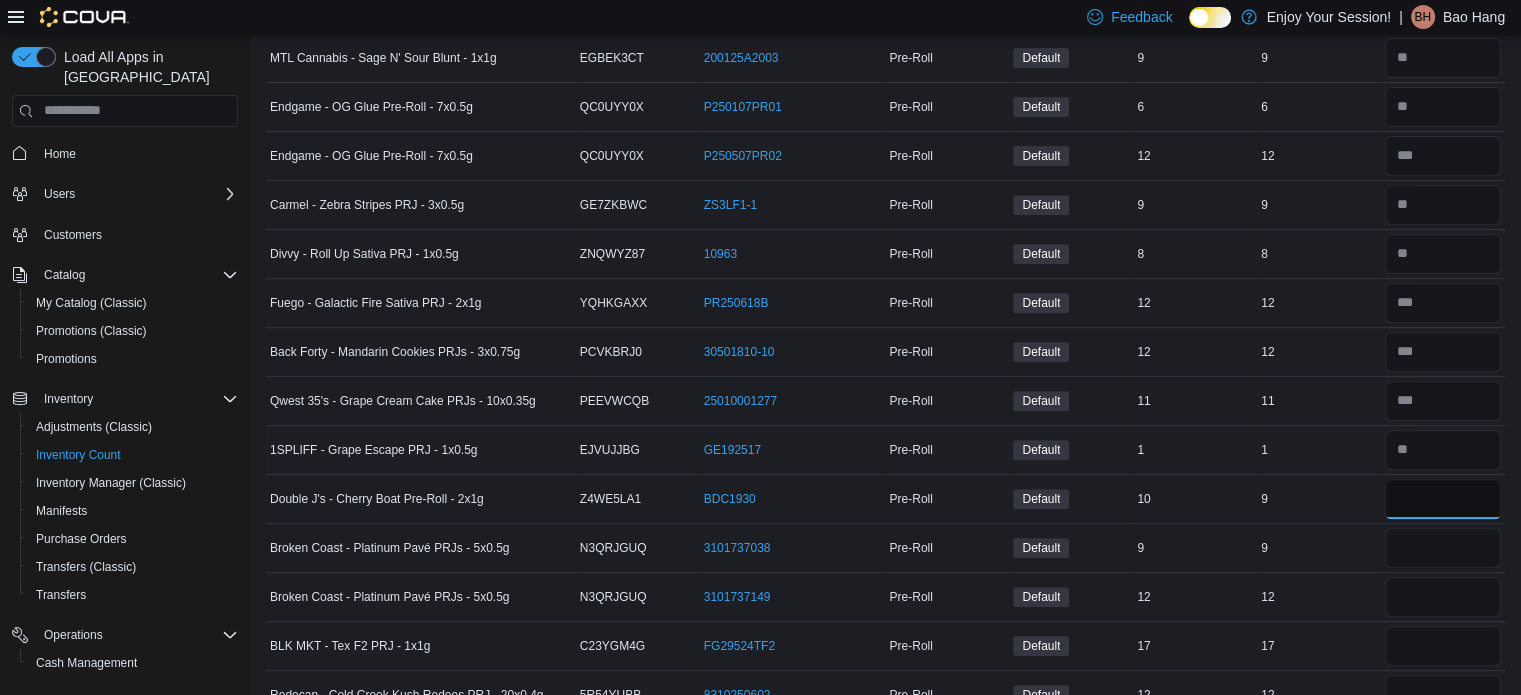 type on "*" 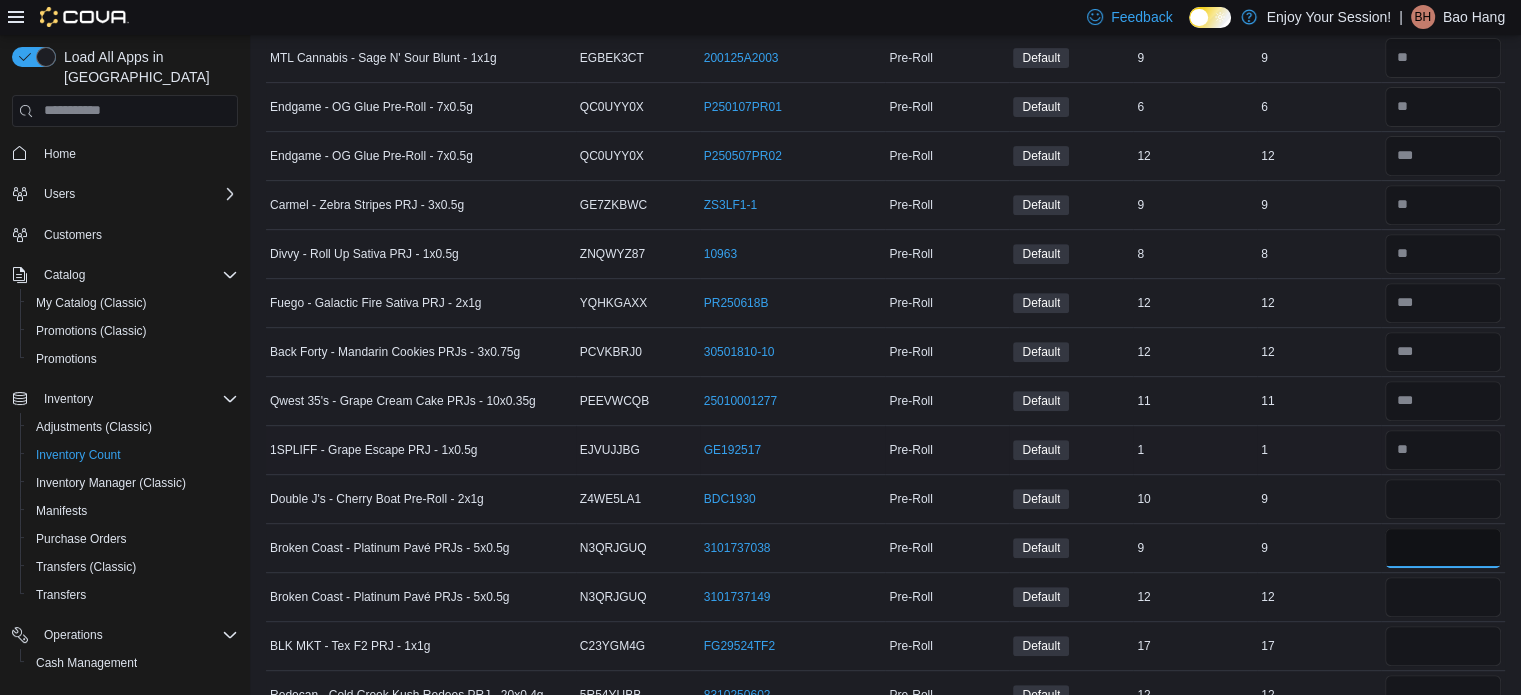 type 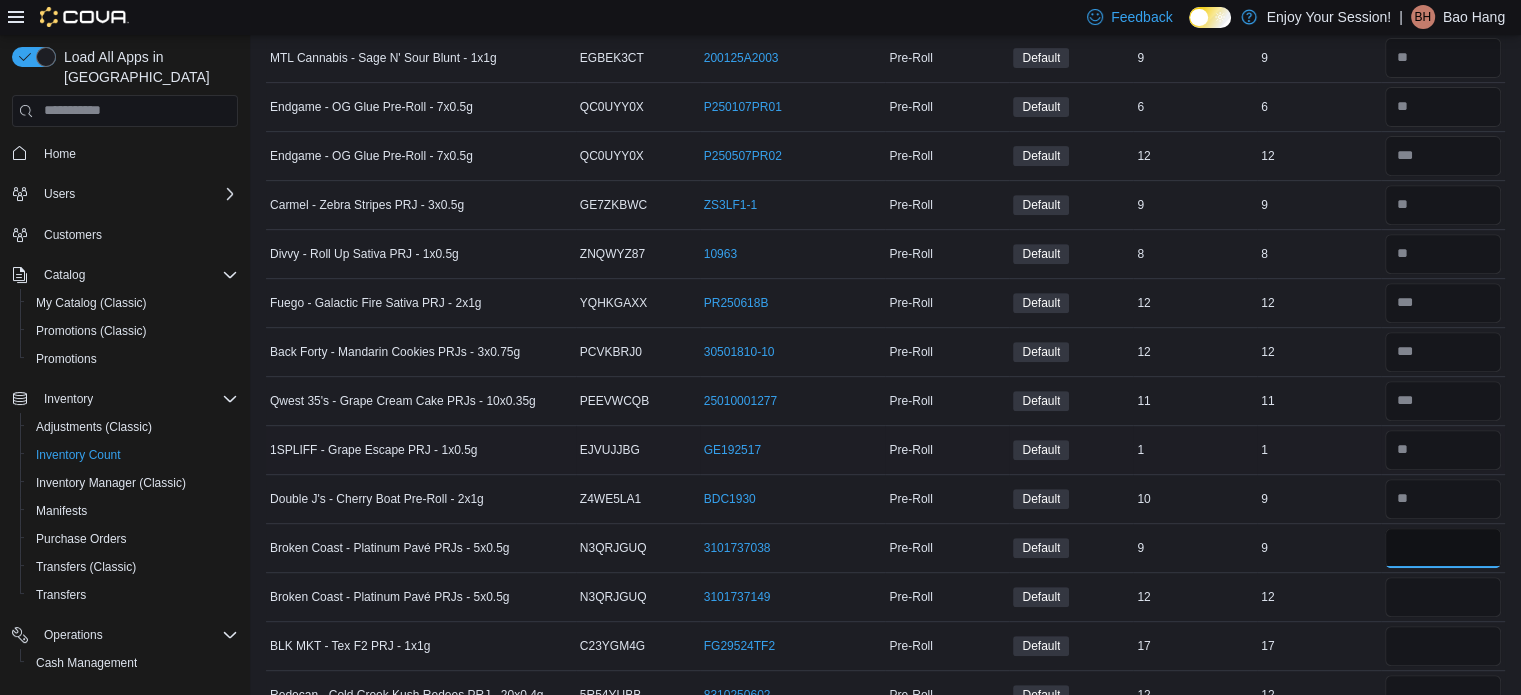 type on "*" 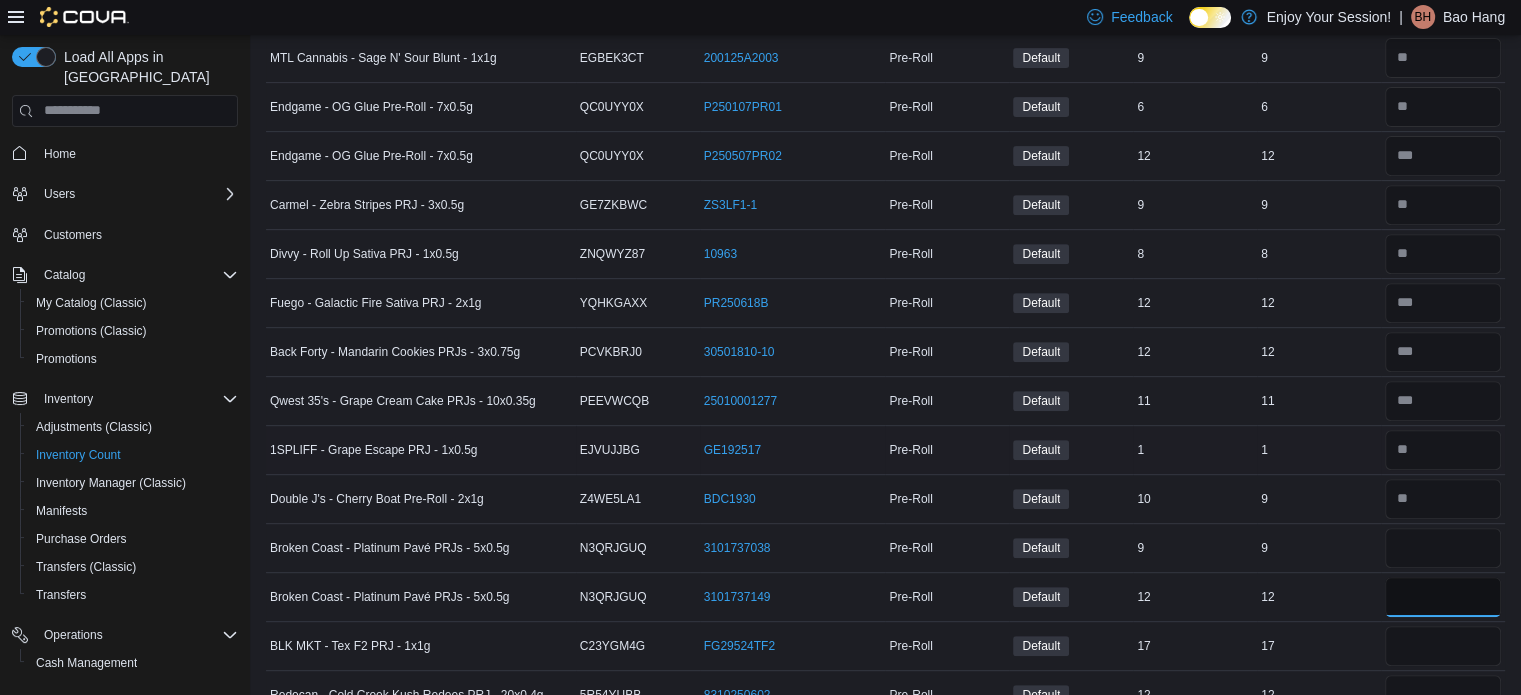 type 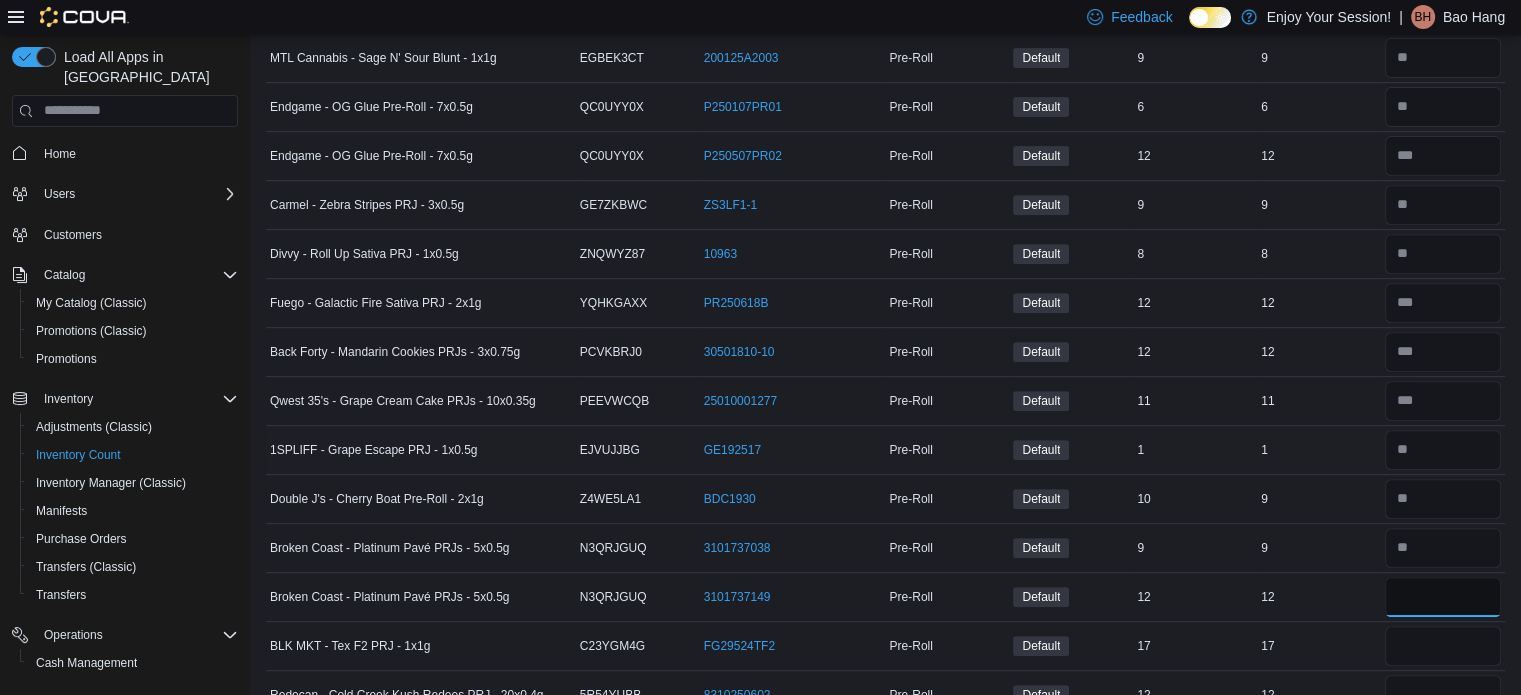 type on "**" 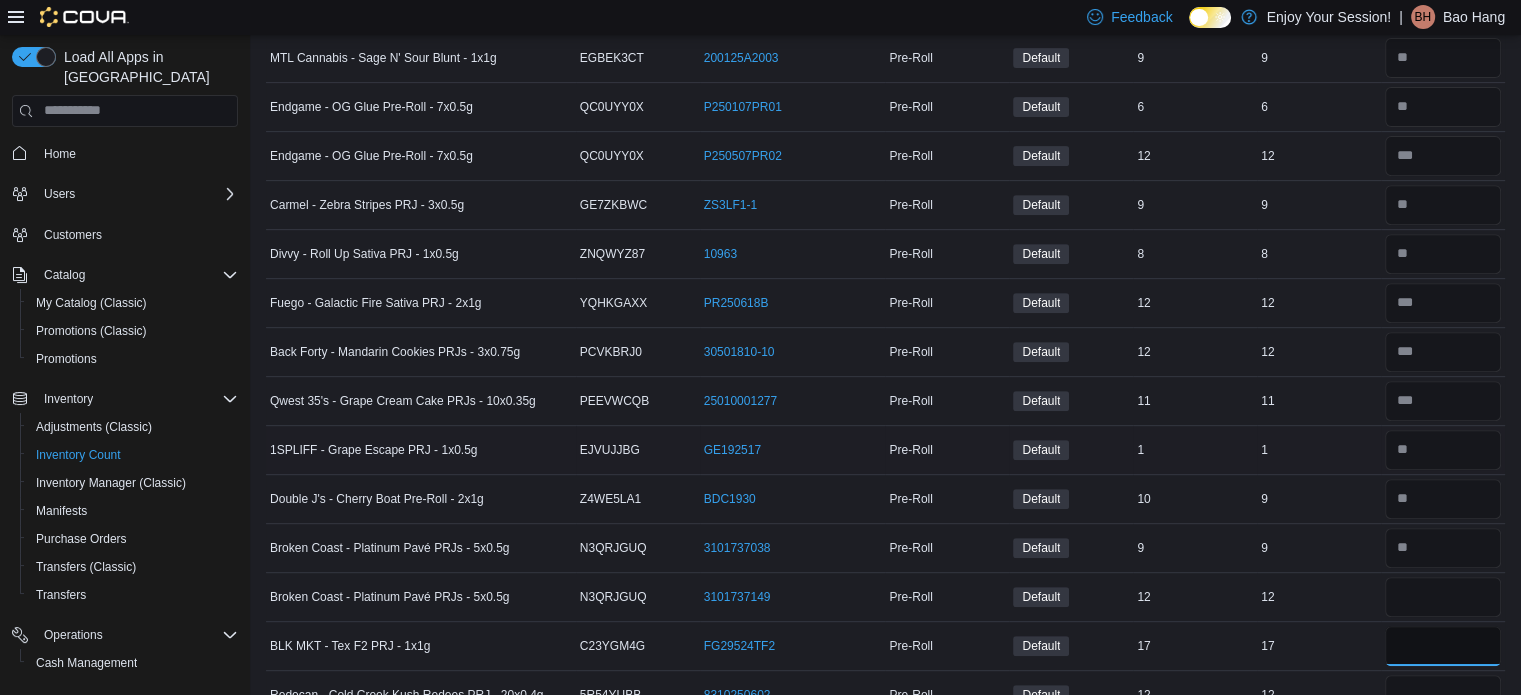 type 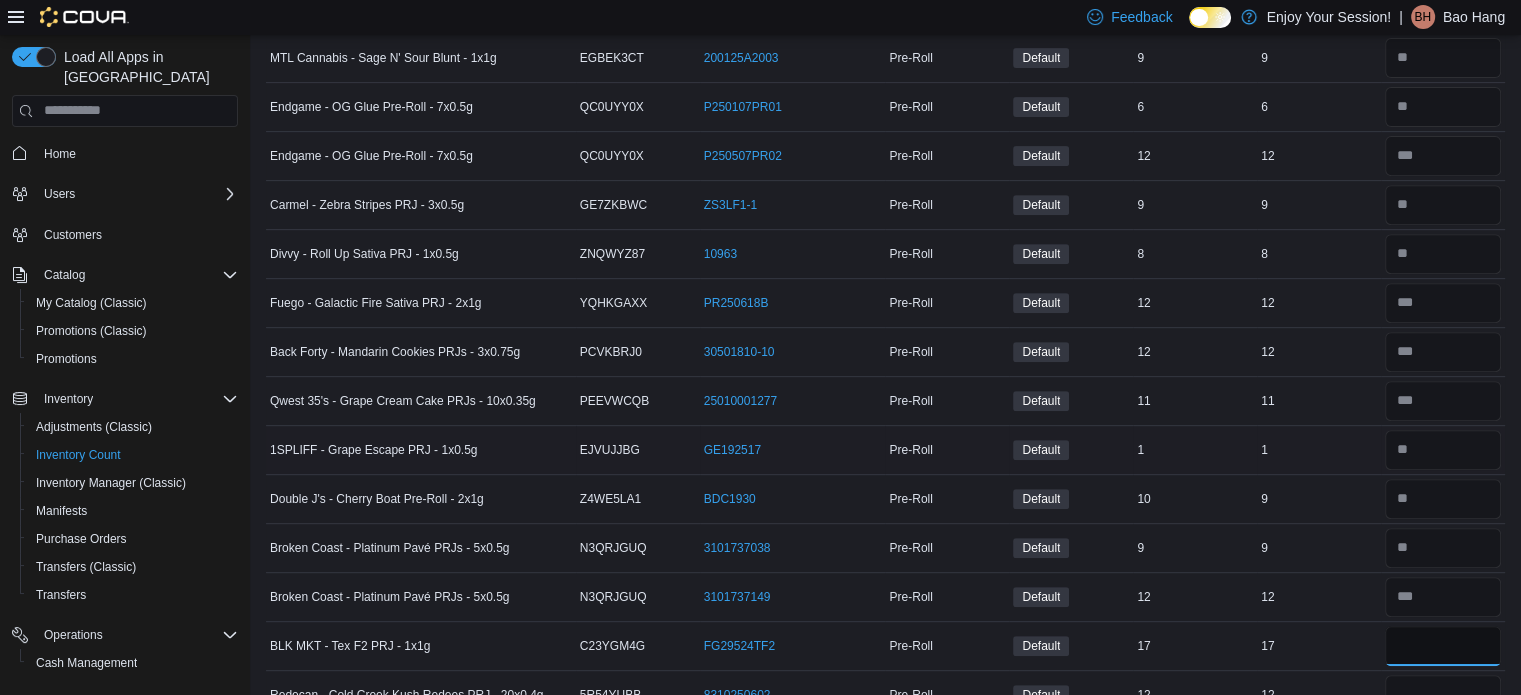 type on "**" 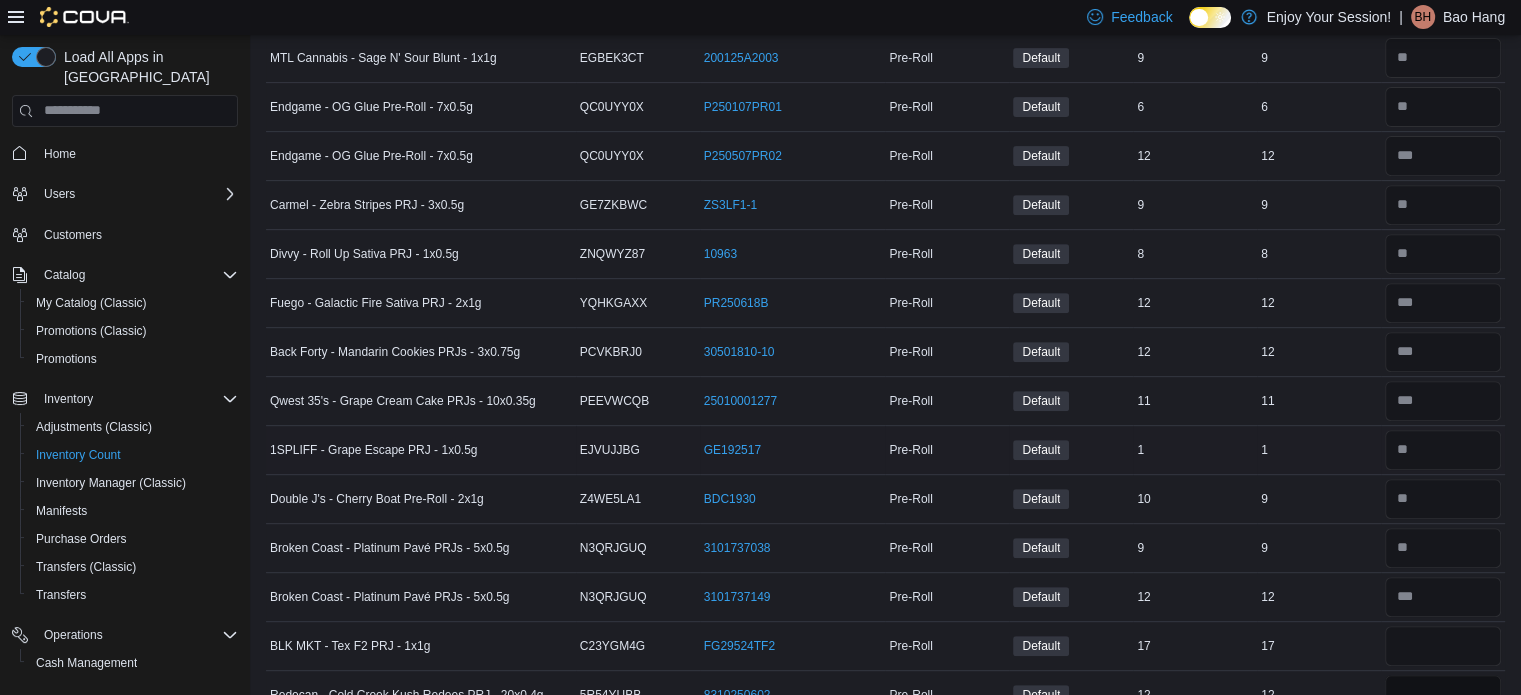 type 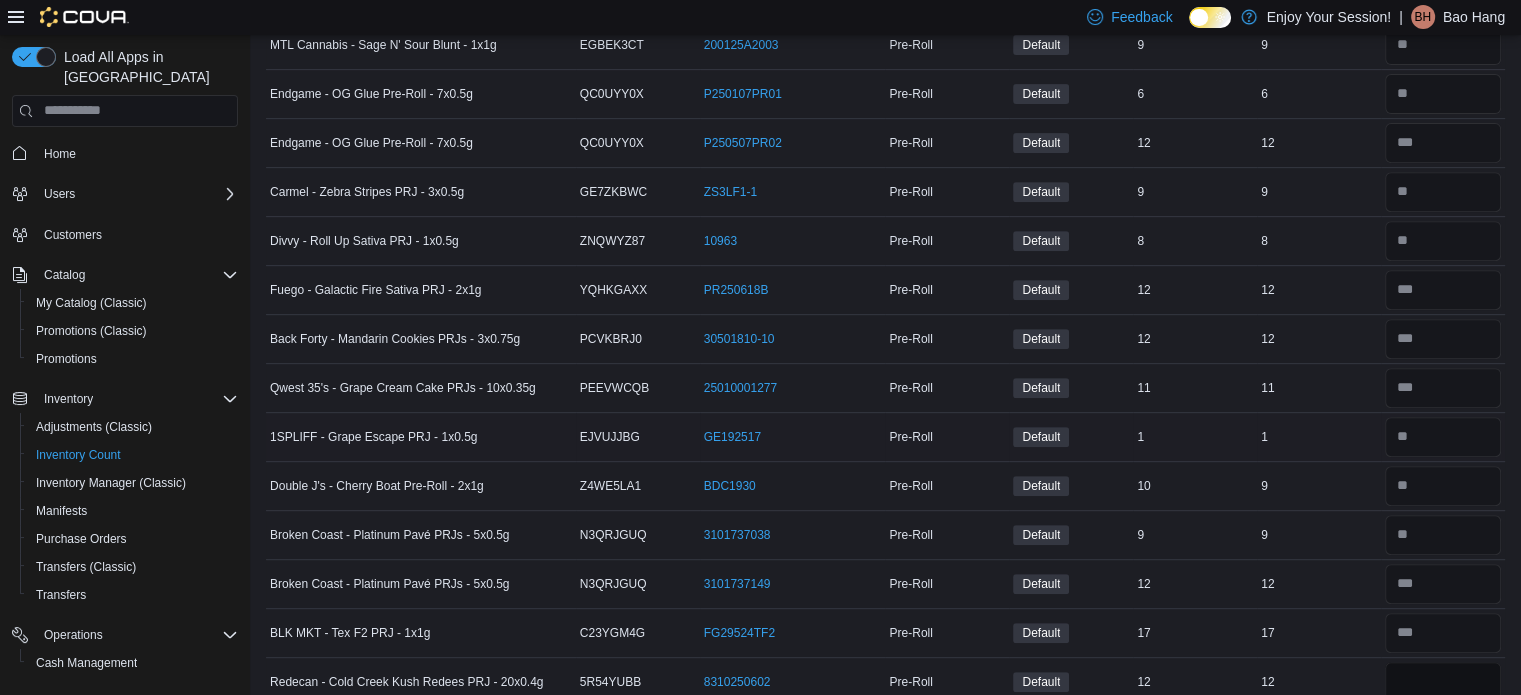type on "**" 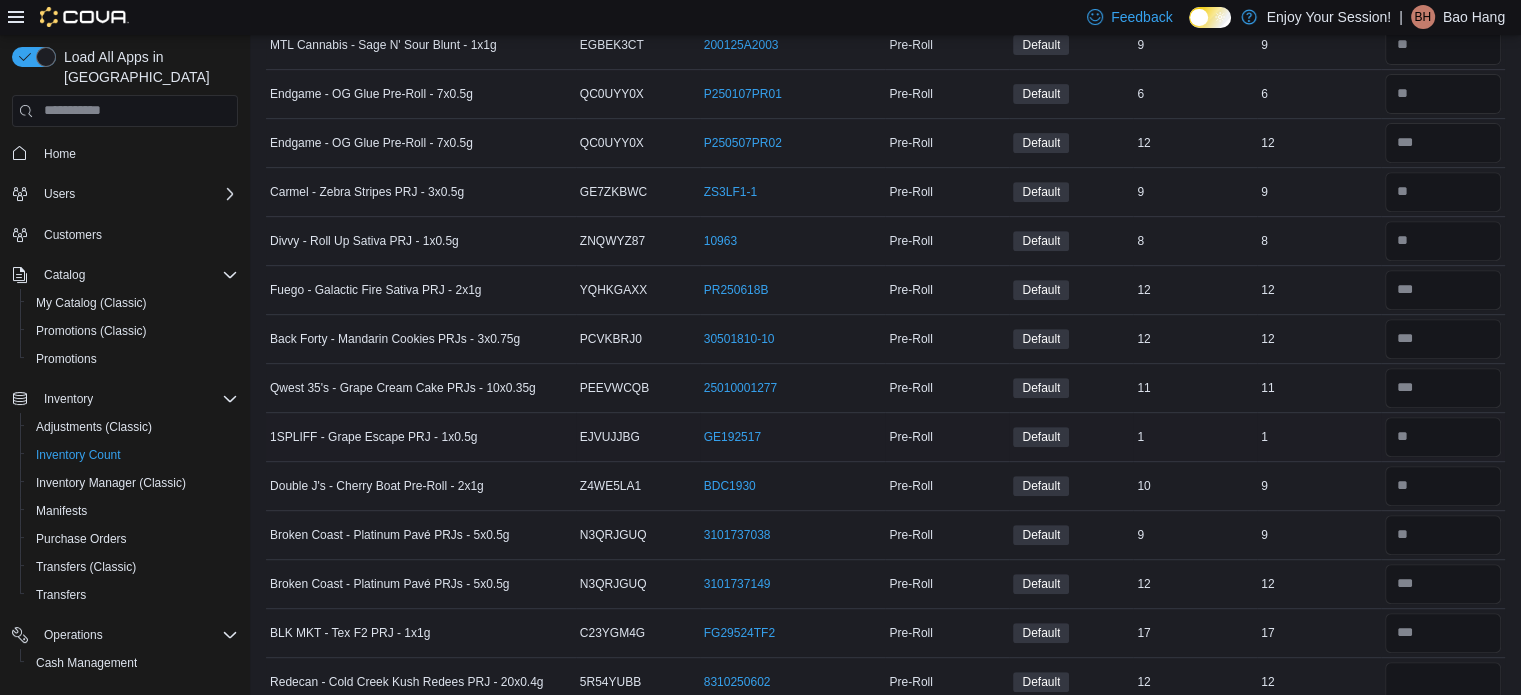type 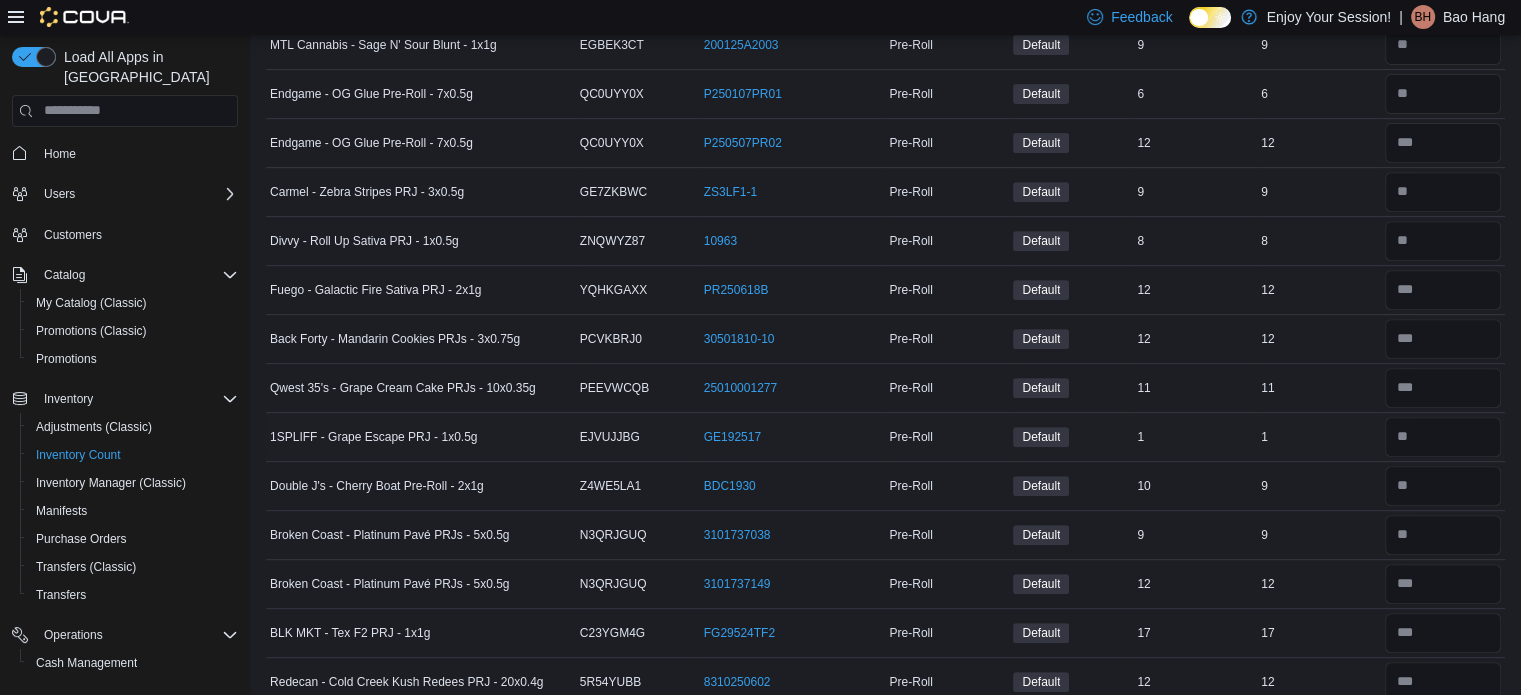 scroll, scrollTop: 1189, scrollLeft: 0, axis: vertical 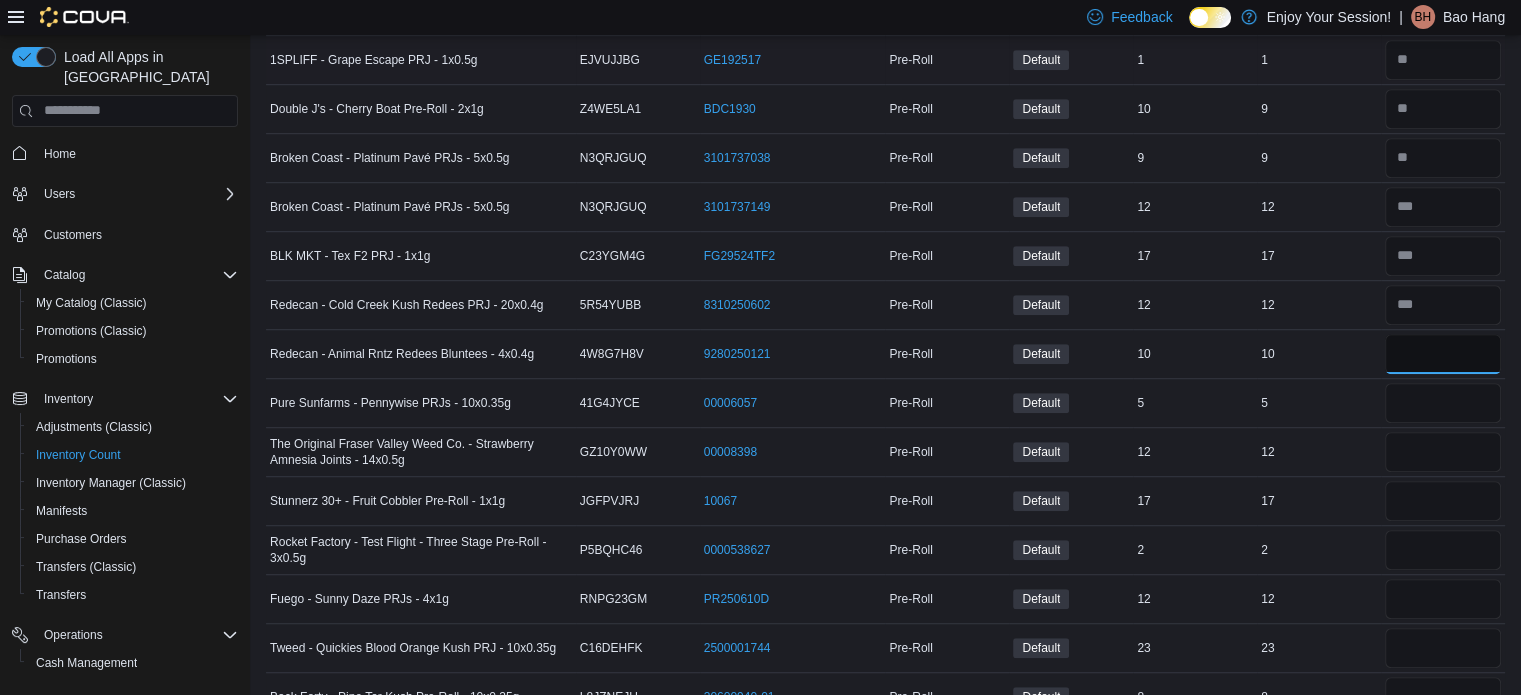 type on "**" 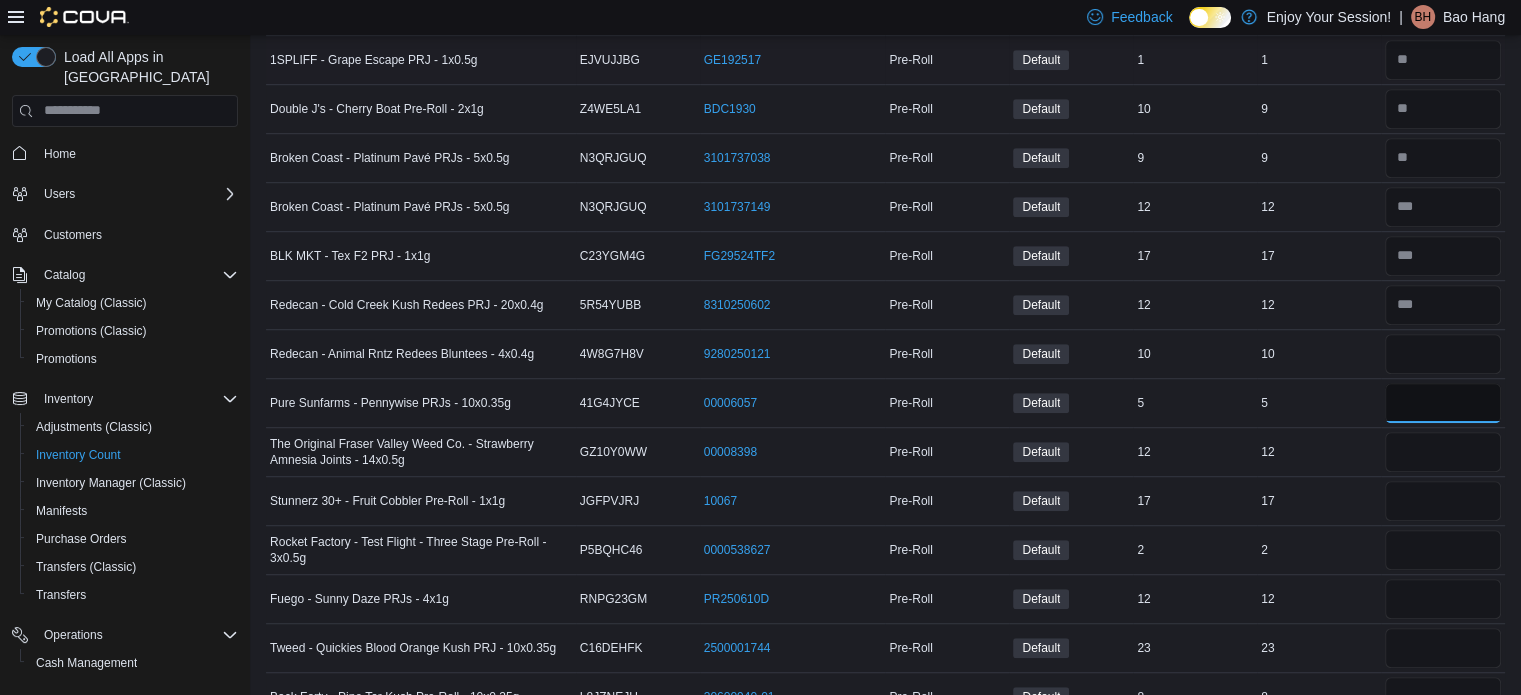 type 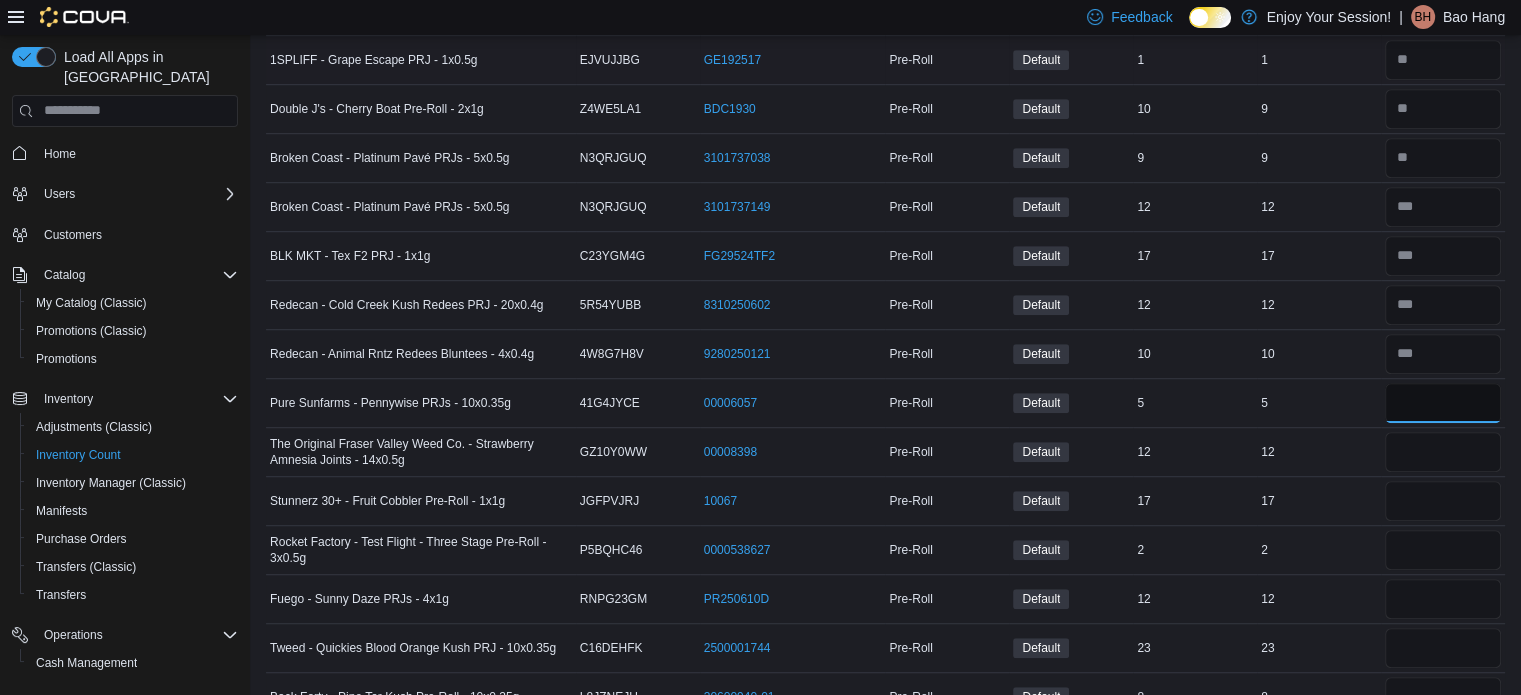 type on "*" 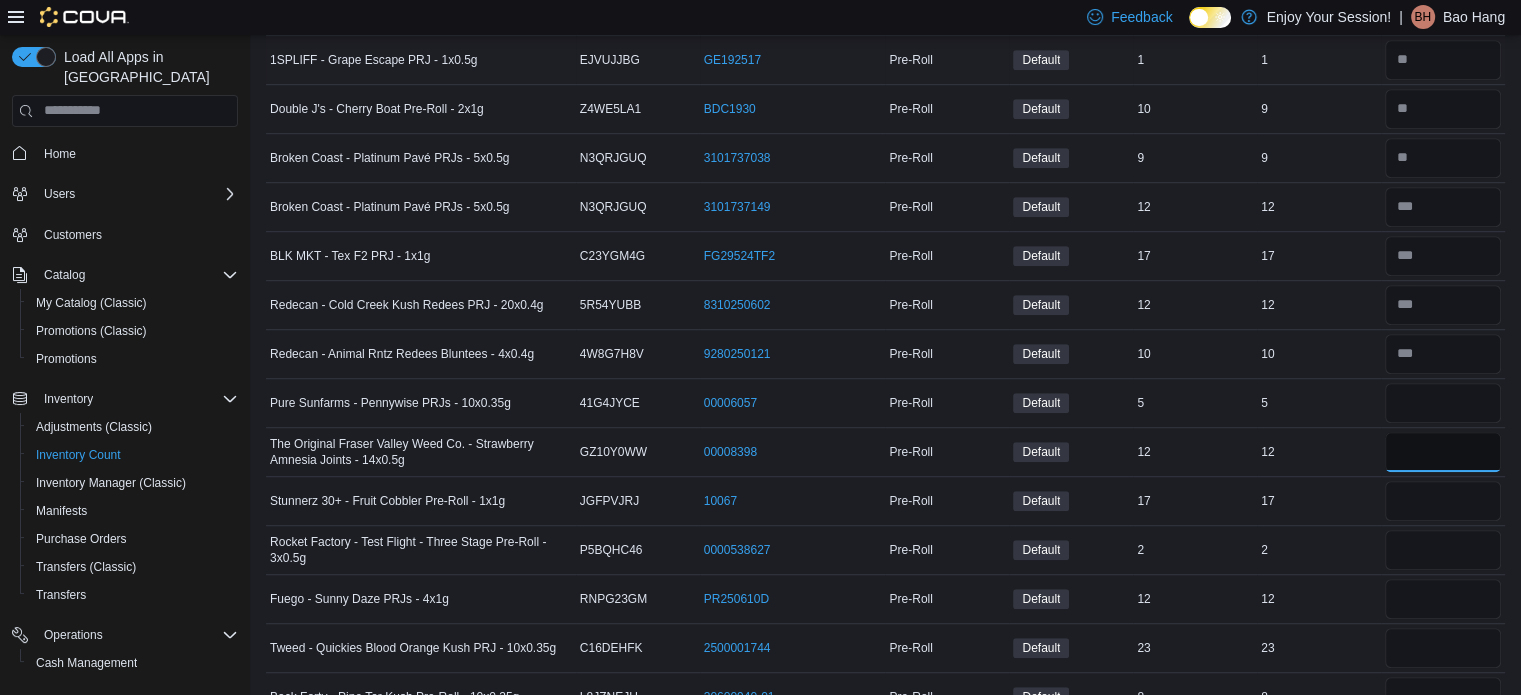 type 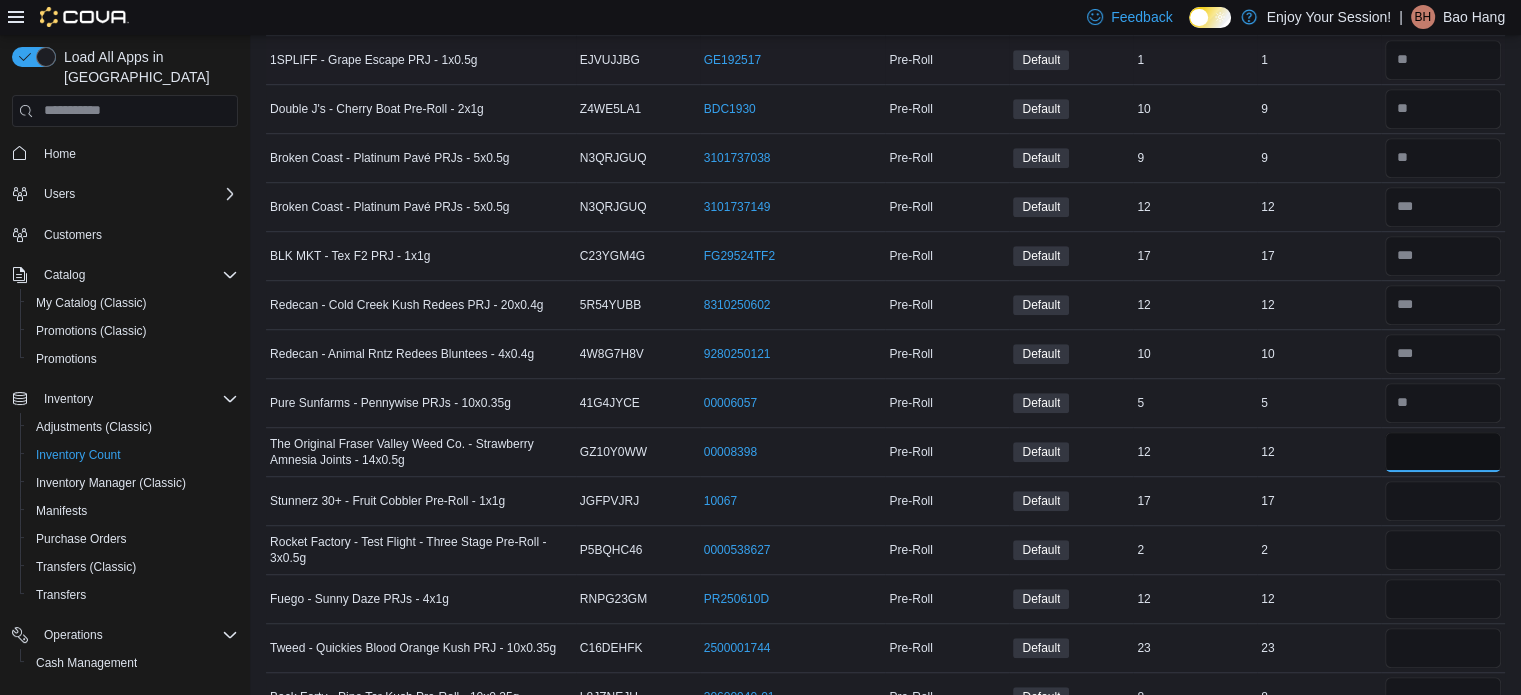 type on "**" 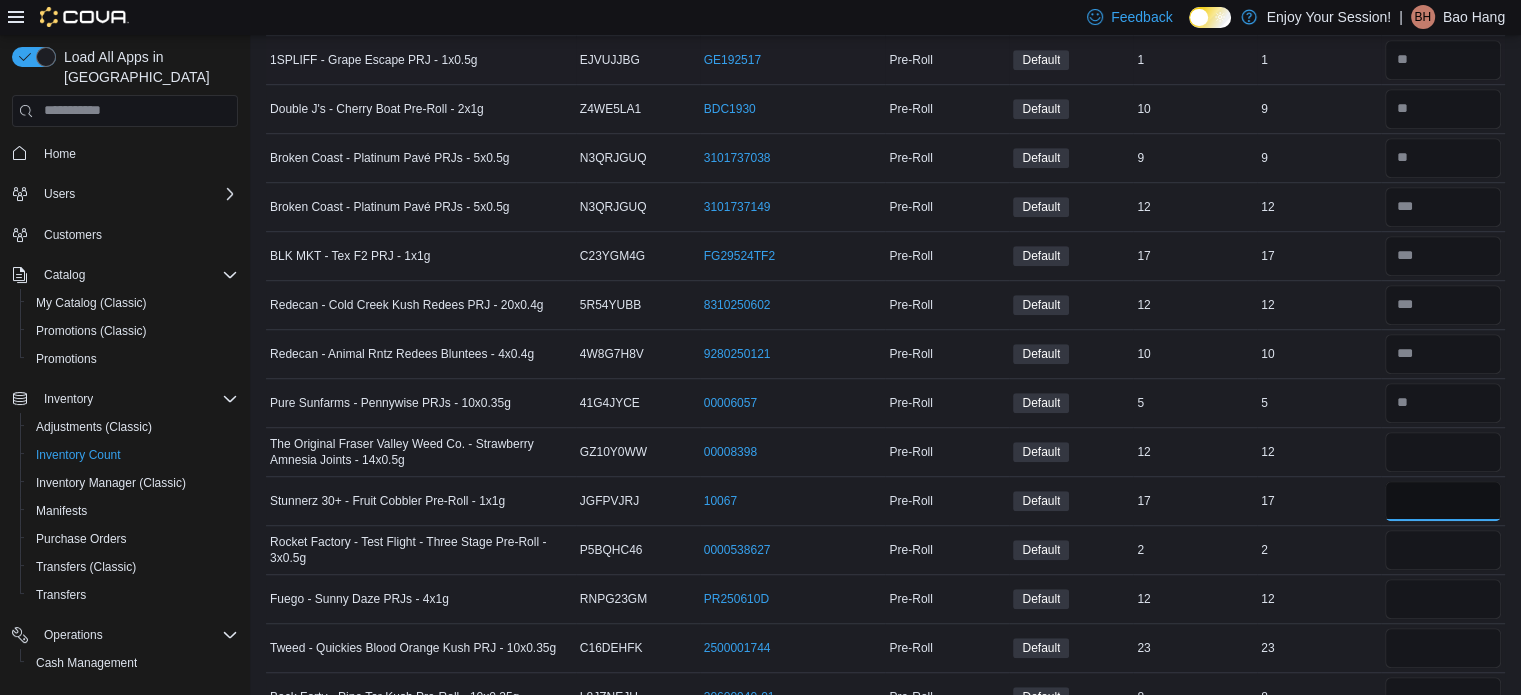 type 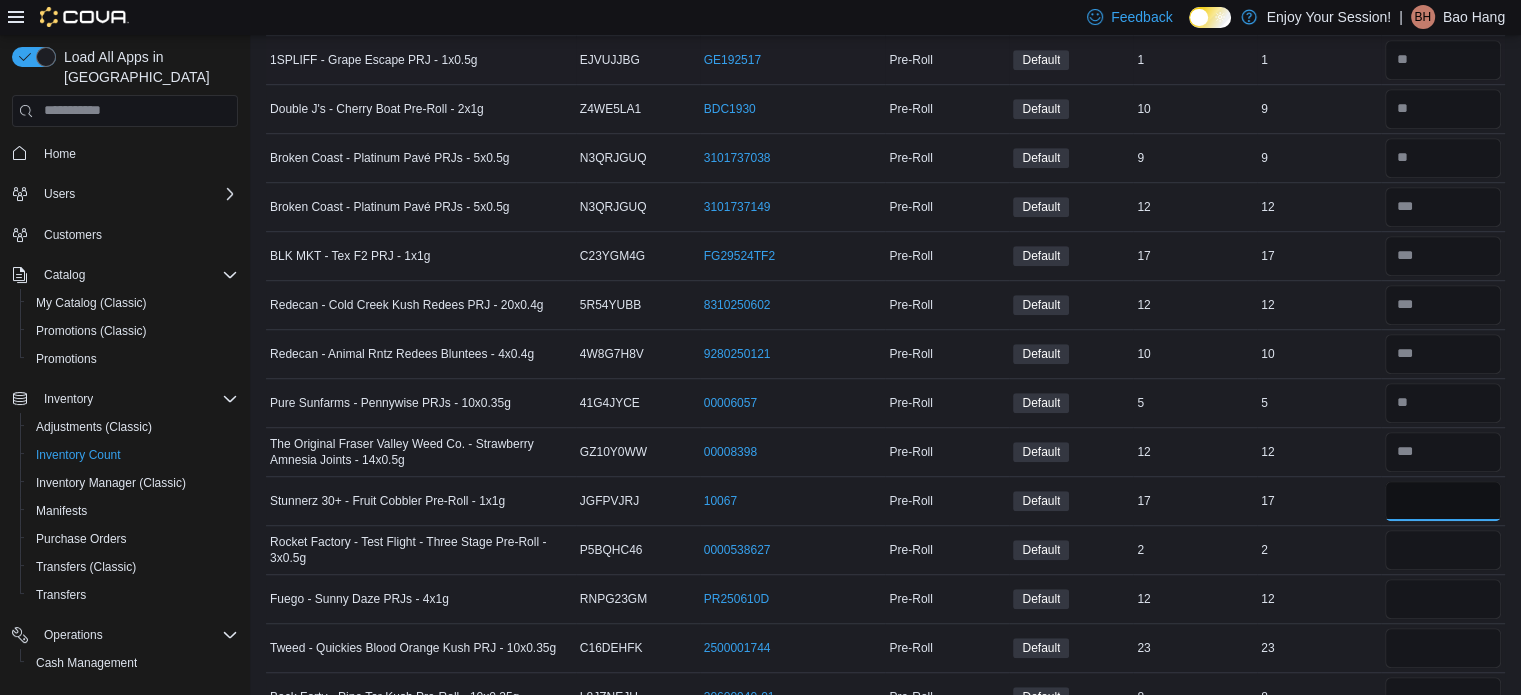 type on "**" 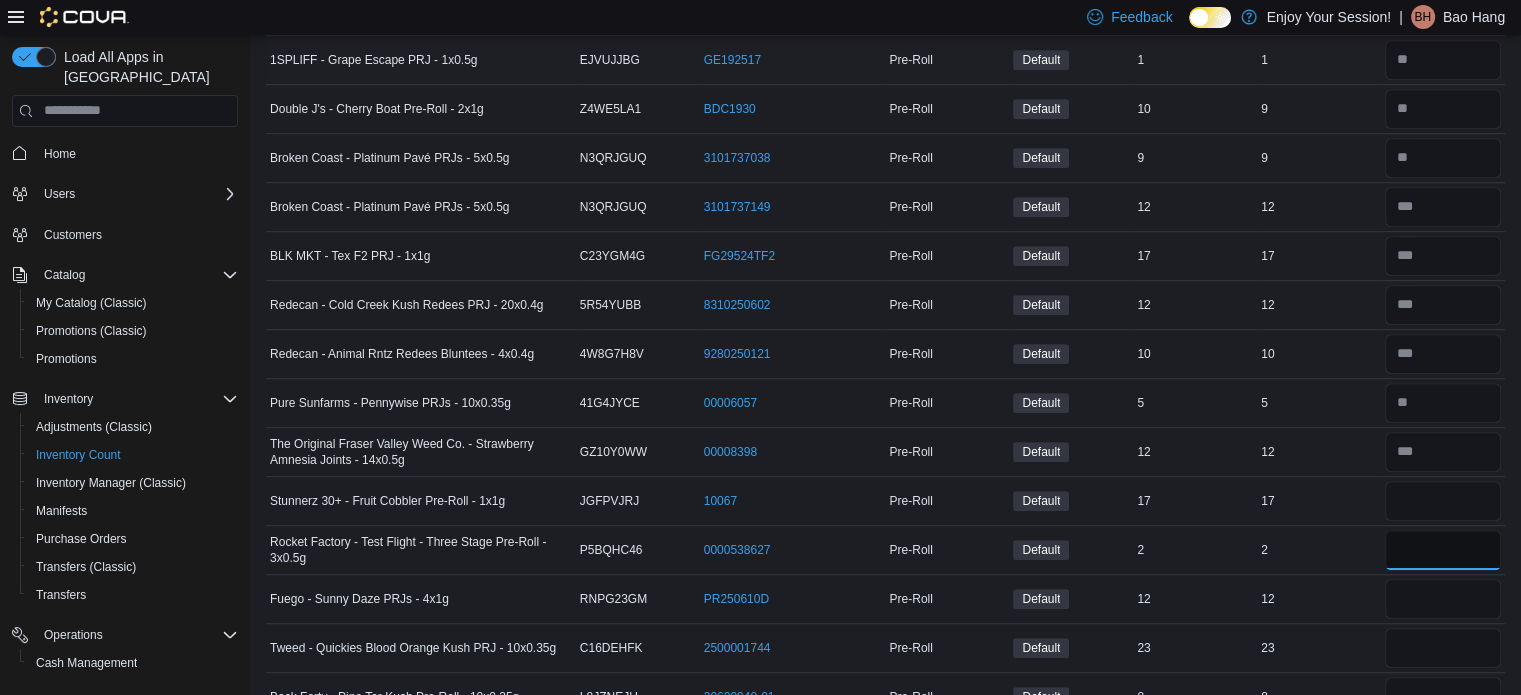 type 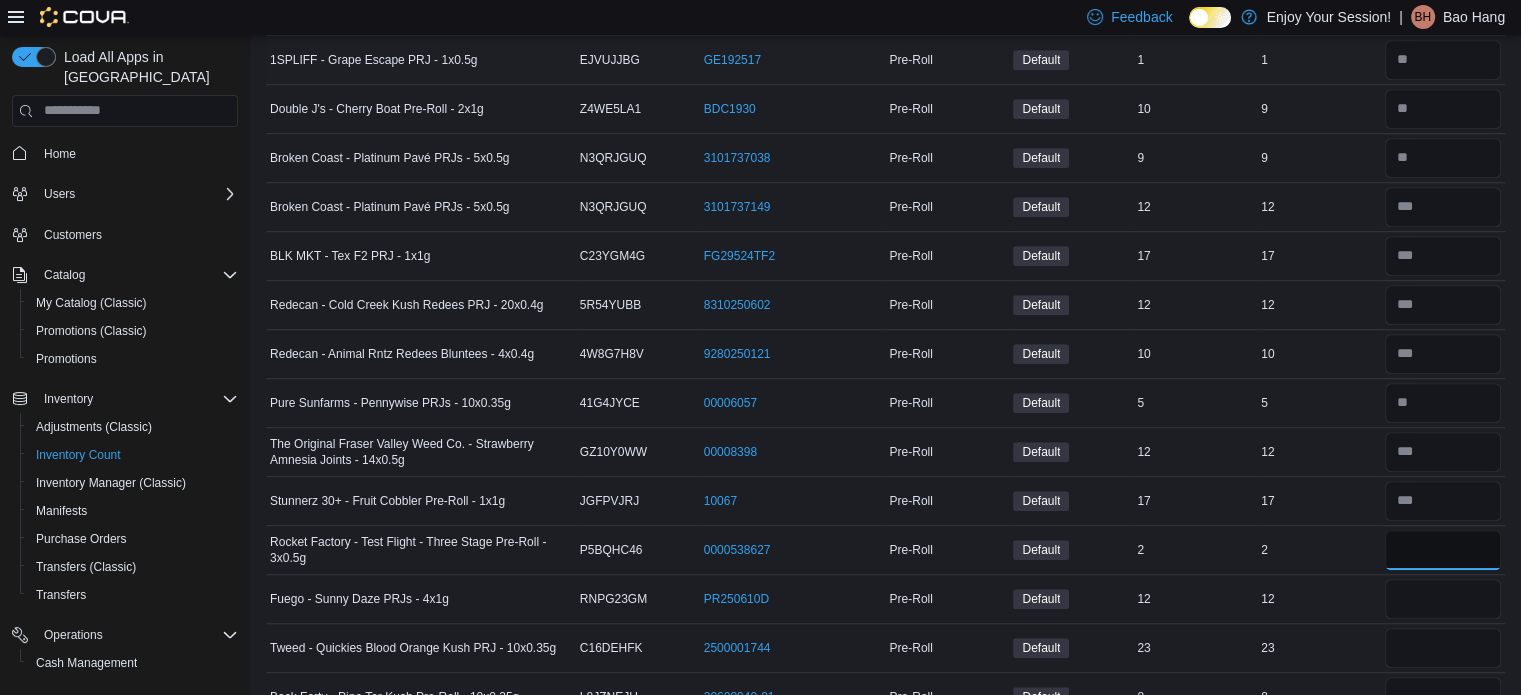 type on "*" 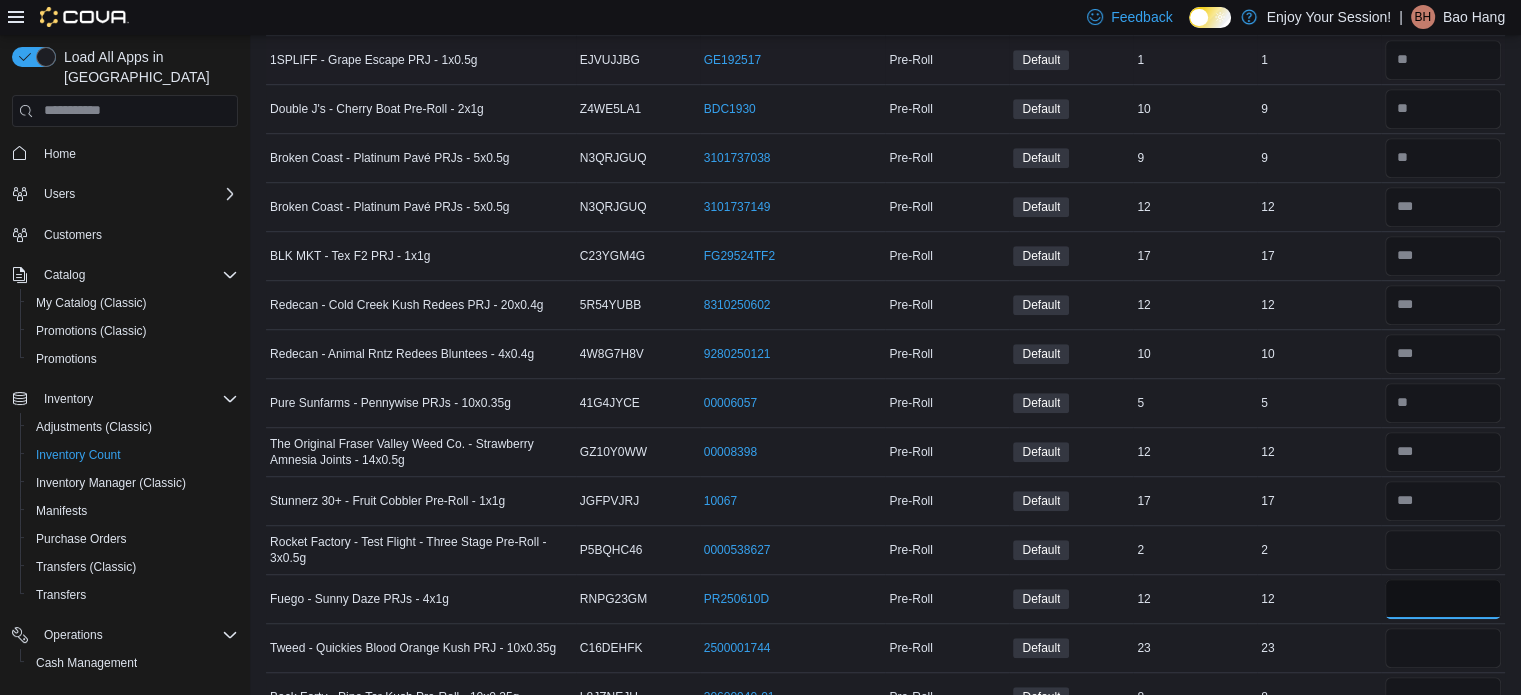 type 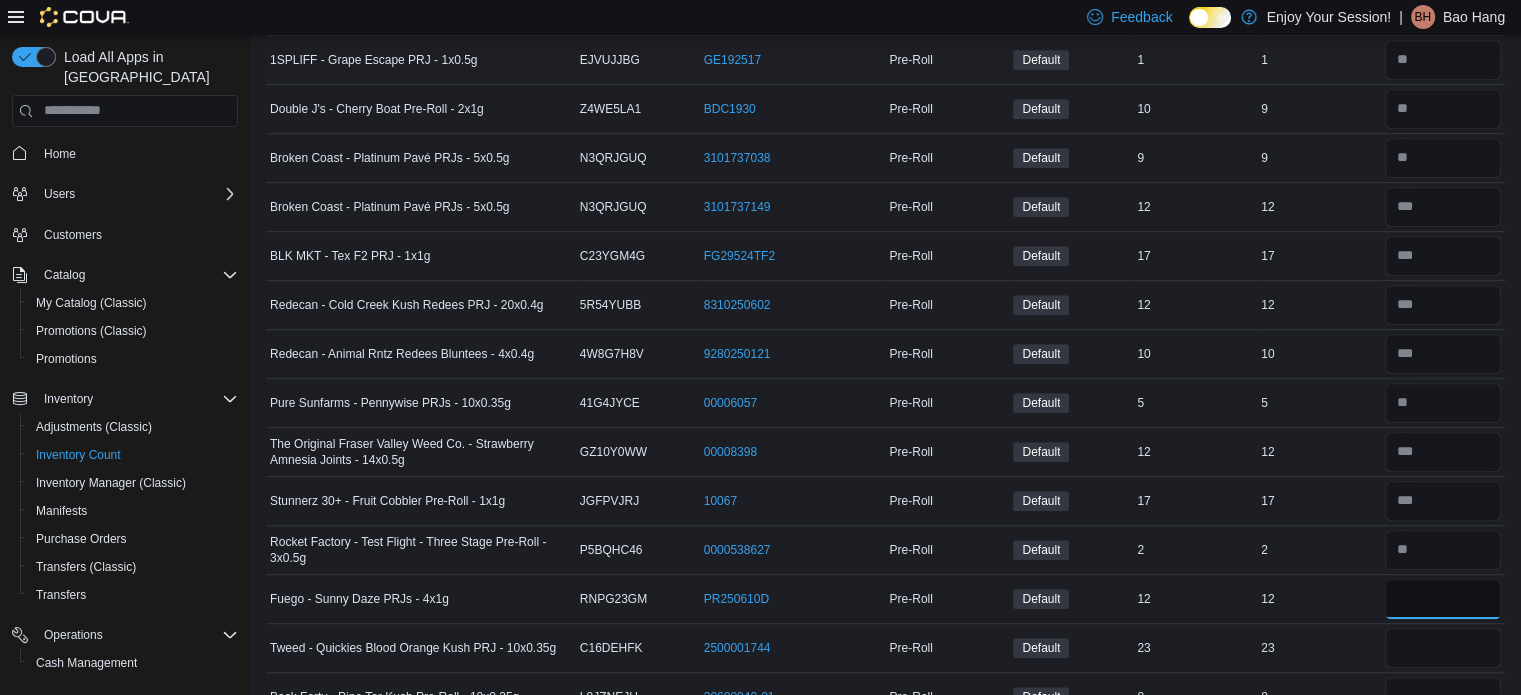 type on "**" 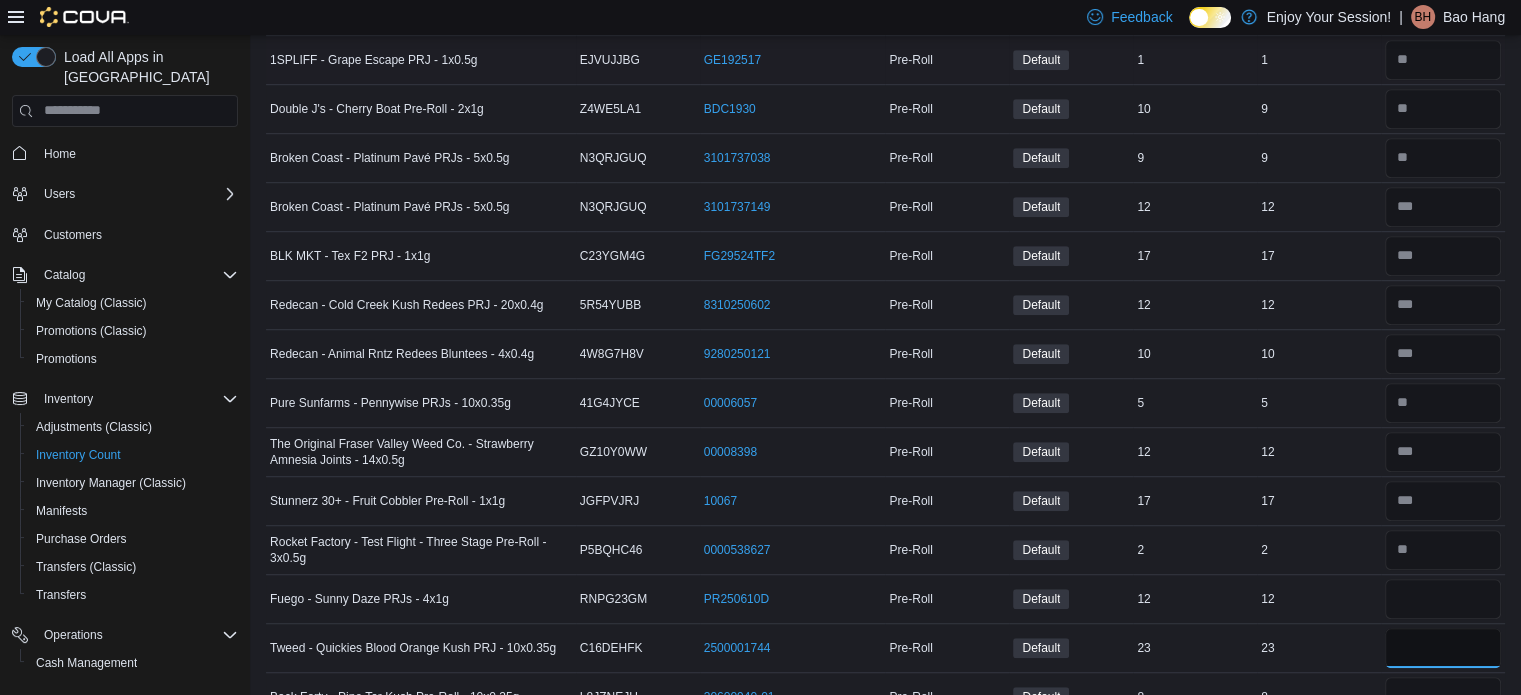type 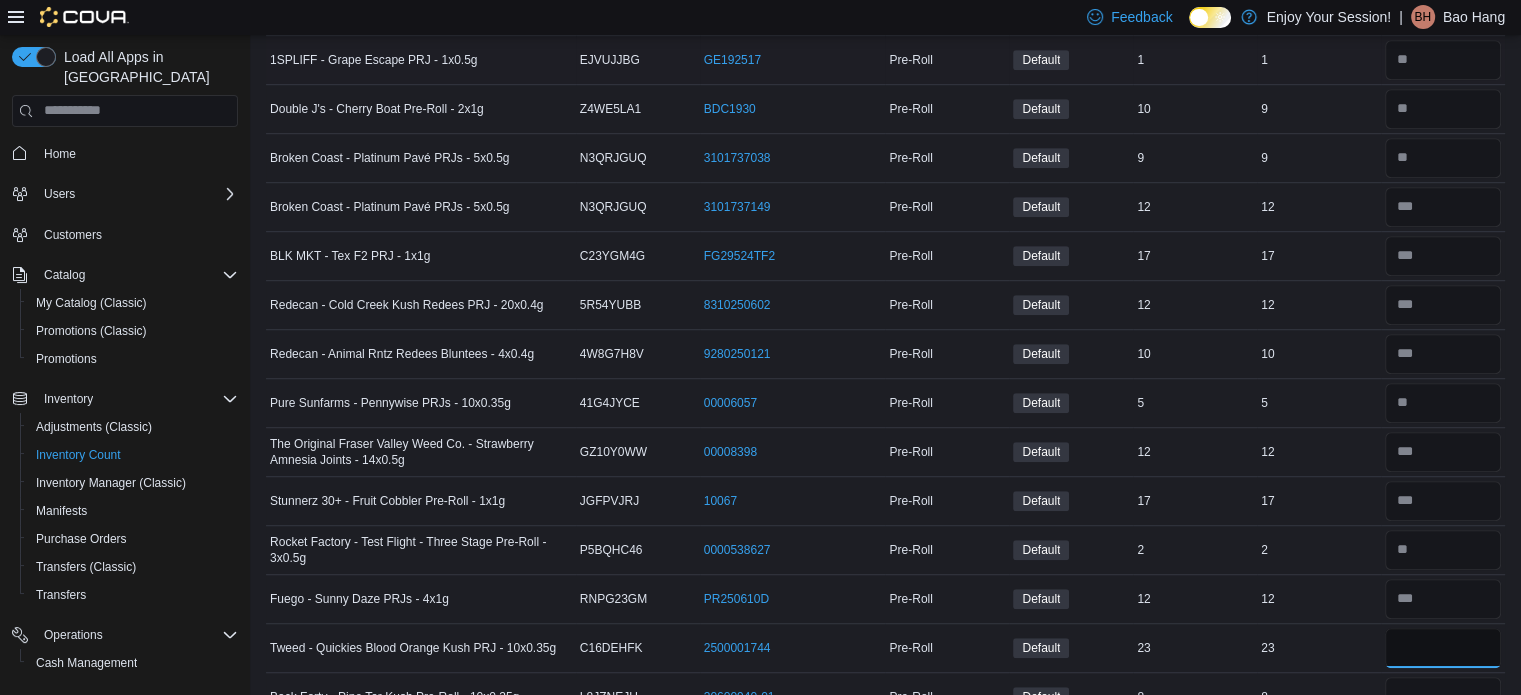 type on "**" 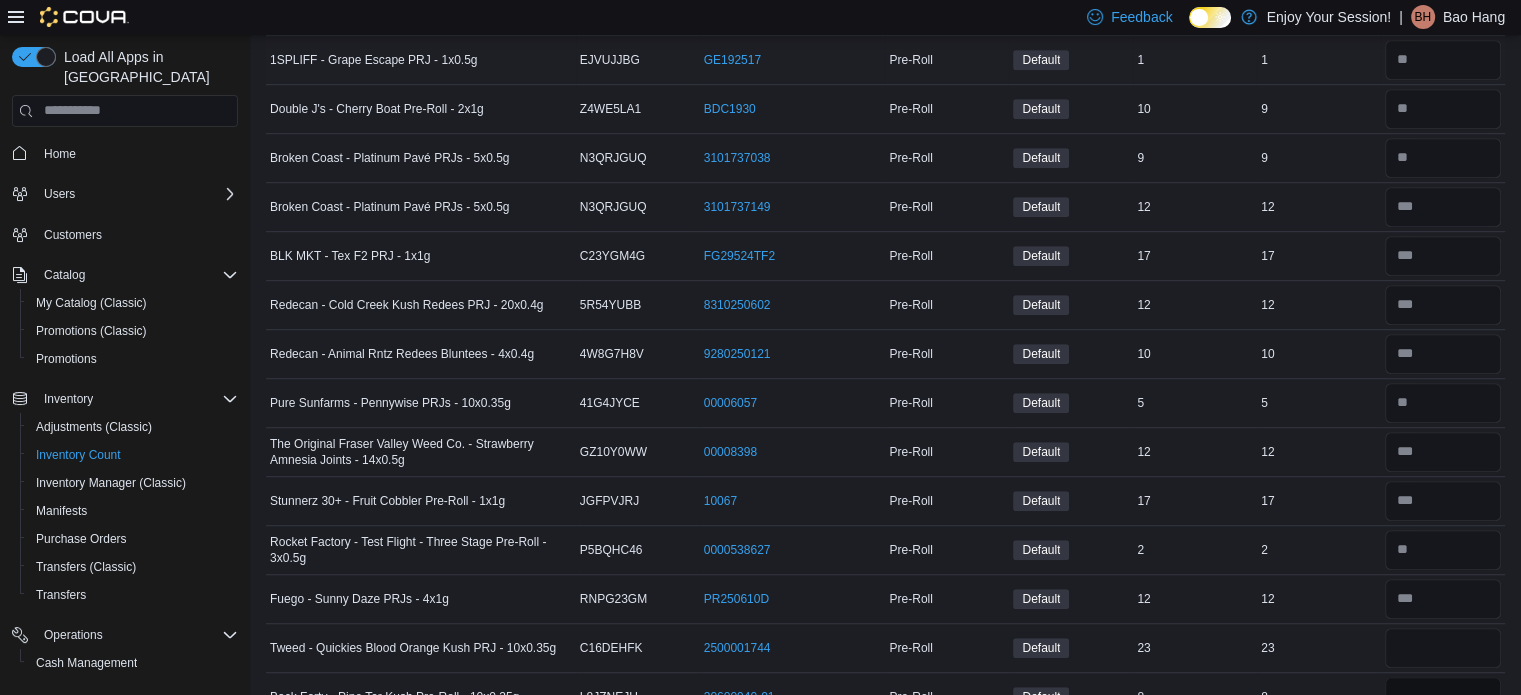 type 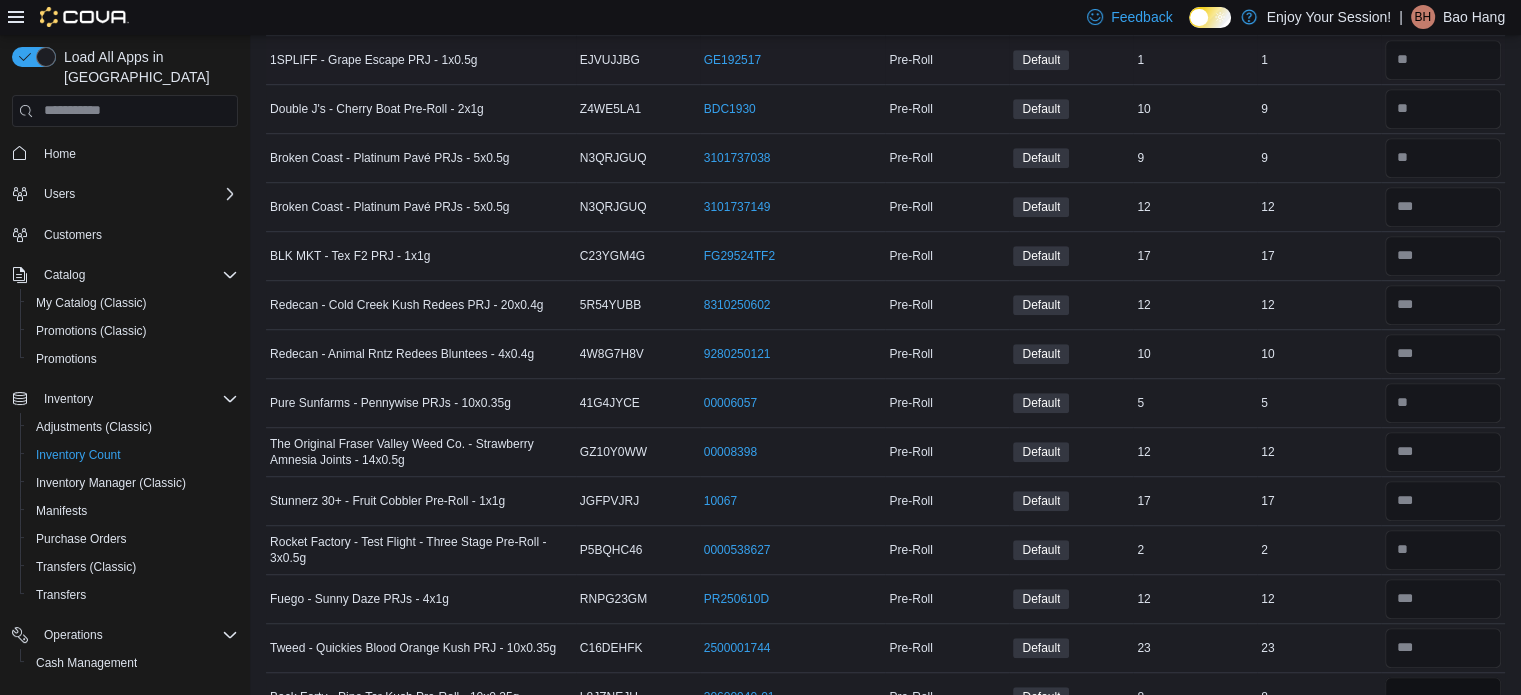 scroll, scrollTop: 1203, scrollLeft: 0, axis: vertical 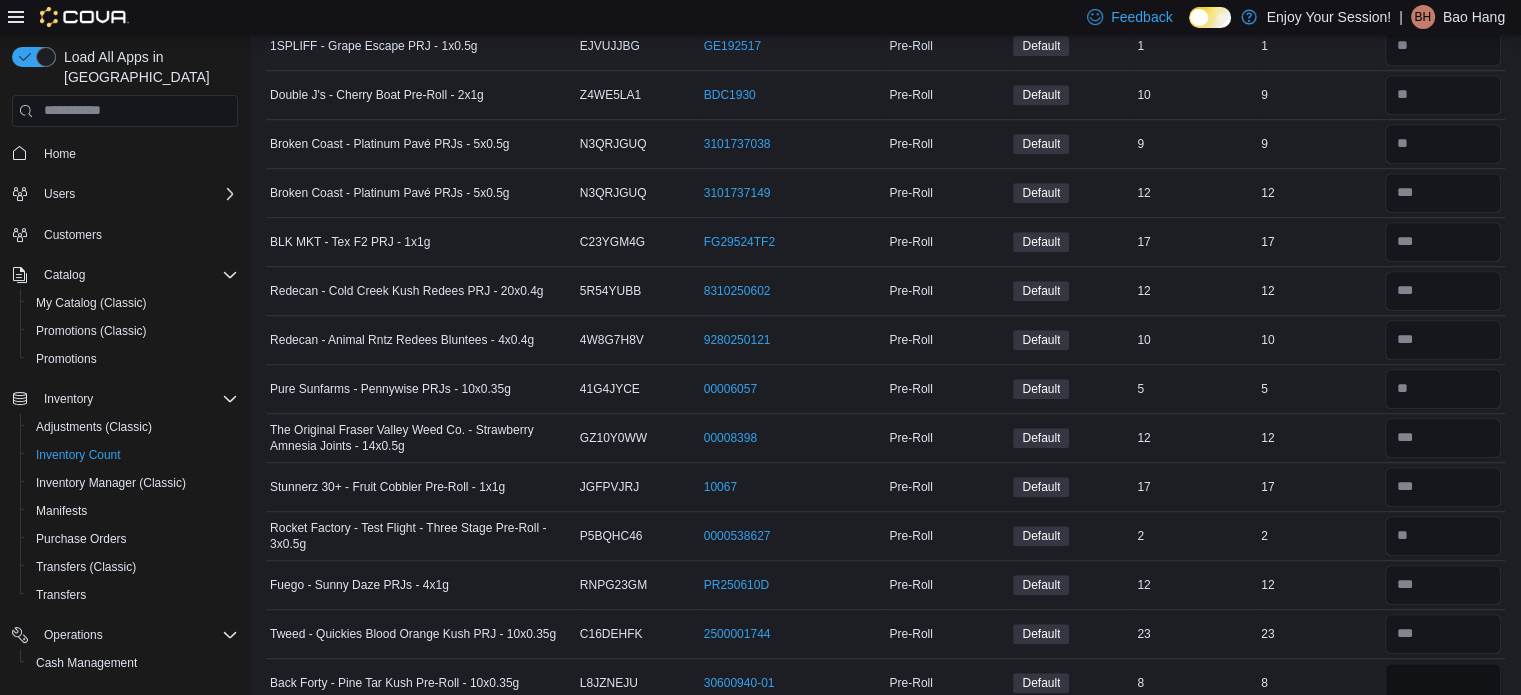 type on "*" 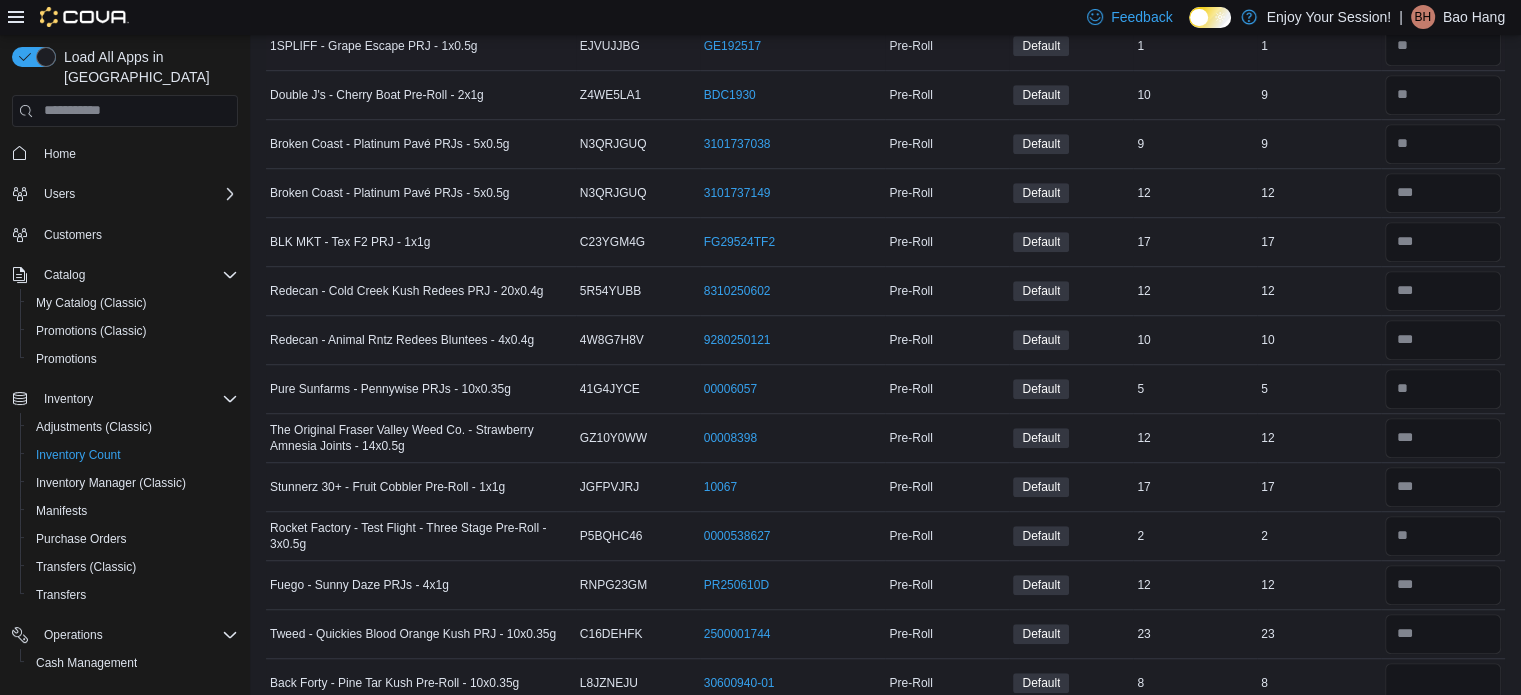 type 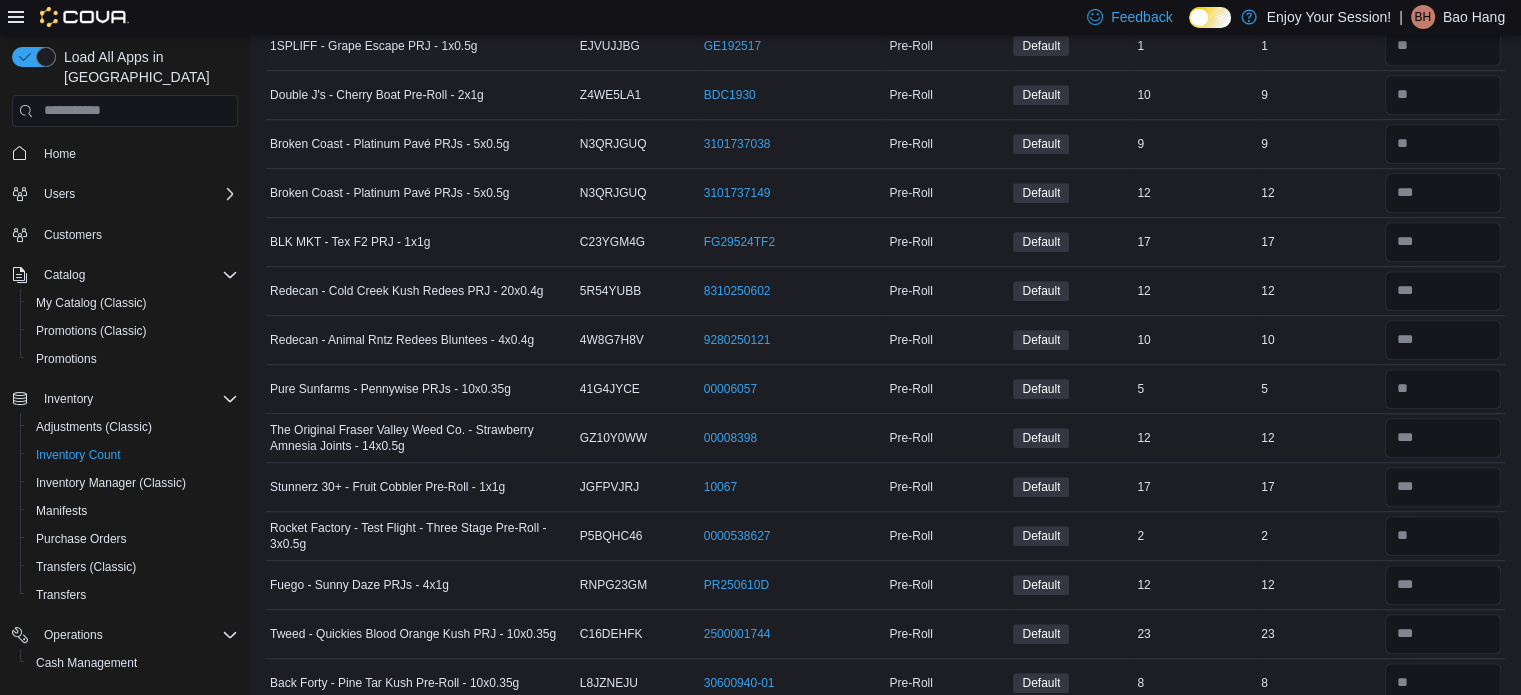 scroll, scrollTop: 1580, scrollLeft: 0, axis: vertical 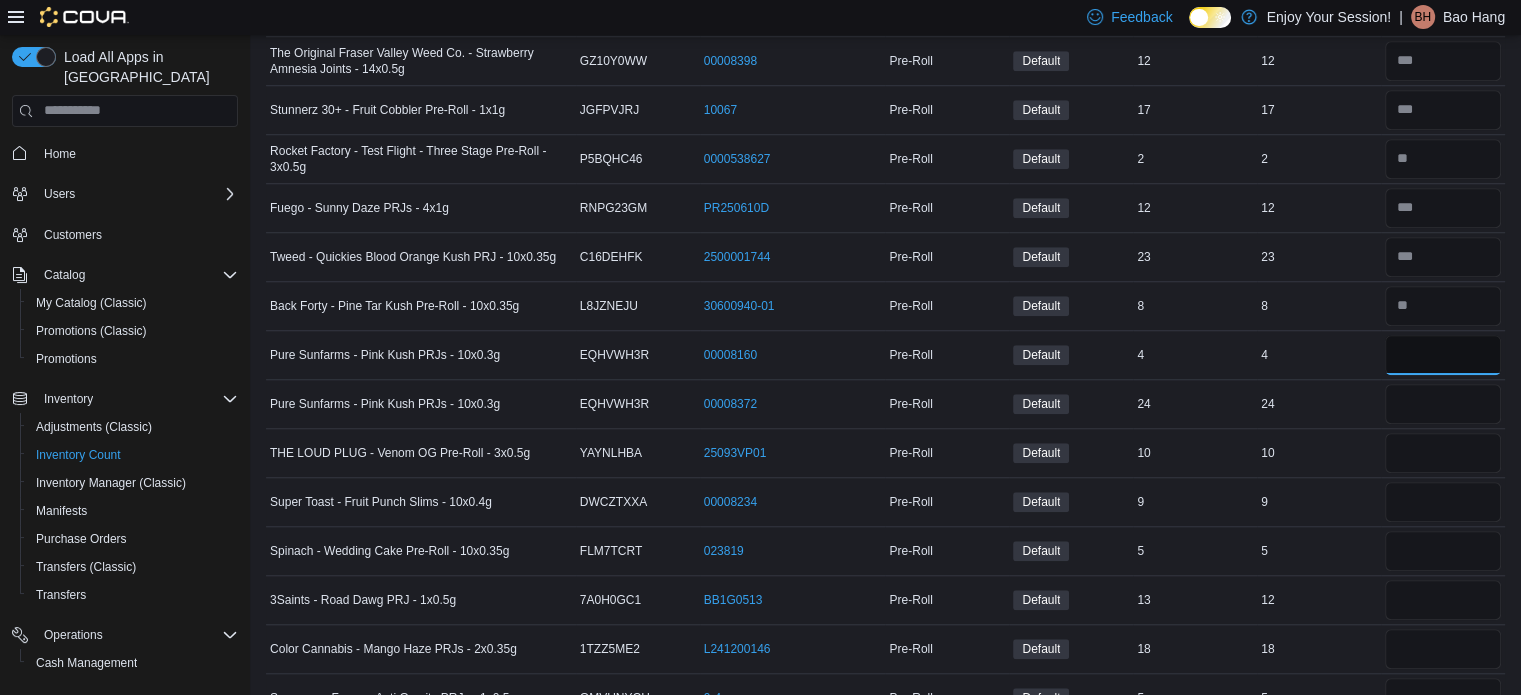 type on "*" 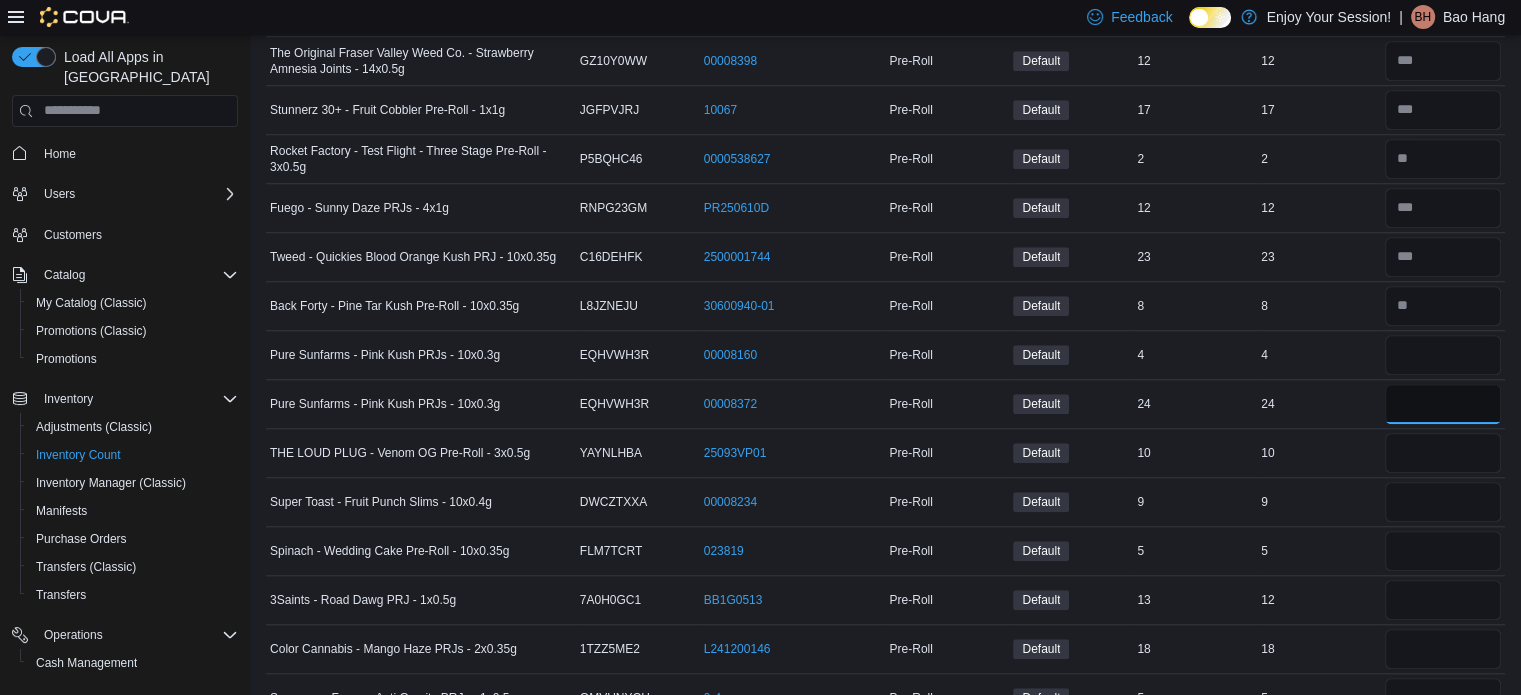 type 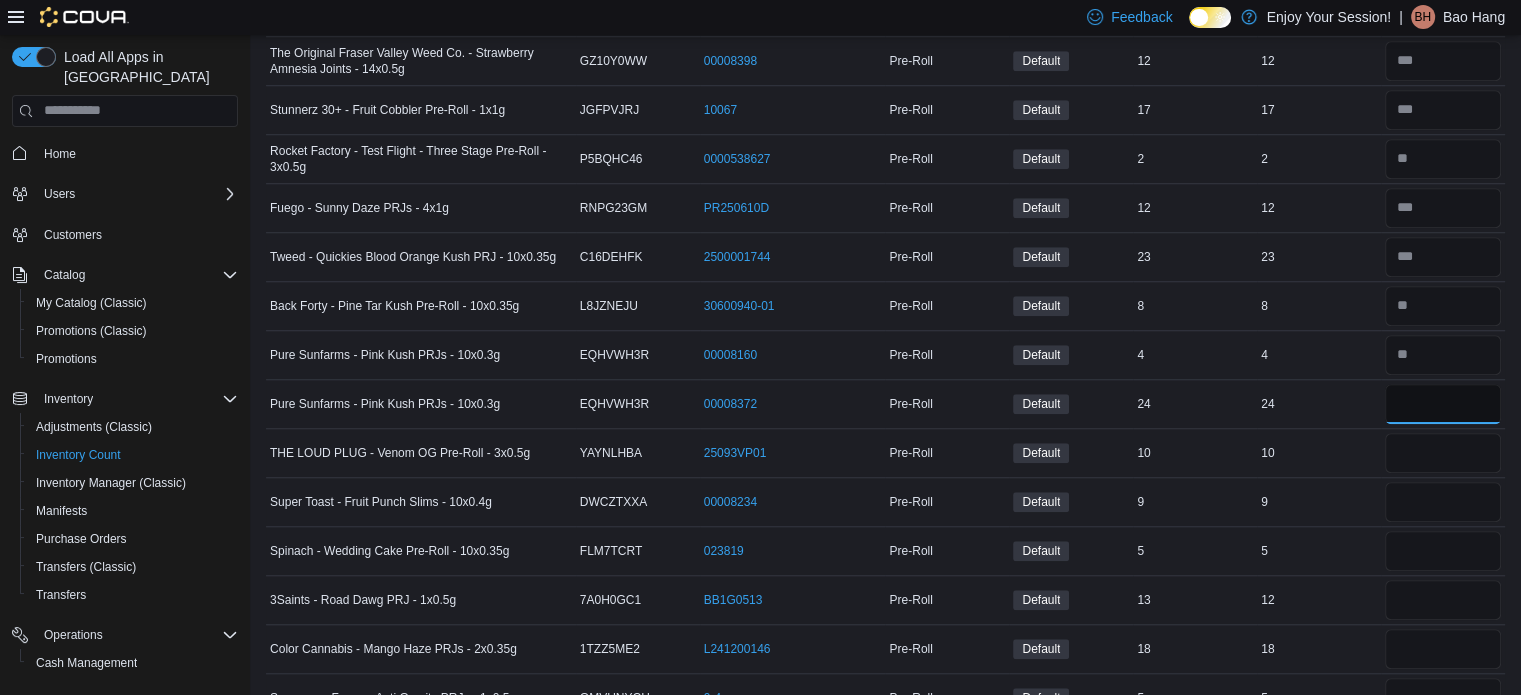 type on "**" 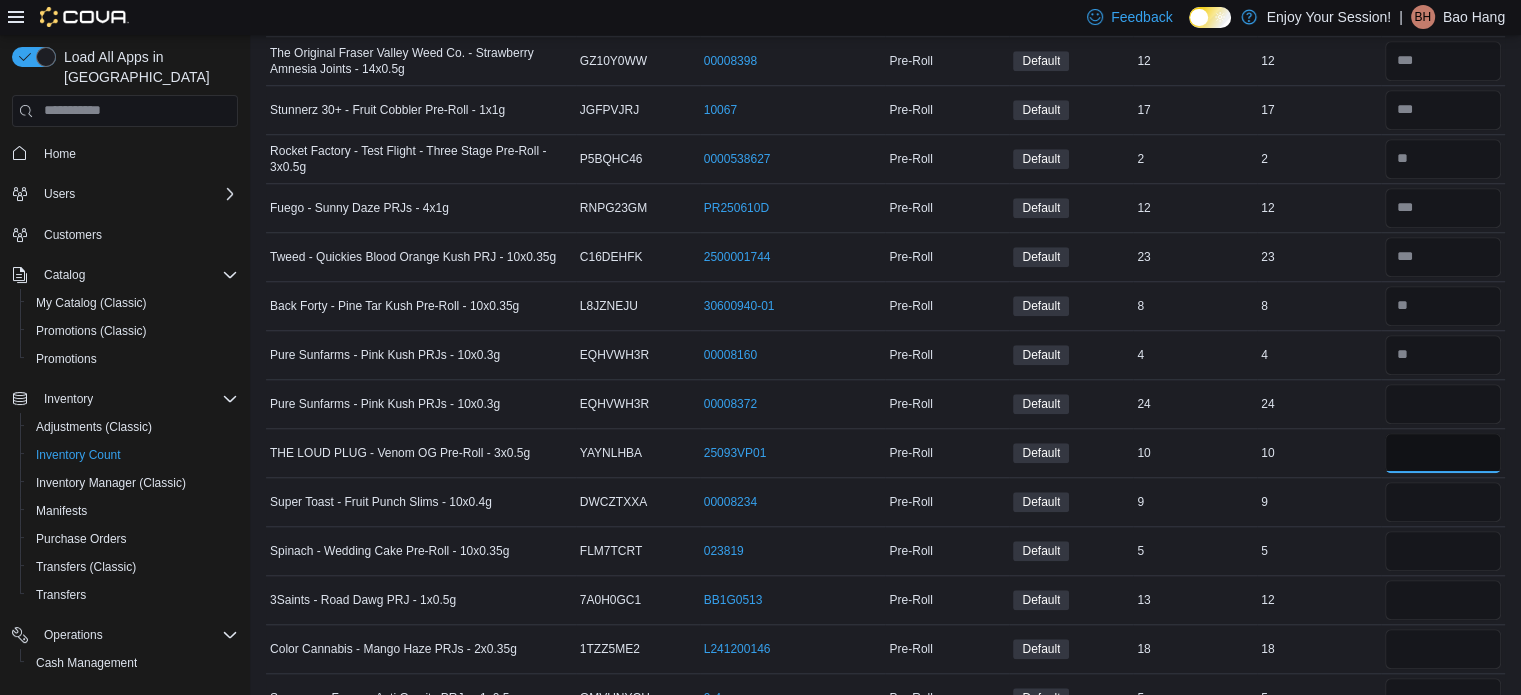 type 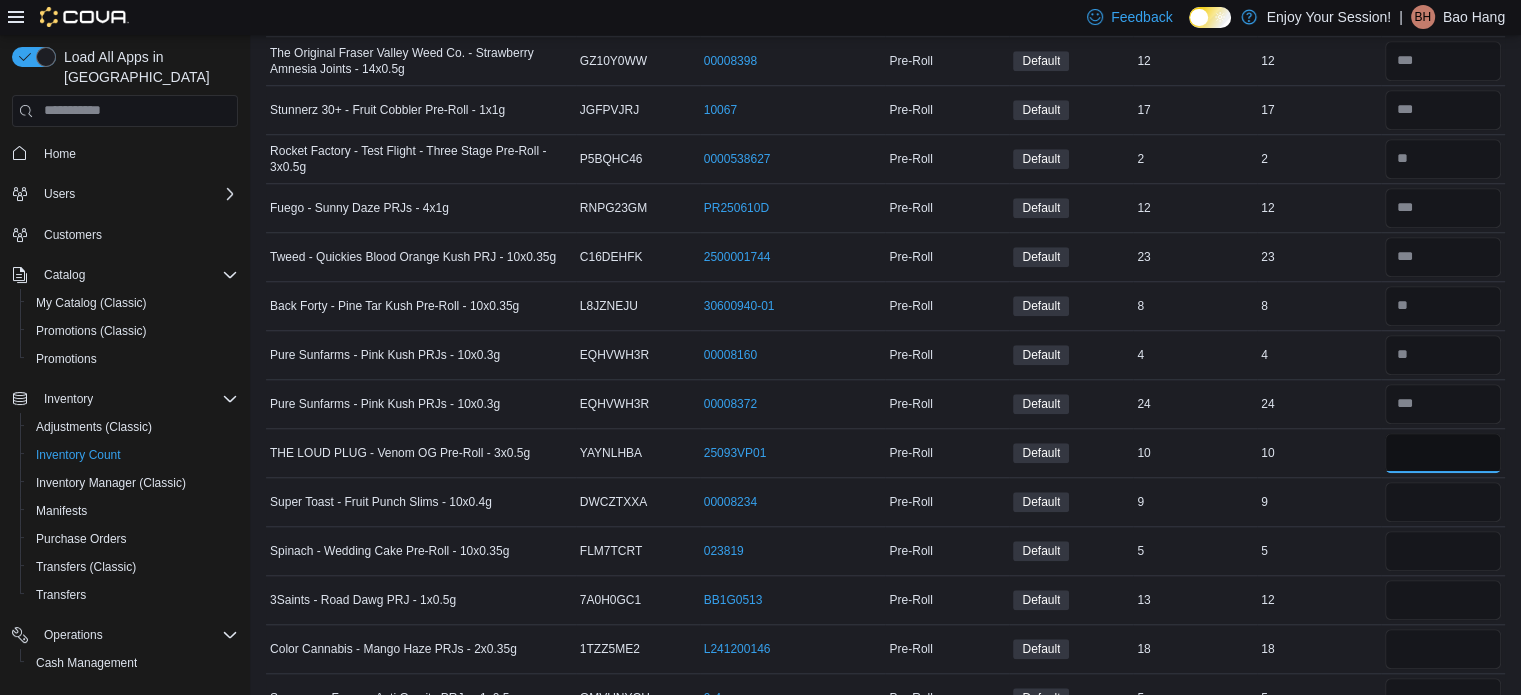 type on "**" 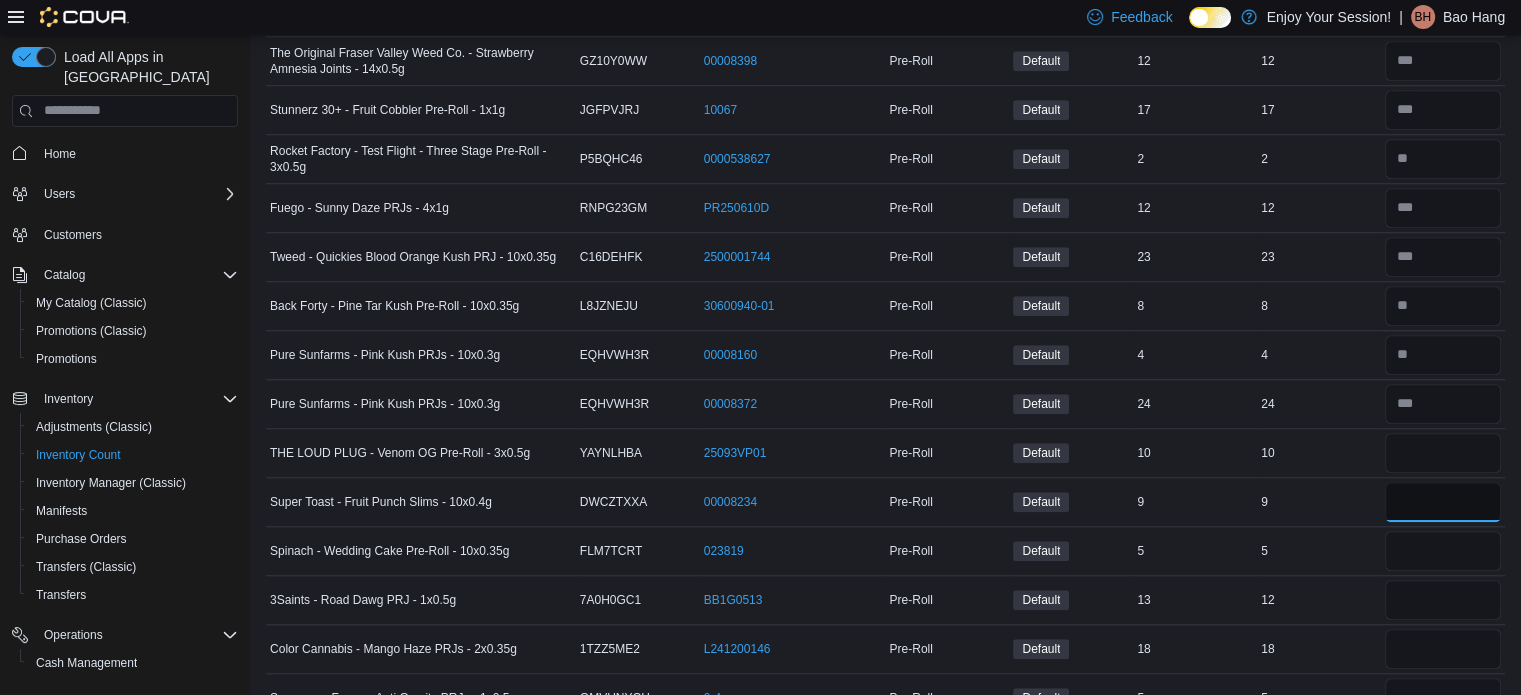 type 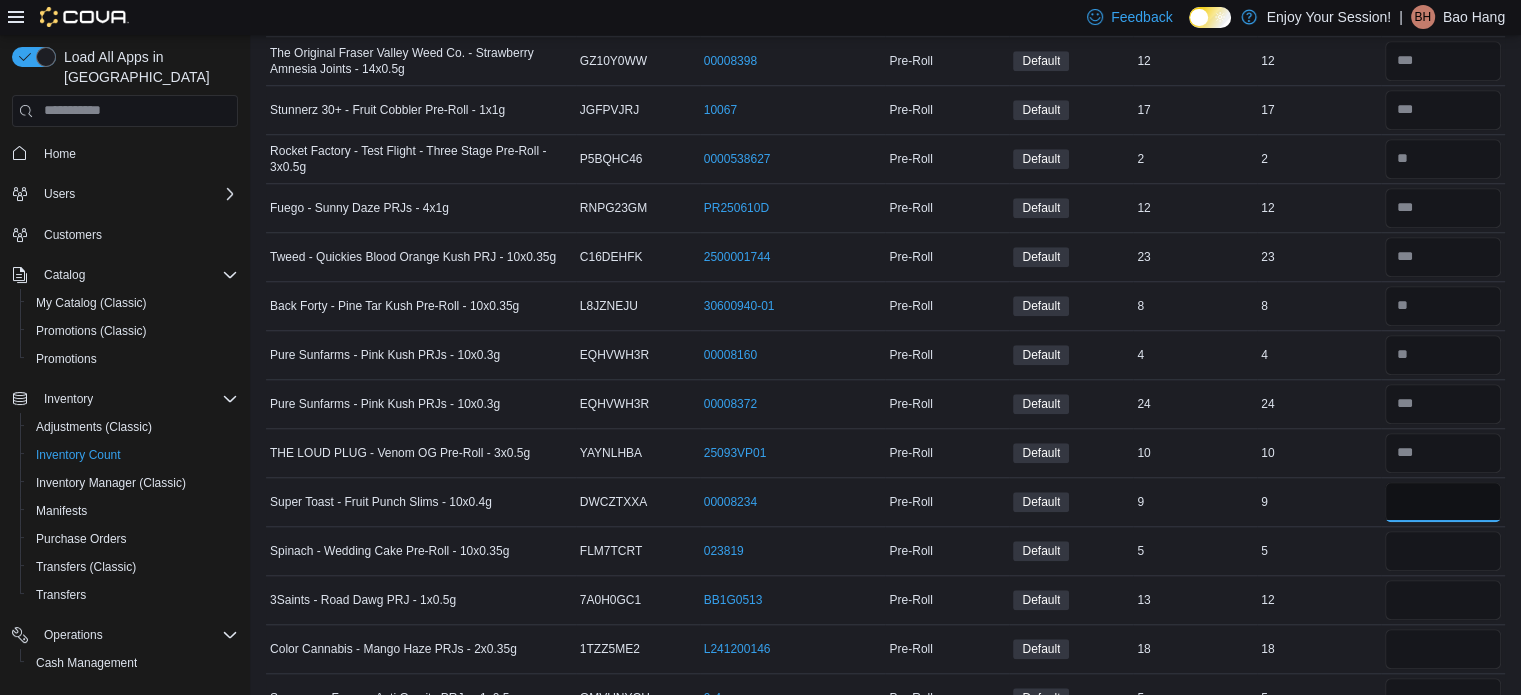type on "*" 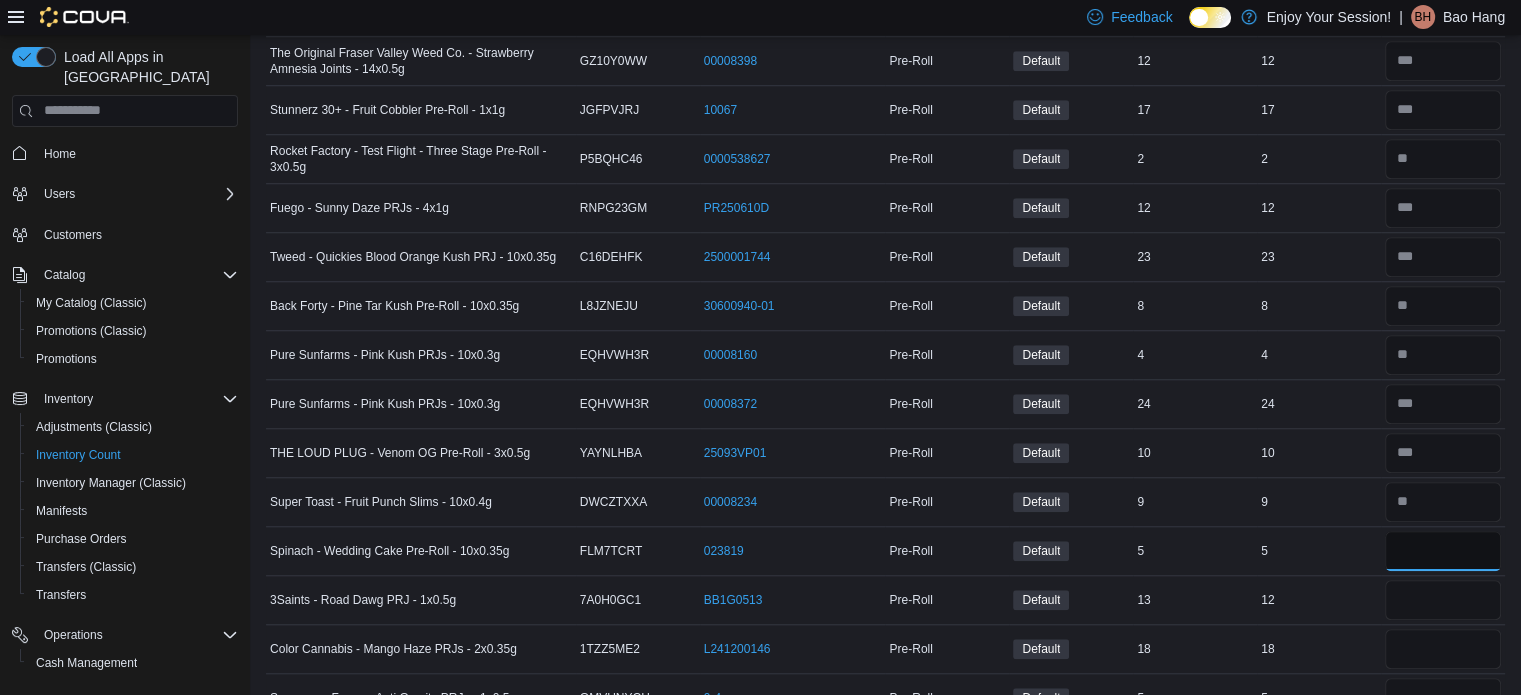 type 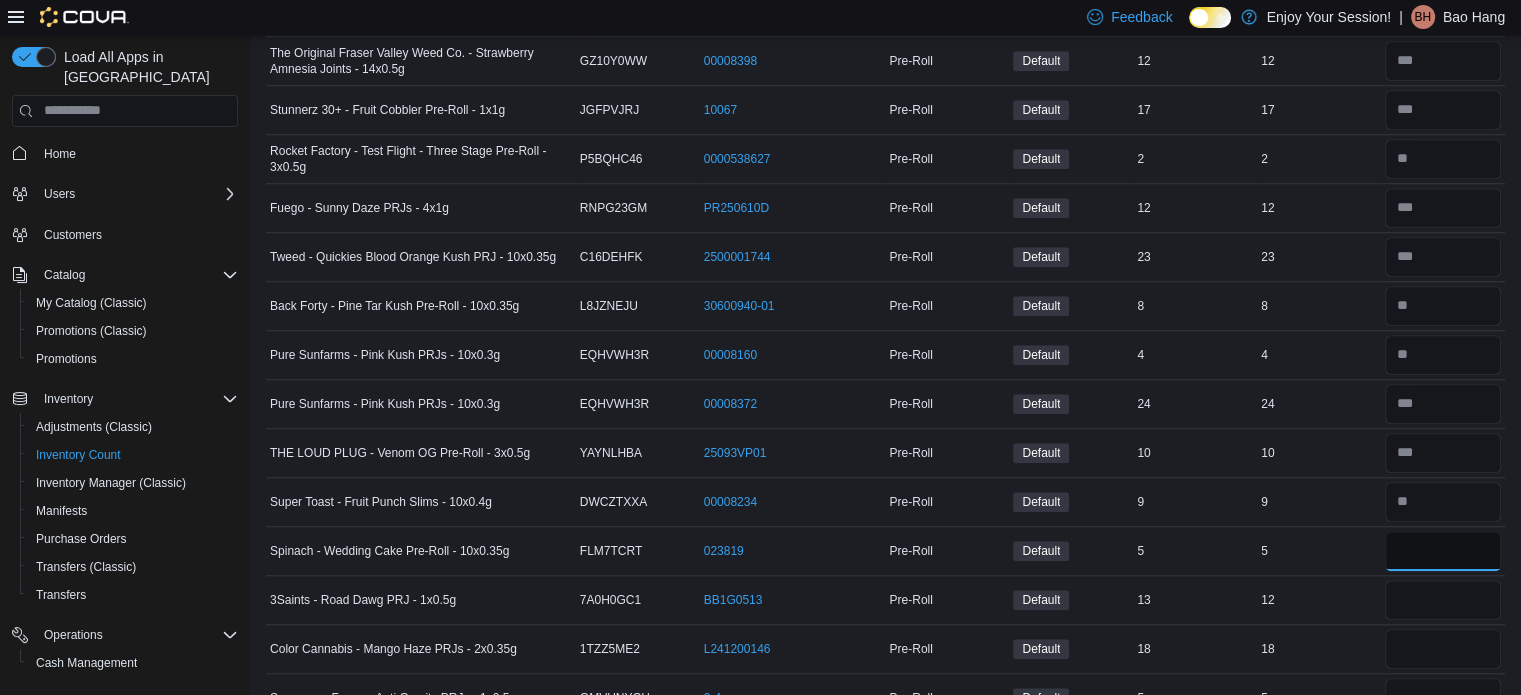 type on "*" 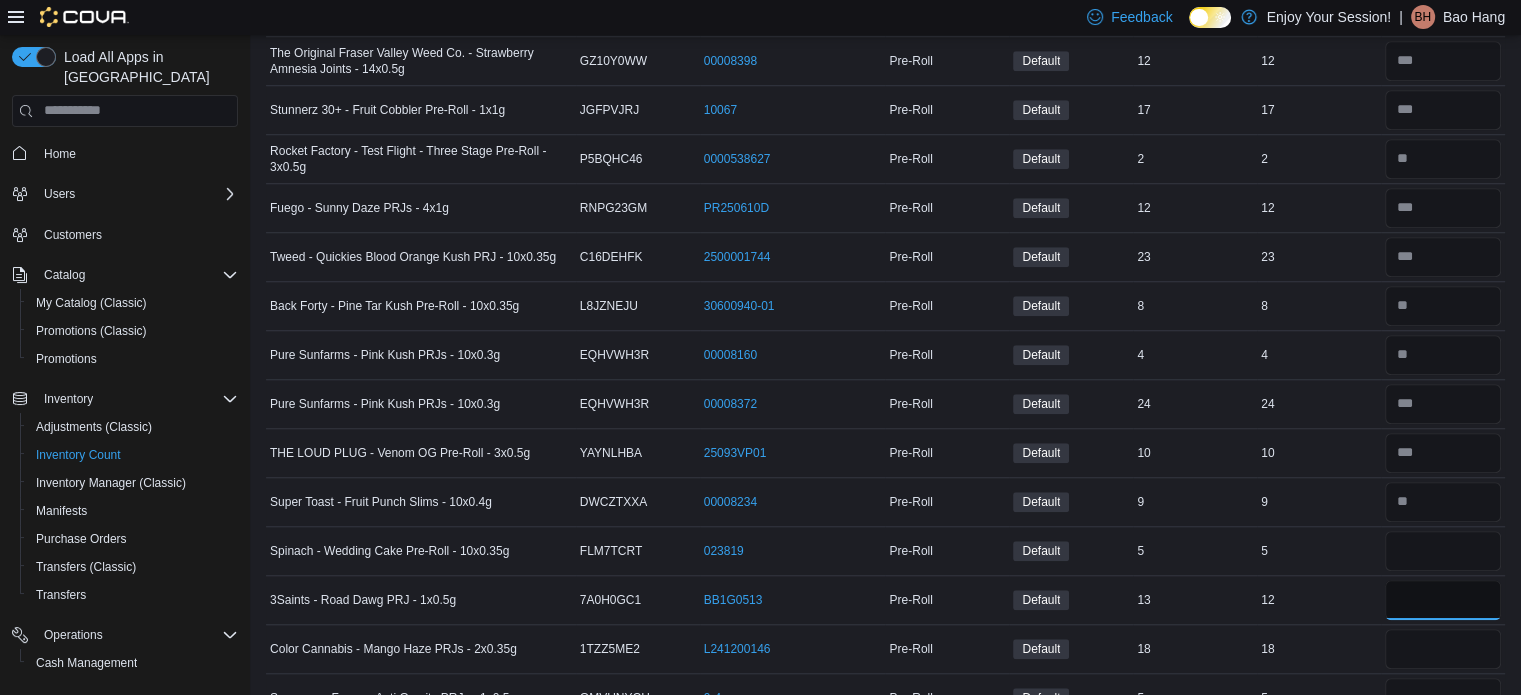 type 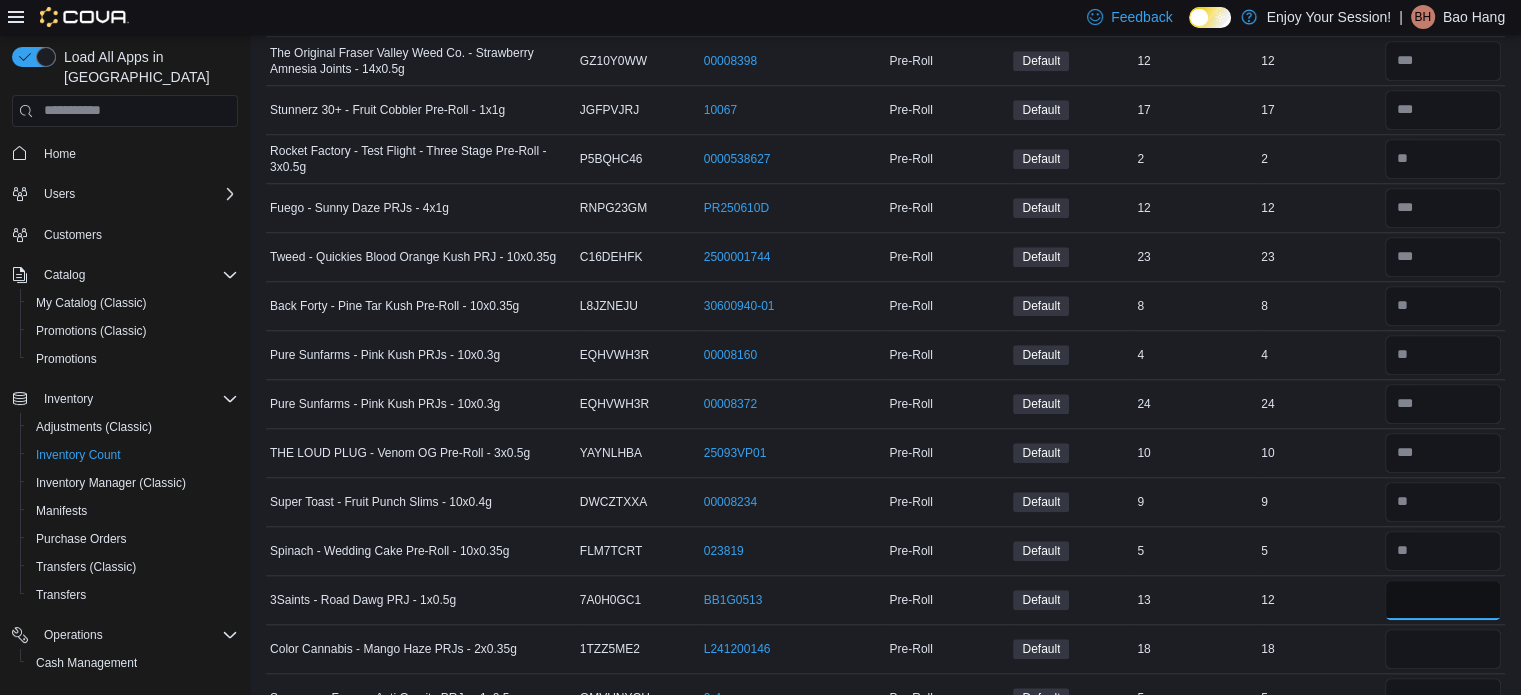 type on "**" 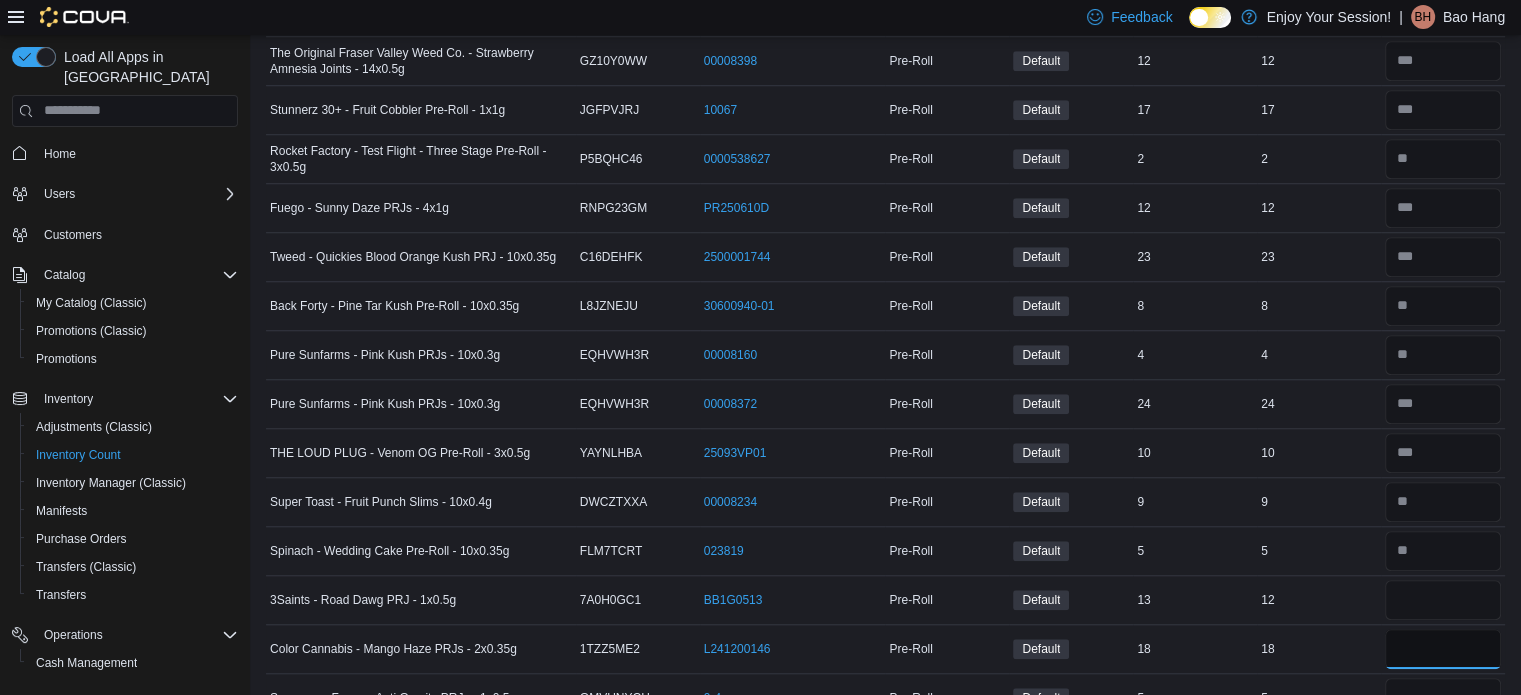 type 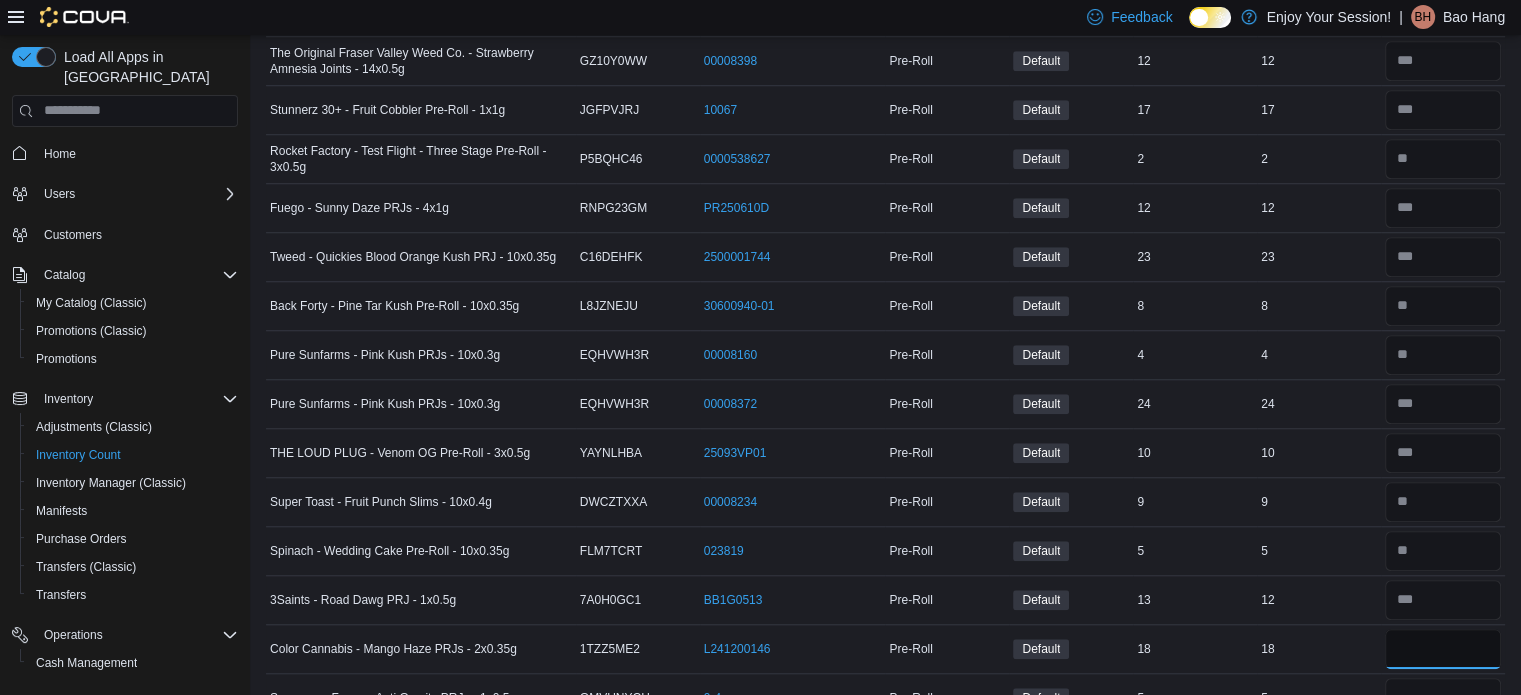 type on "**" 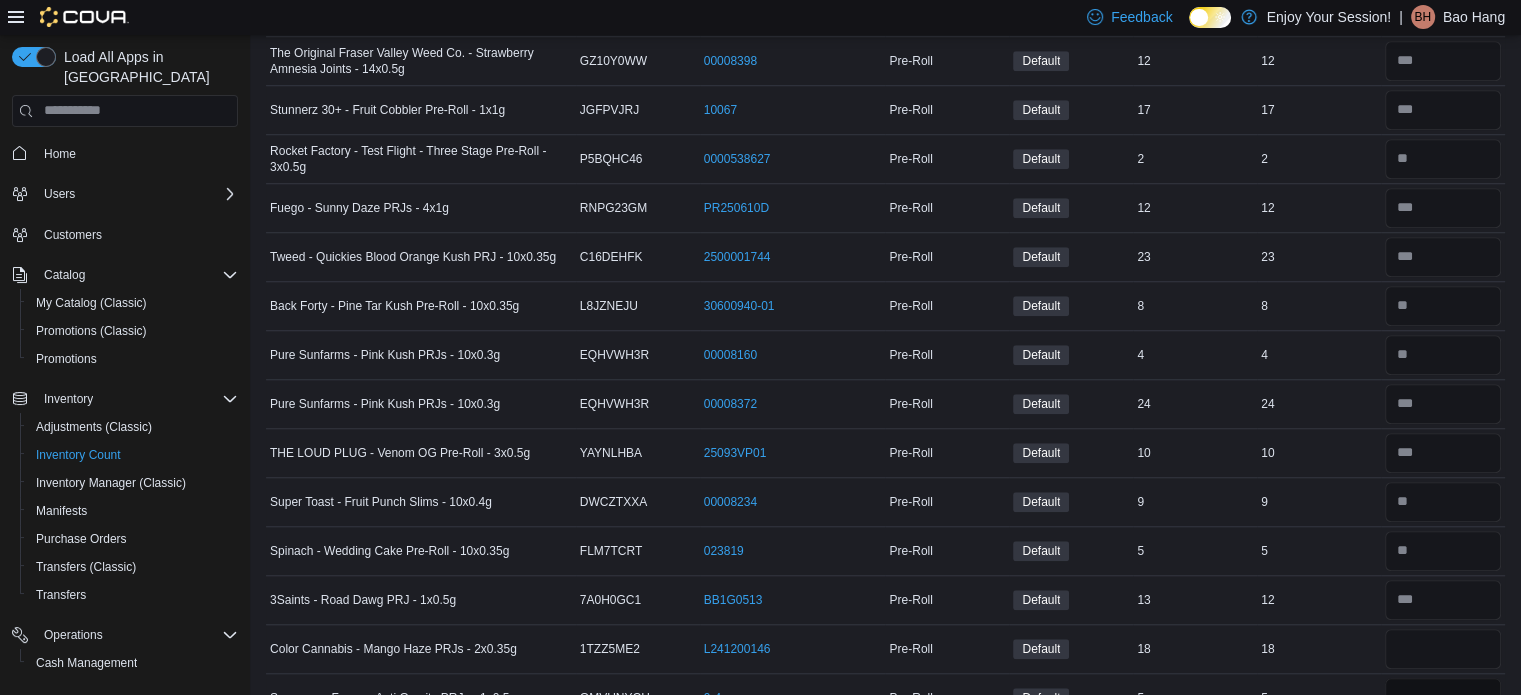 type 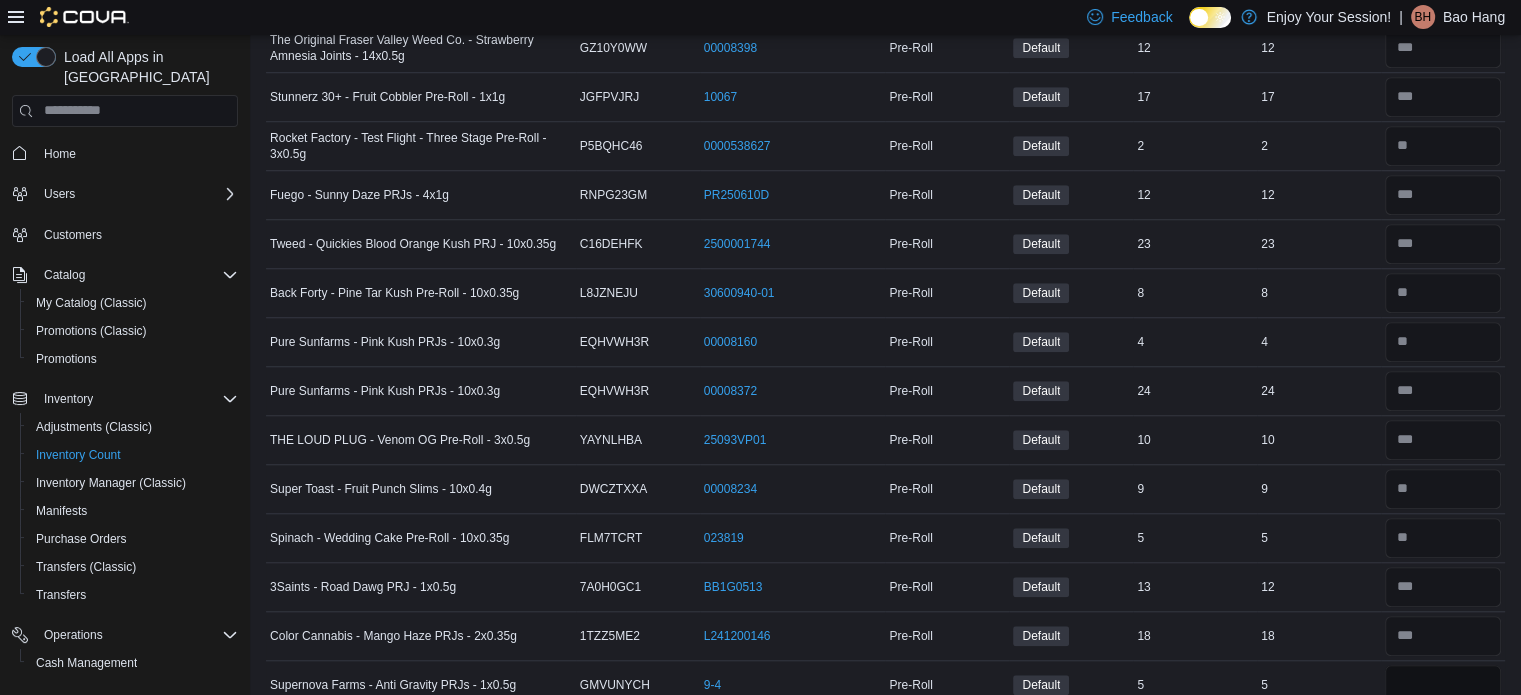 type on "*" 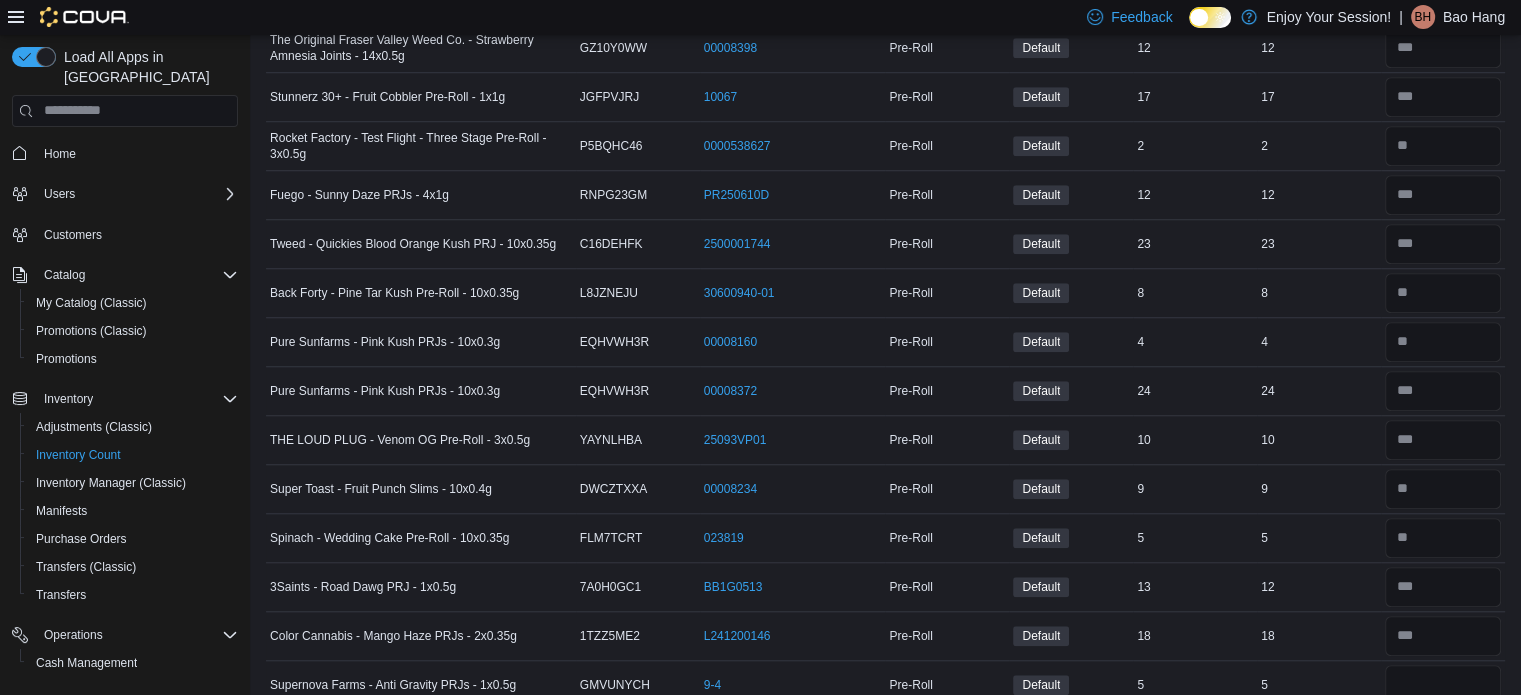 type 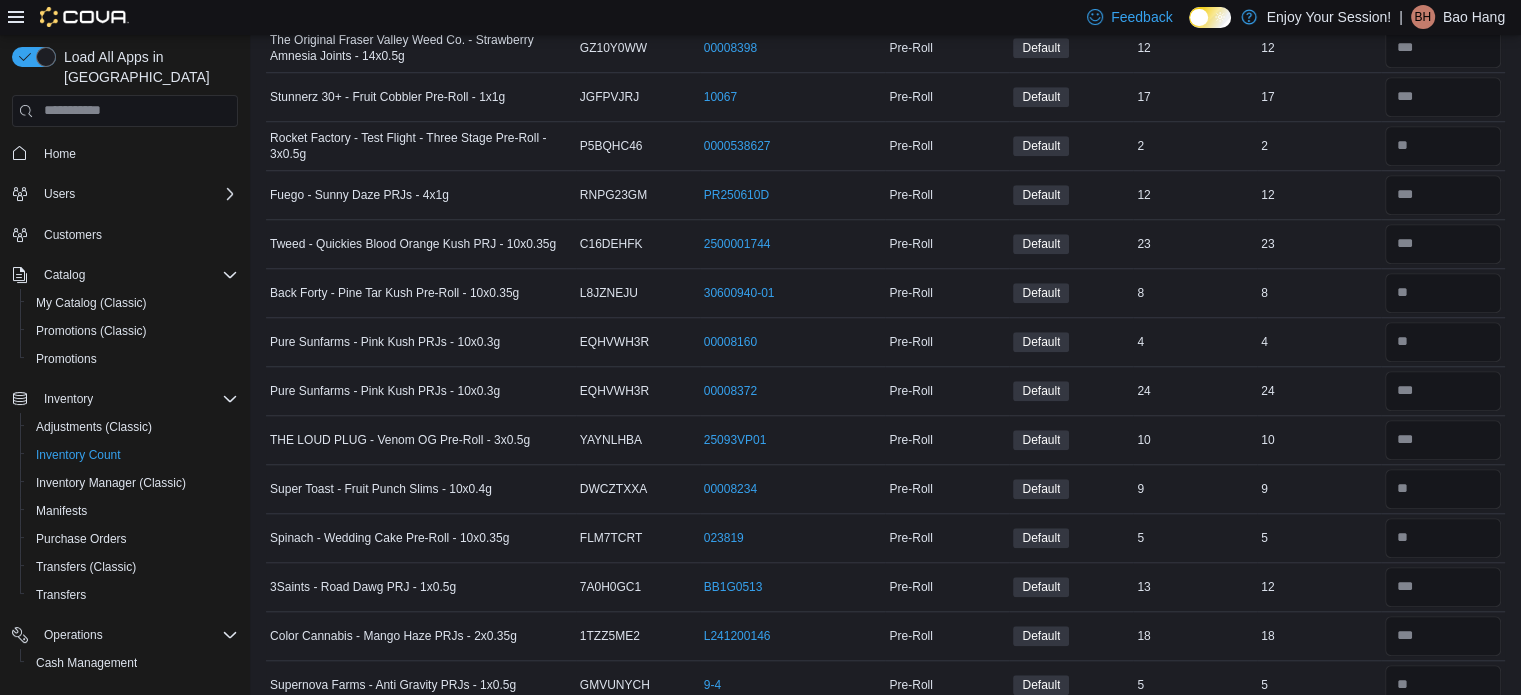 scroll, scrollTop: 1970, scrollLeft: 0, axis: vertical 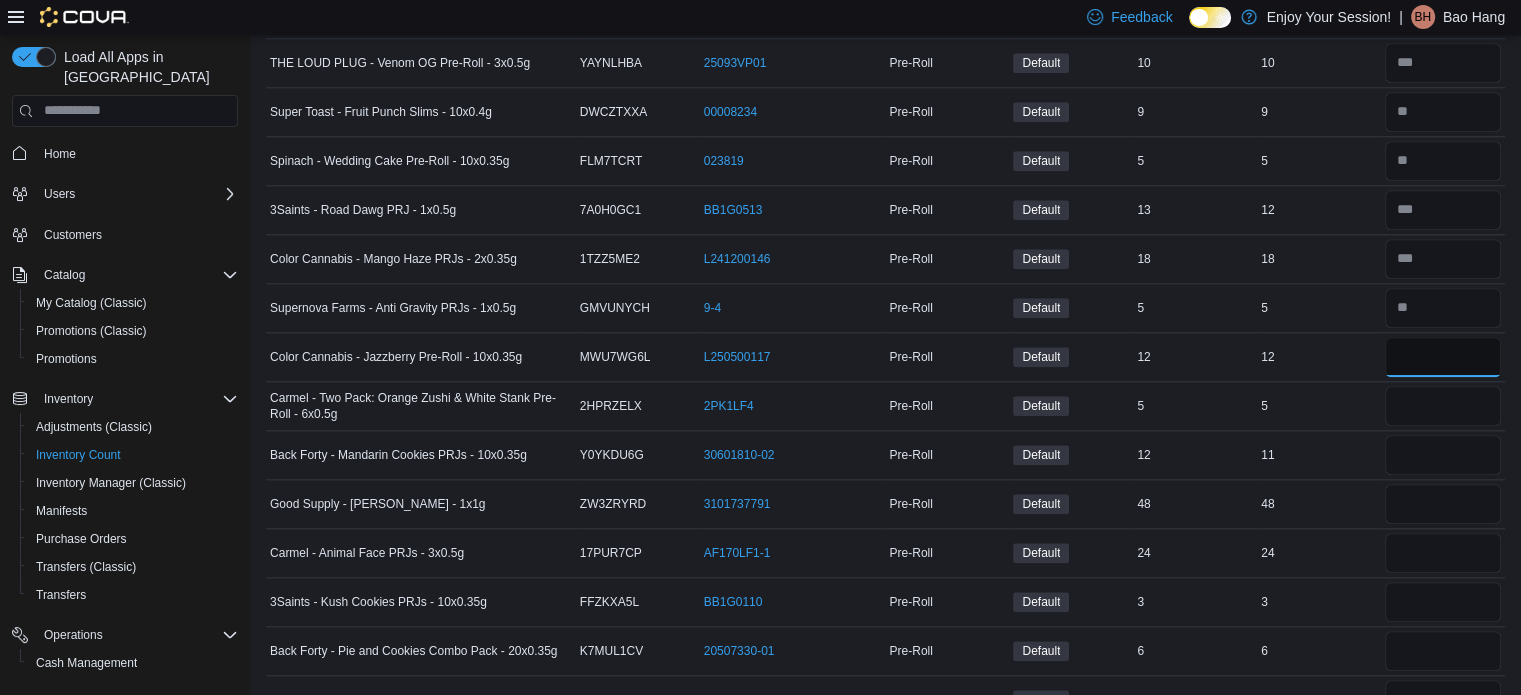 type on "**" 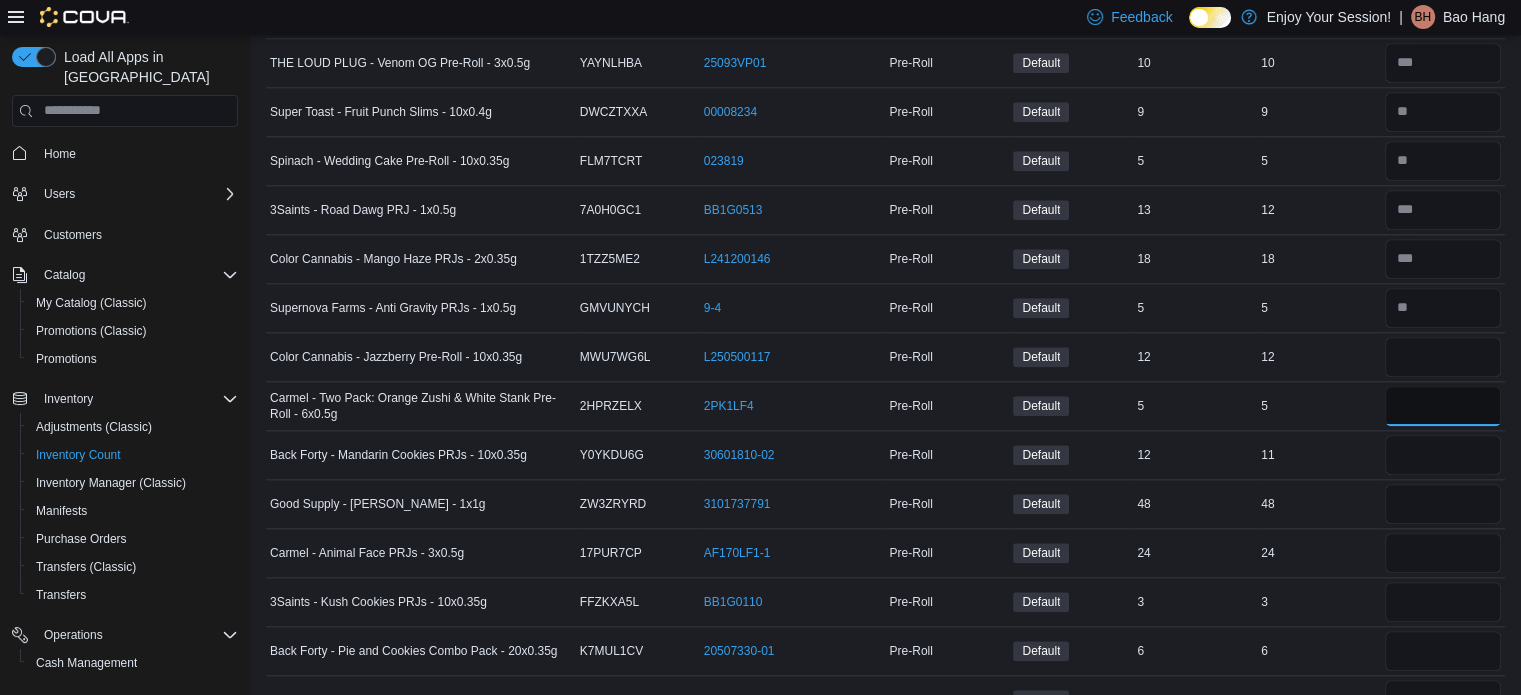 type 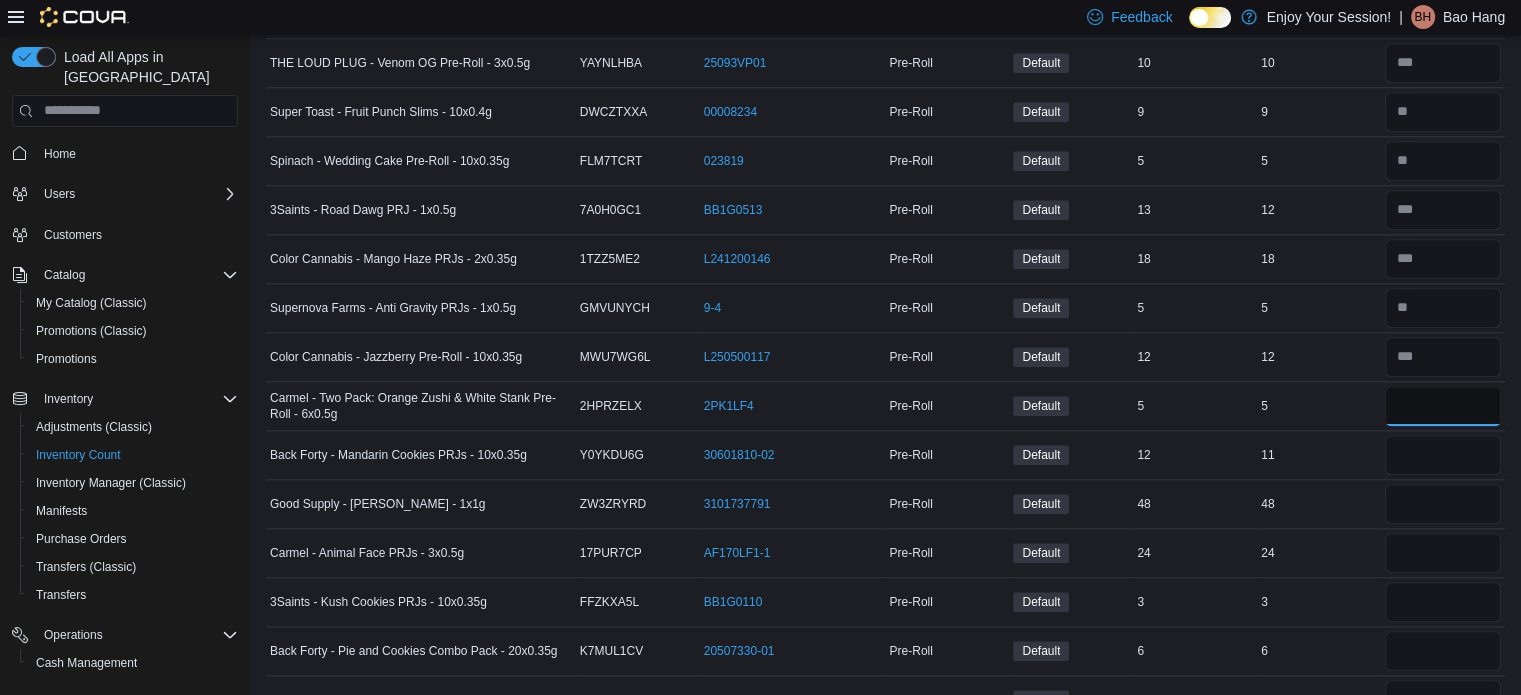 type on "*" 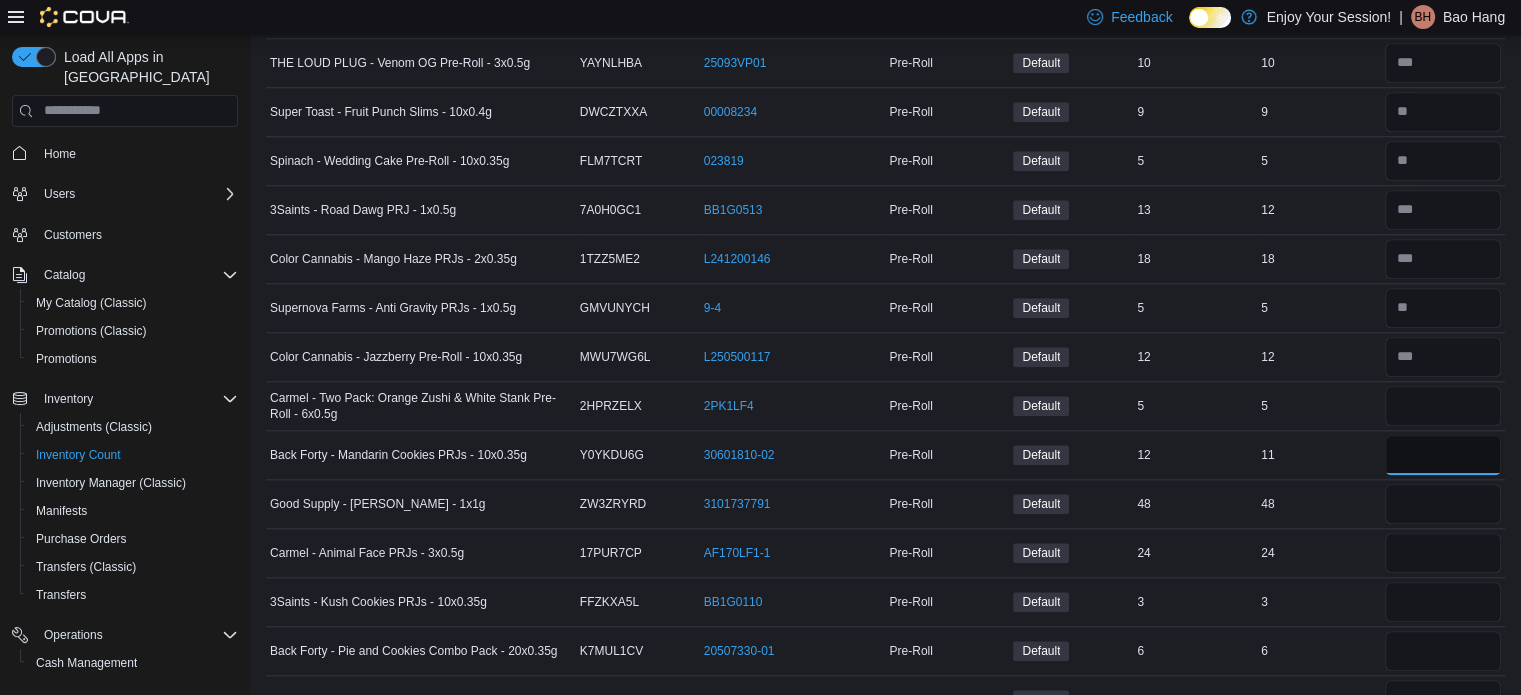 type 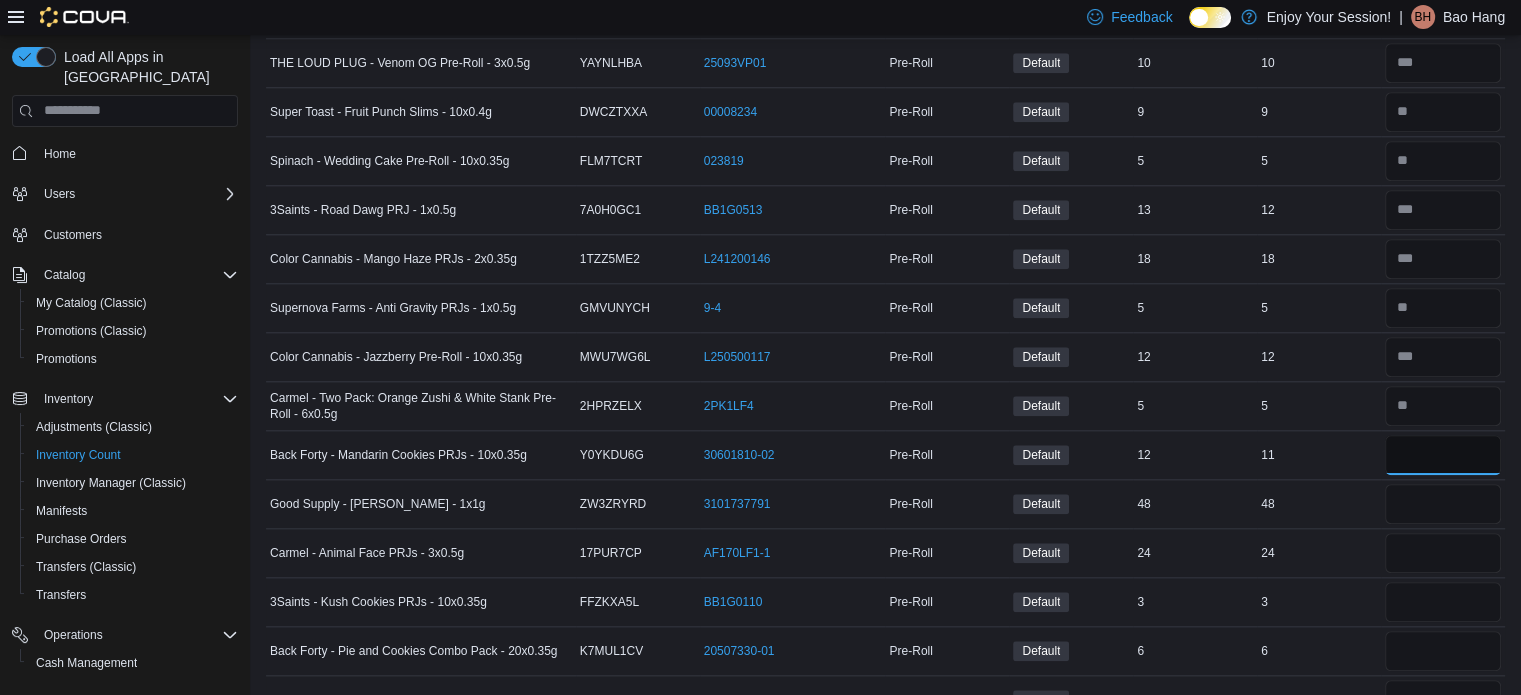 type on "**" 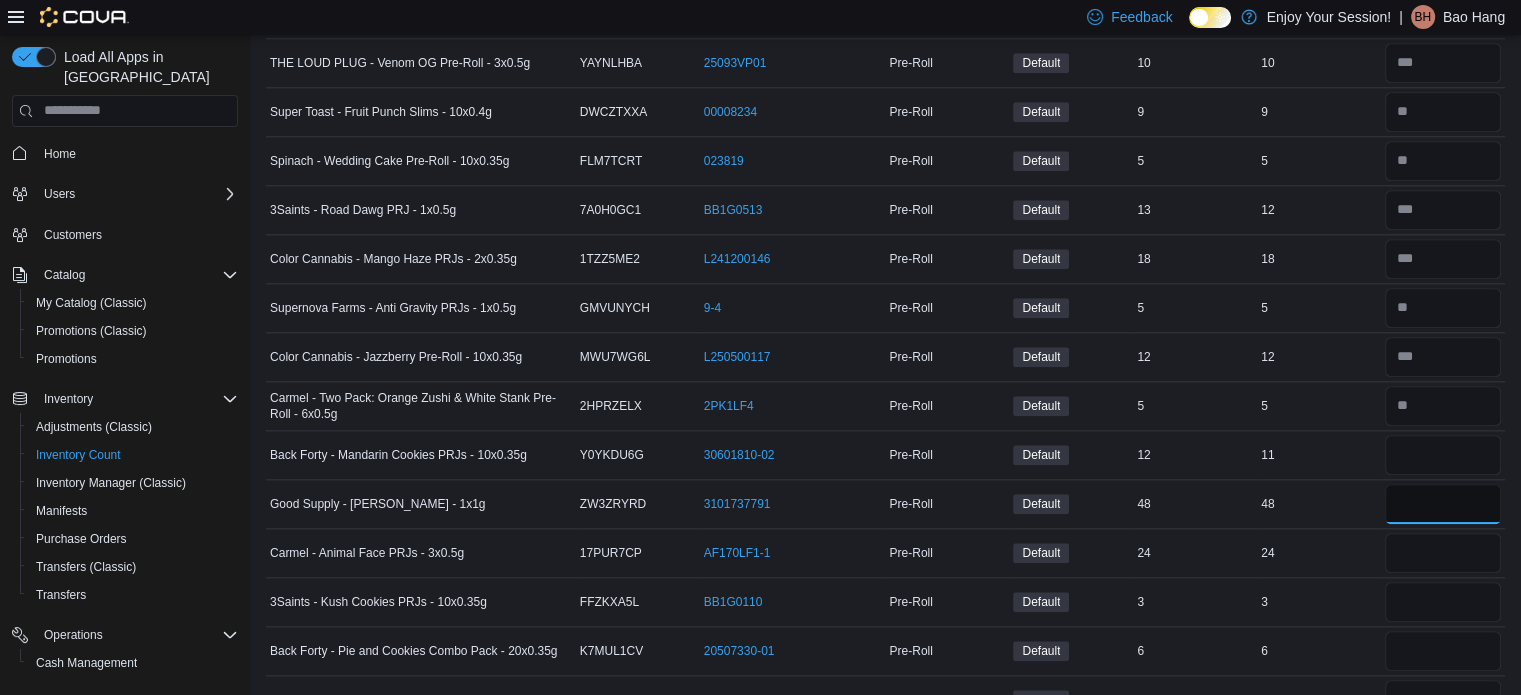 type 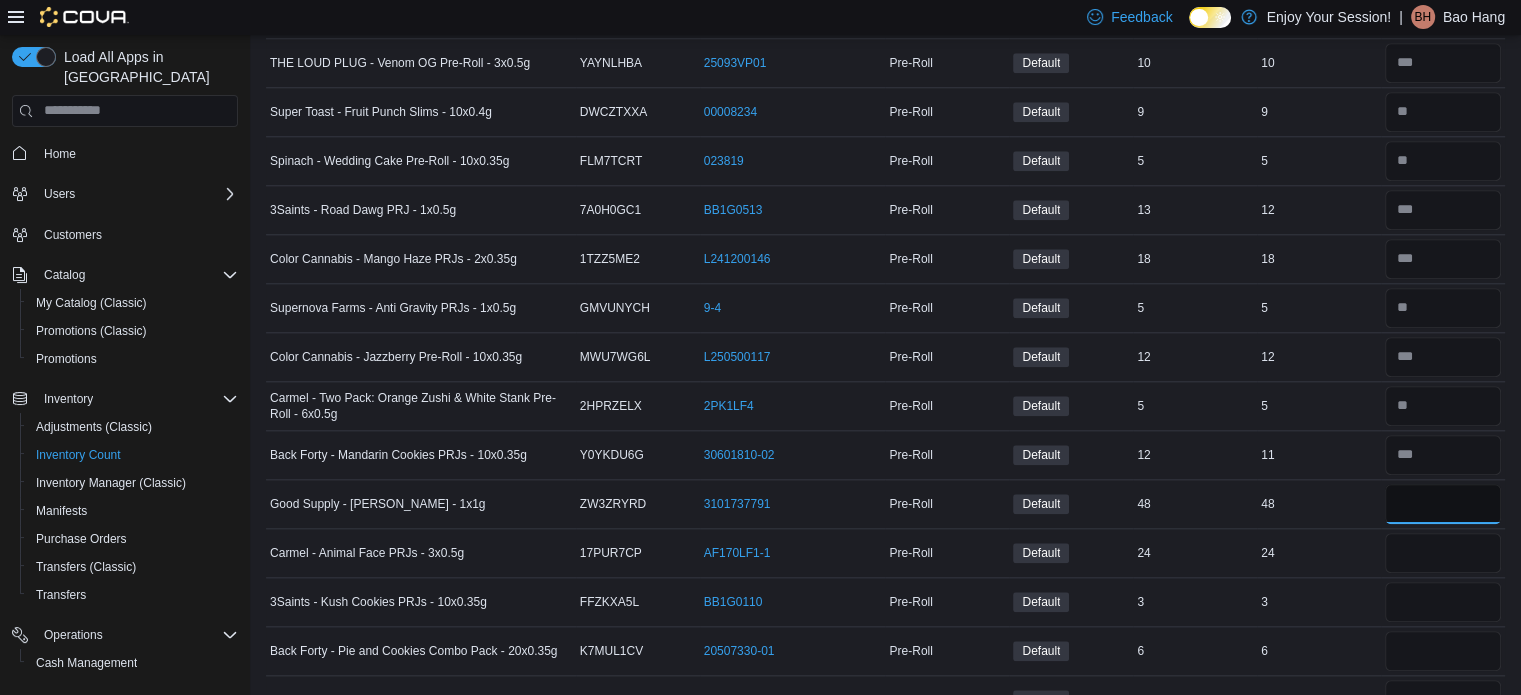 type on "**" 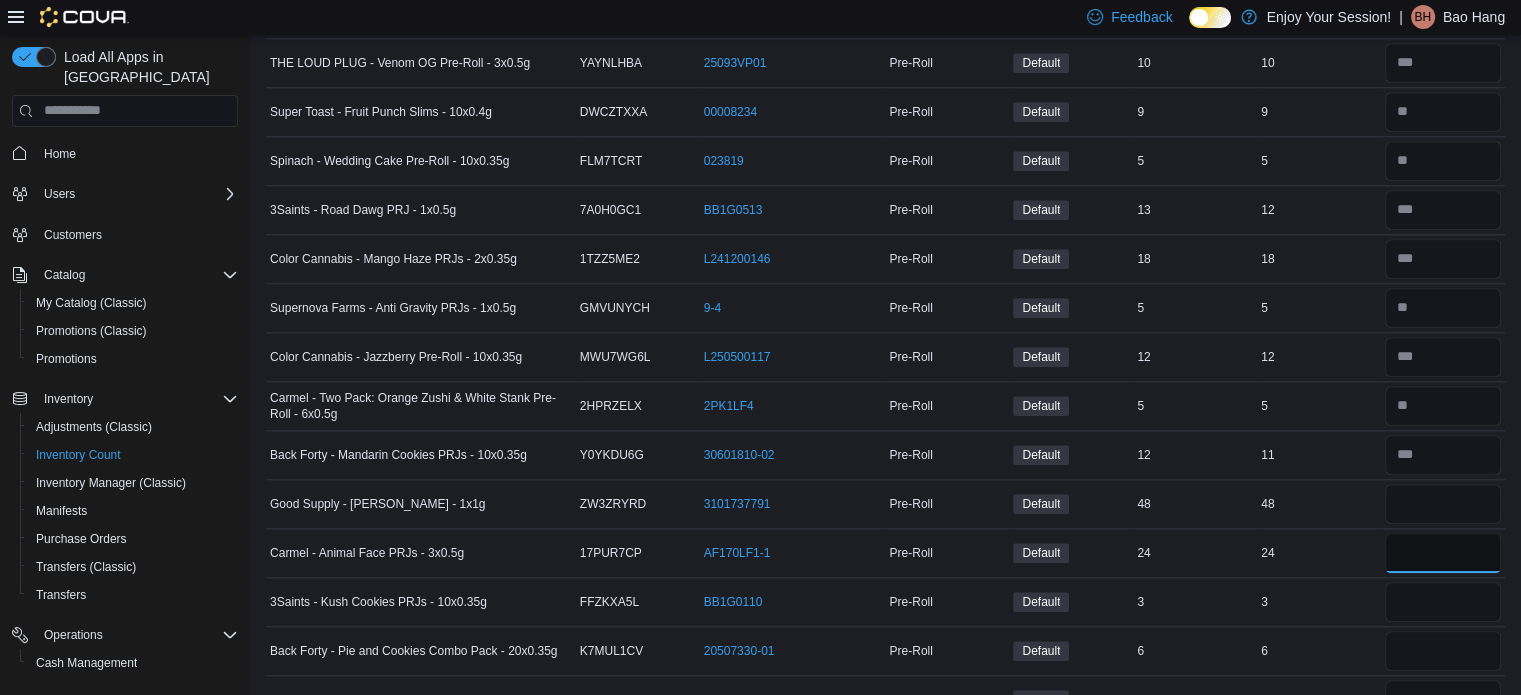 type 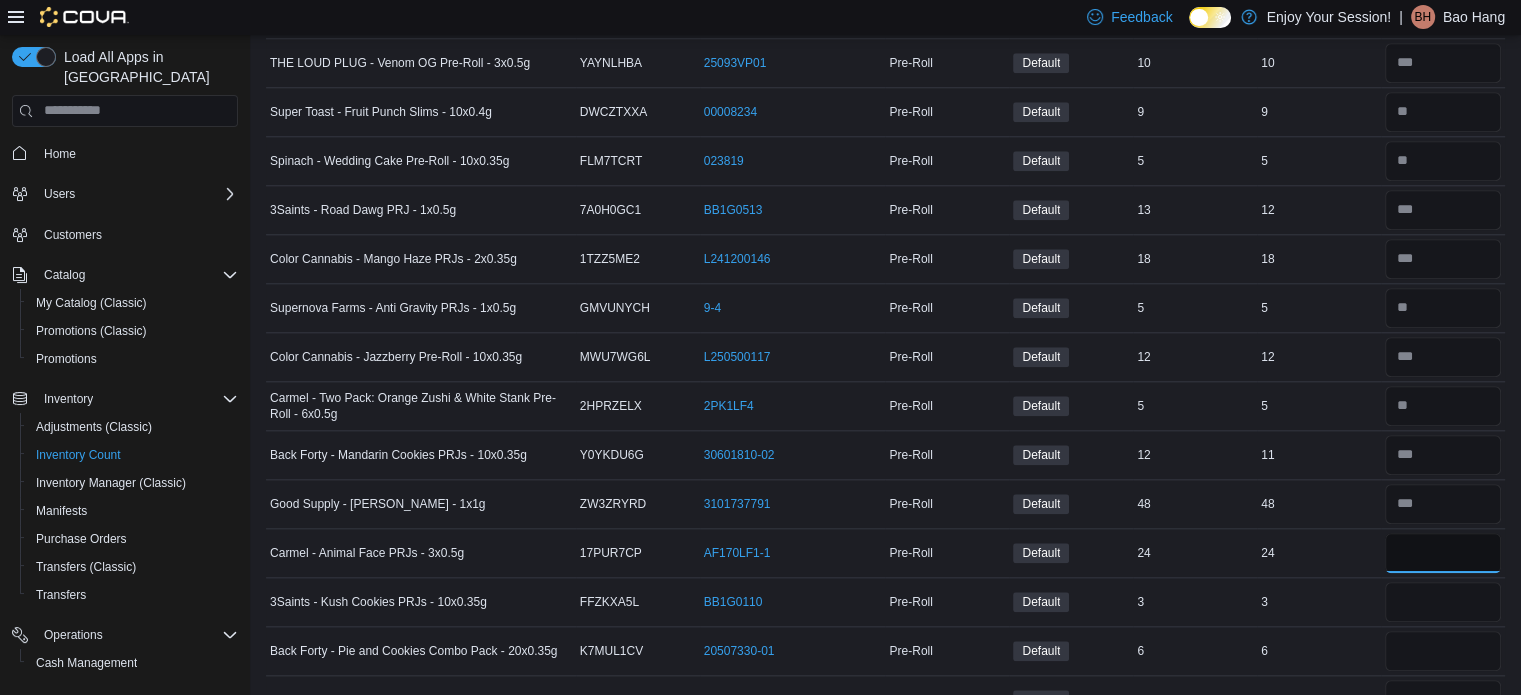type on "**" 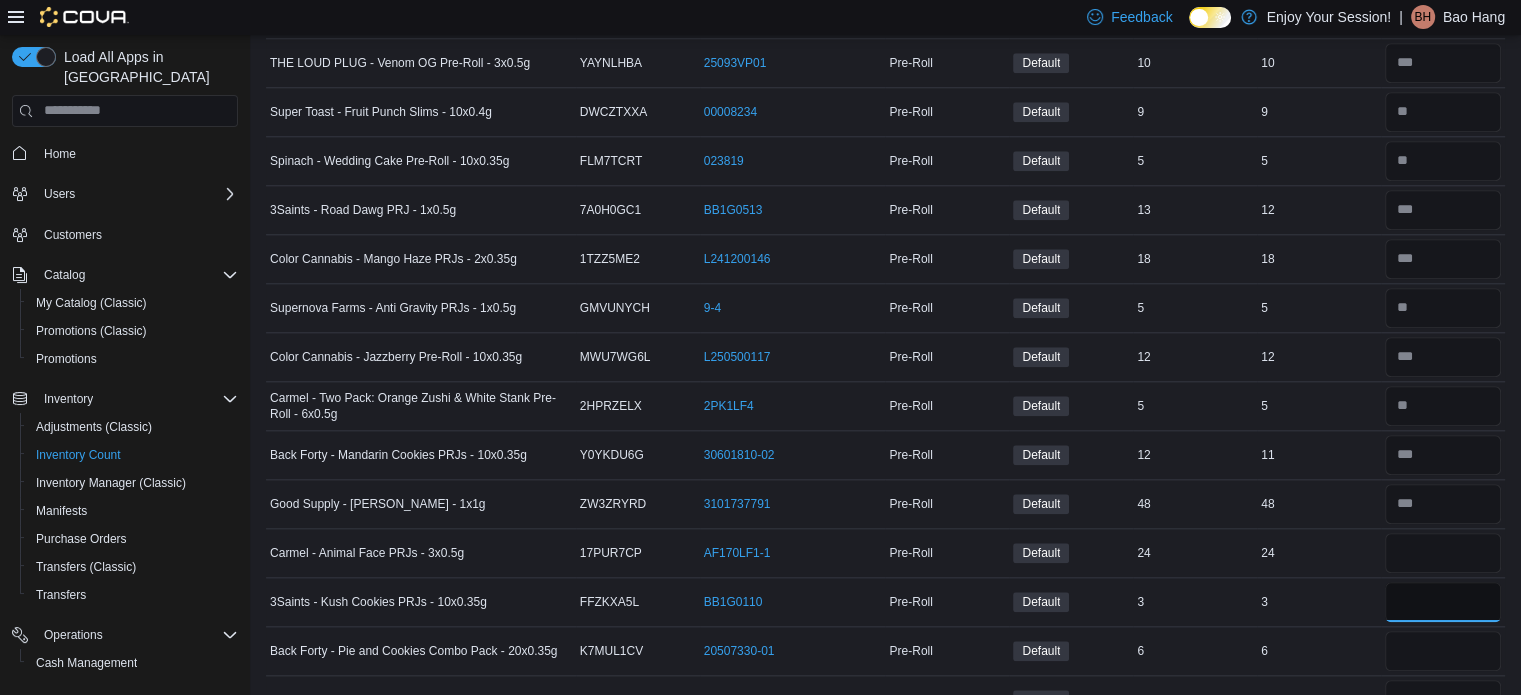 type 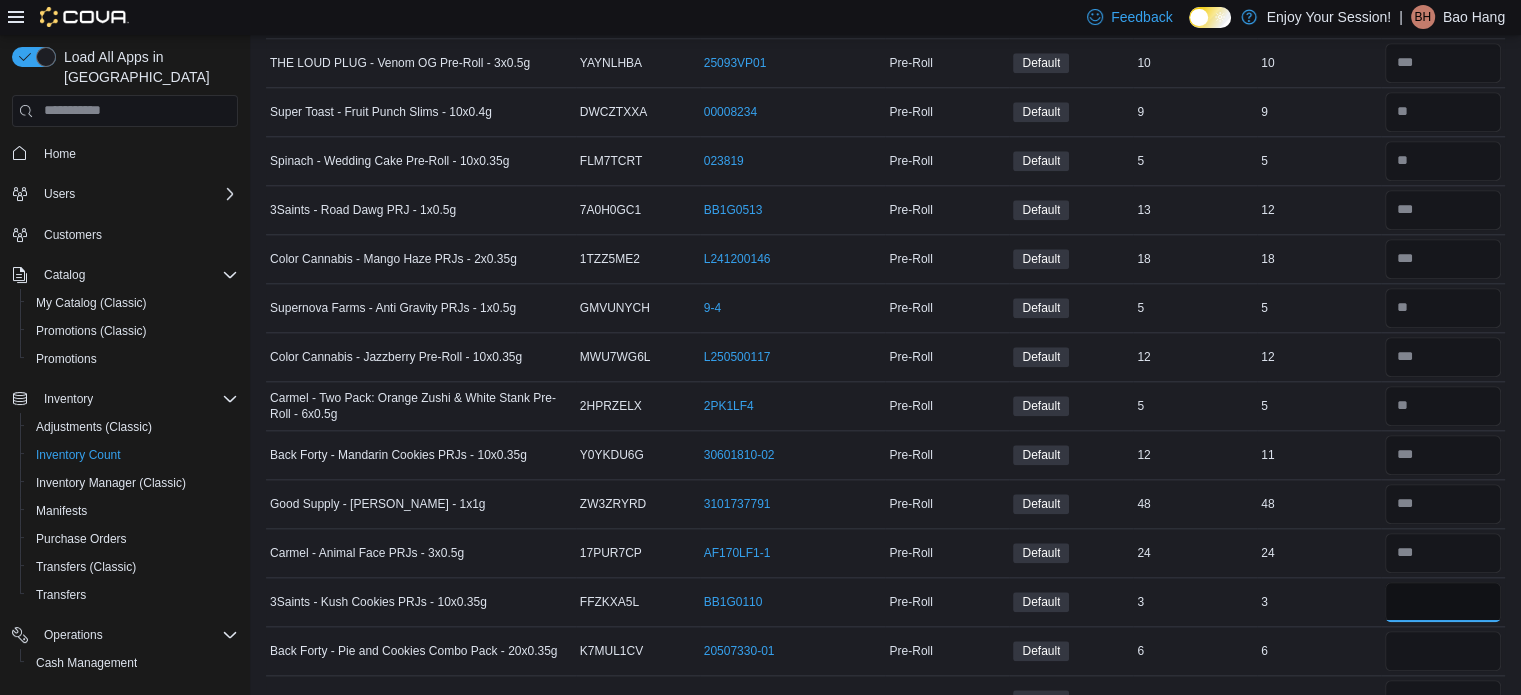type on "*" 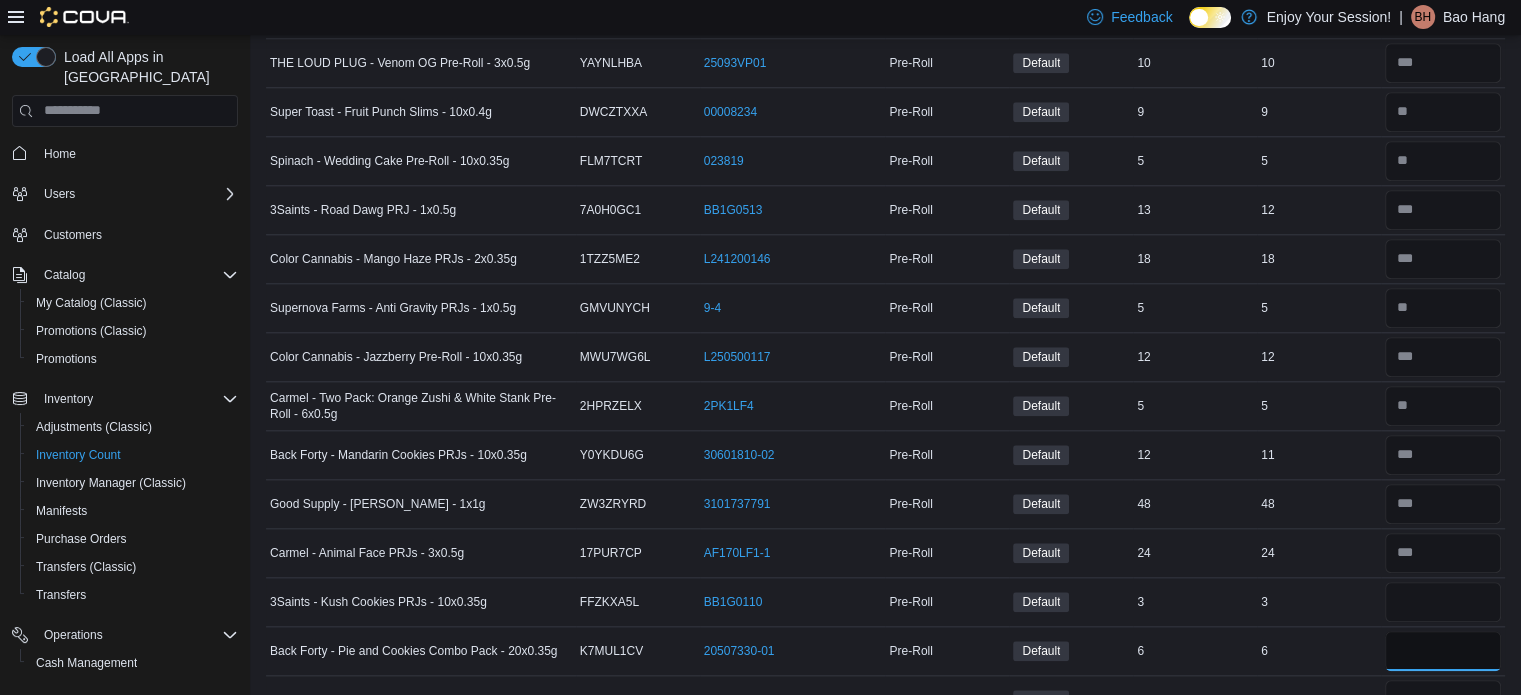 type 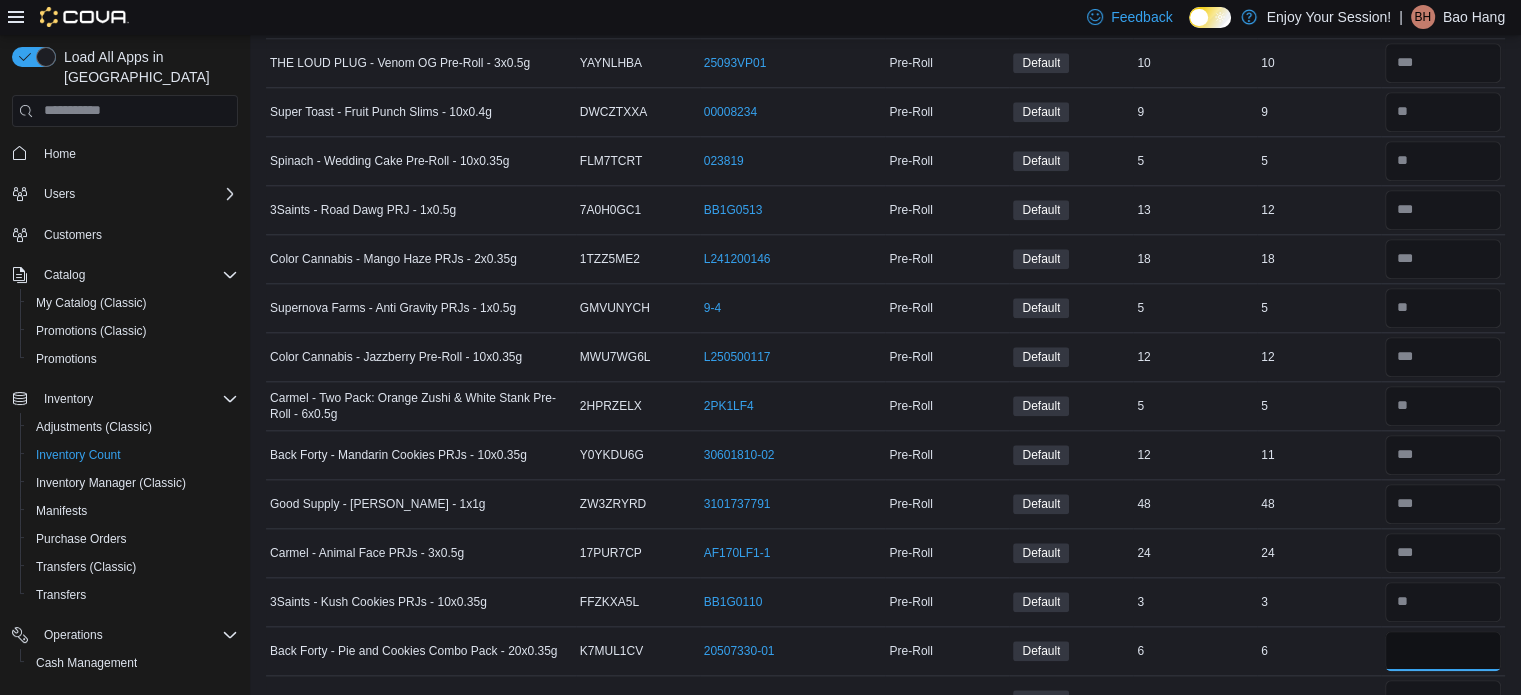 type on "*" 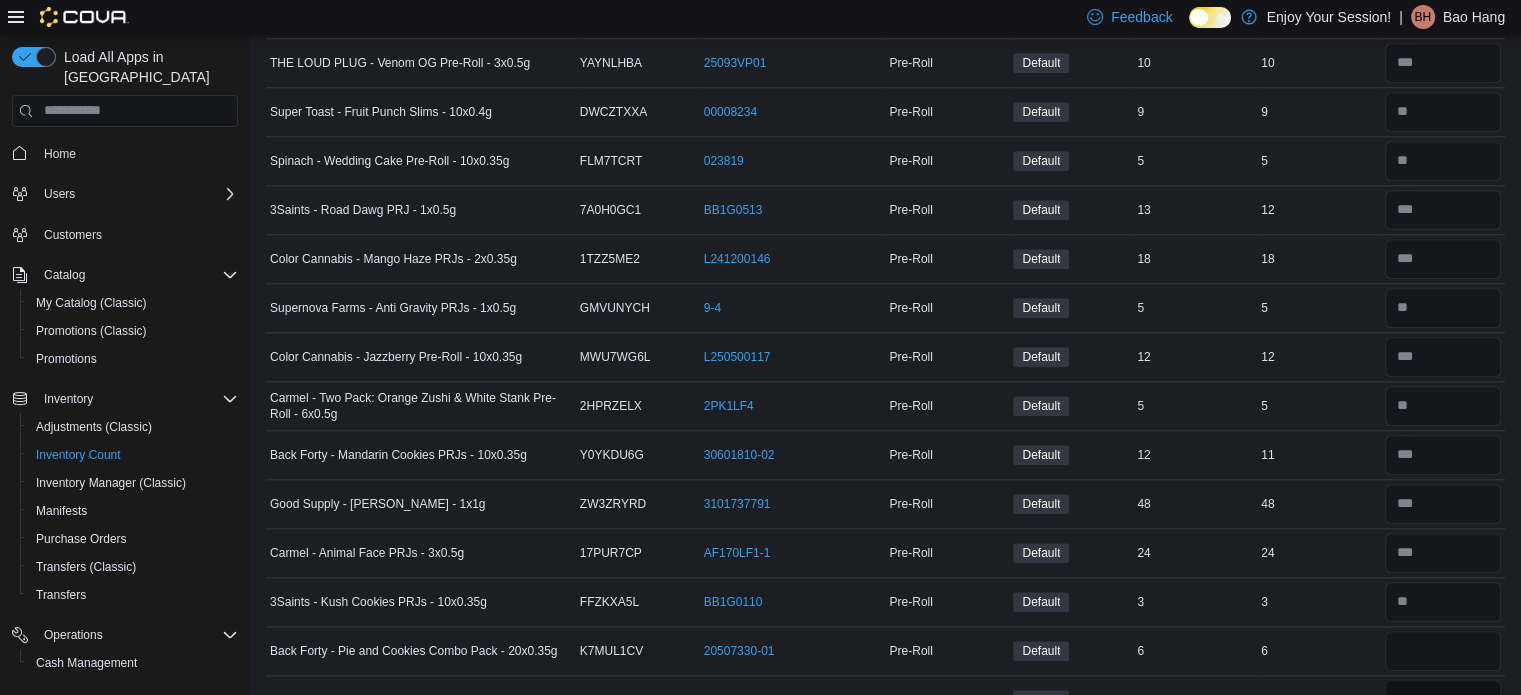 type 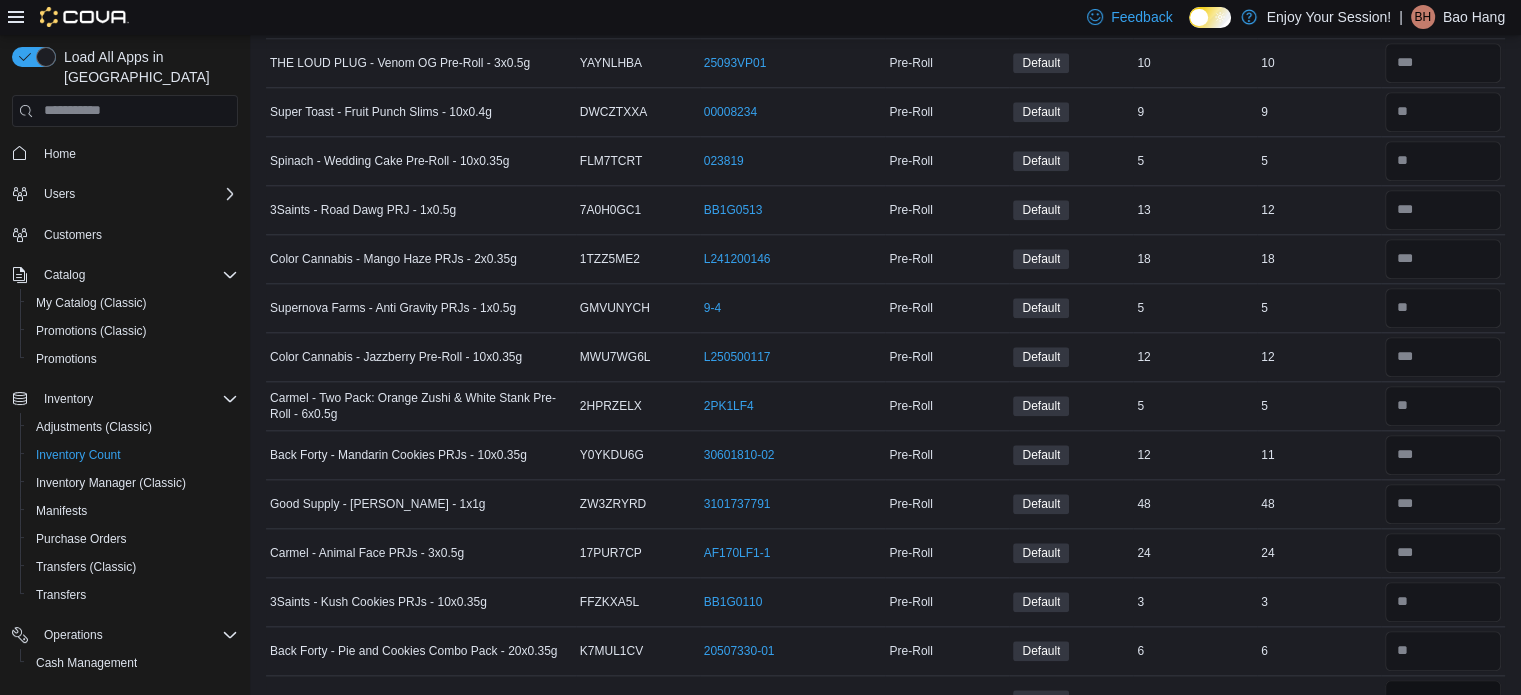 scroll, scrollTop: 1984, scrollLeft: 0, axis: vertical 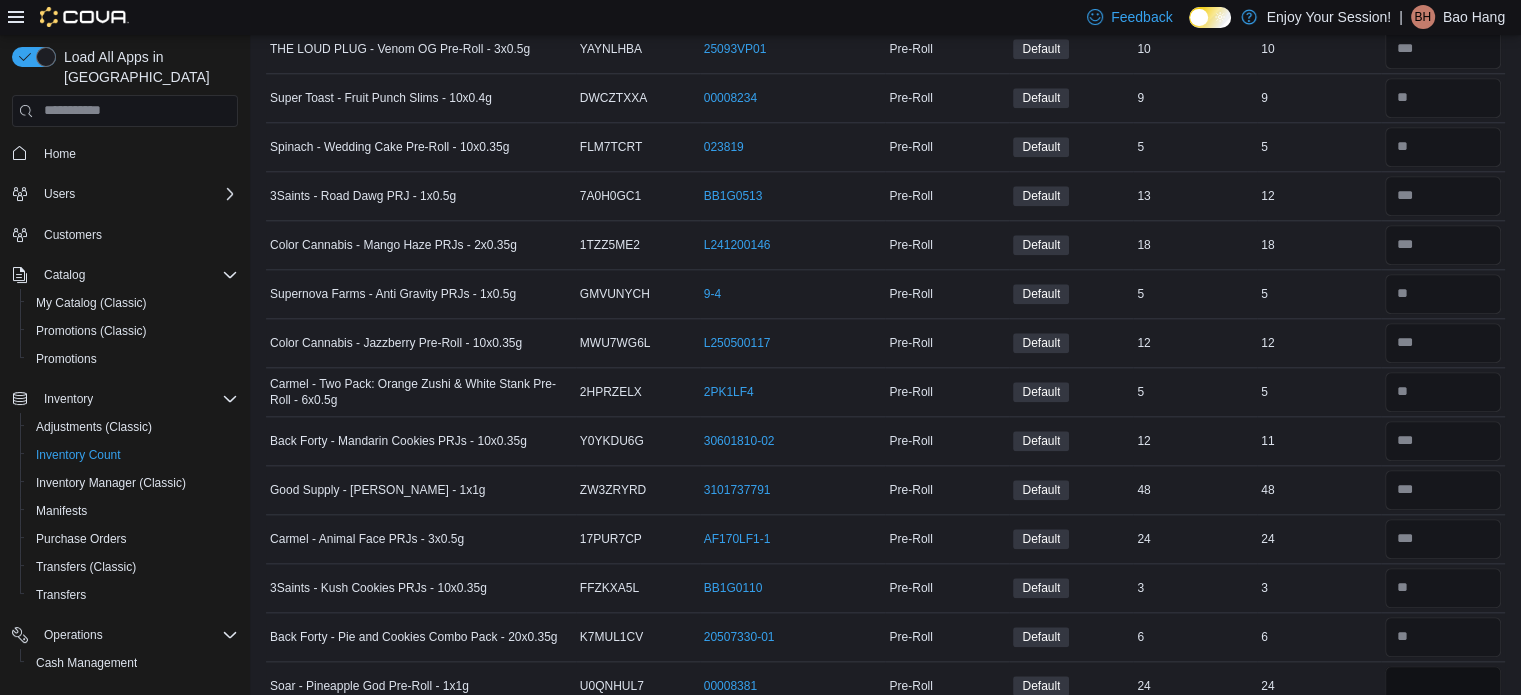 type on "**" 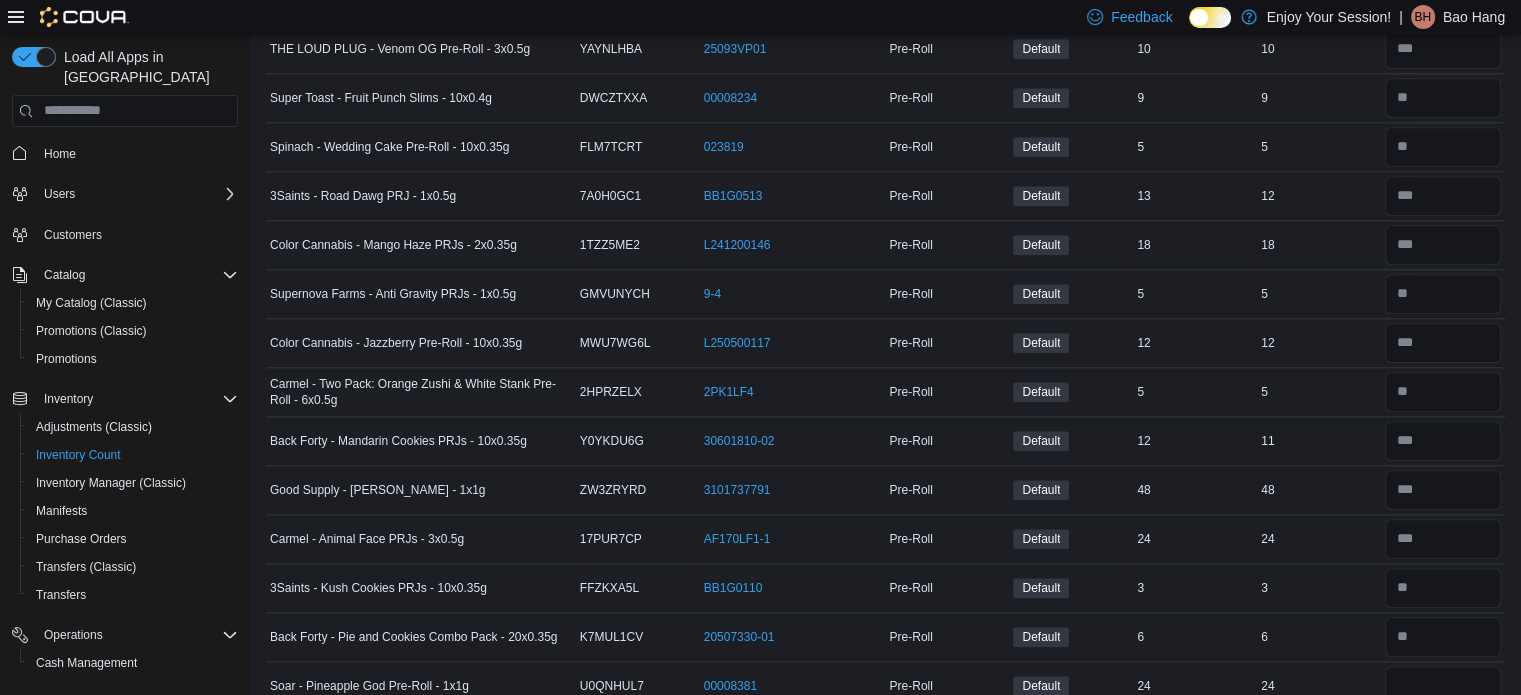 type 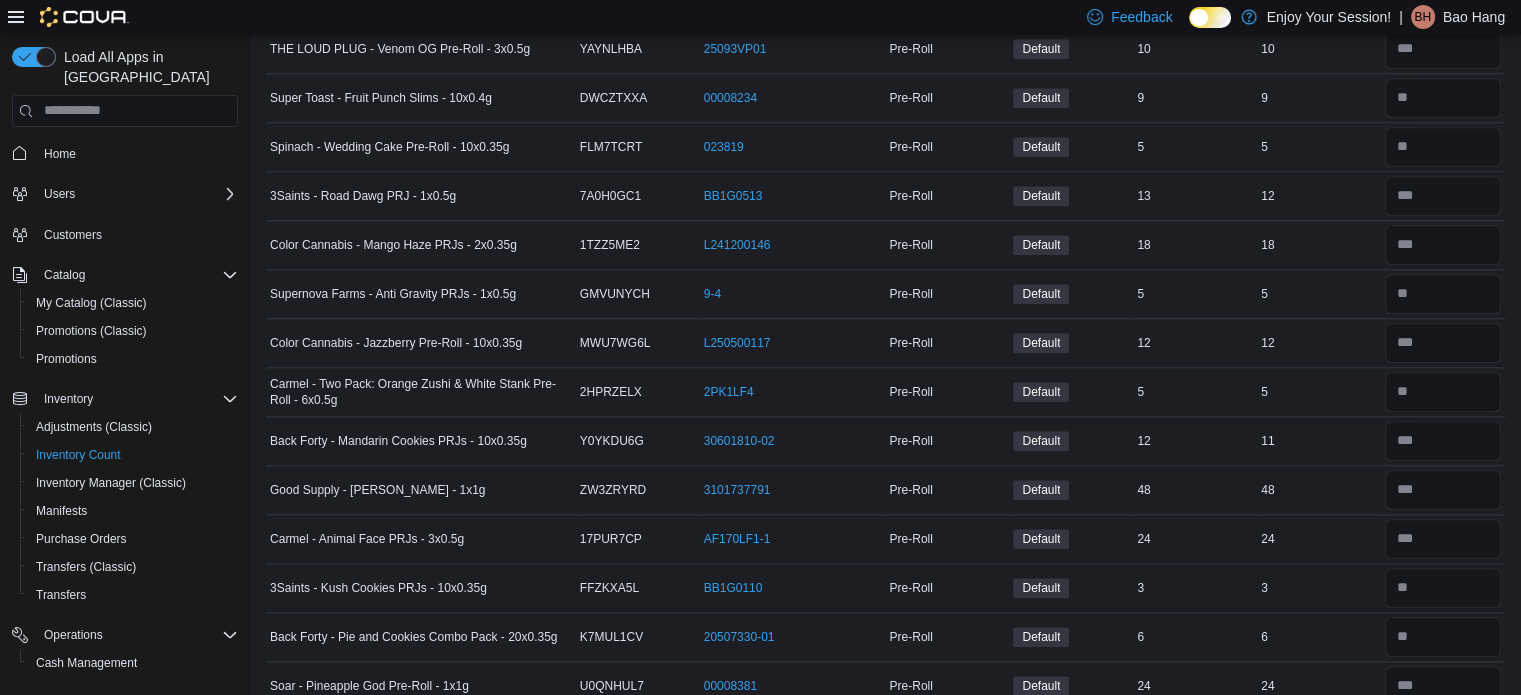 scroll, scrollTop: 2360, scrollLeft: 0, axis: vertical 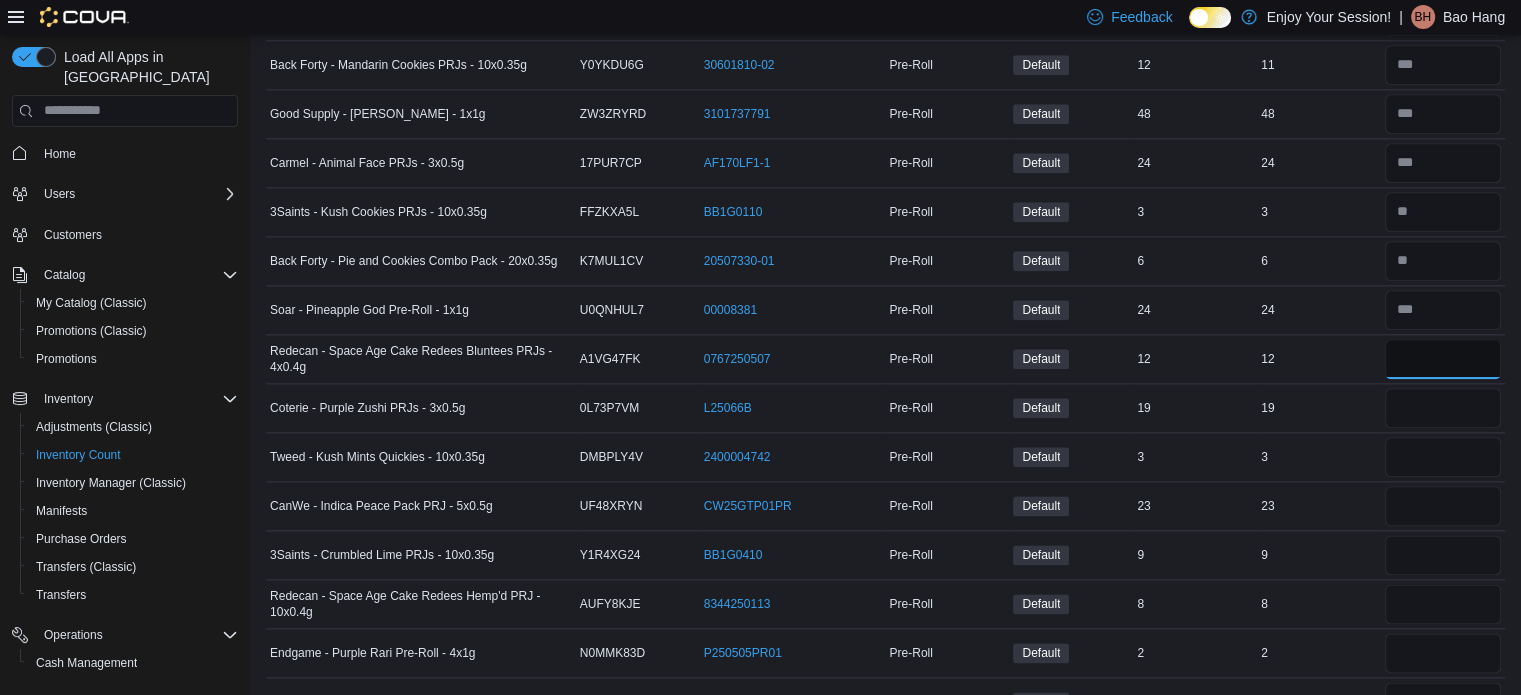 type on "**" 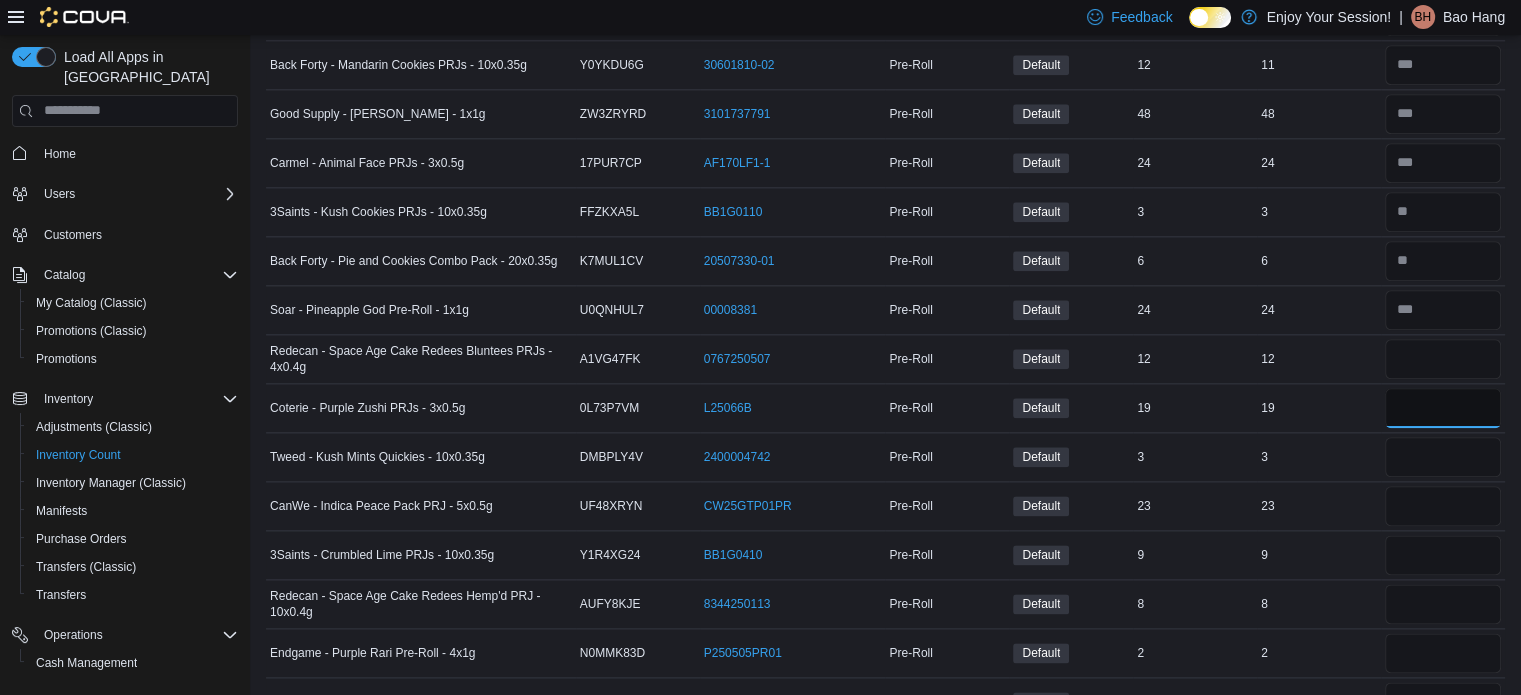 type 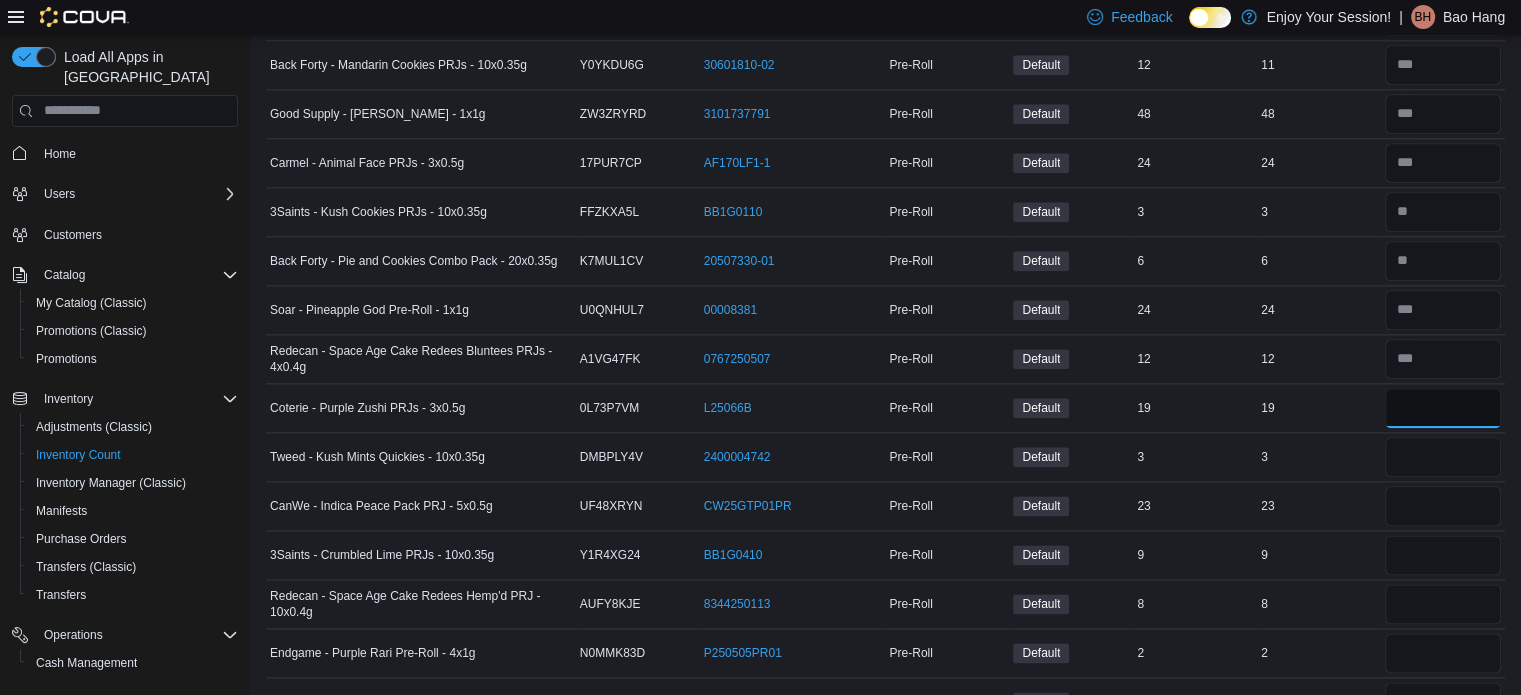 type on "**" 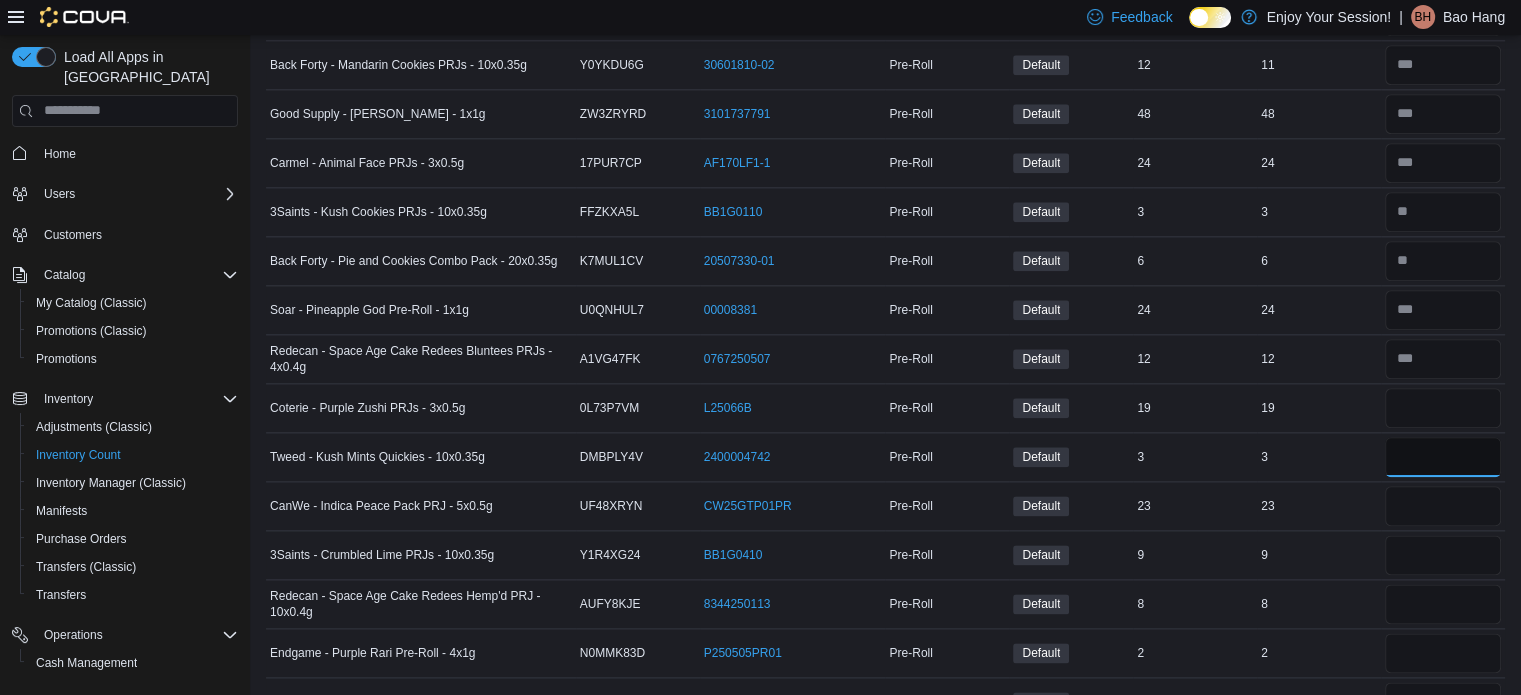 type 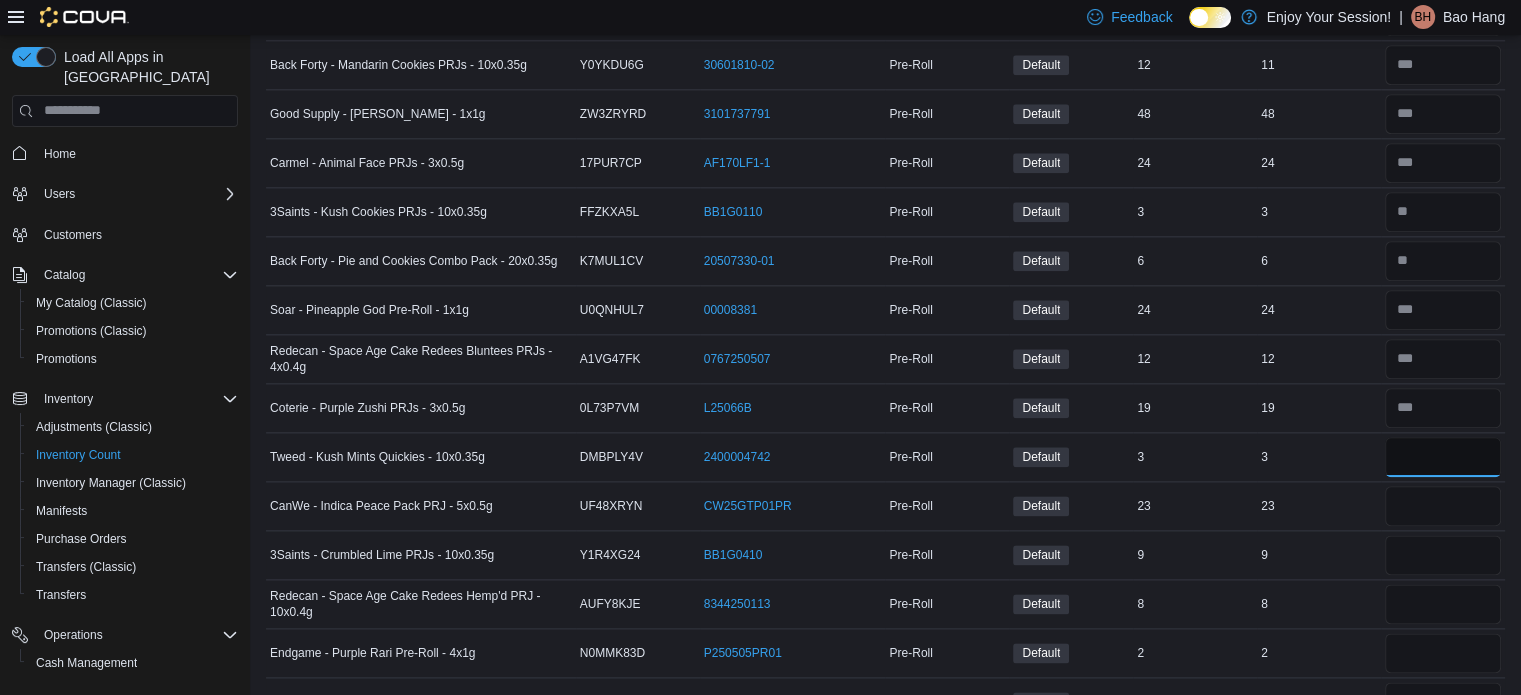 type on "*" 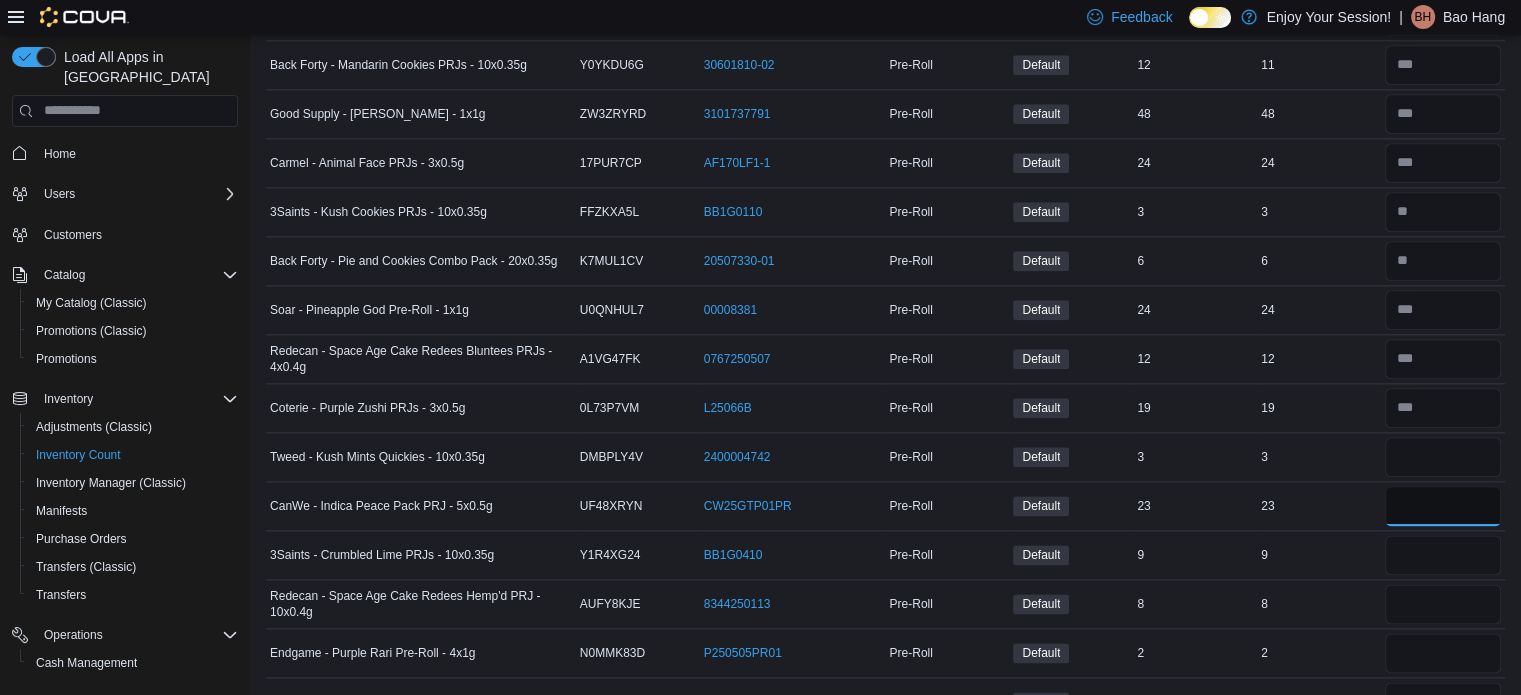 type 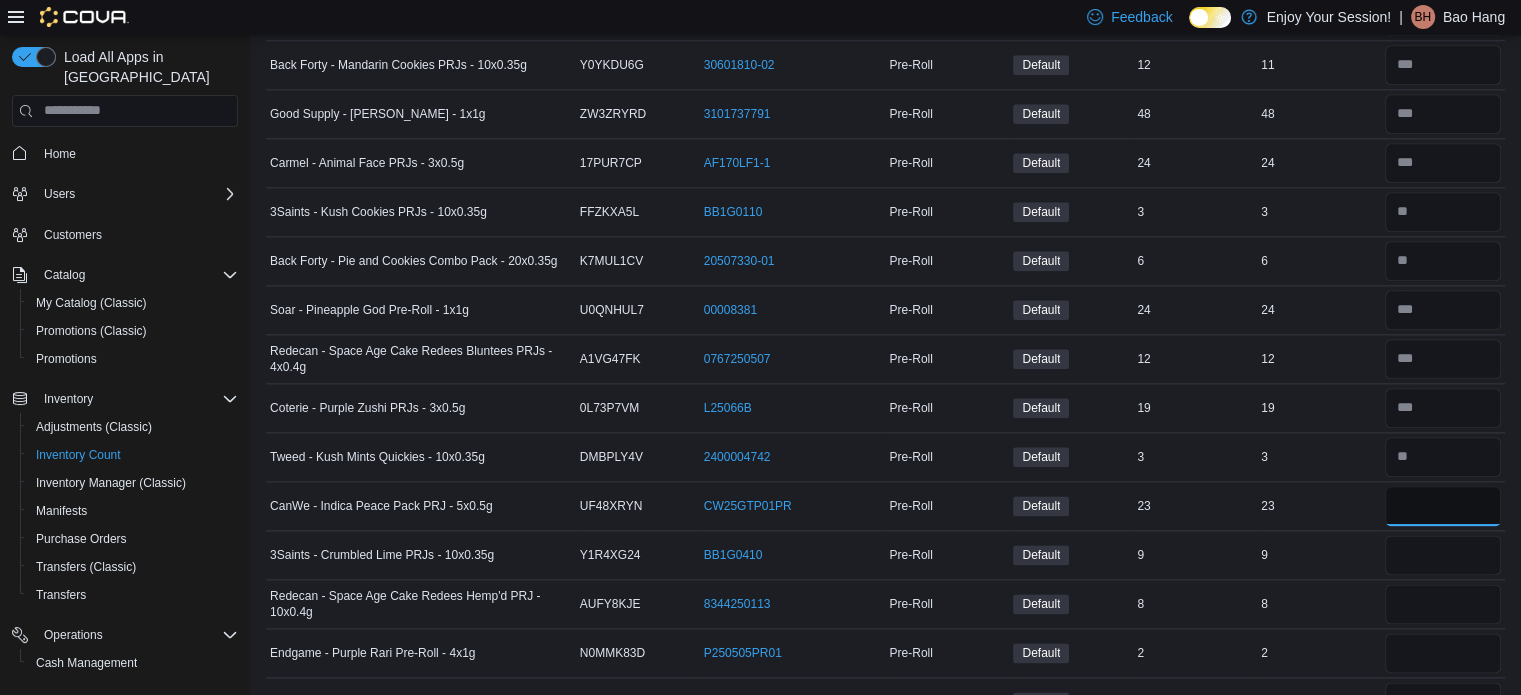 type on "**" 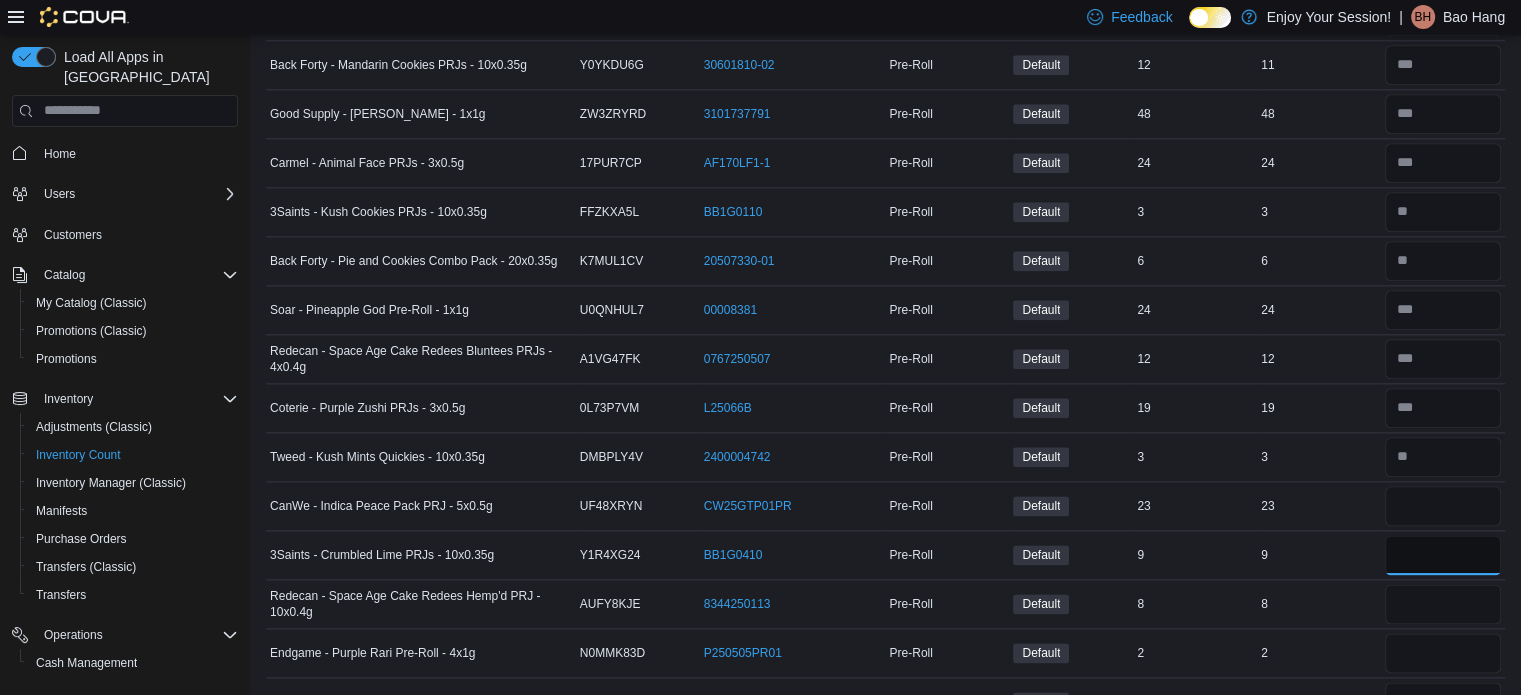 type 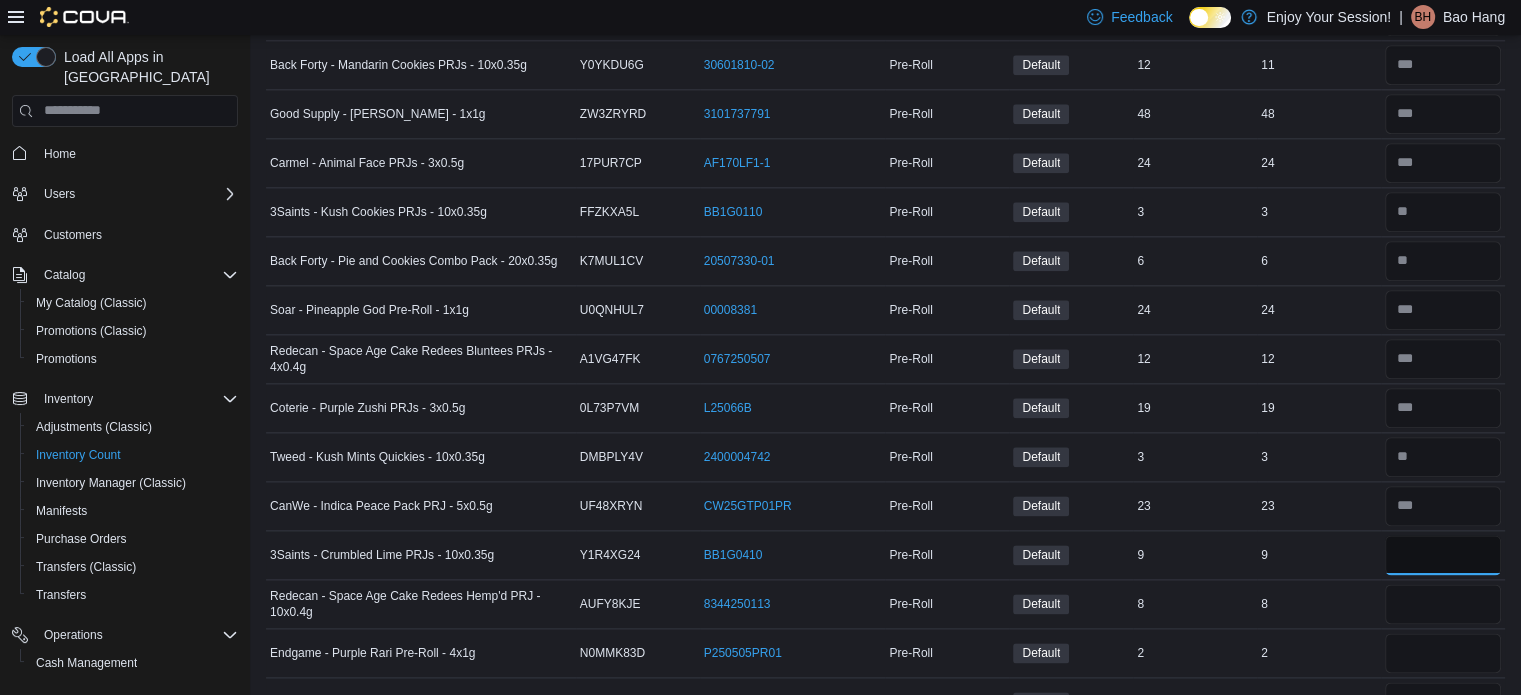 type on "*" 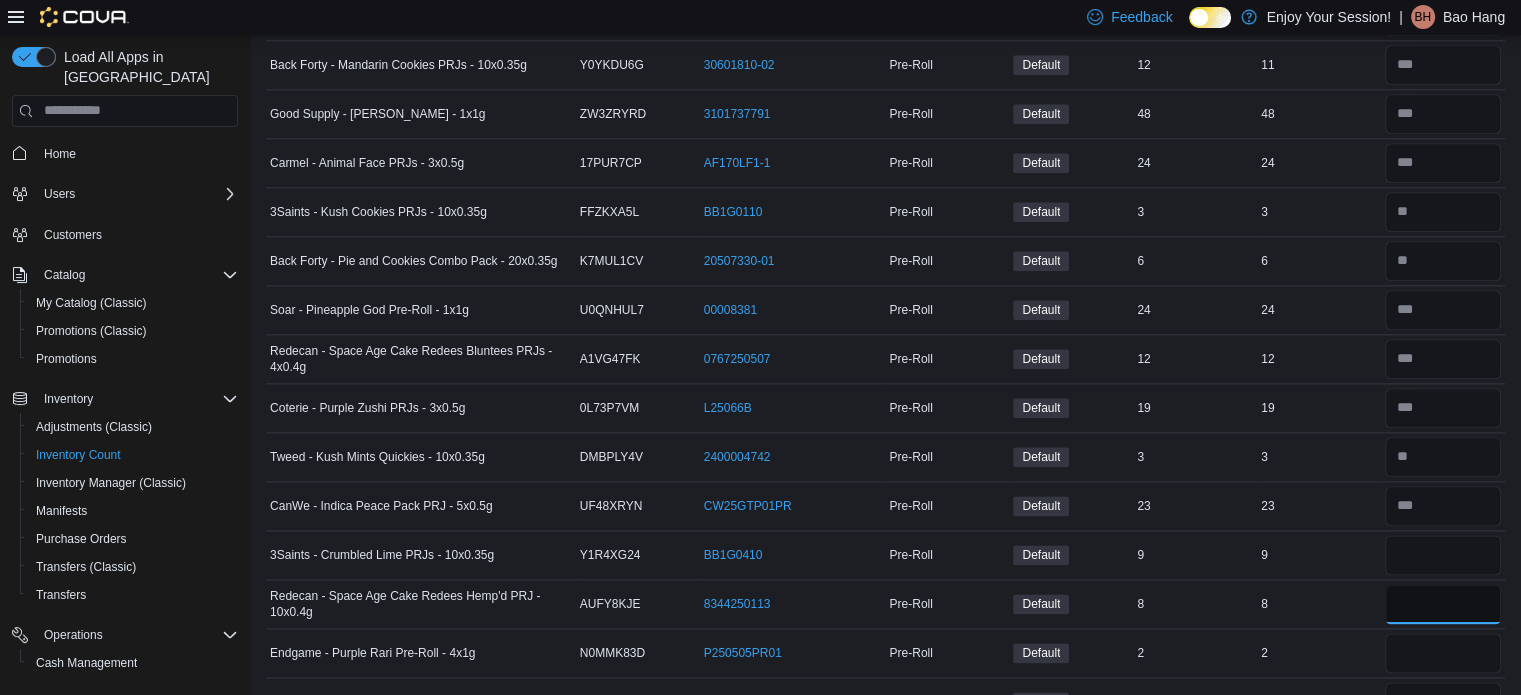 type 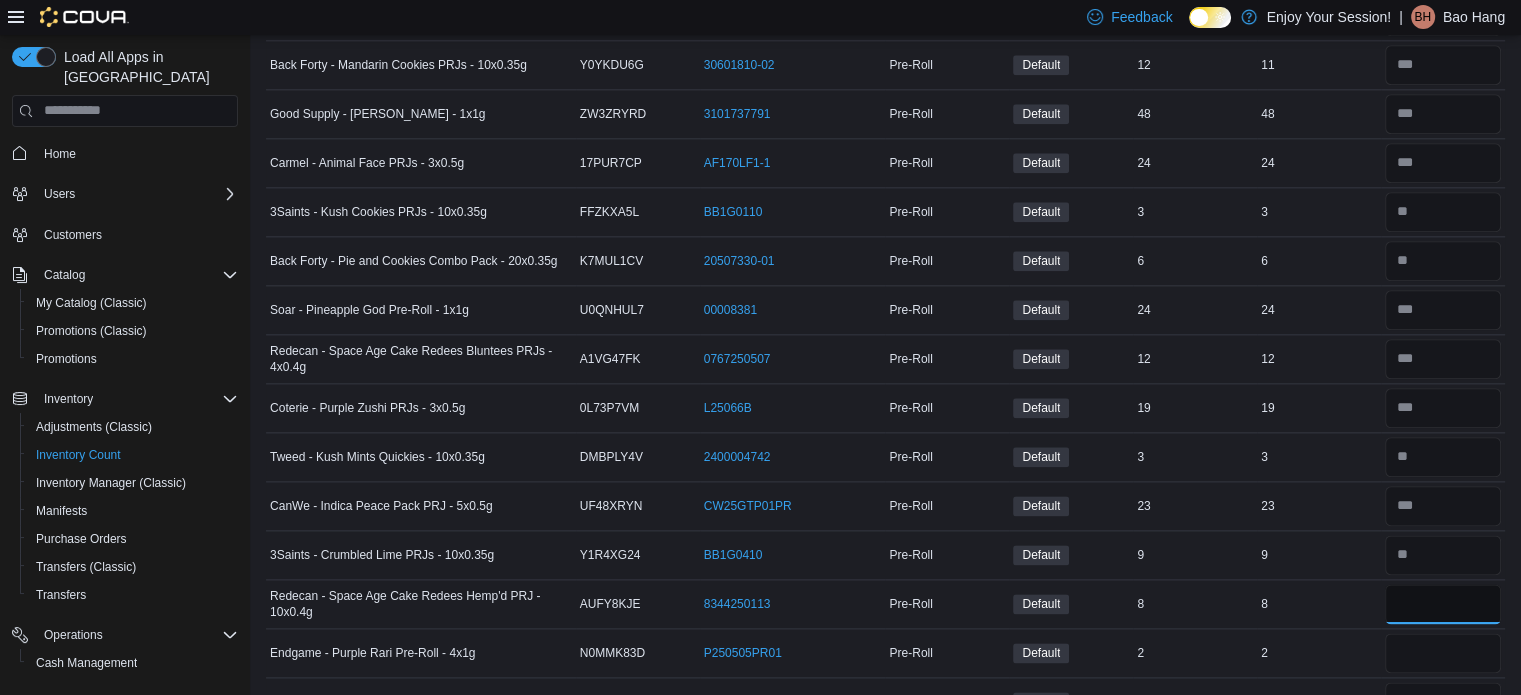 type on "*" 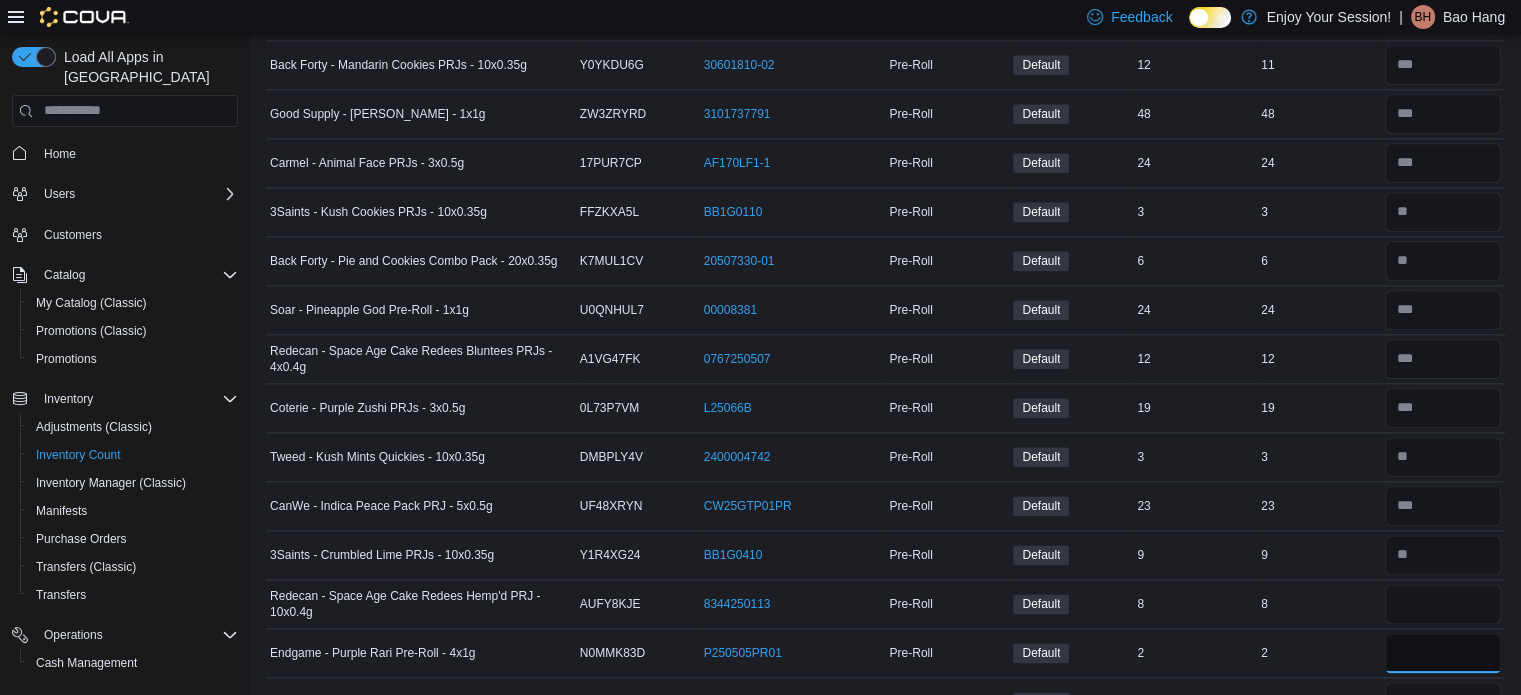 type 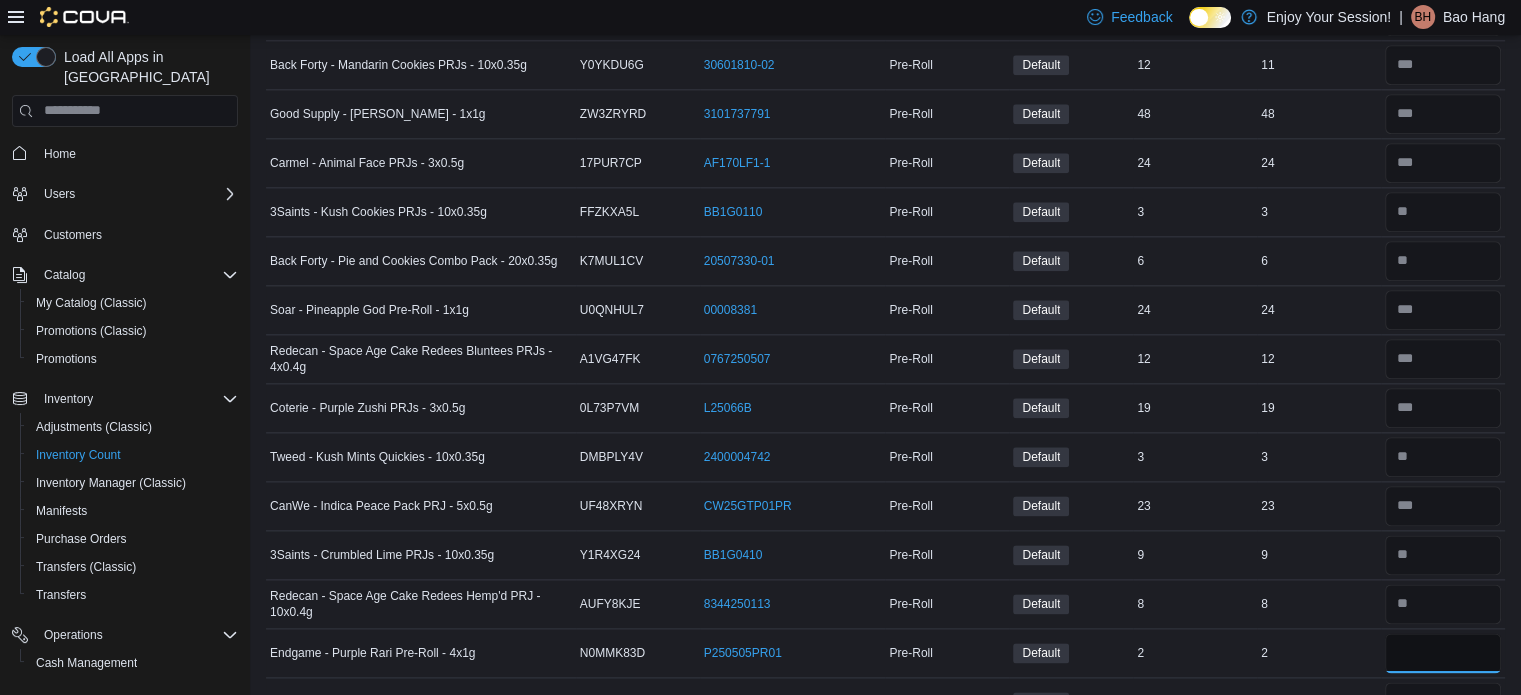 type on "*" 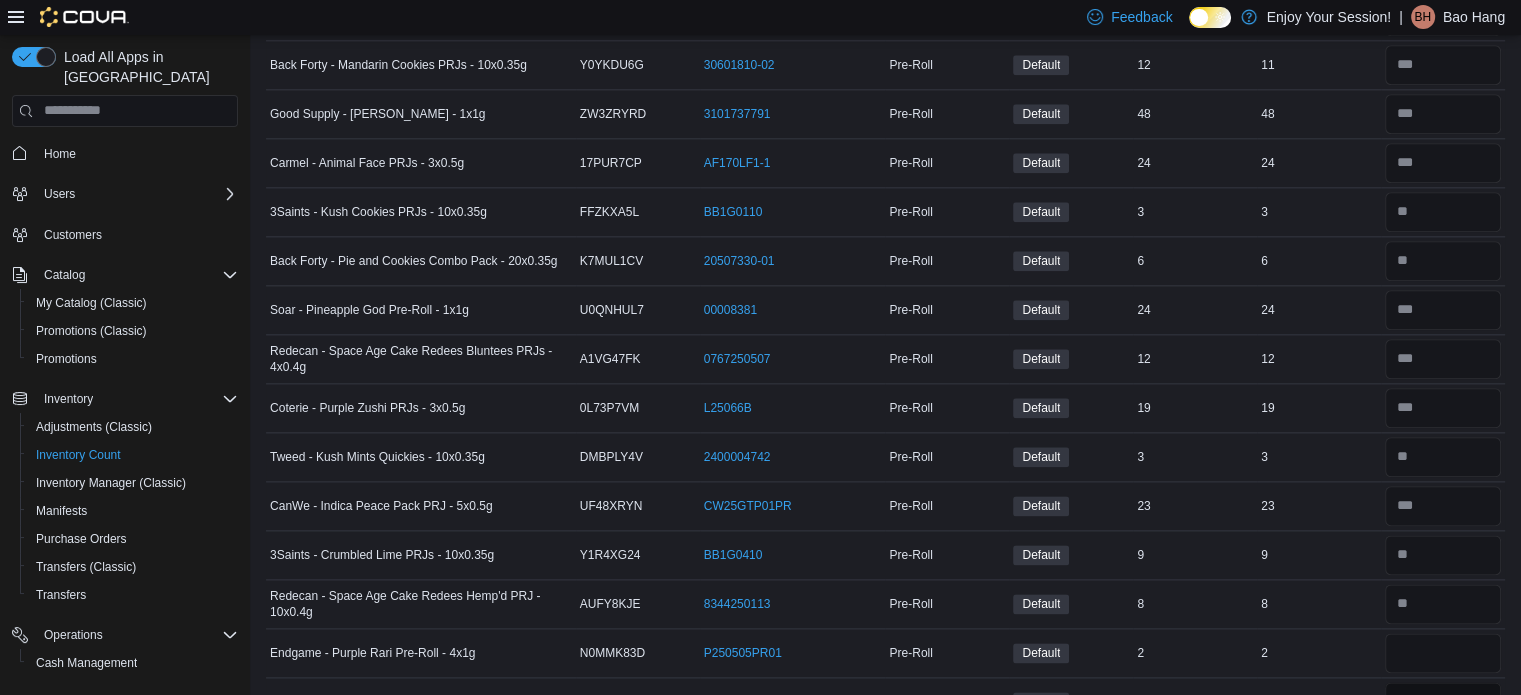 type 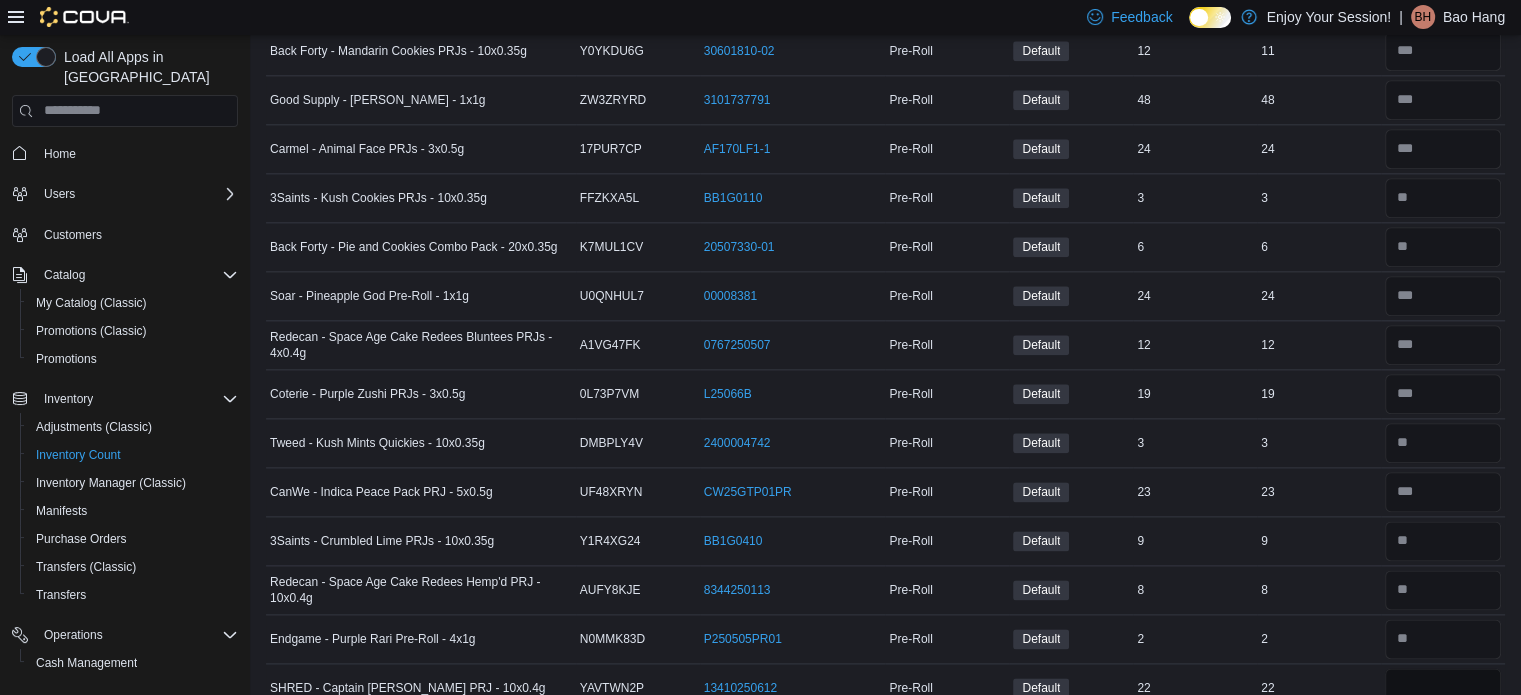type on "**" 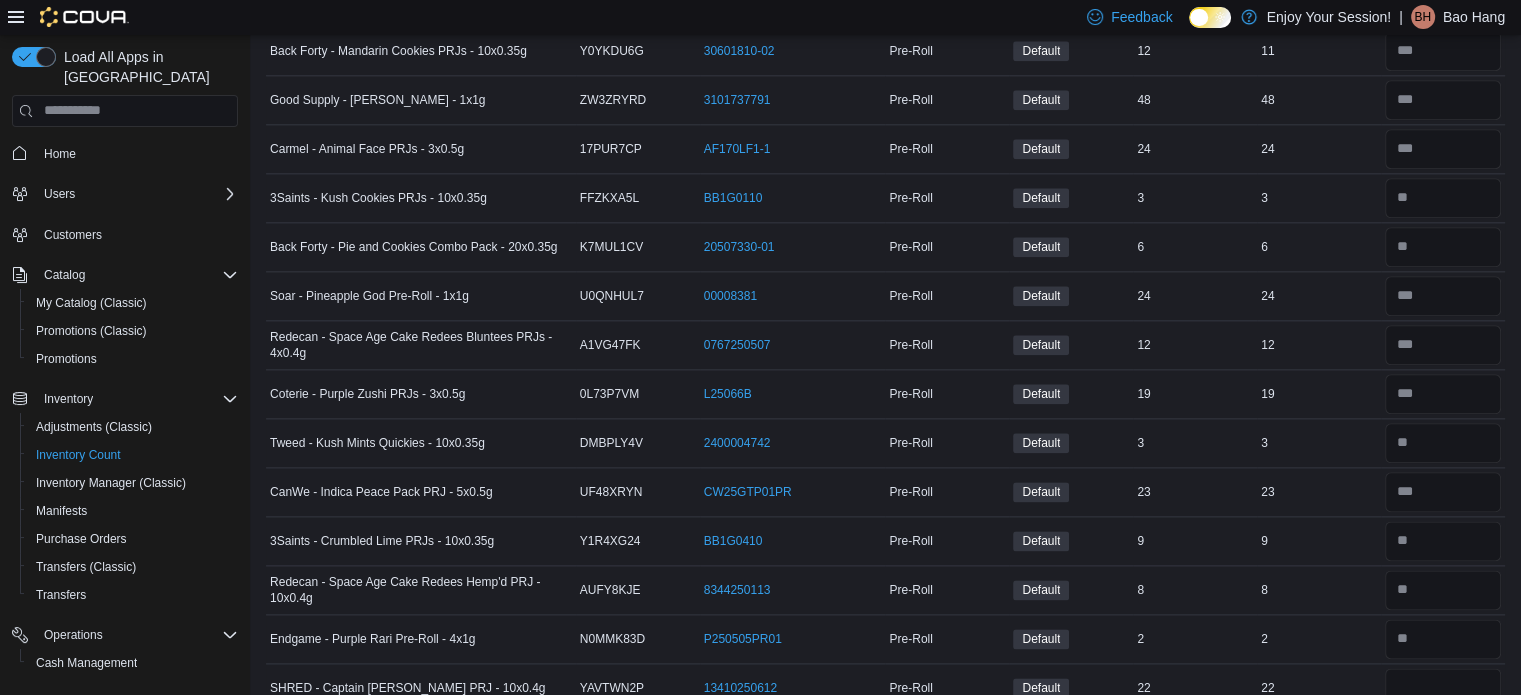 type 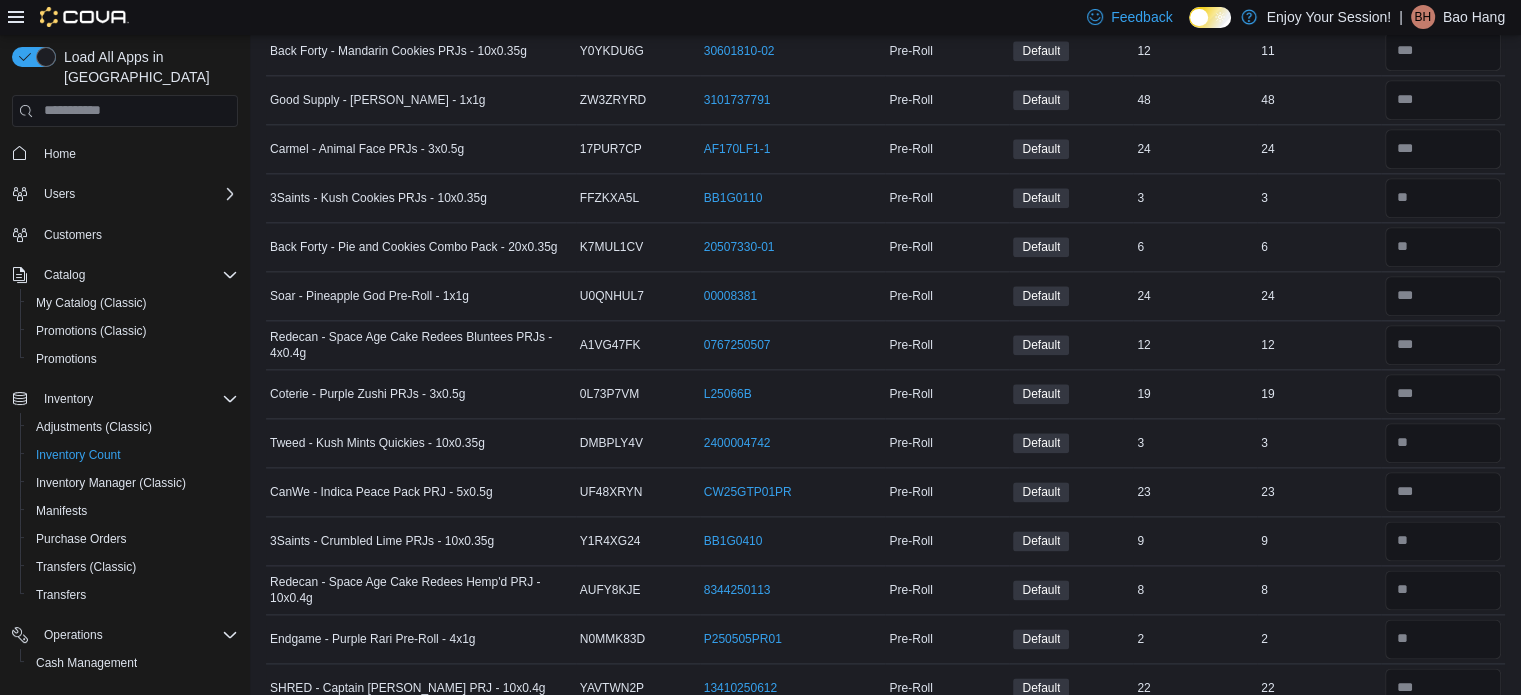 scroll, scrollTop: 2751, scrollLeft: 0, axis: vertical 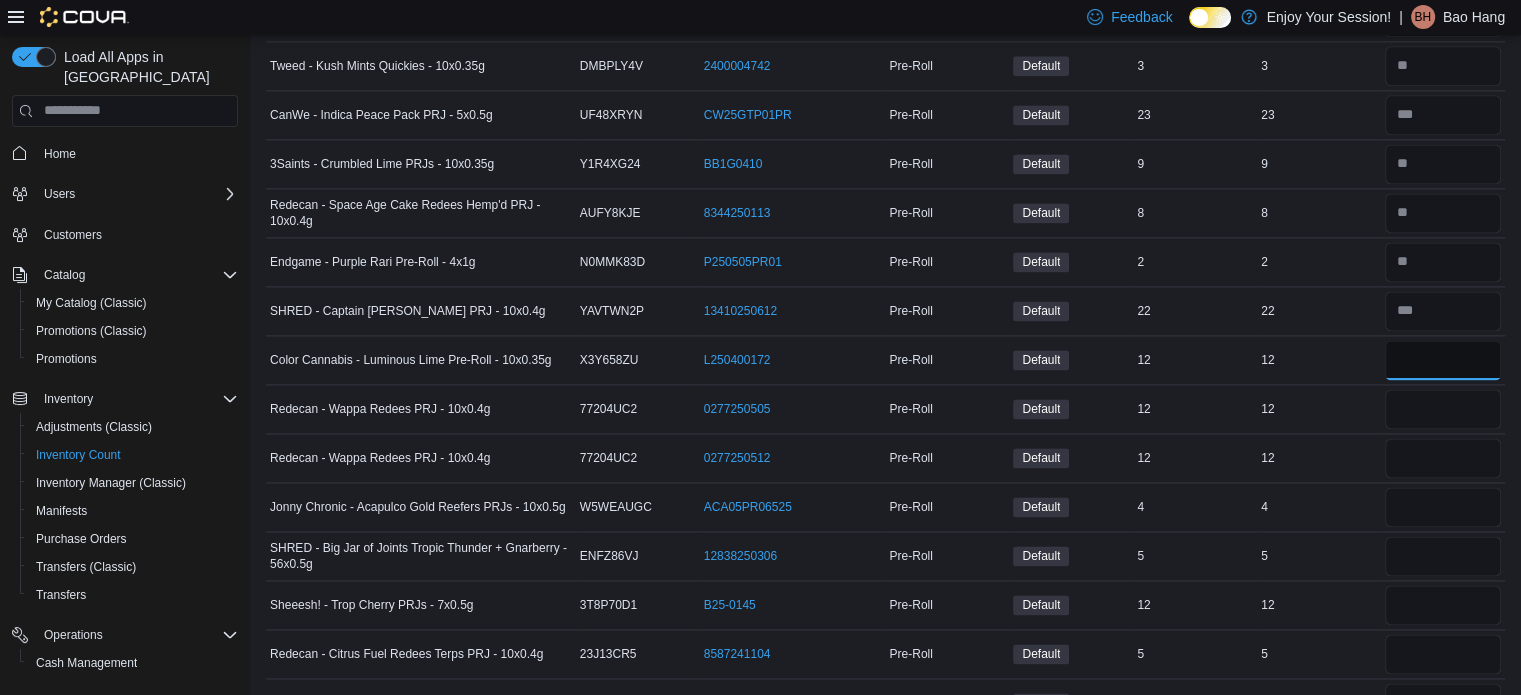 type on "**" 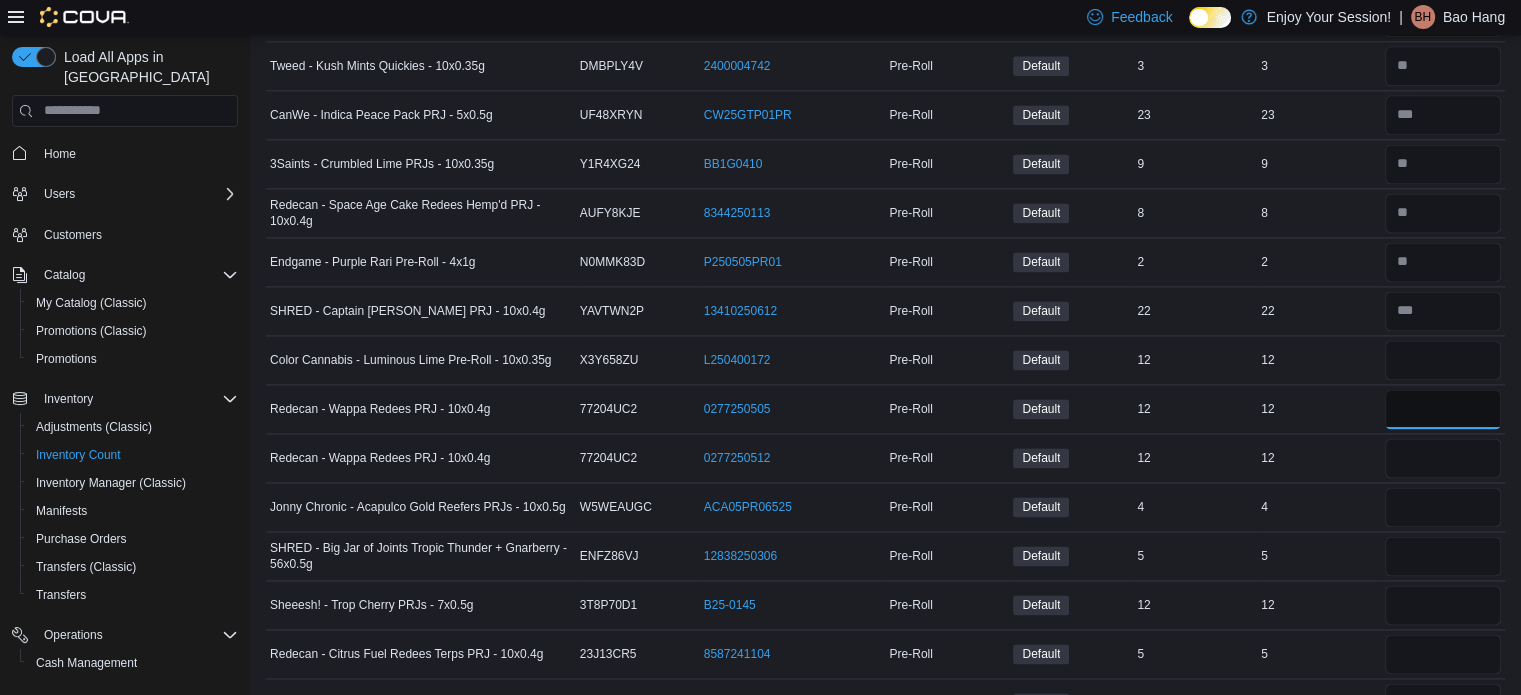 type 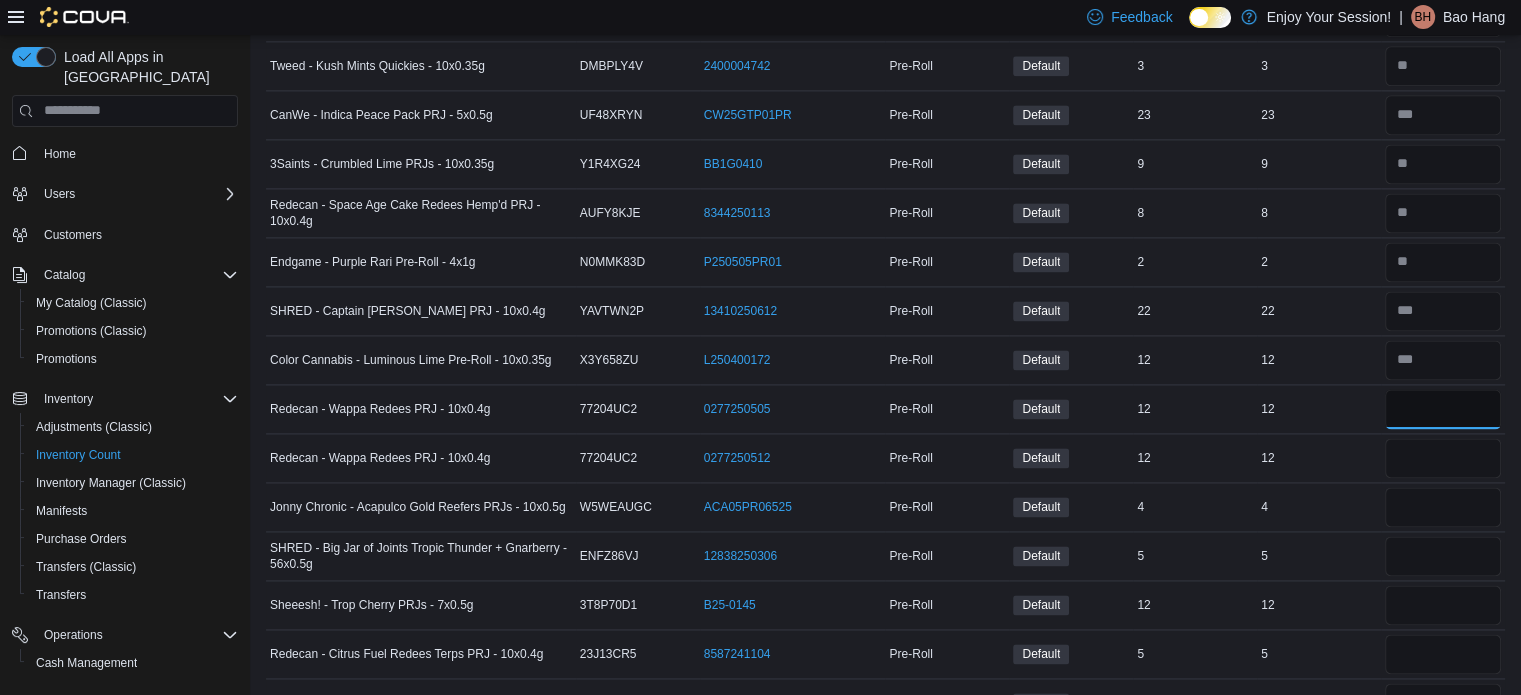 type on "**" 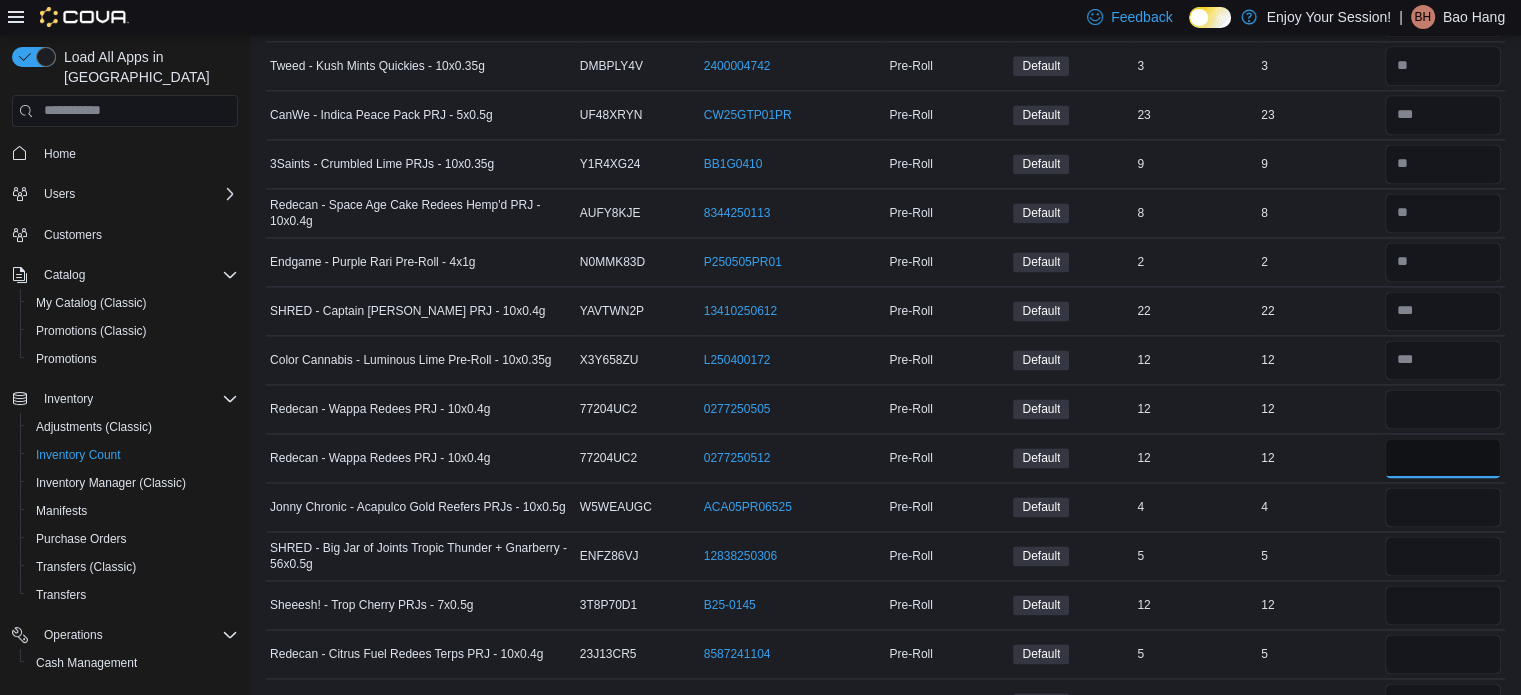 type 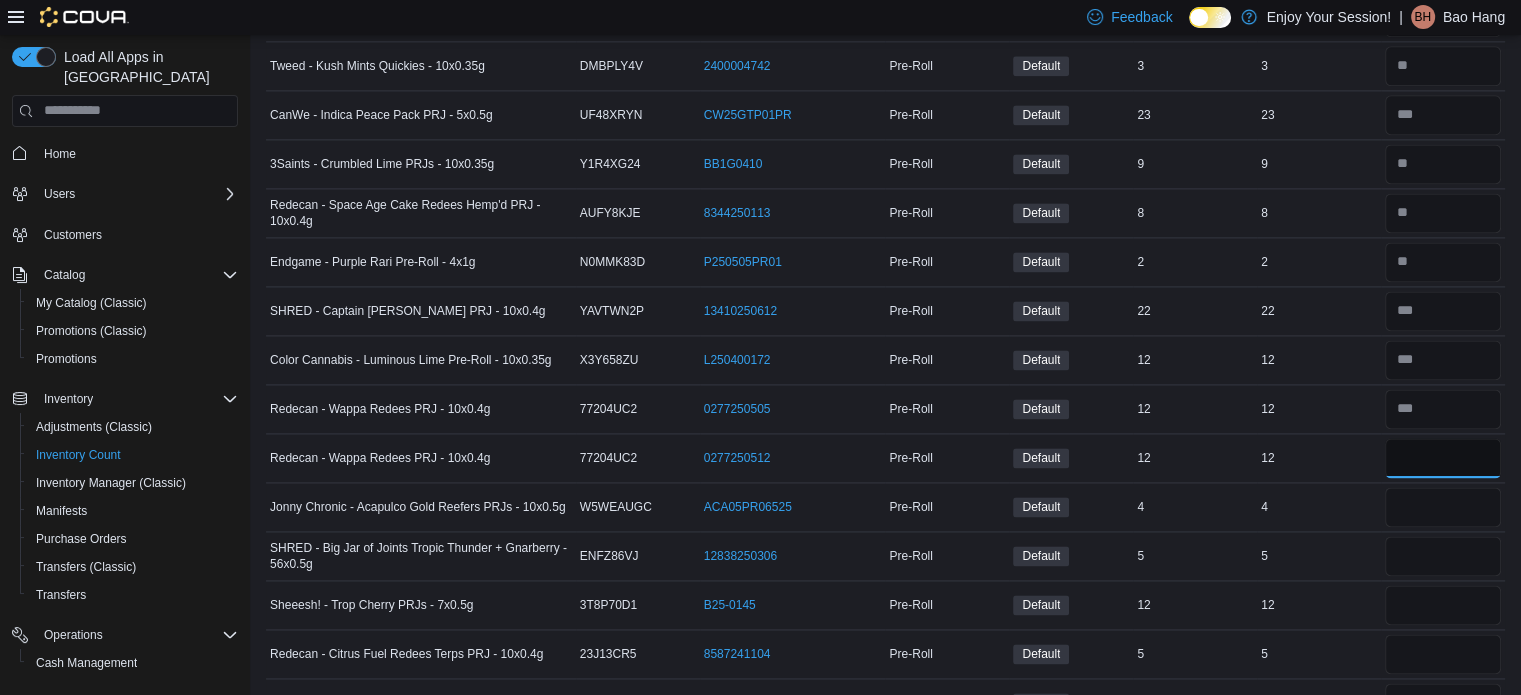 type on "**" 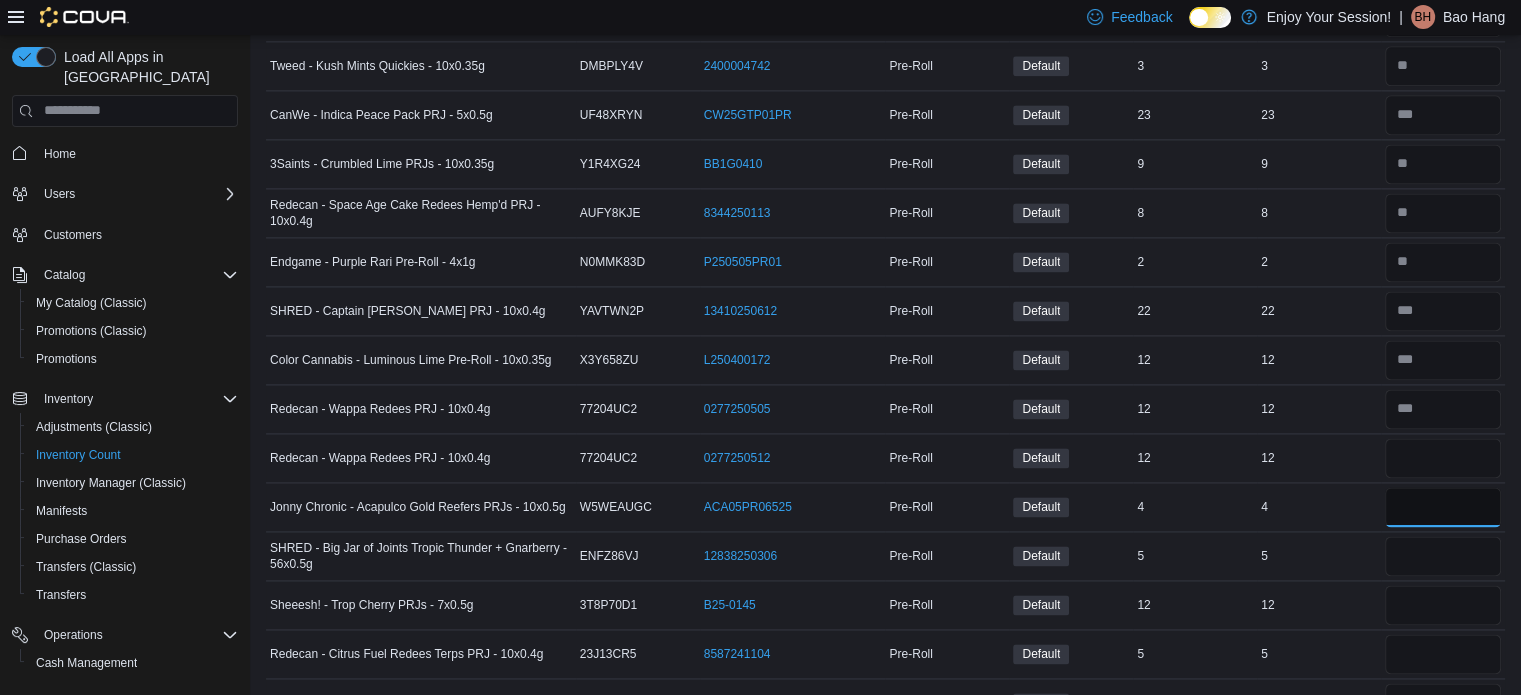 type 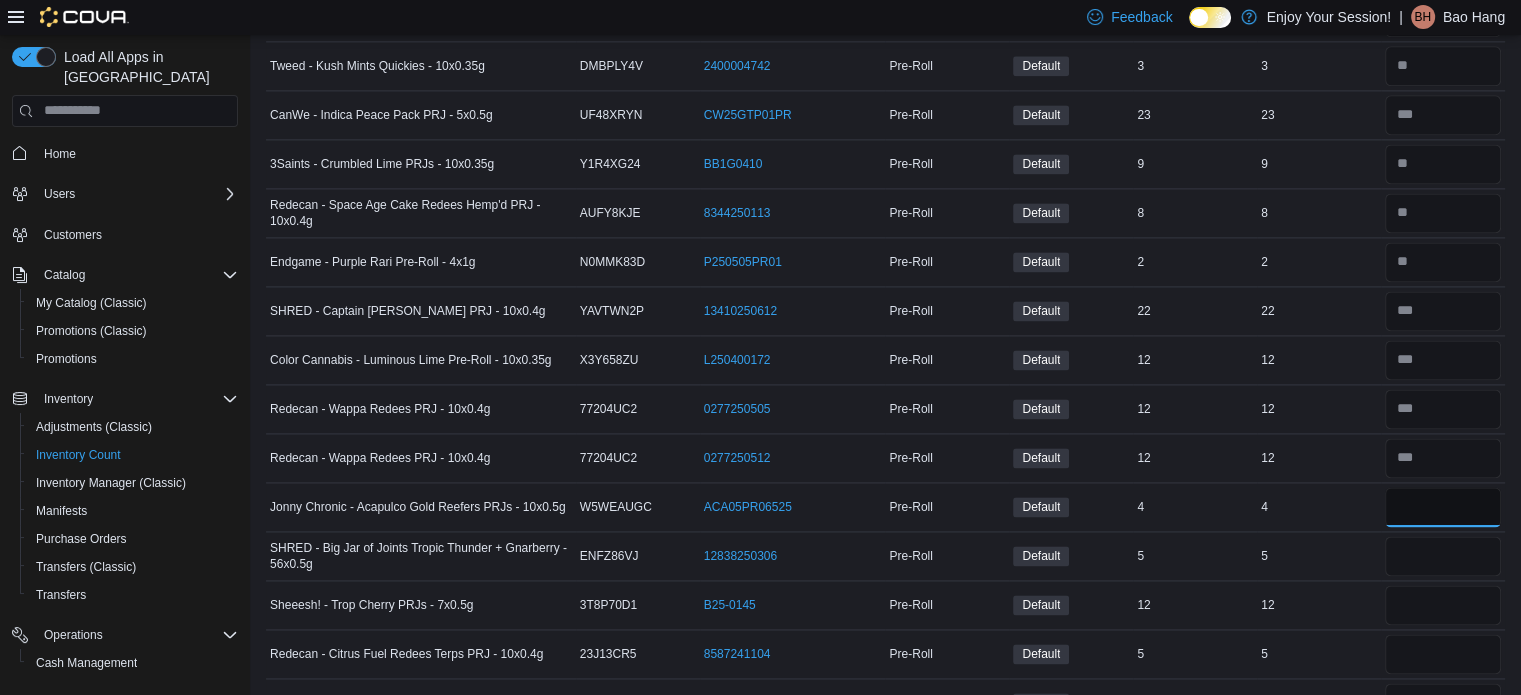 type on "*" 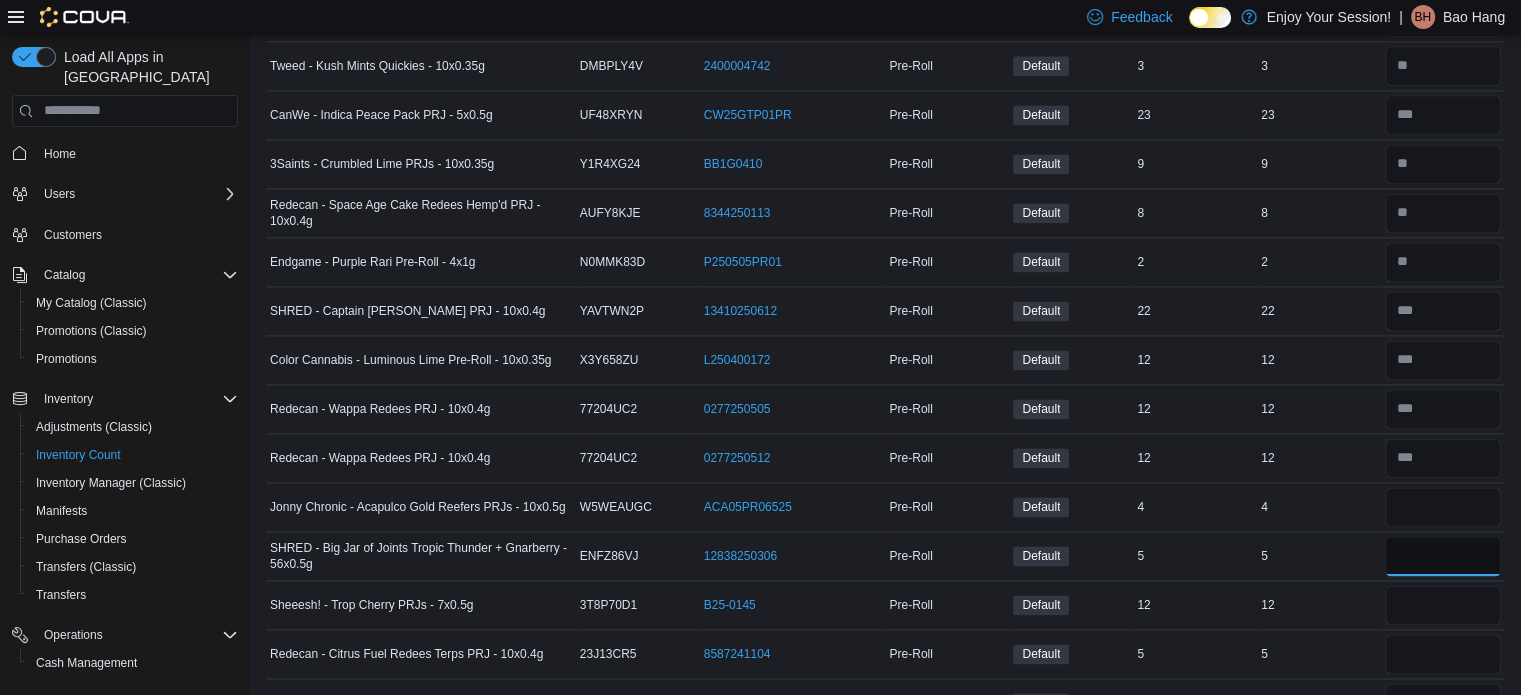 type 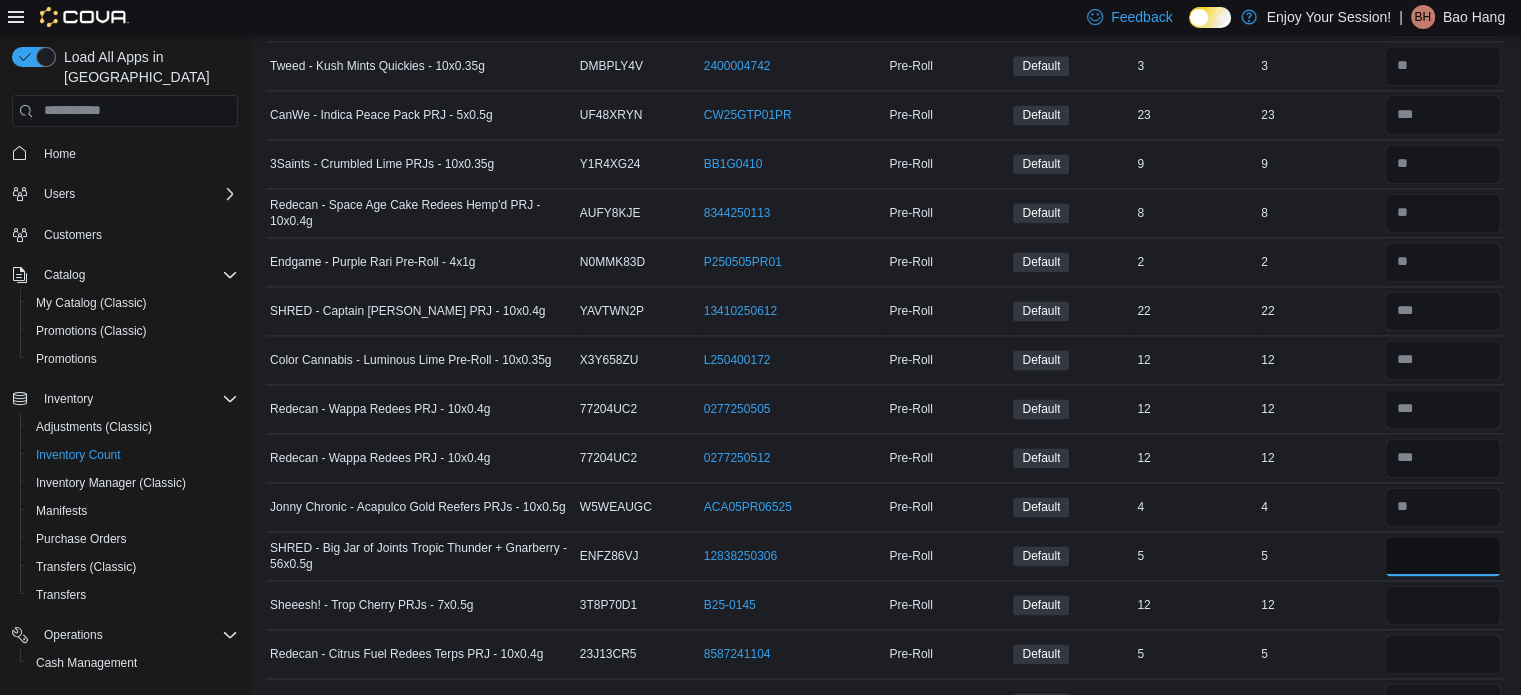 type on "*" 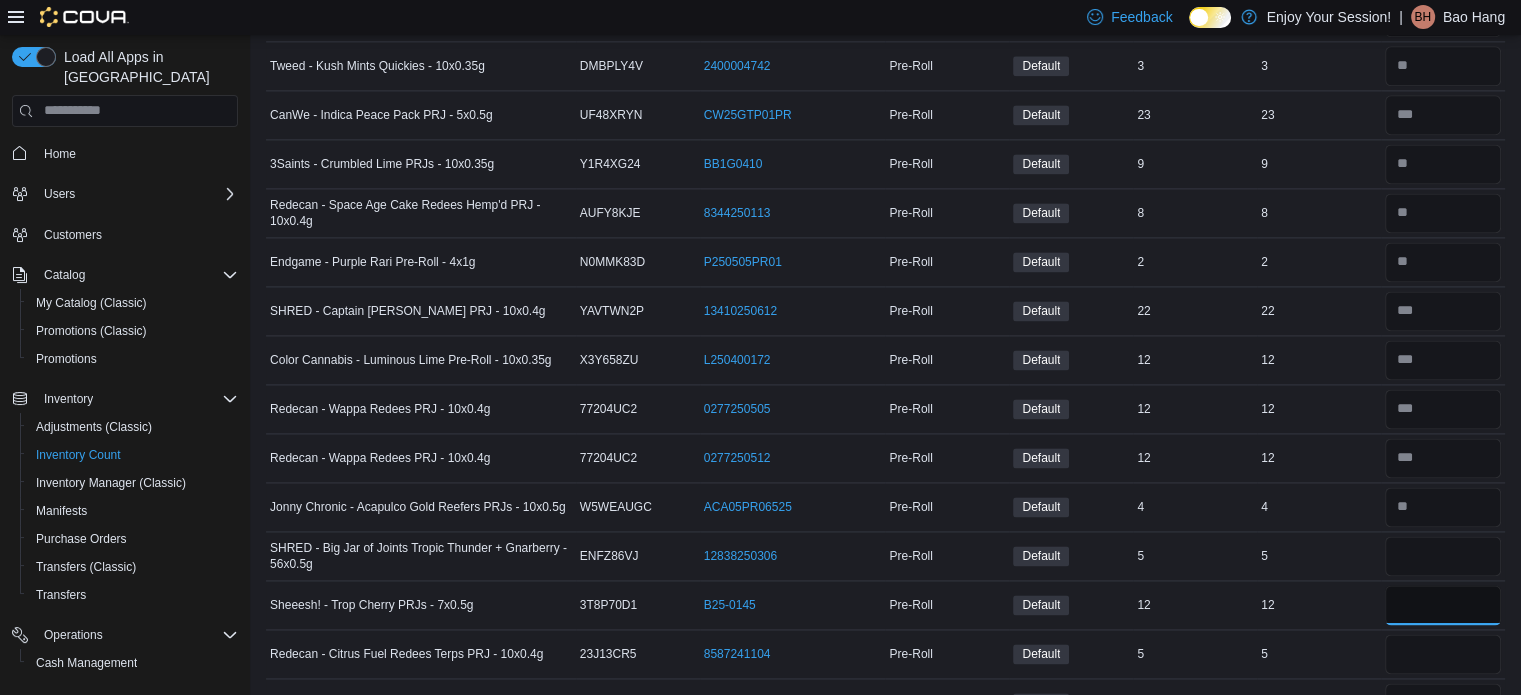 type 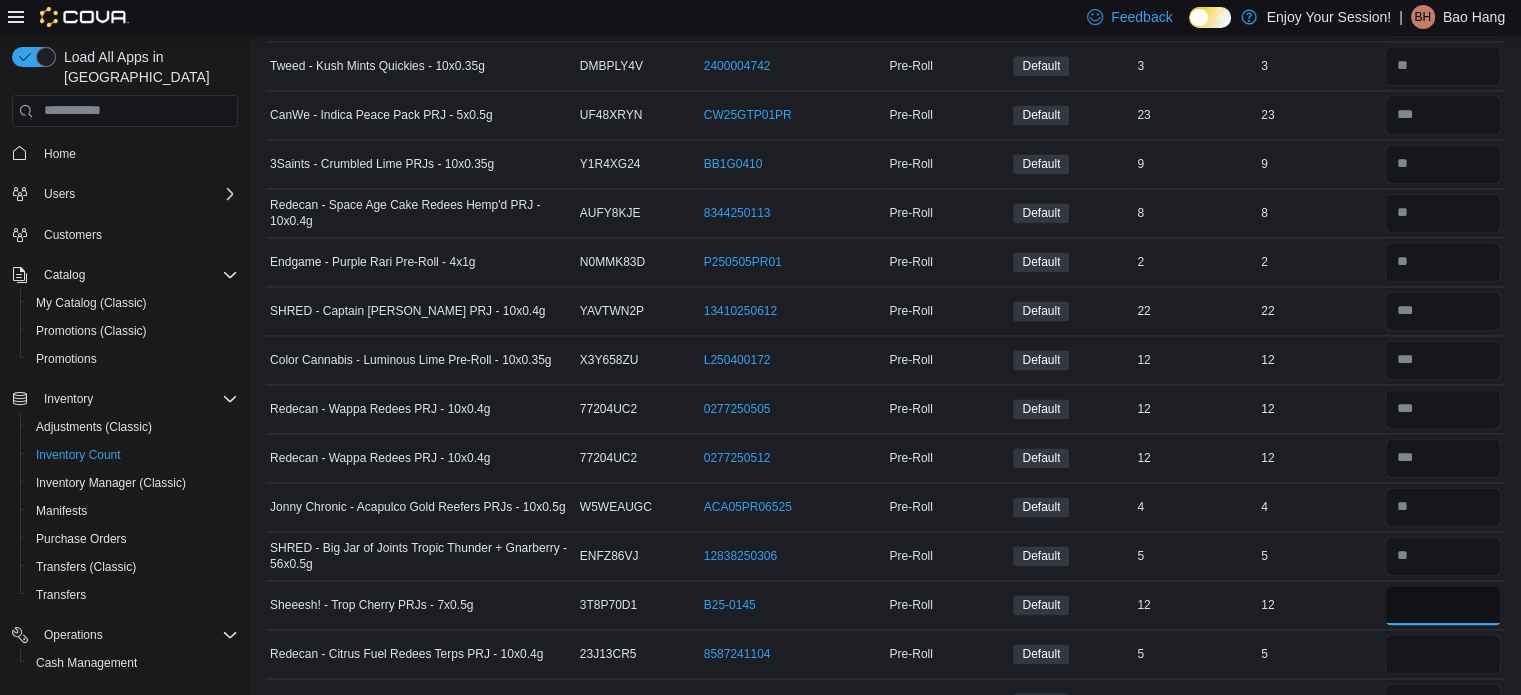 type on "**" 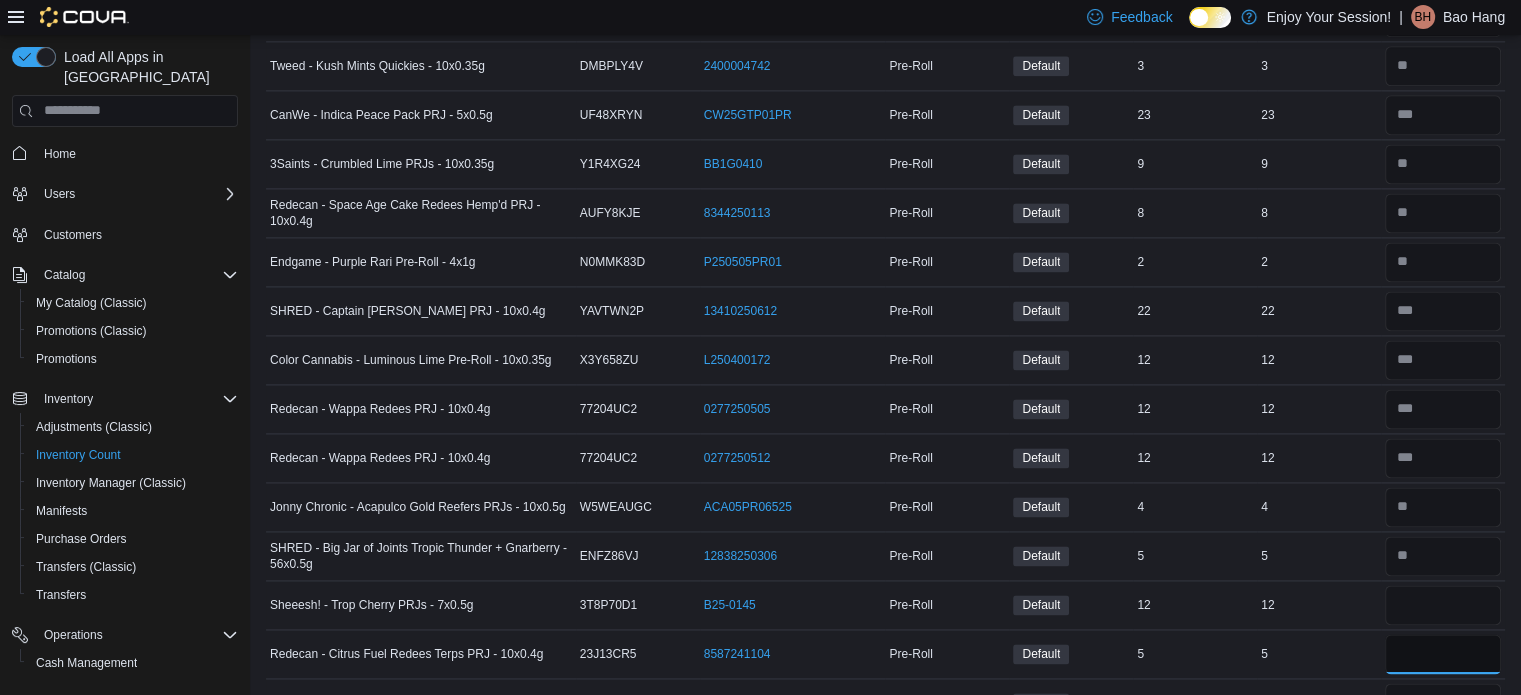 type 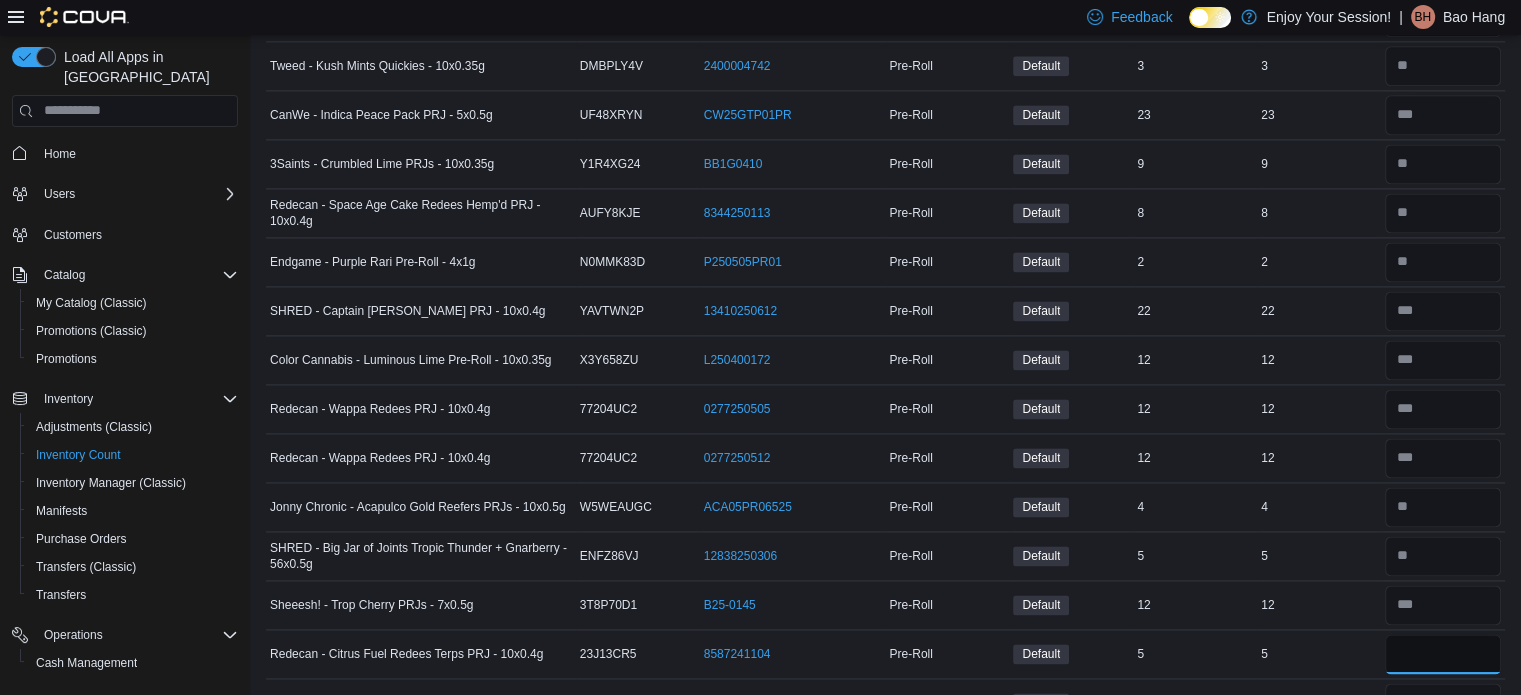 type on "*" 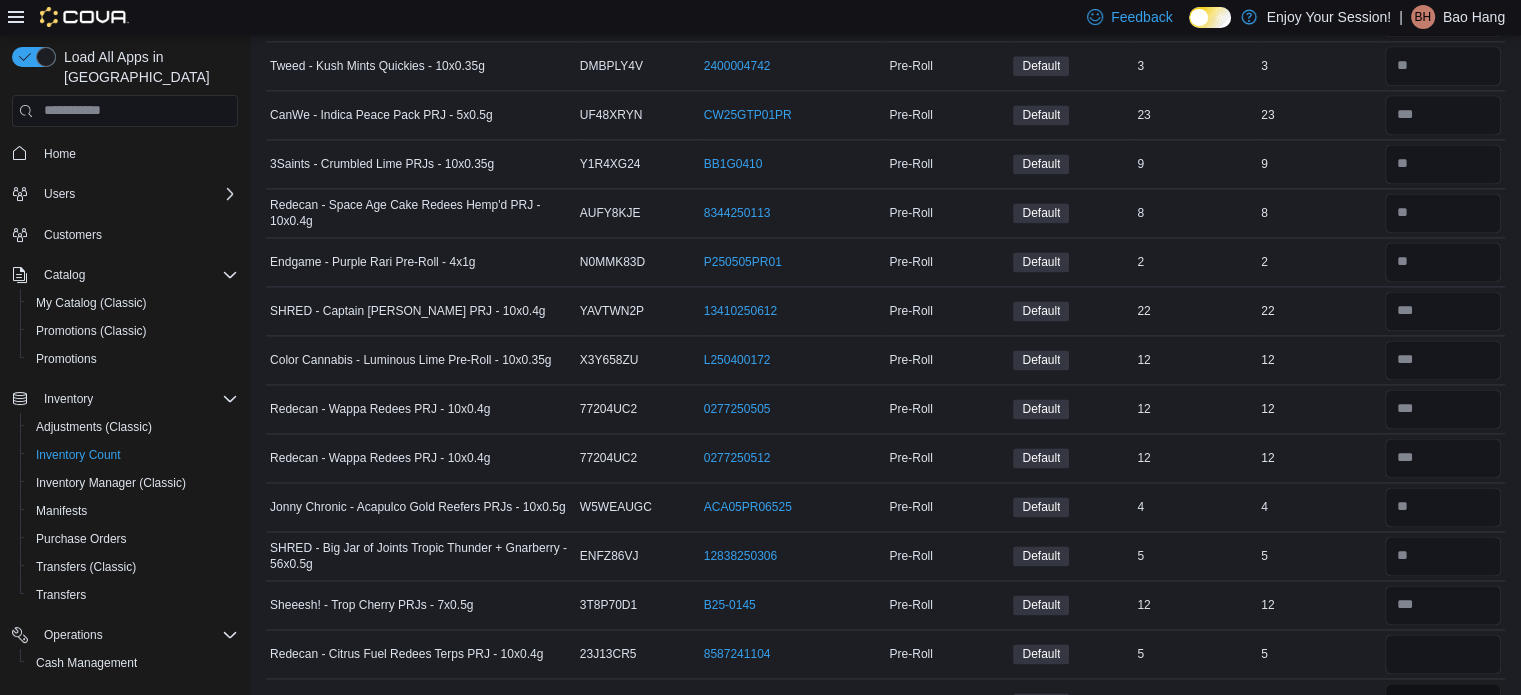 scroll, scrollTop: 2764, scrollLeft: 0, axis: vertical 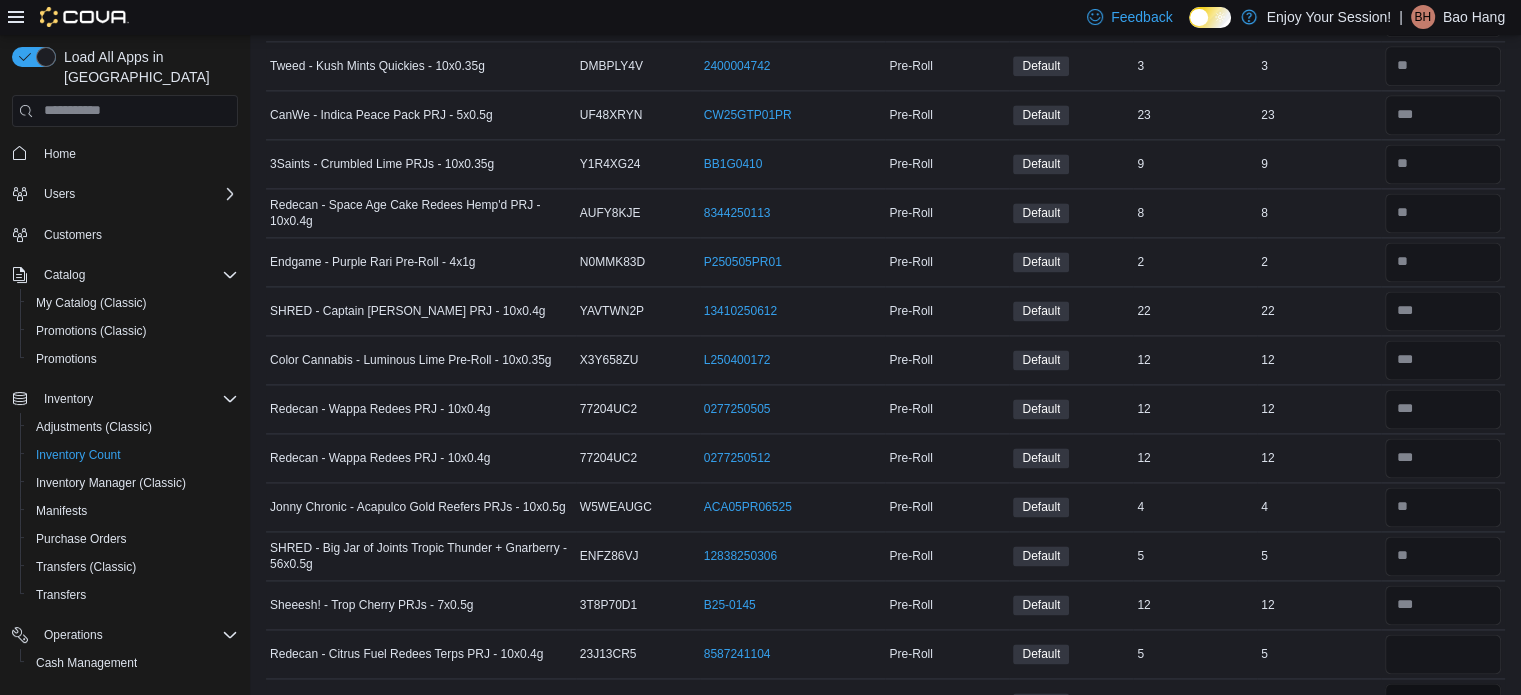 type 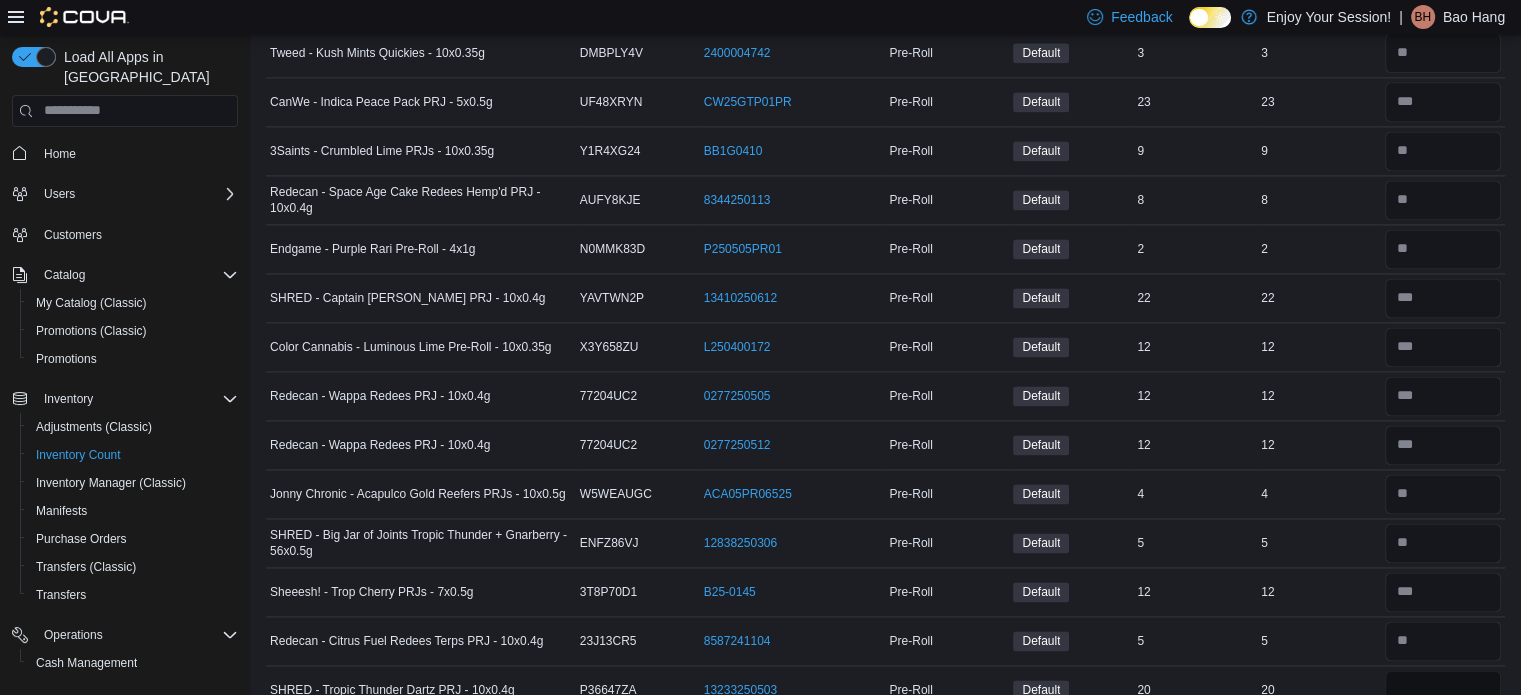 type on "**" 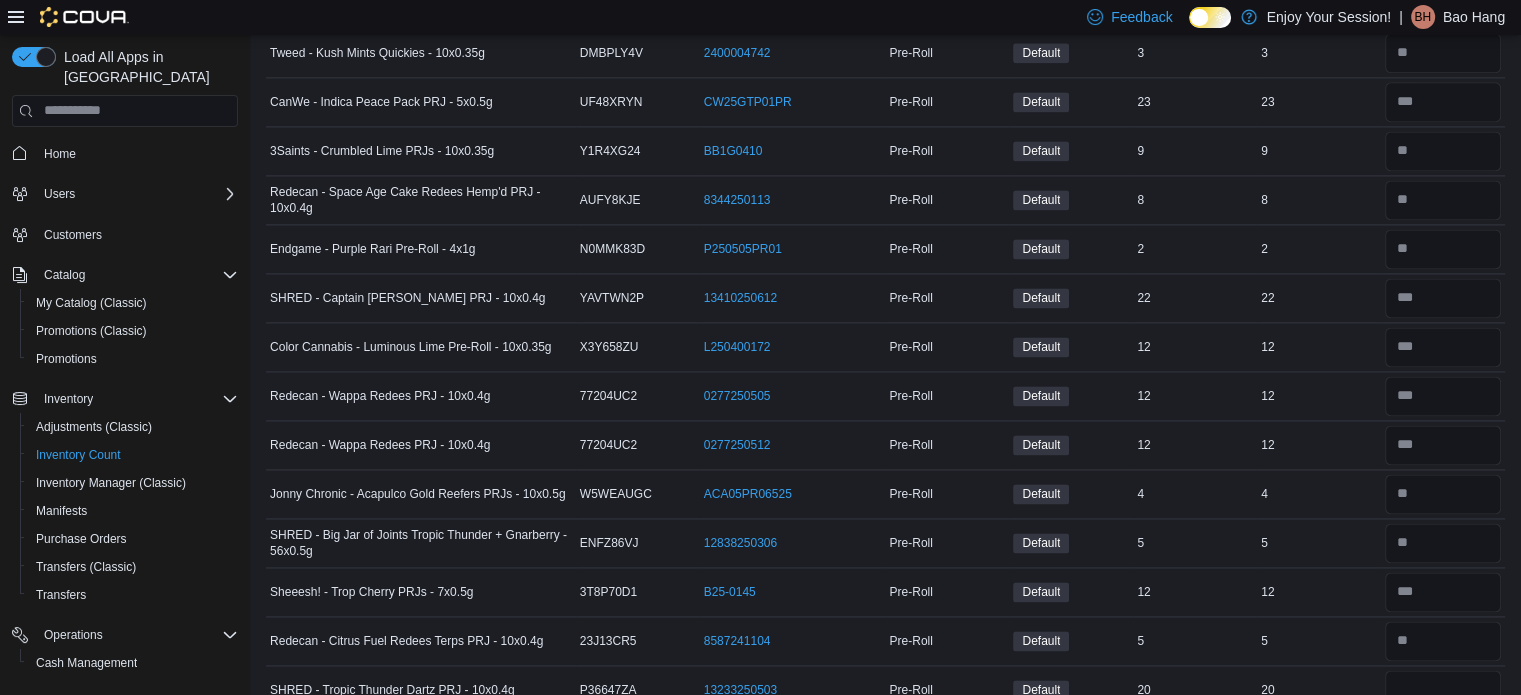 type 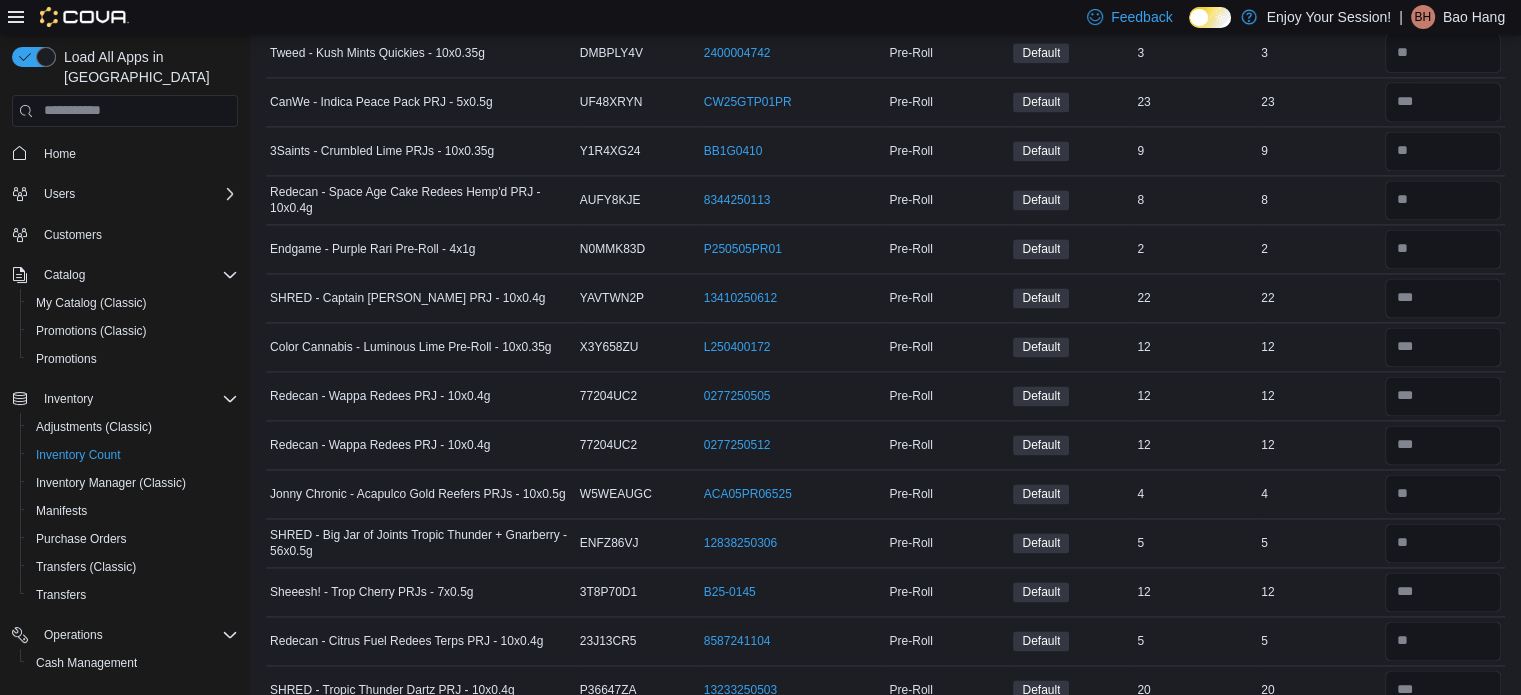 scroll, scrollTop: 3141, scrollLeft: 0, axis: vertical 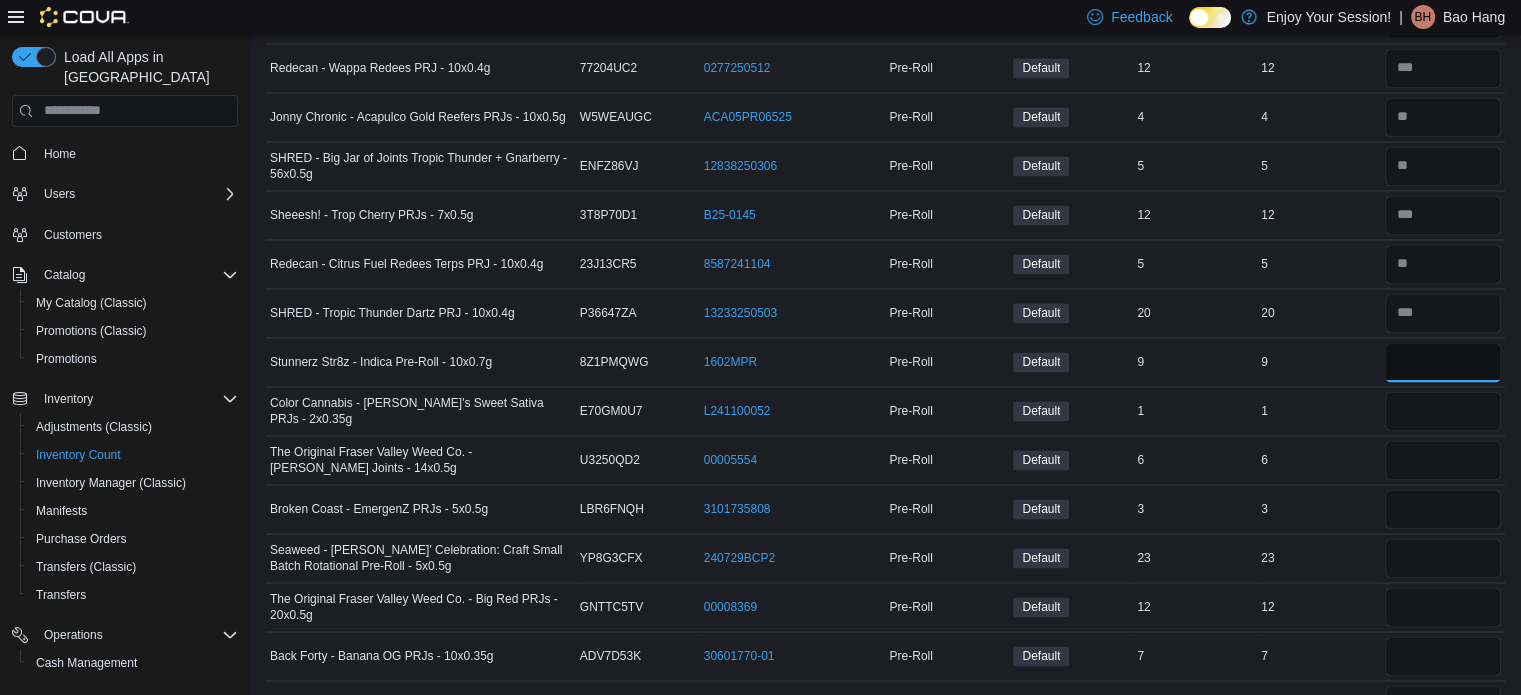 type on "*" 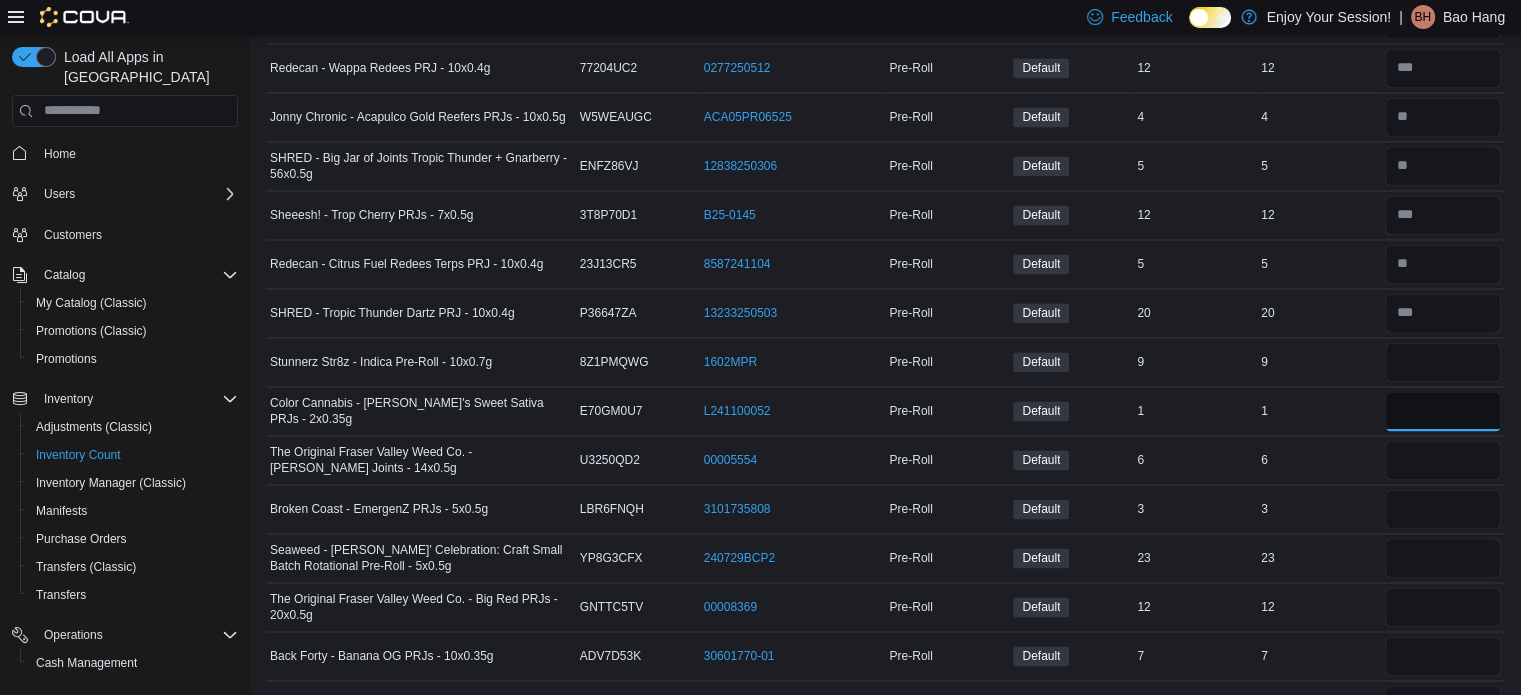 type 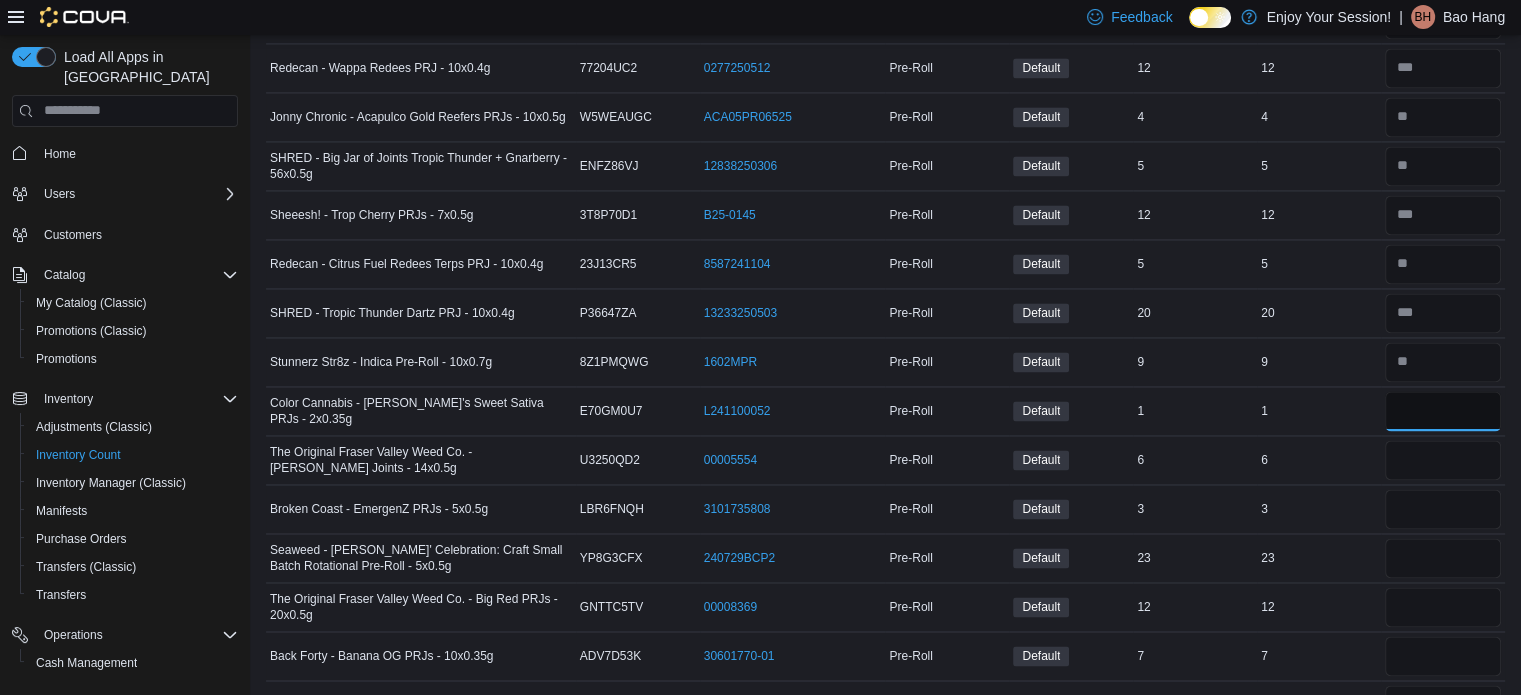 type on "*" 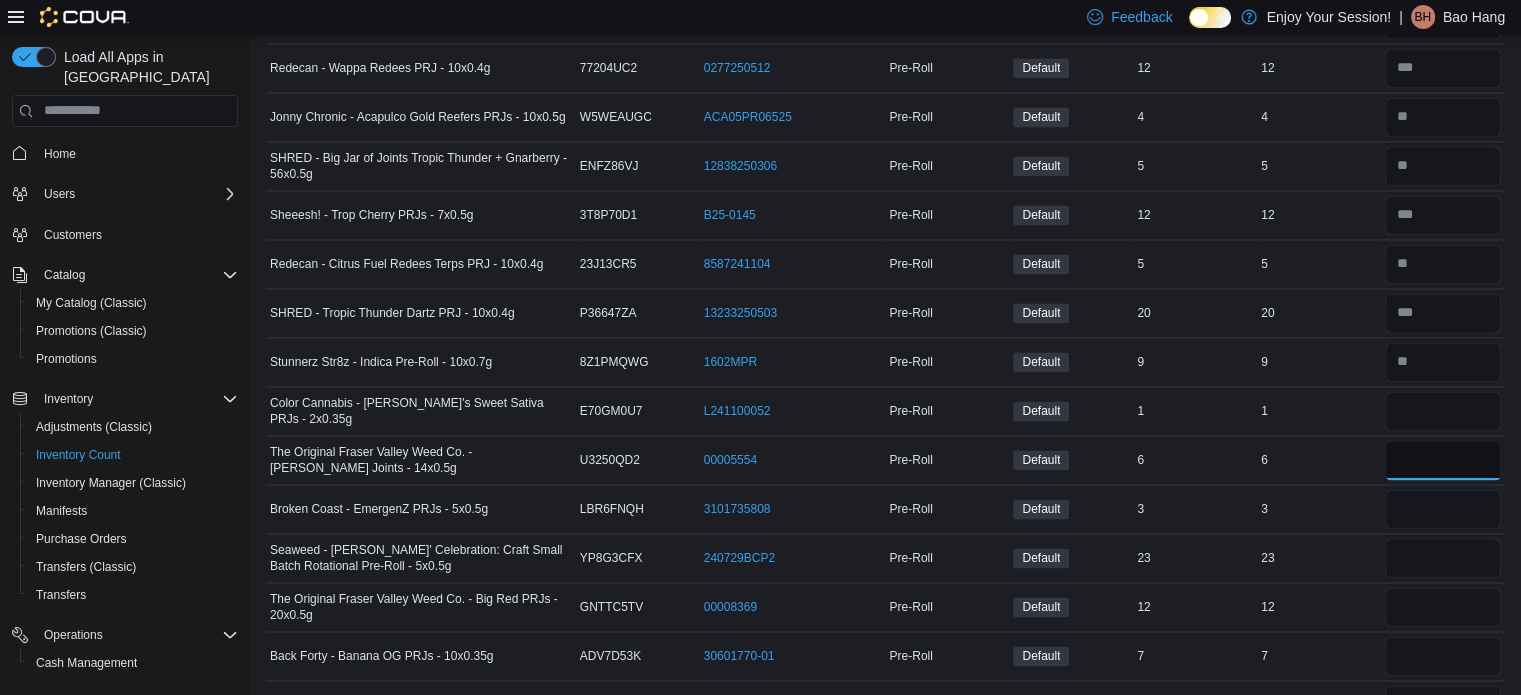 type 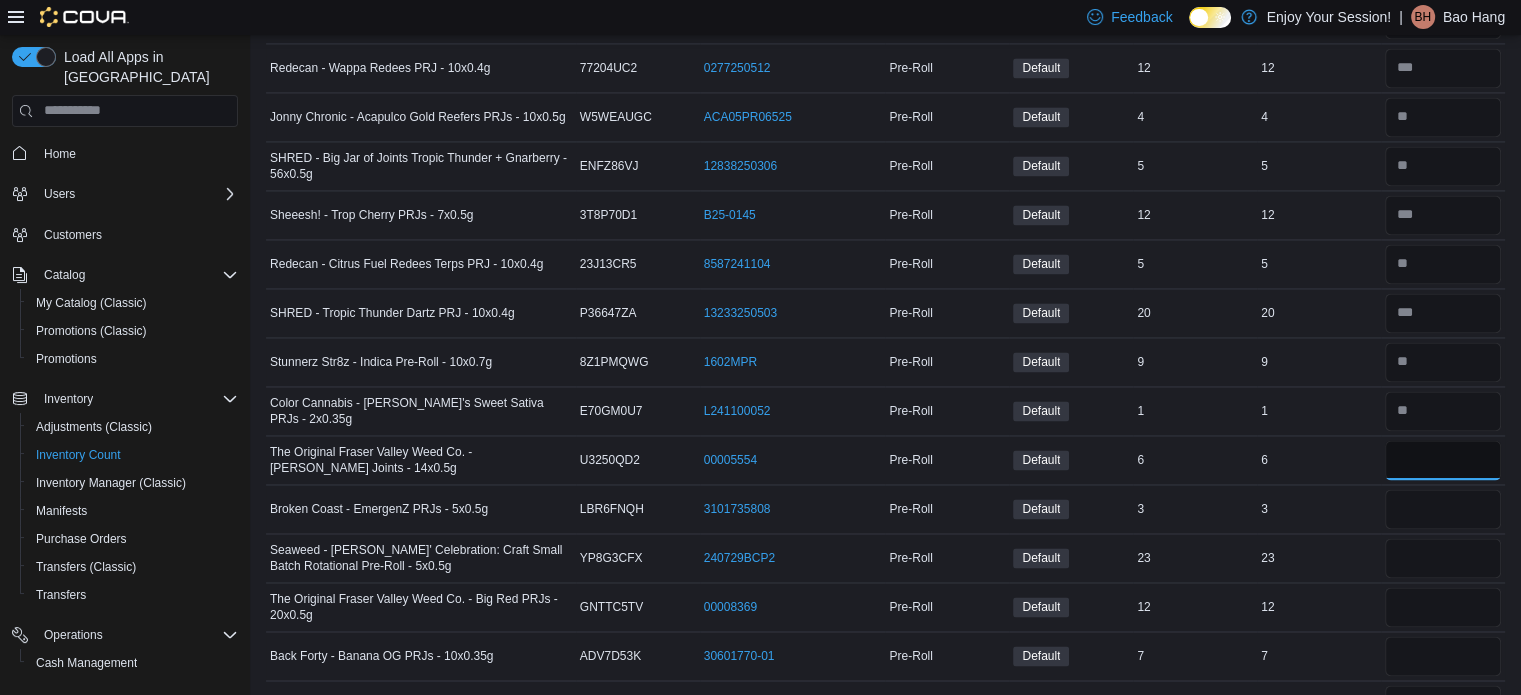 type on "*" 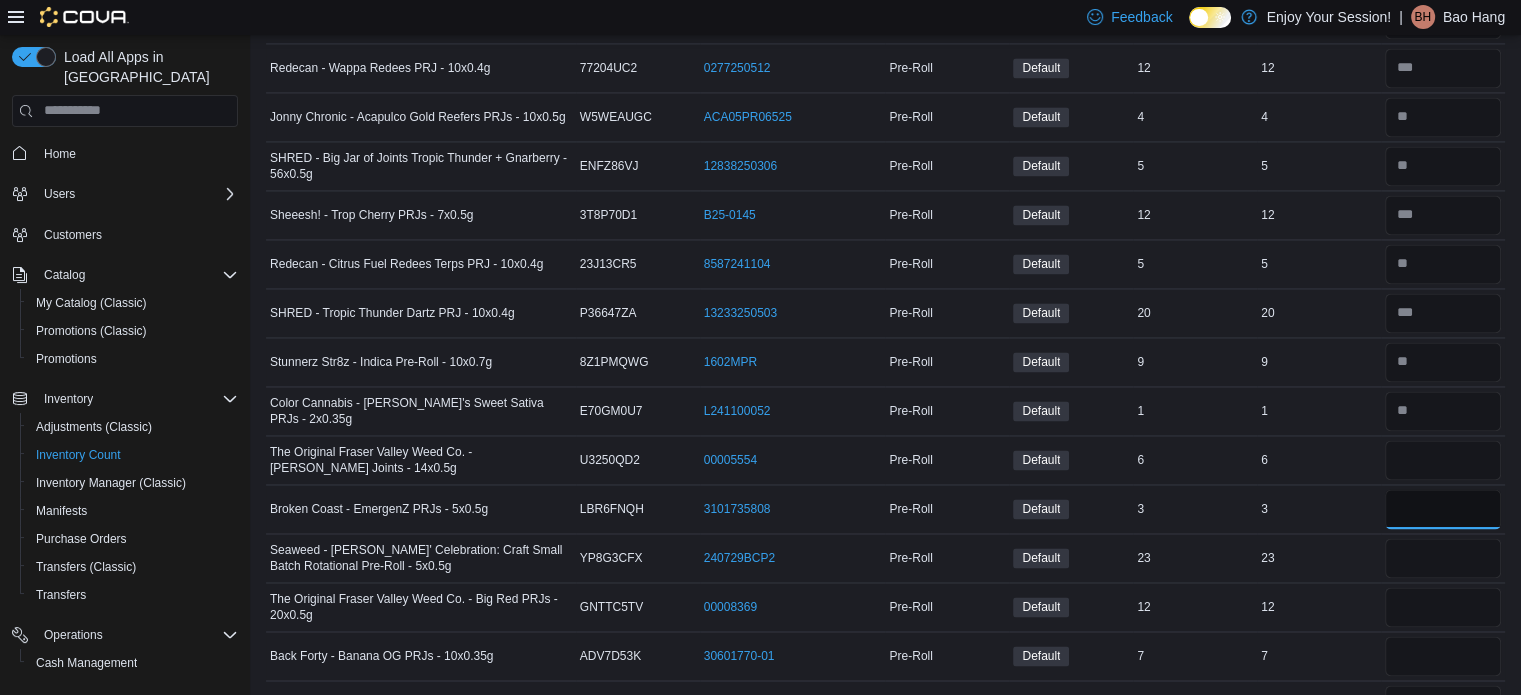 type 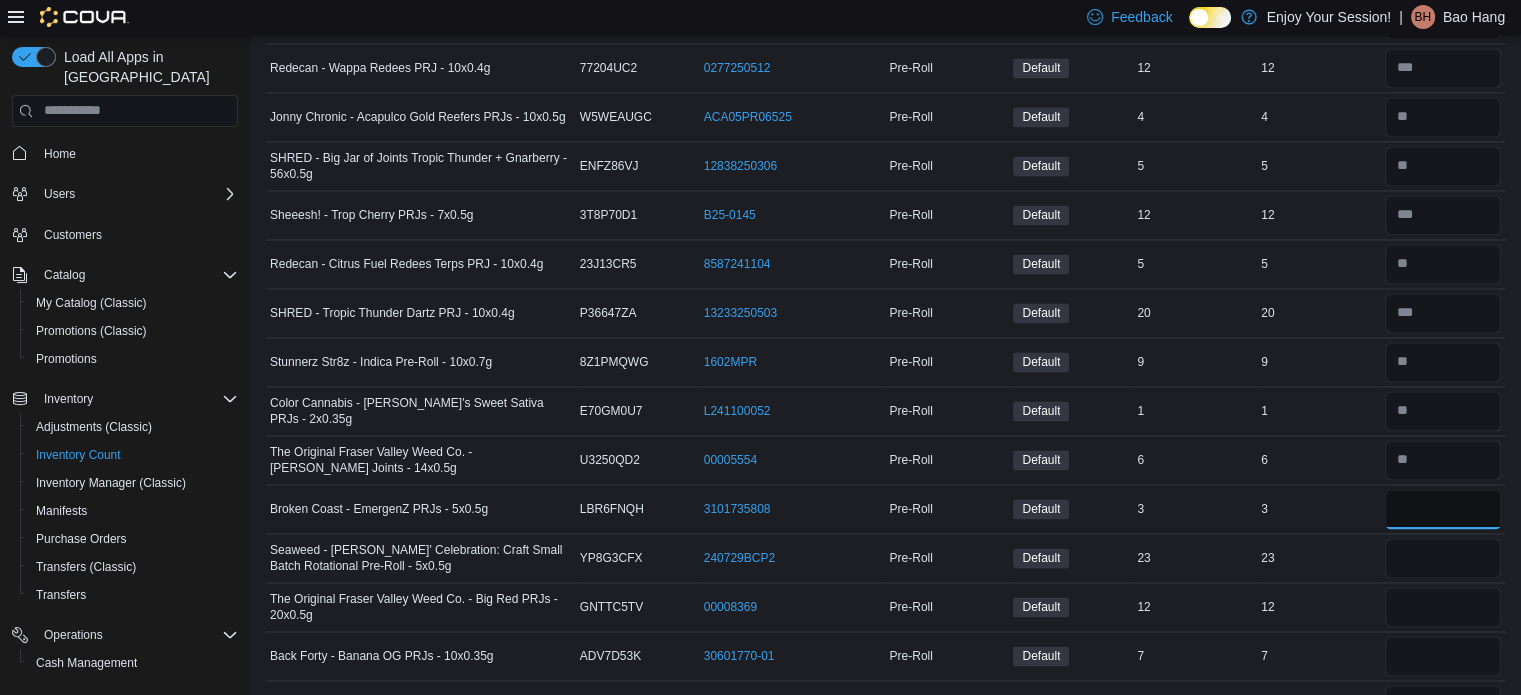 type on "*" 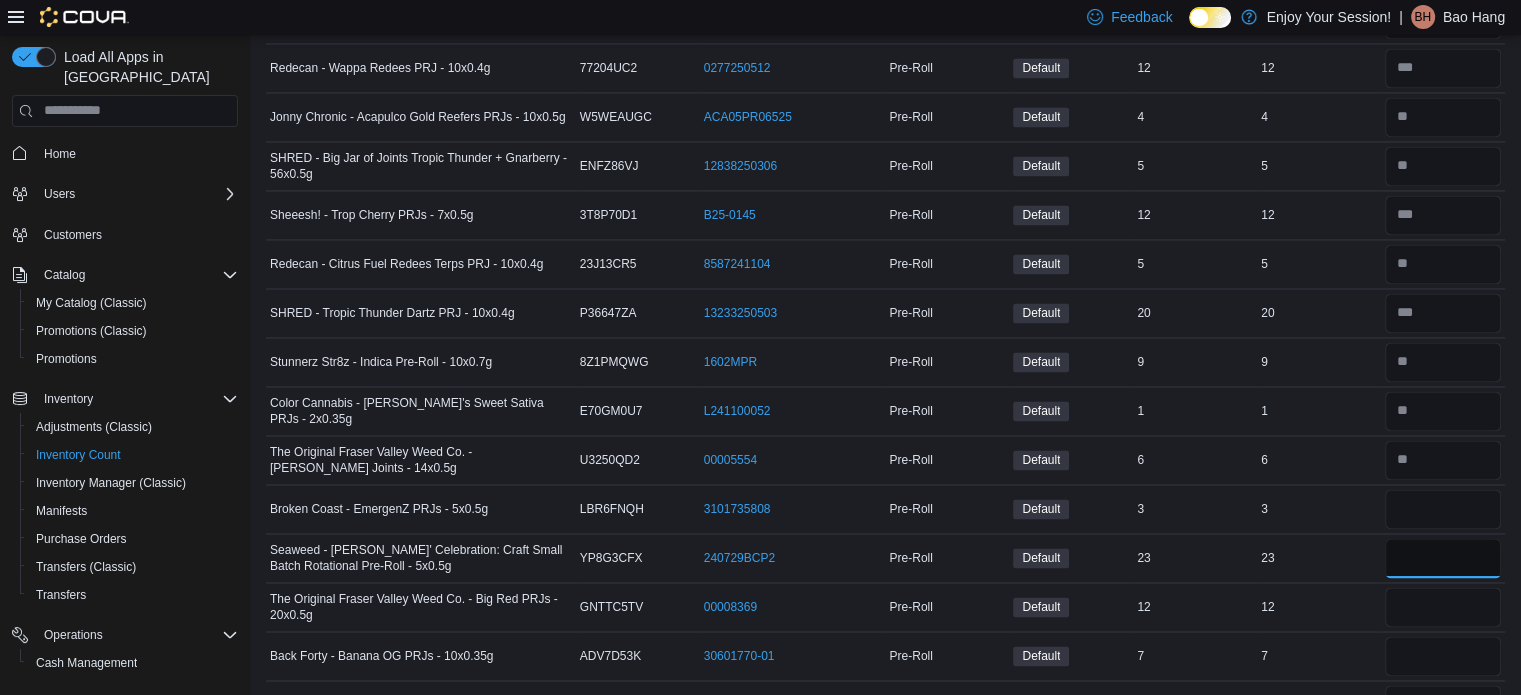 type 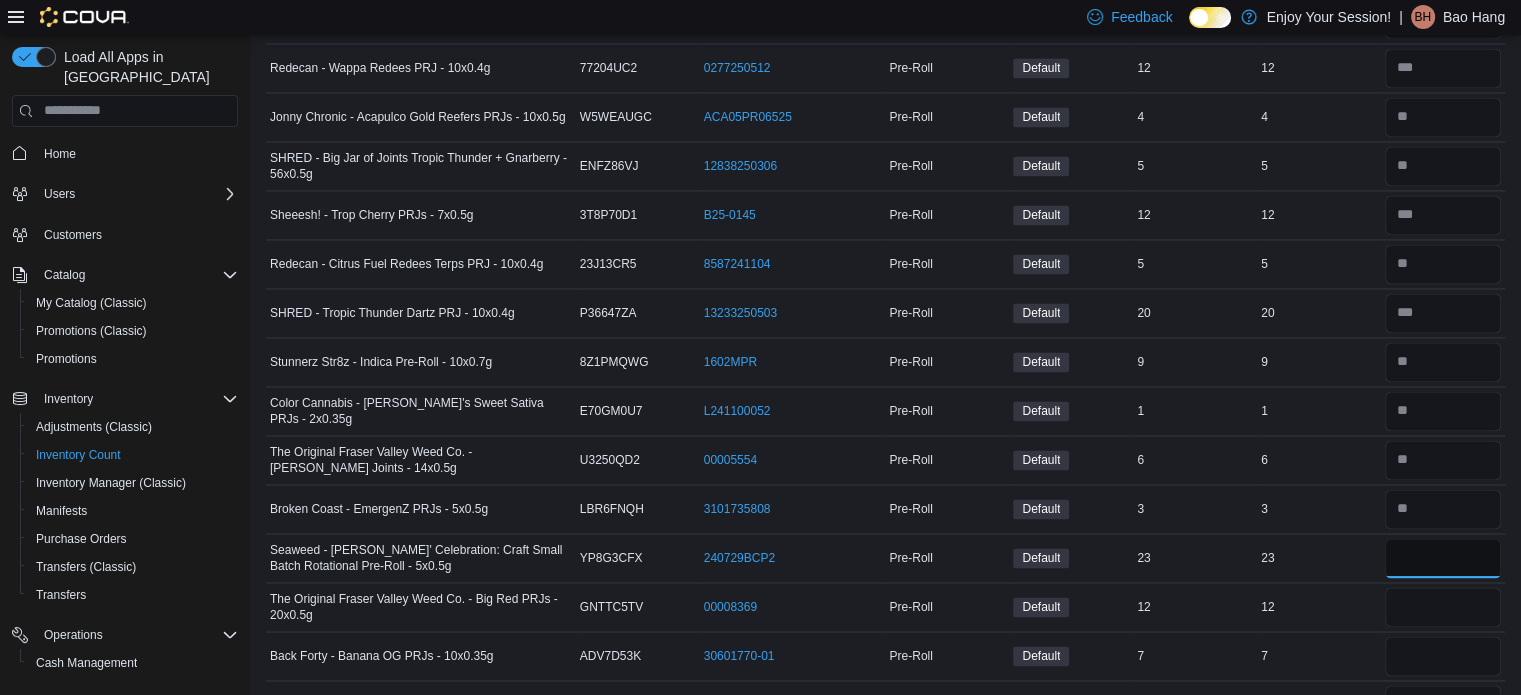type on "**" 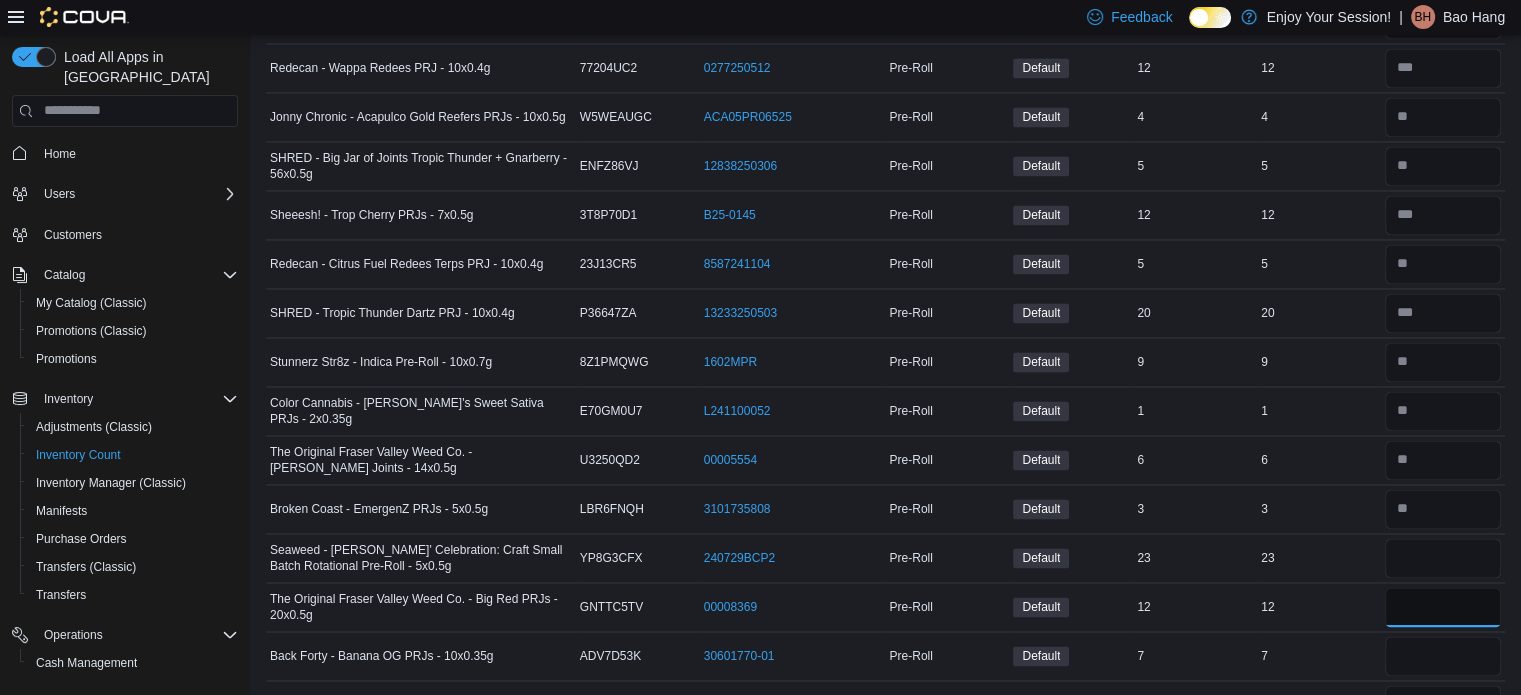 type 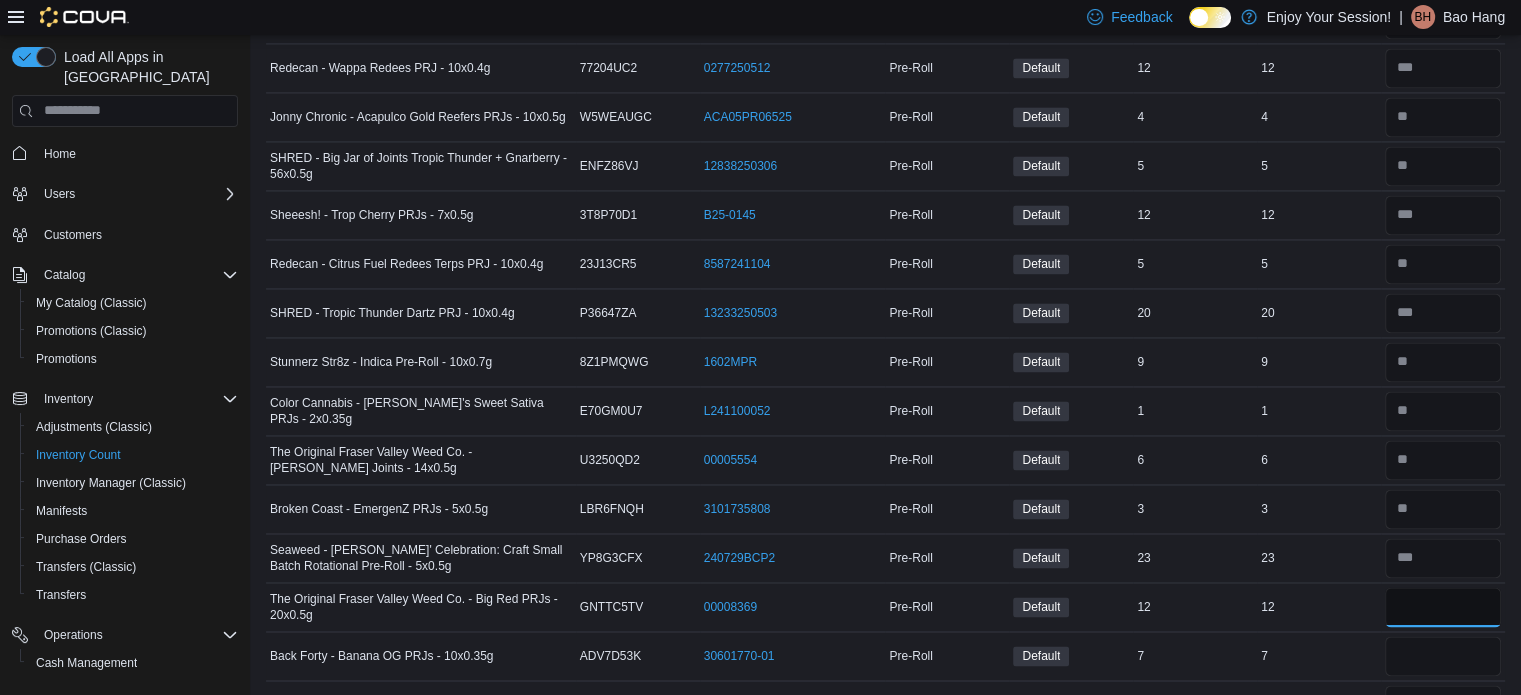 type on "**" 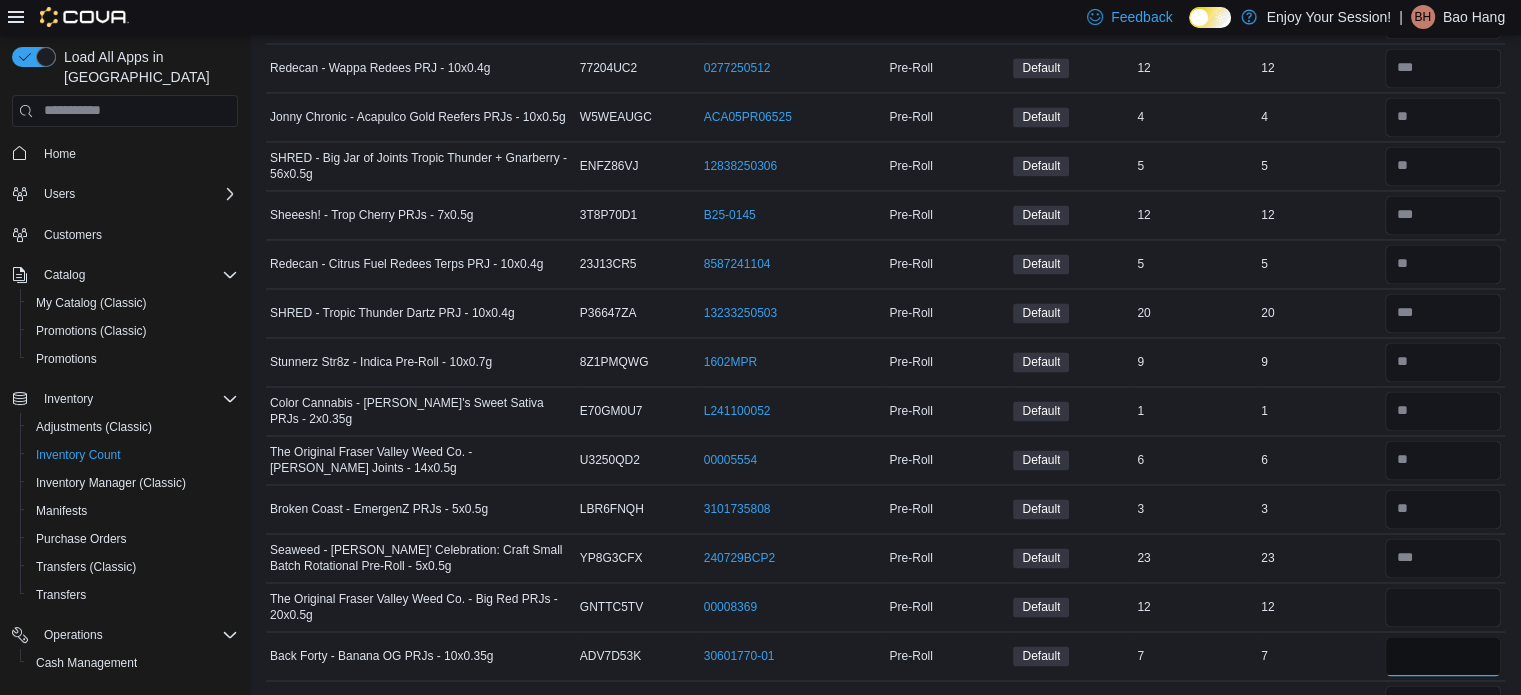 type 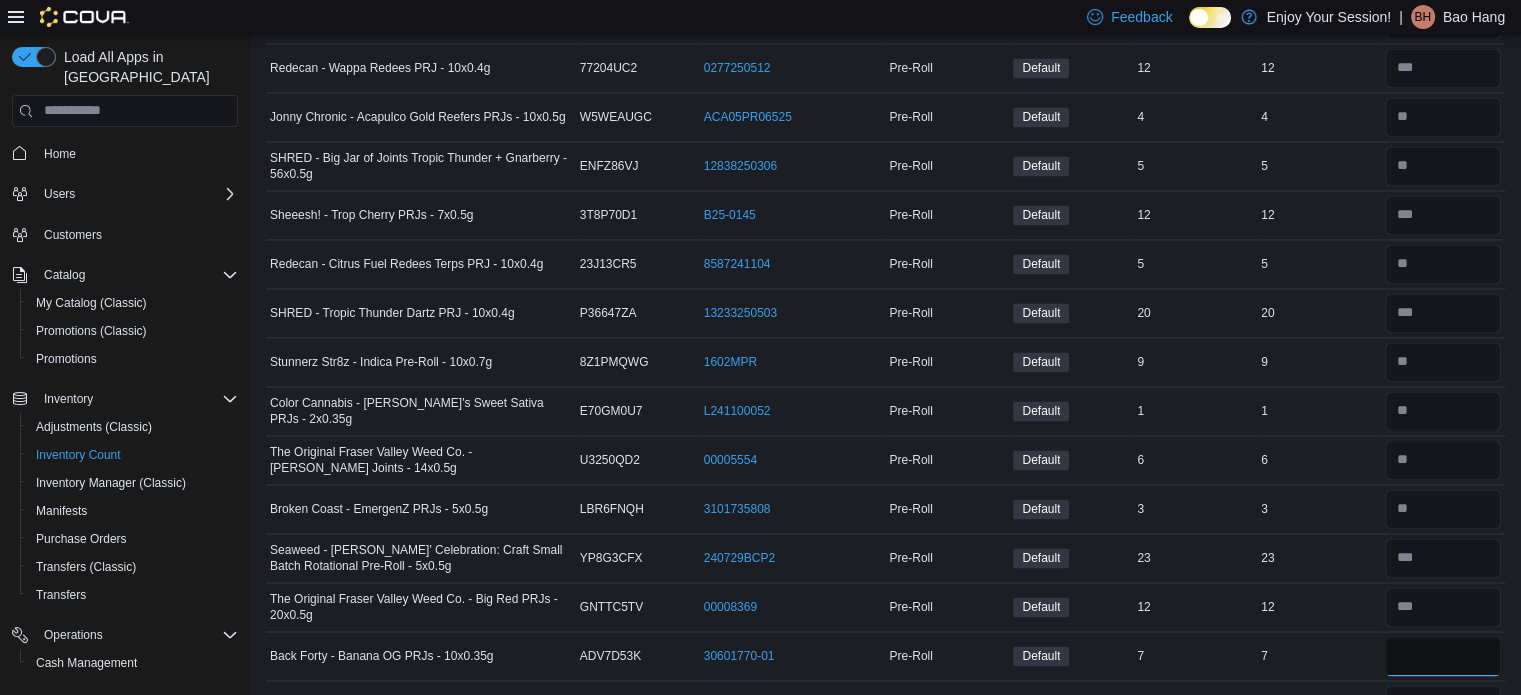 type on "*" 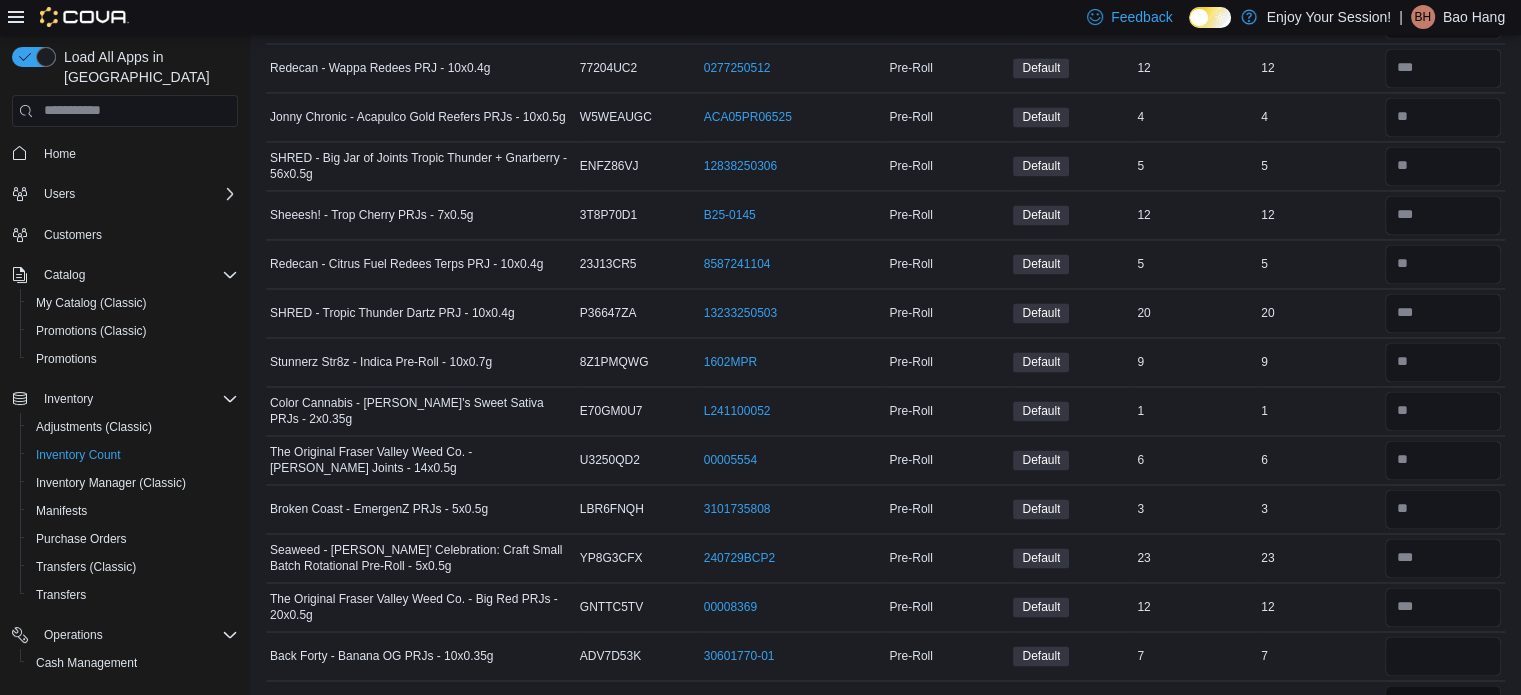 type 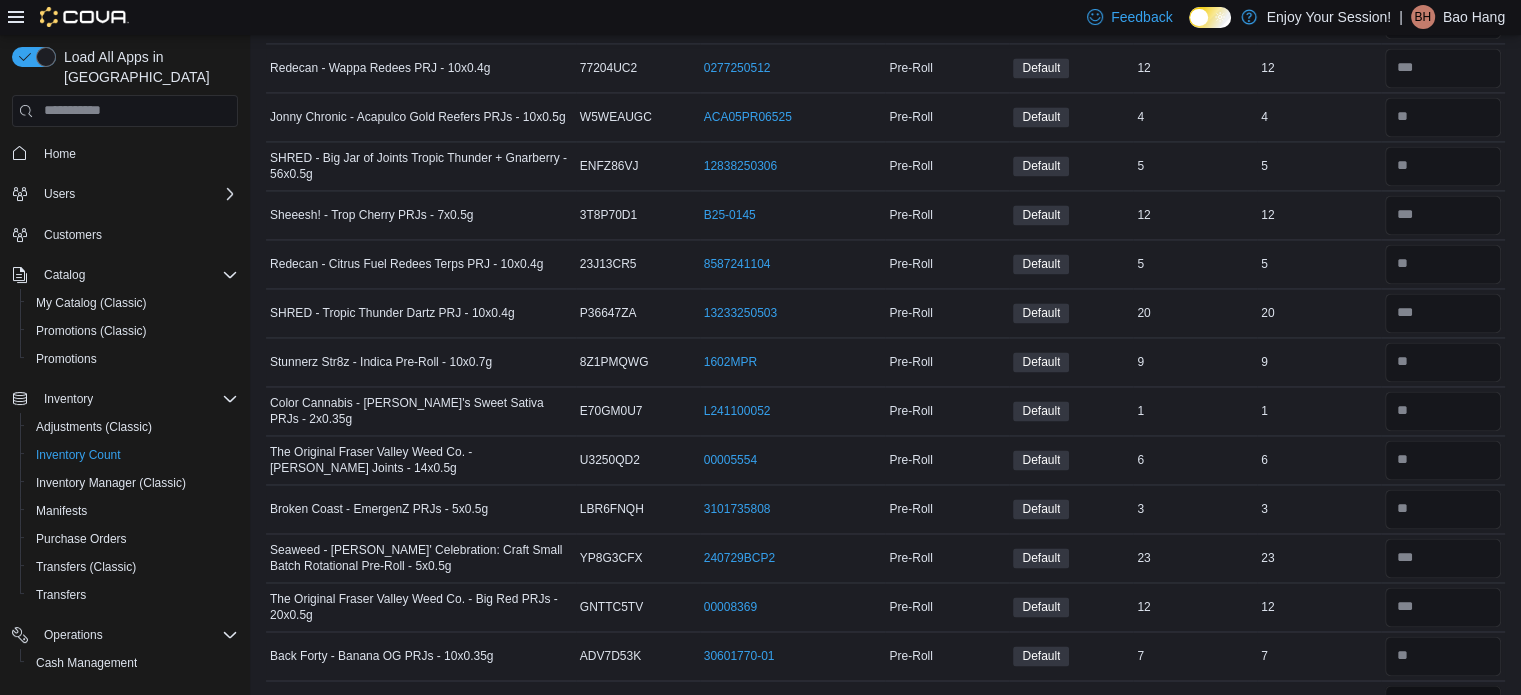 scroll, scrollTop: 3155, scrollLeft: 0, axis: vertical 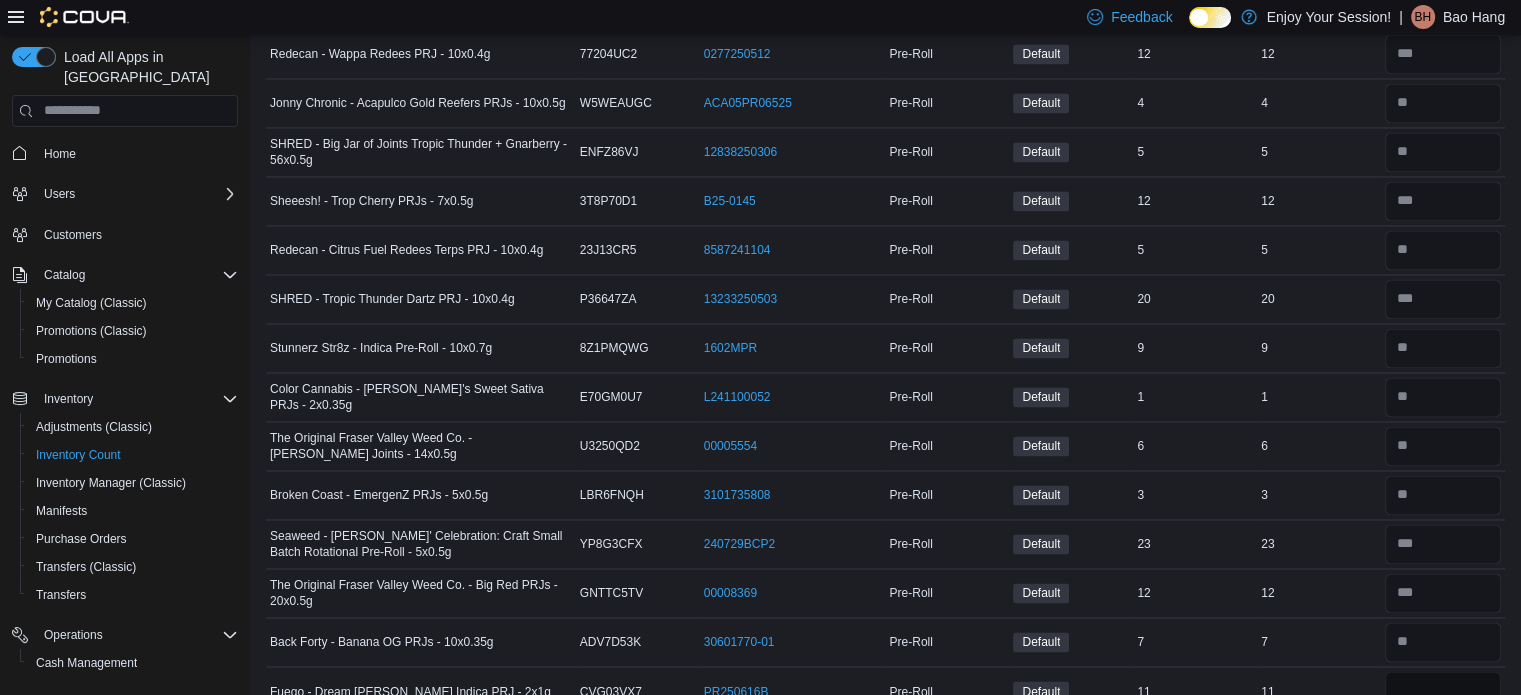 type on "**" 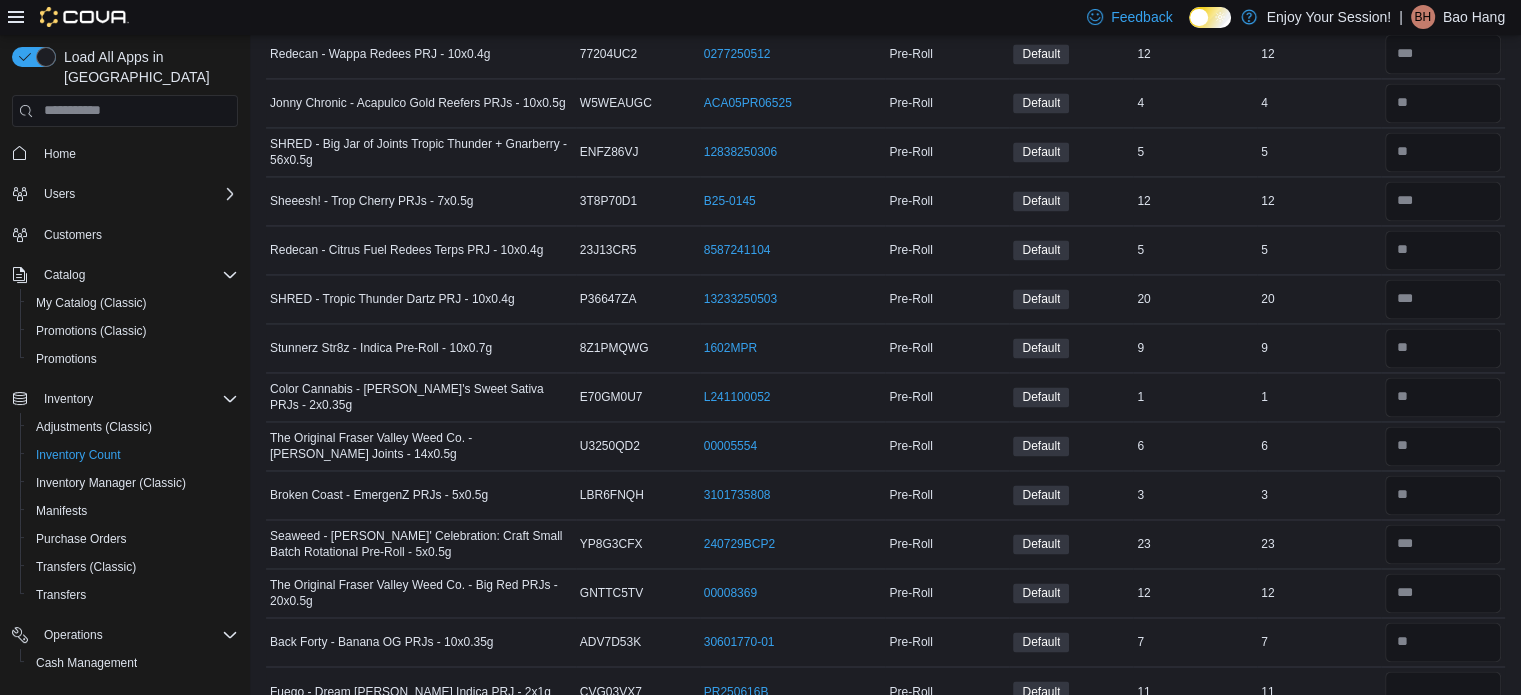 type 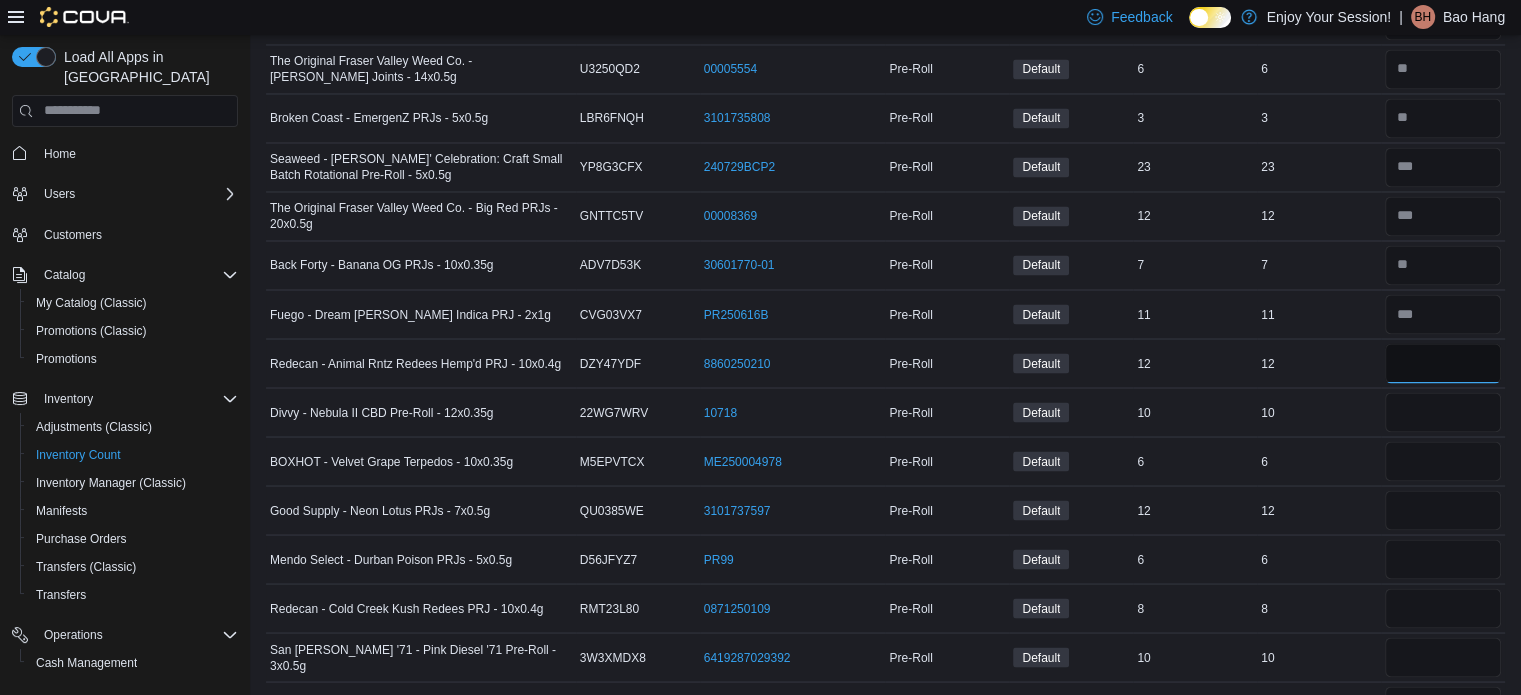 type on "**" 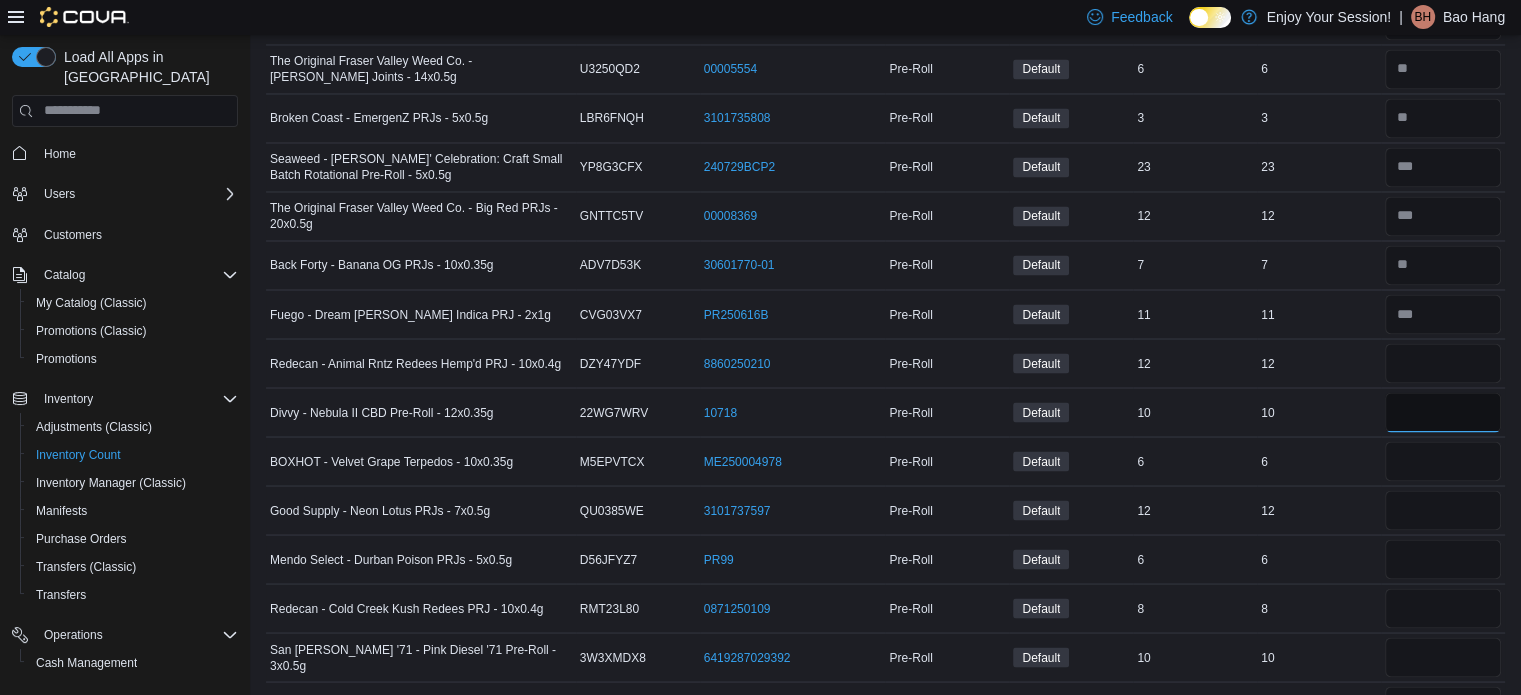 type 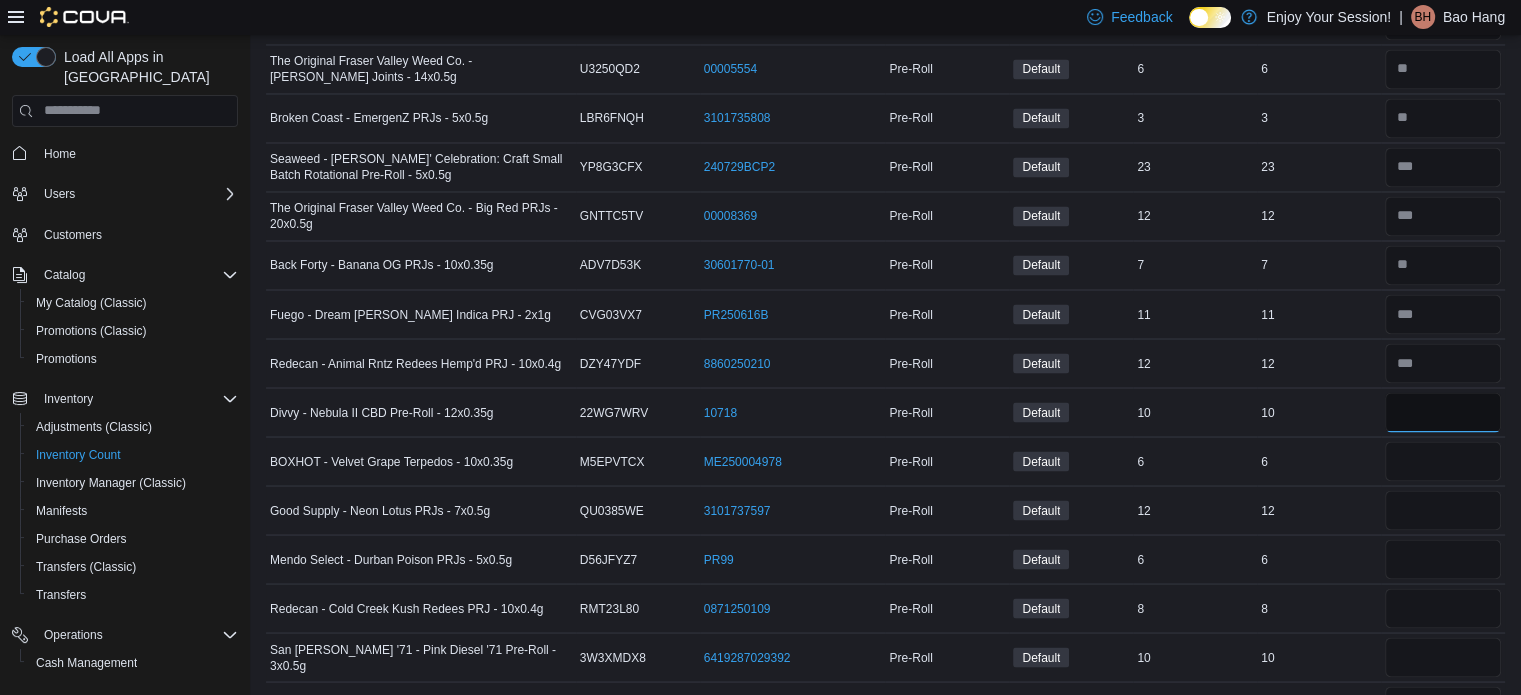 type on "**" 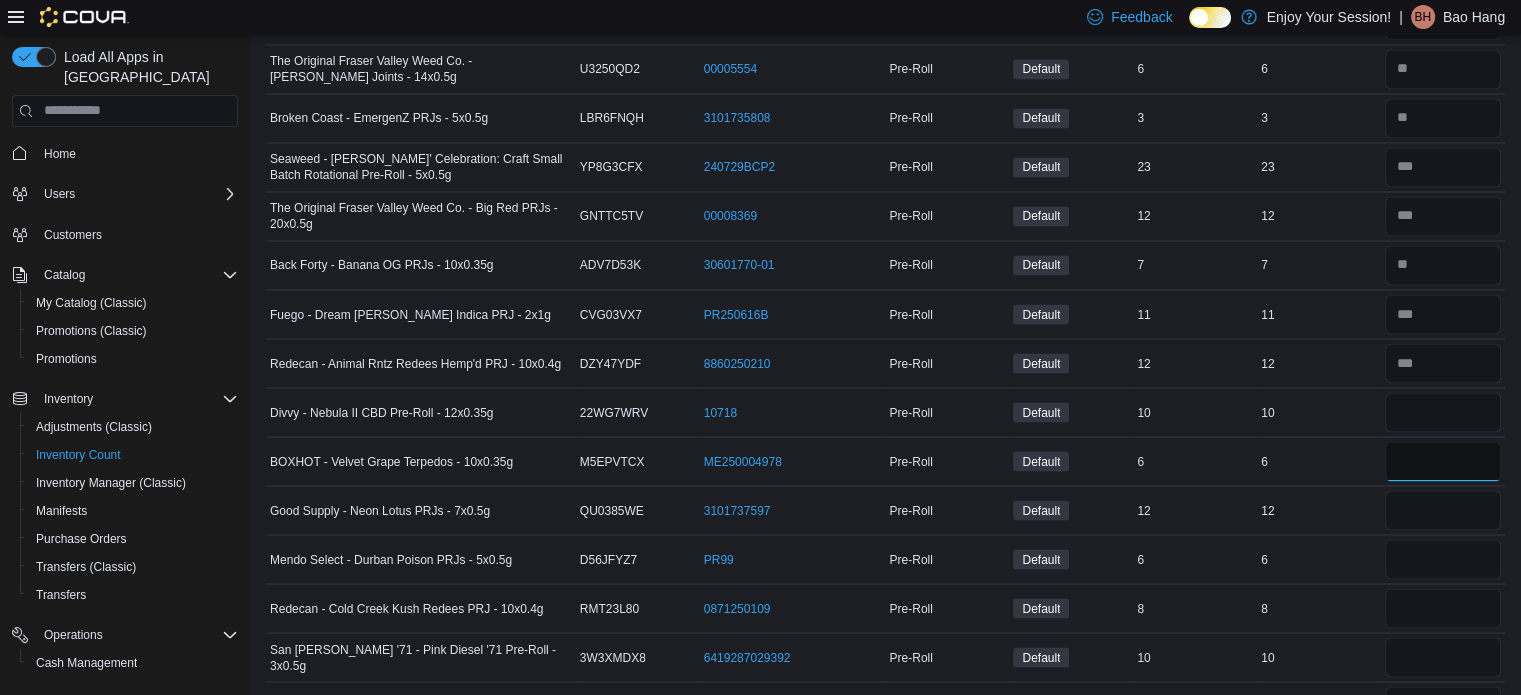type 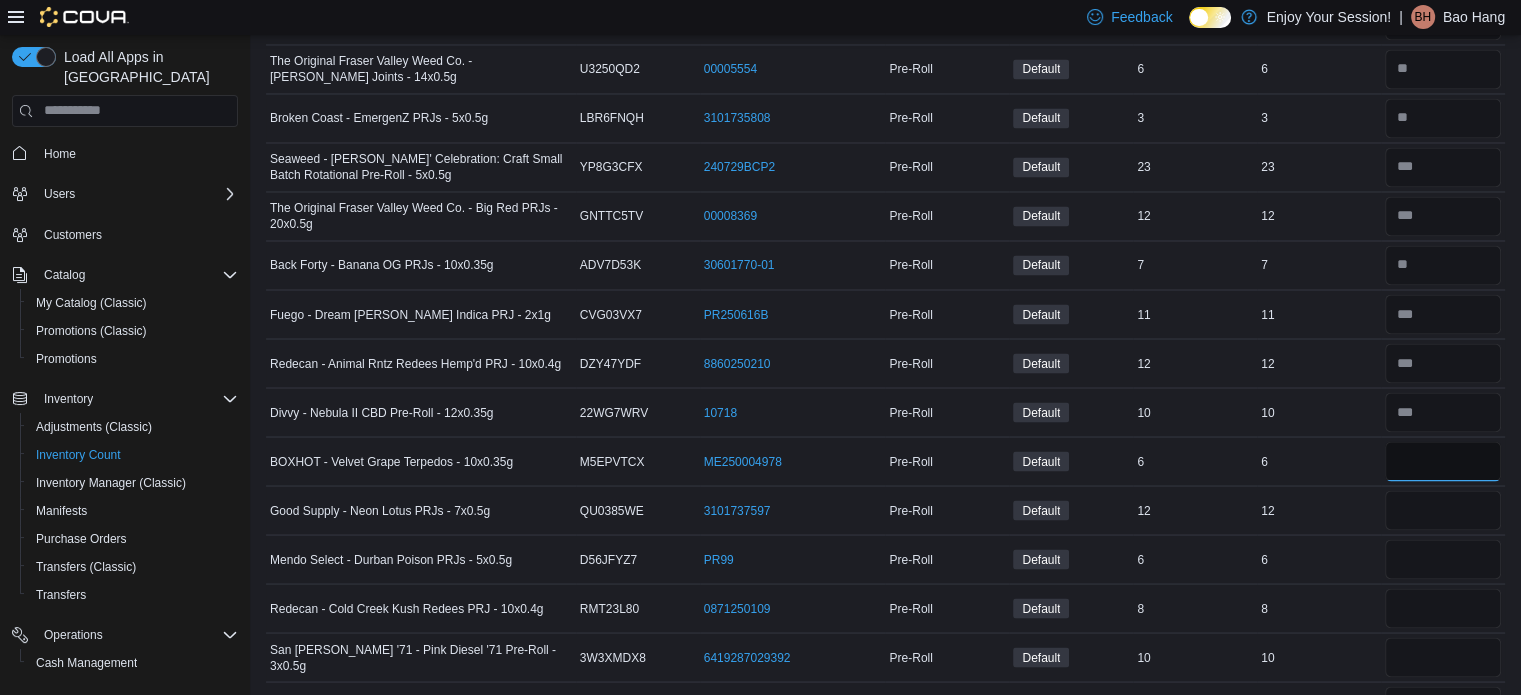 type on "*" 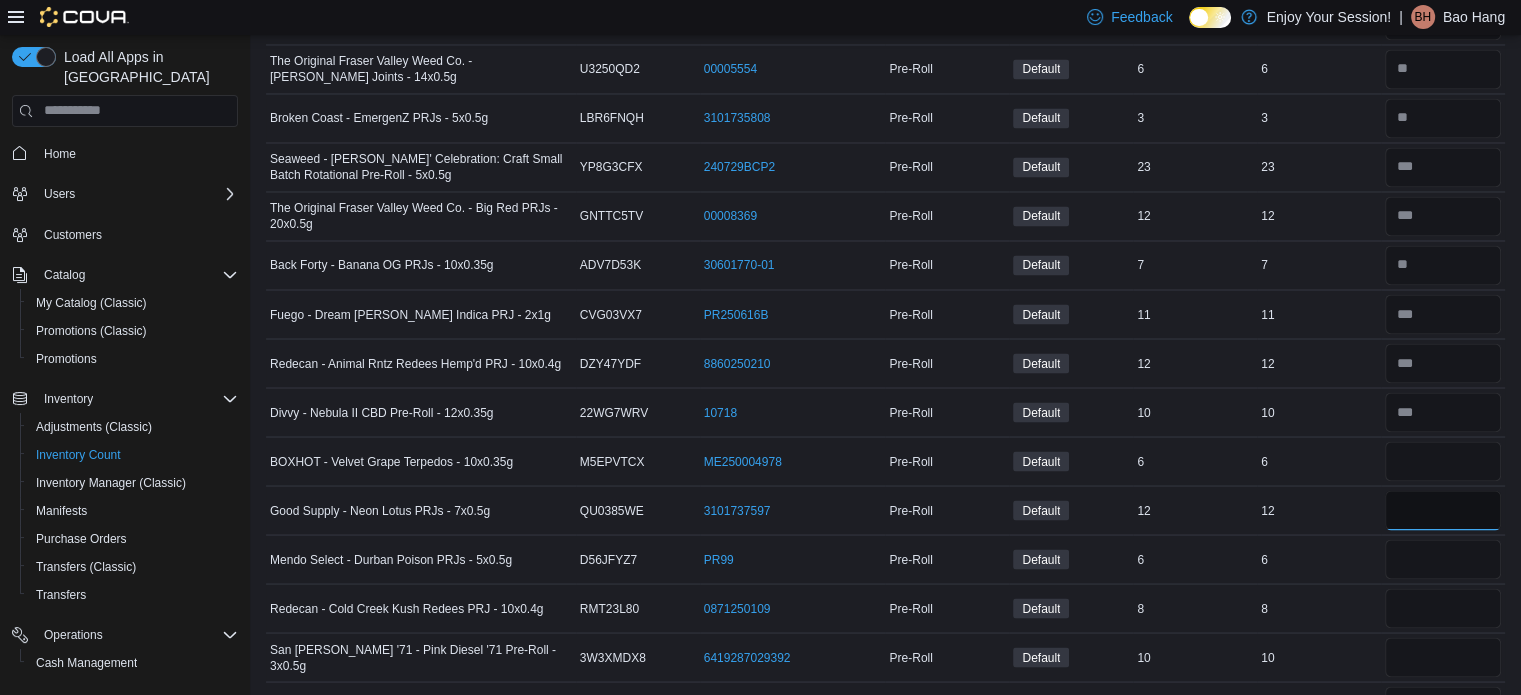 type 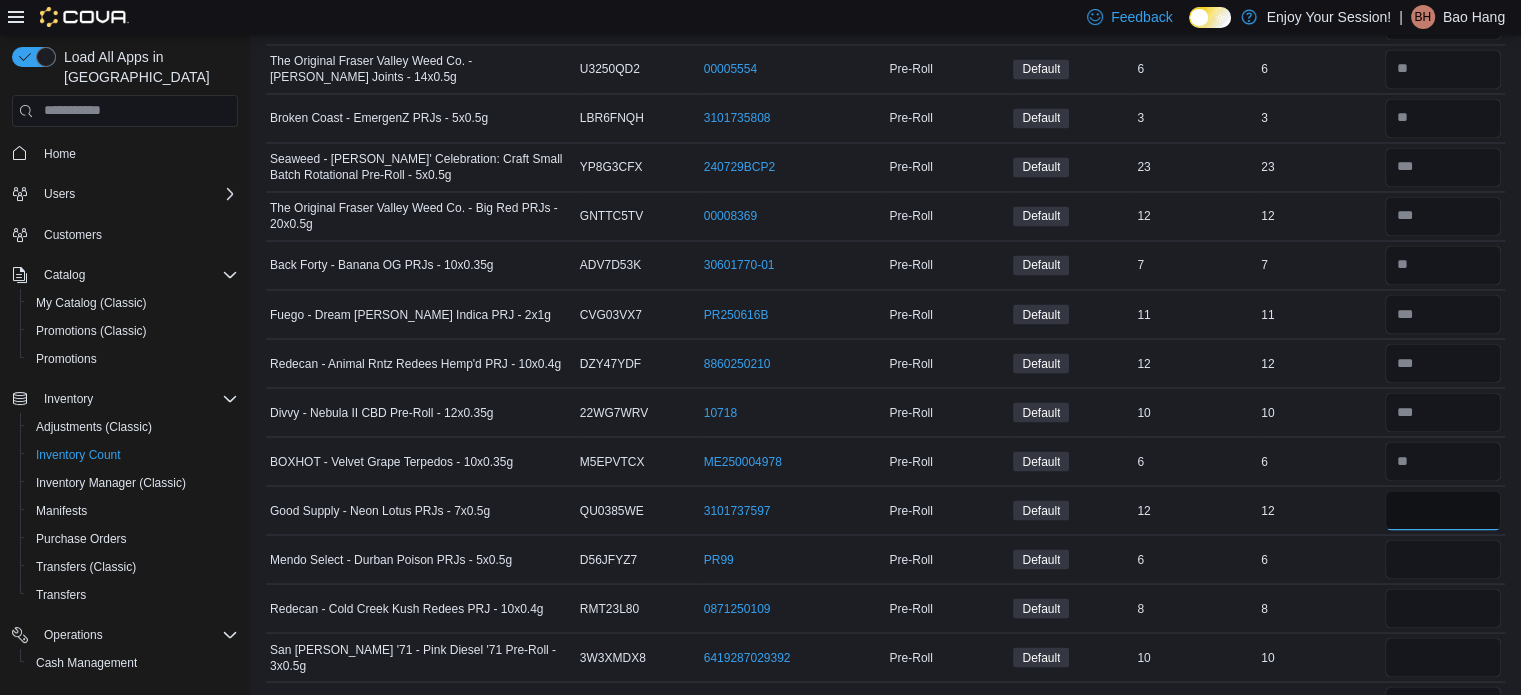 type on "**" 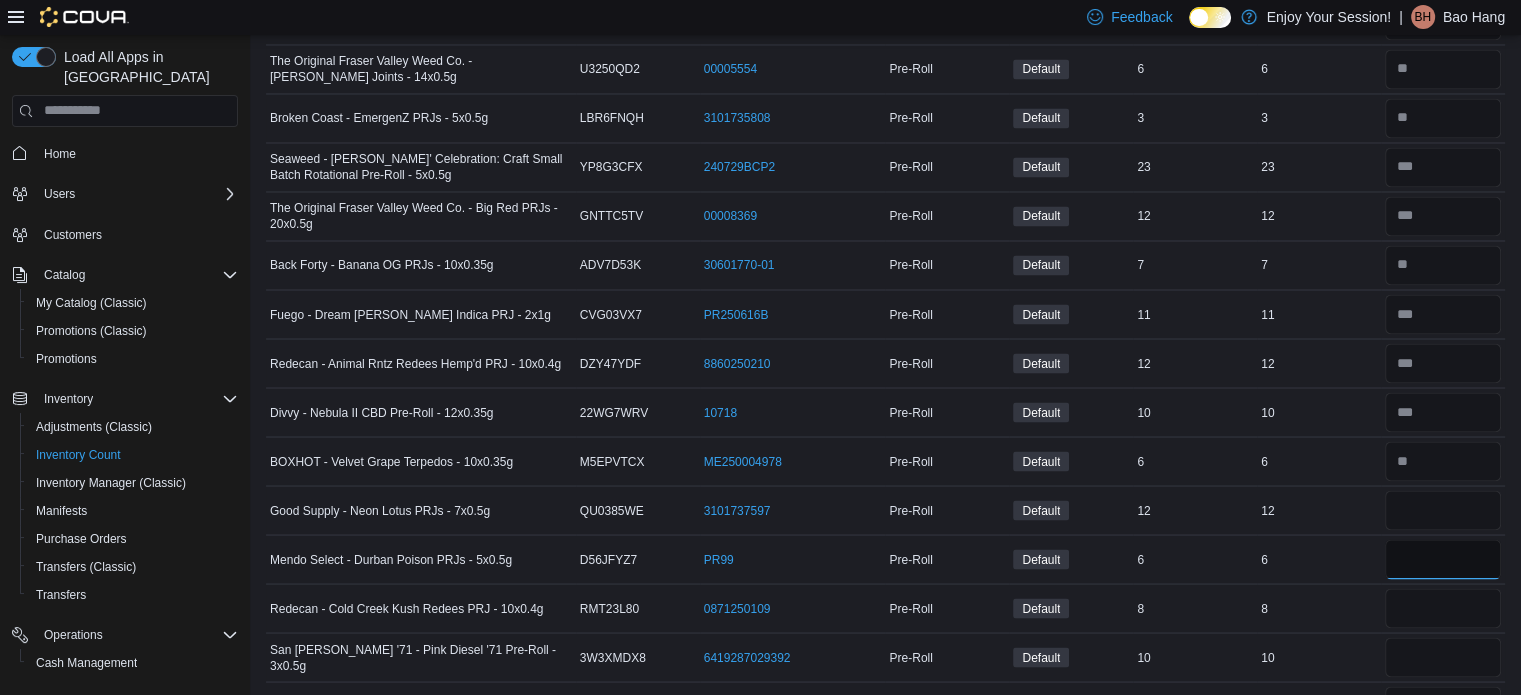 type 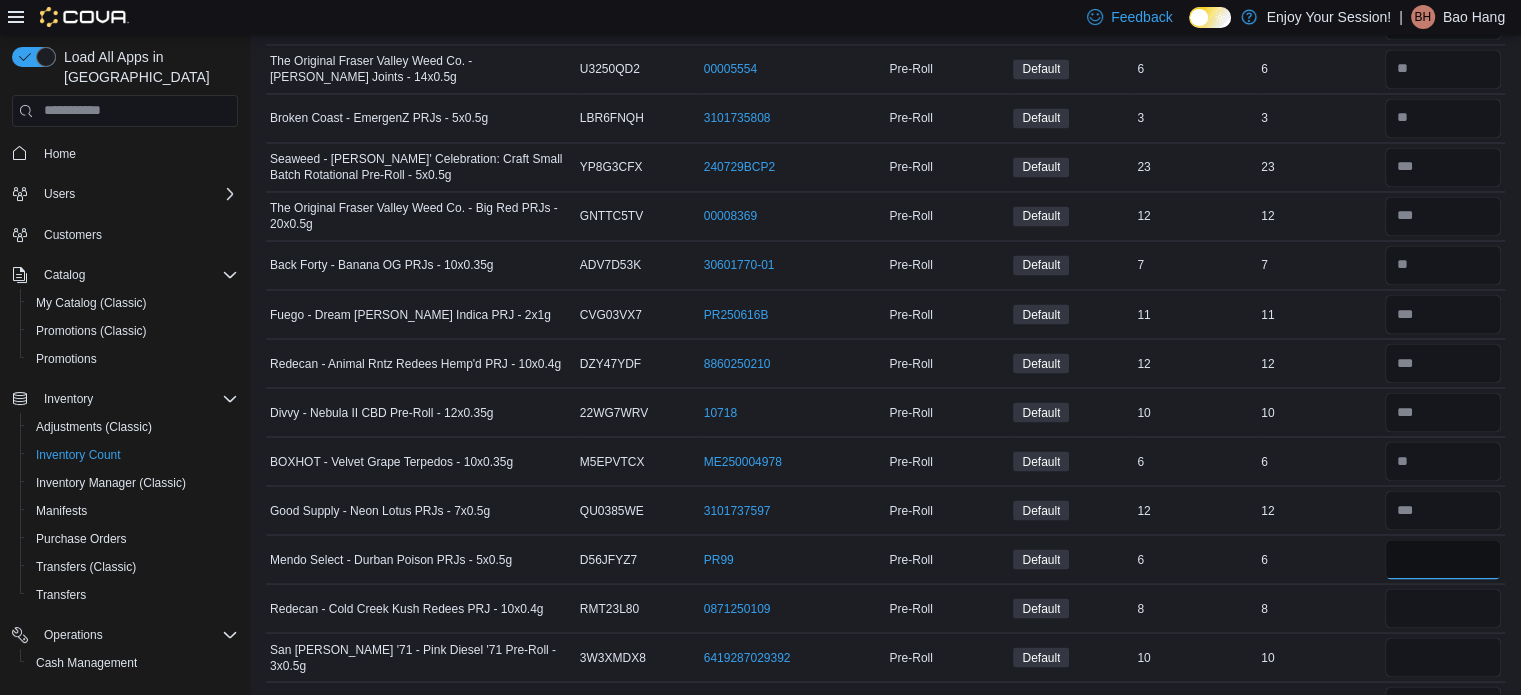 type on "*" 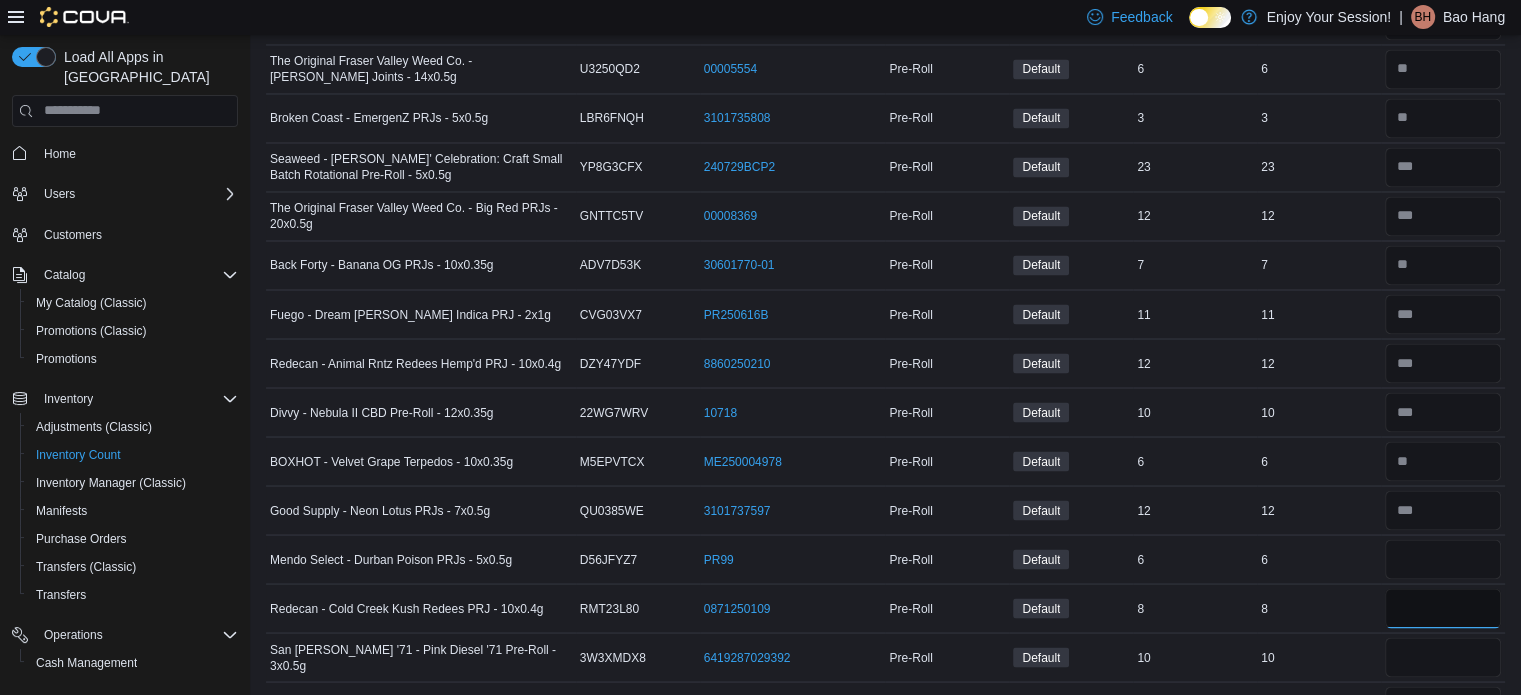 type 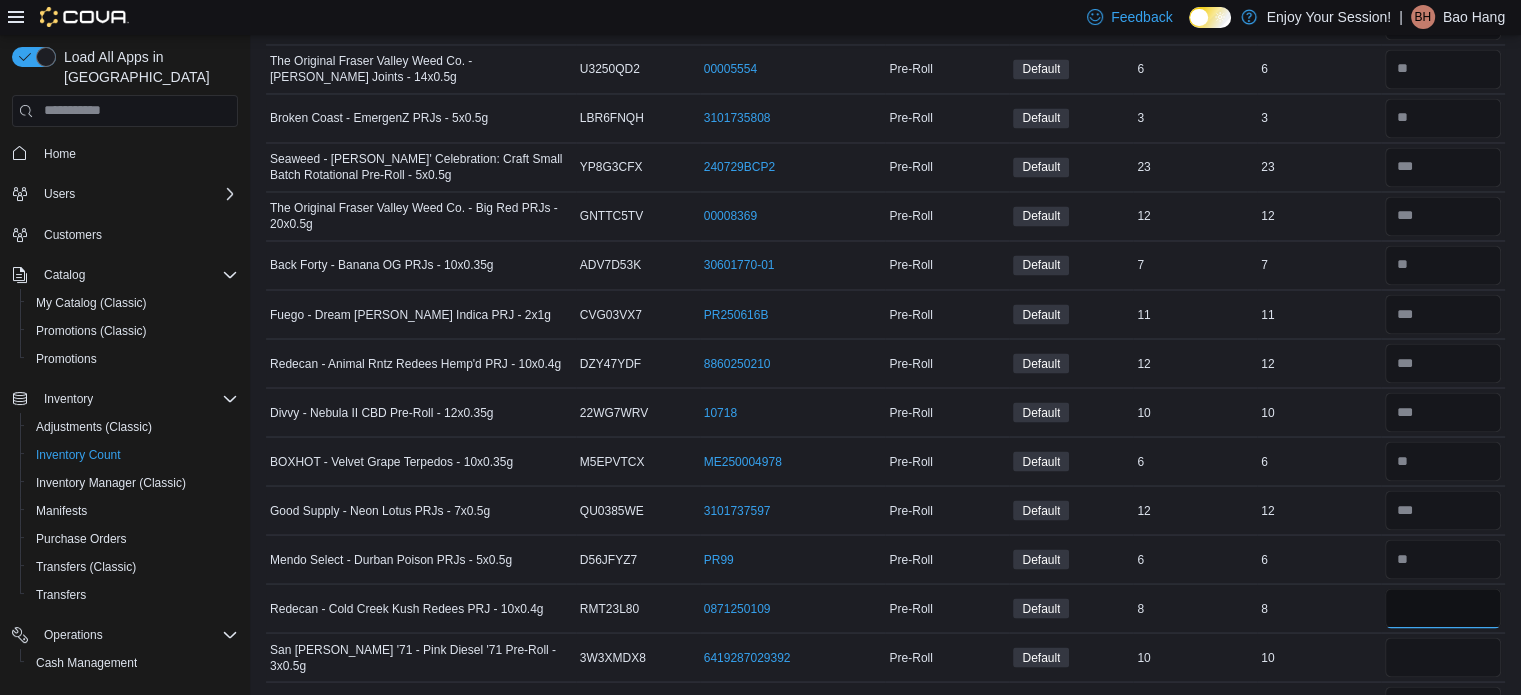 type on "*" 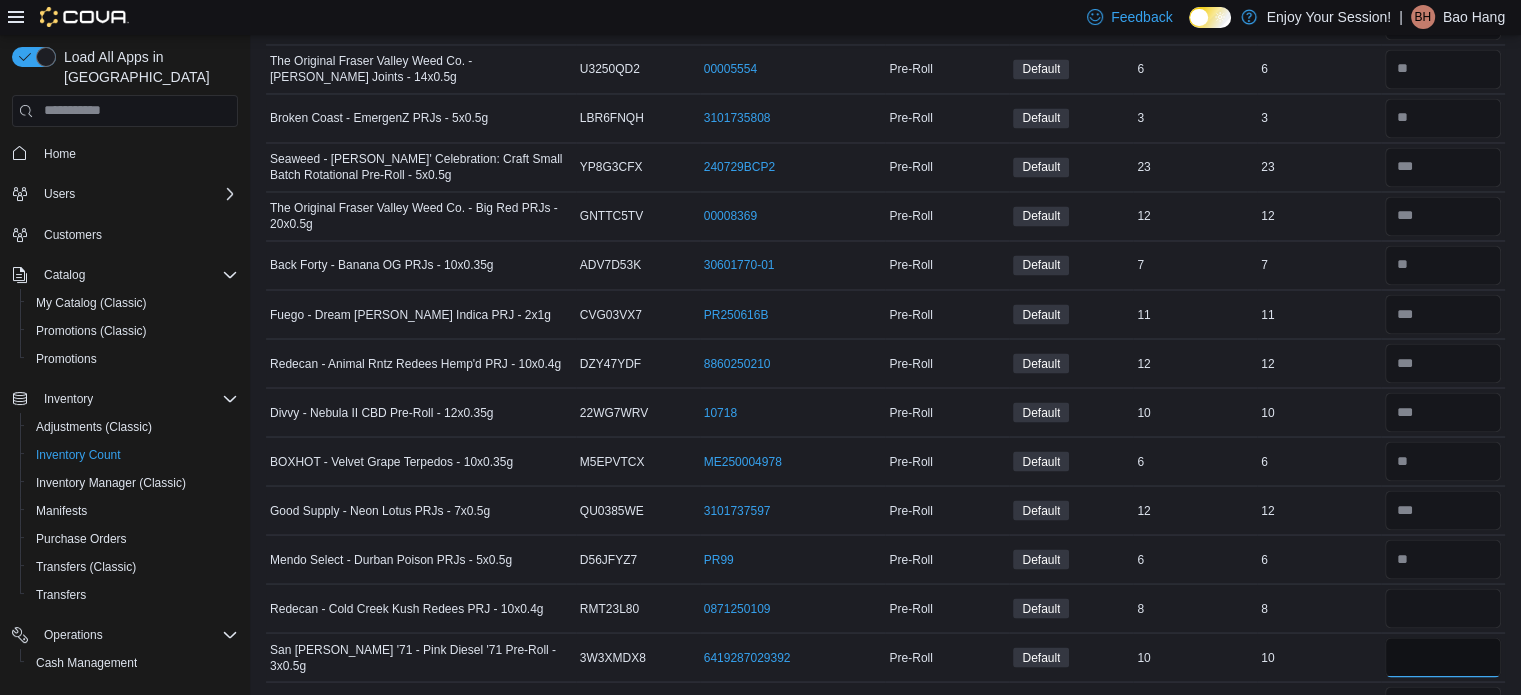 type 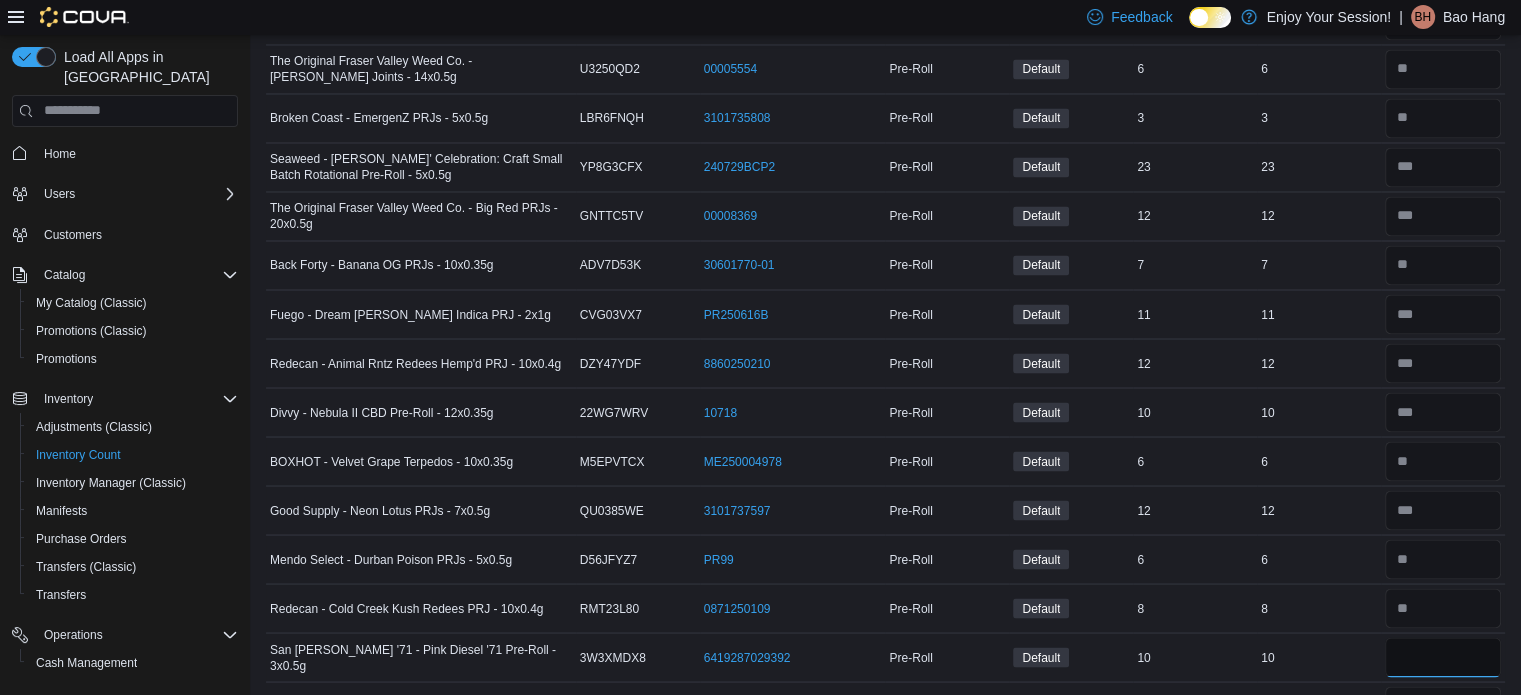 type on "**" 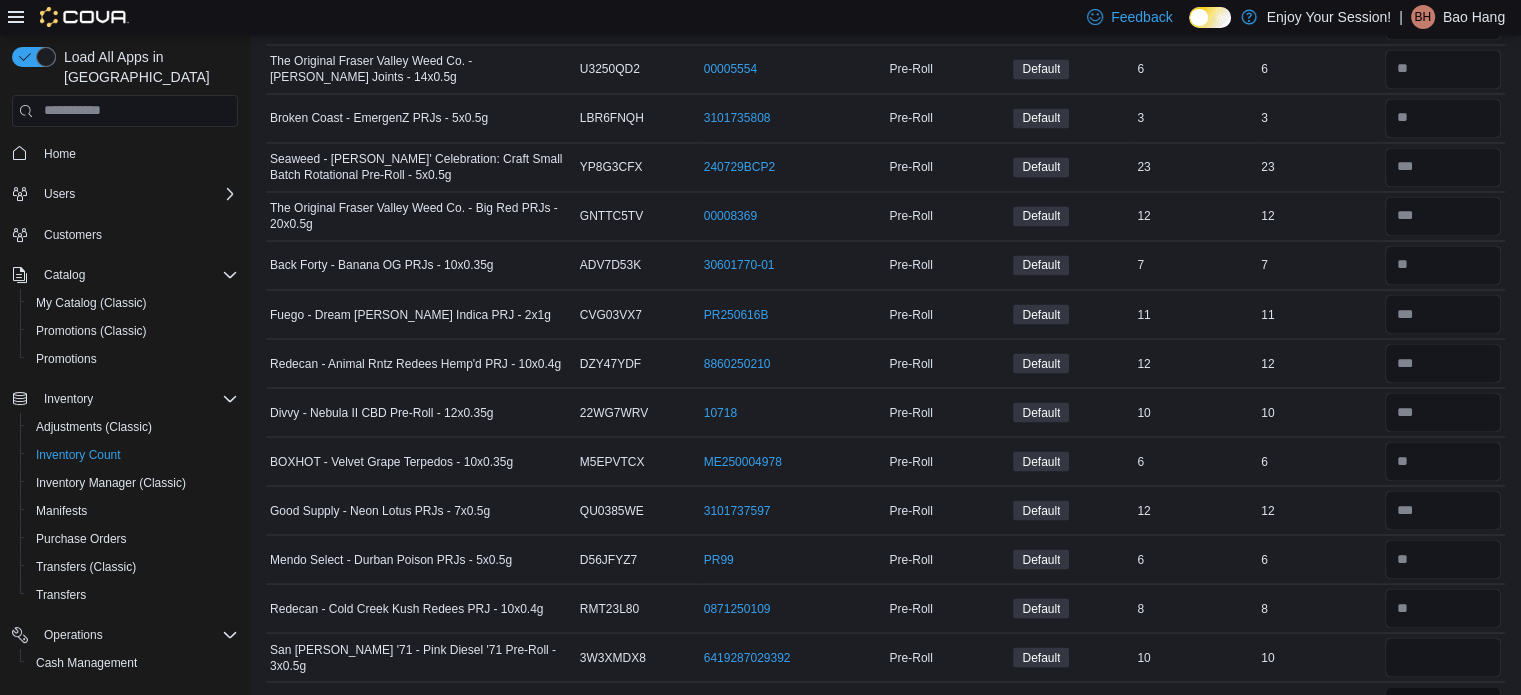 type 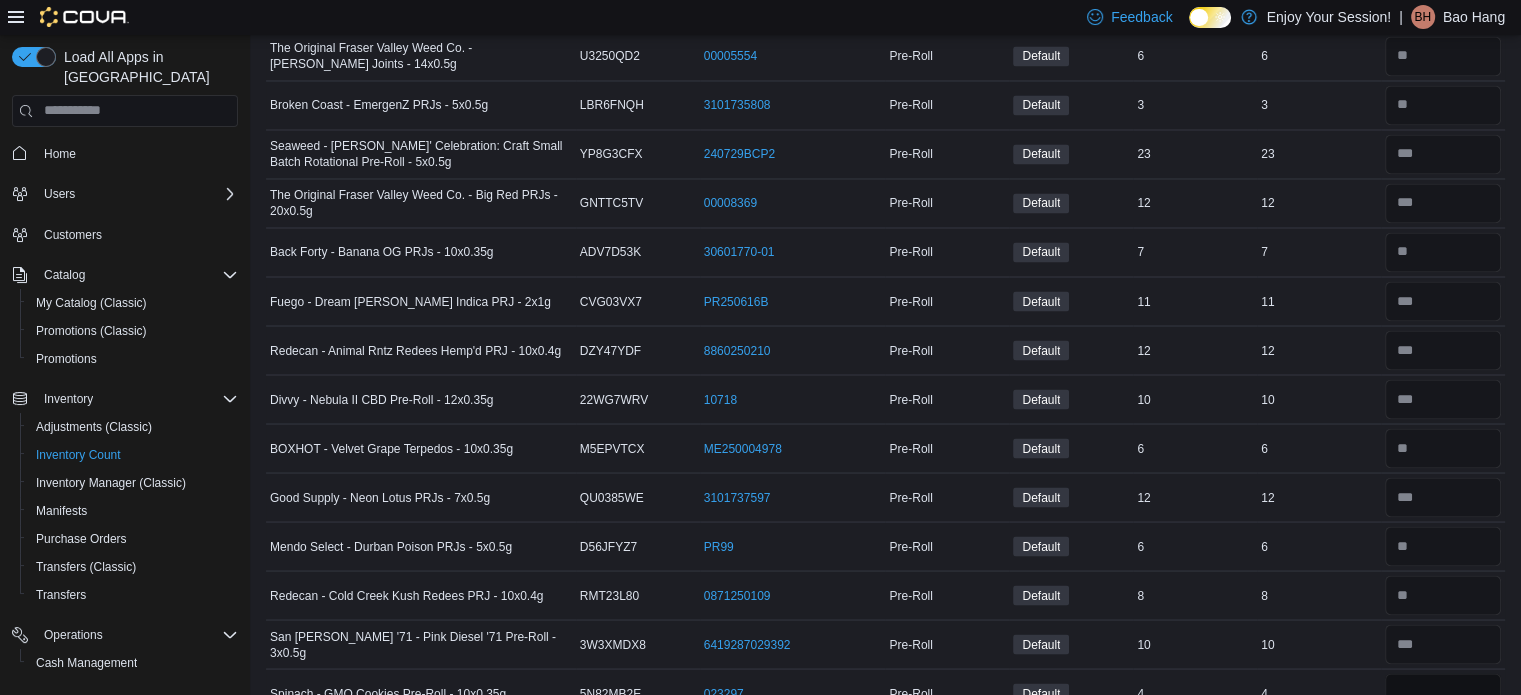 type on "*" 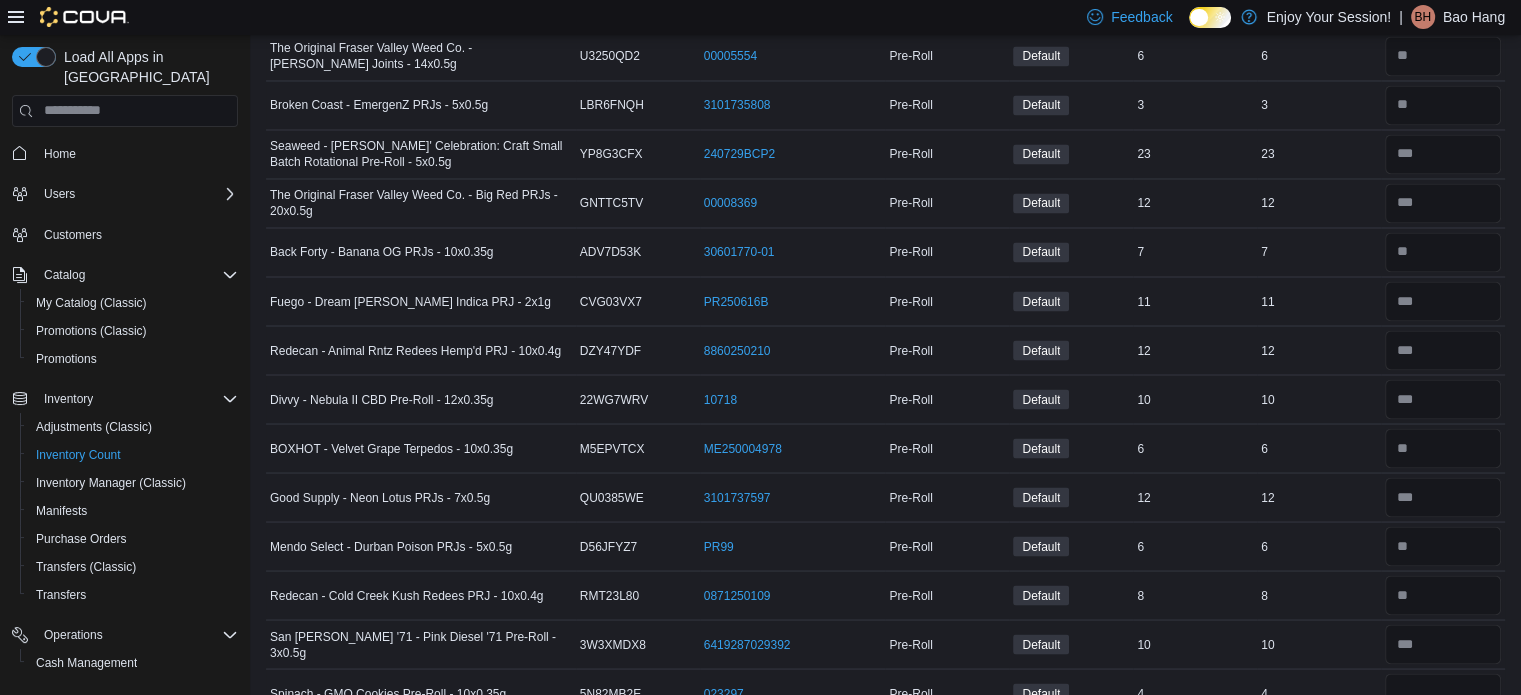 type 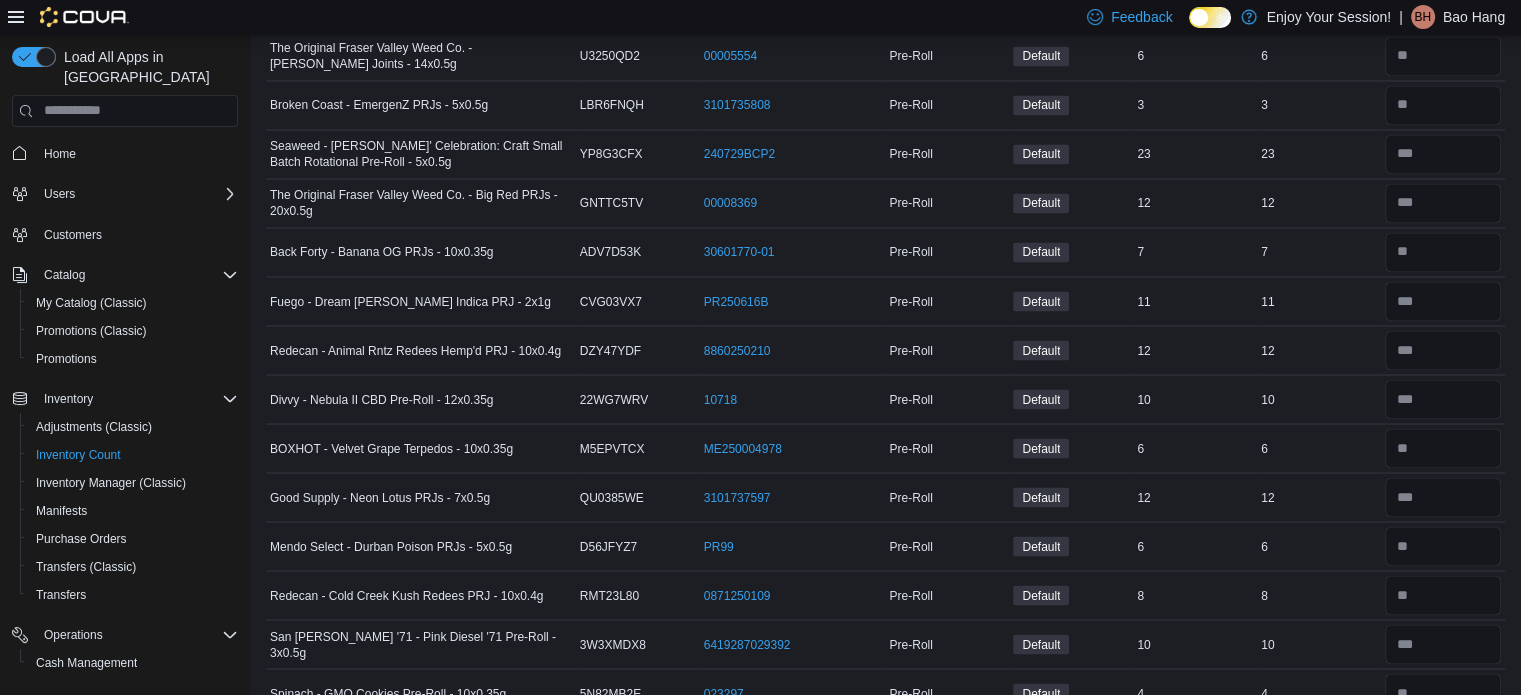 scroll, scrollTop: 3922, scrollLeft: 0, axis: vertical 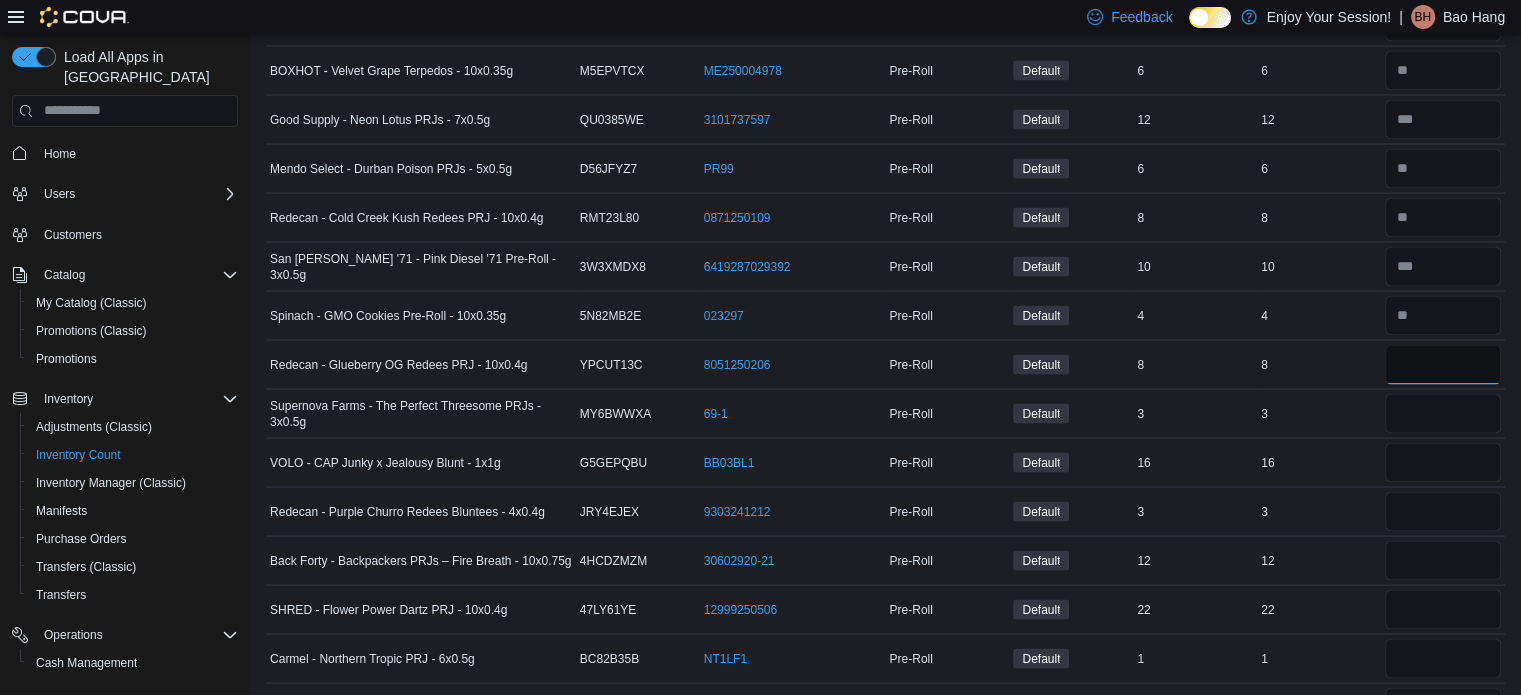type on "*" 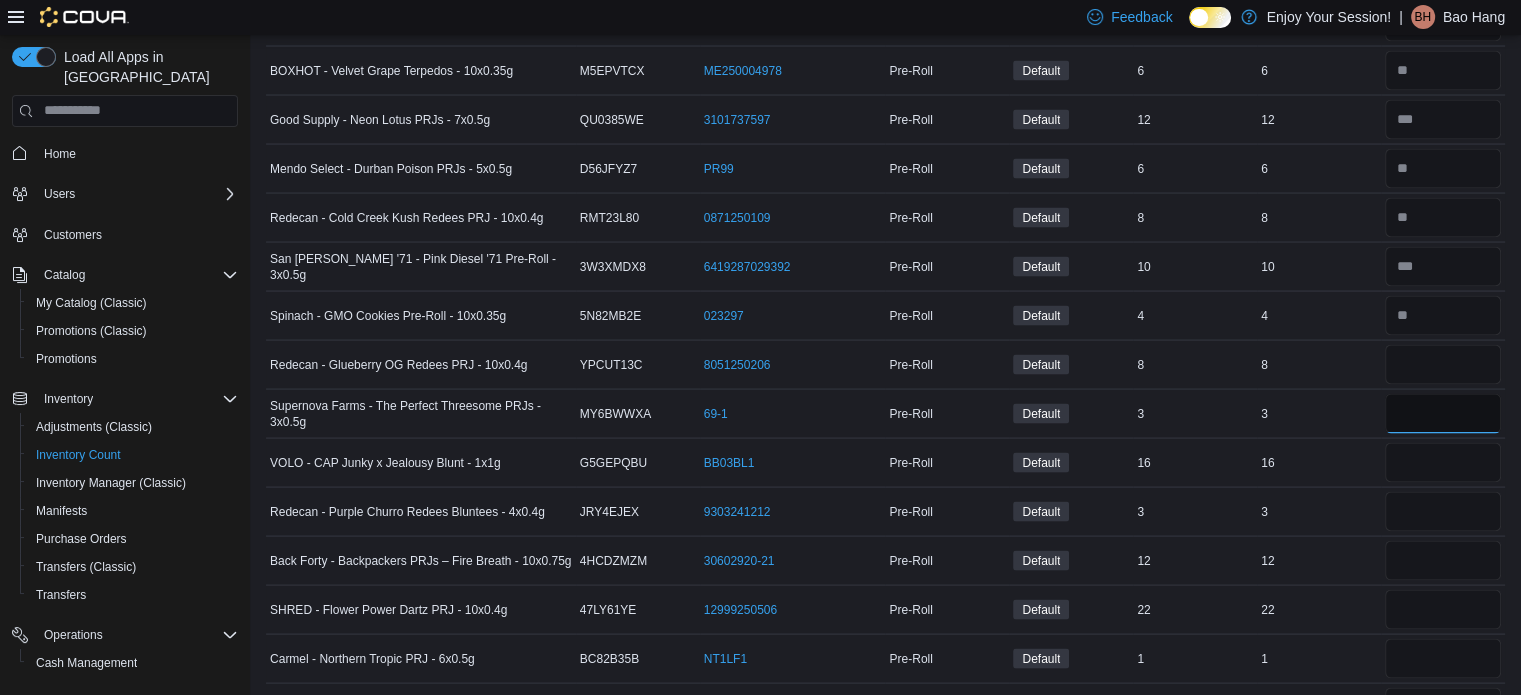 type 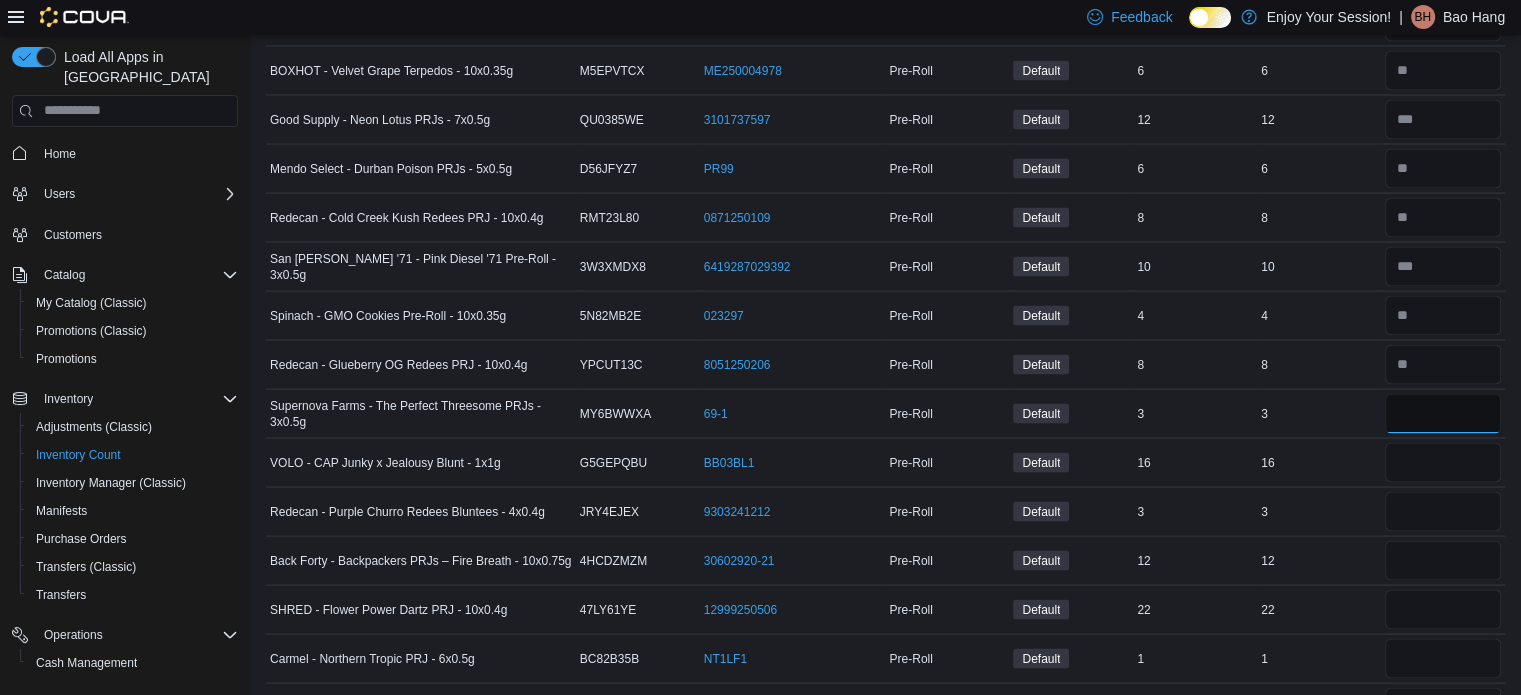 type on "*" 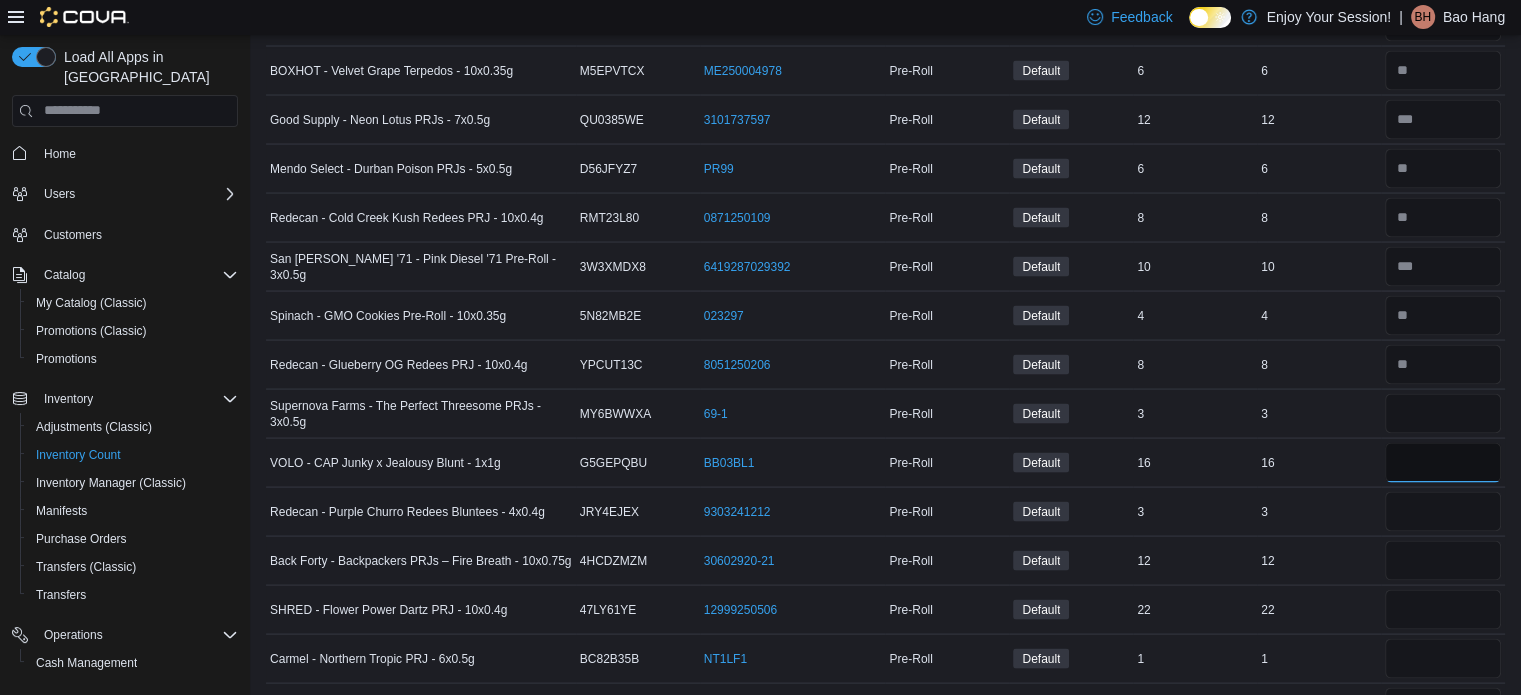 type 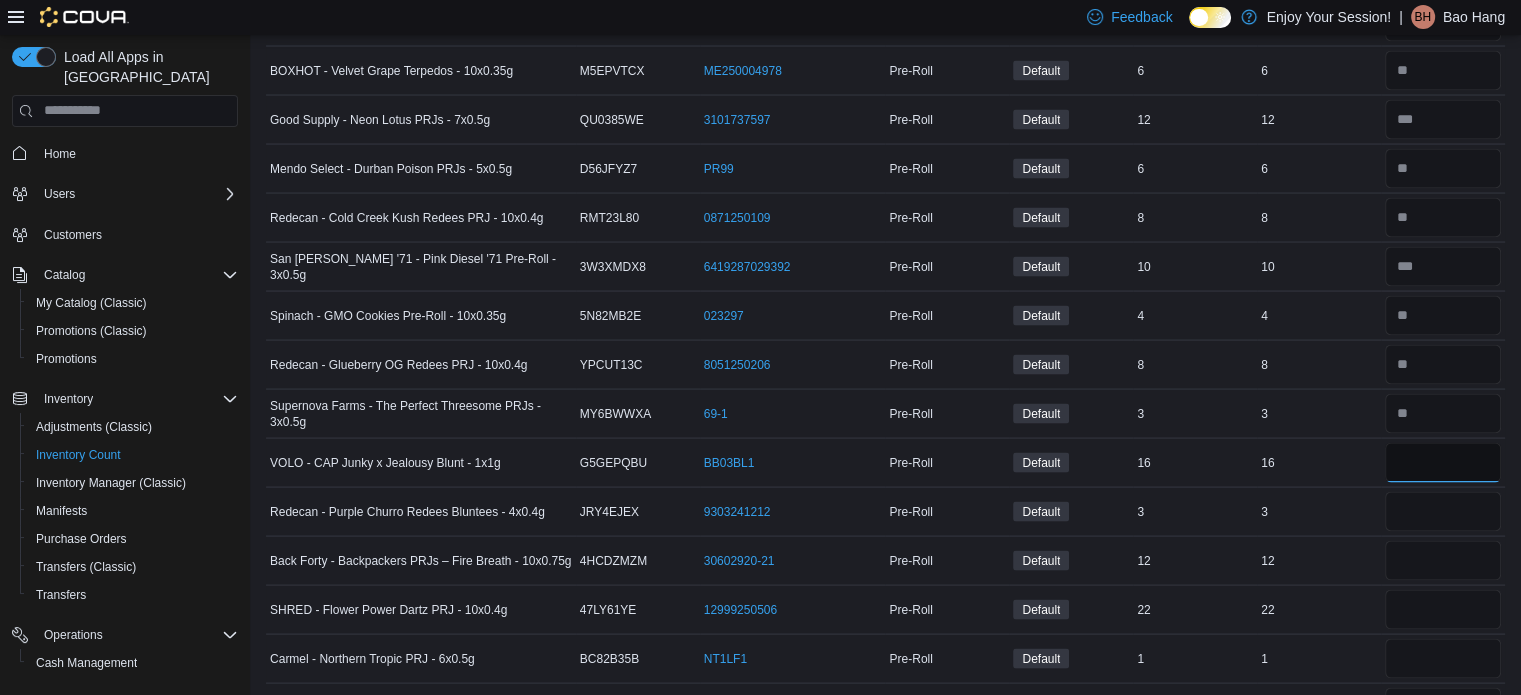 type on "**" 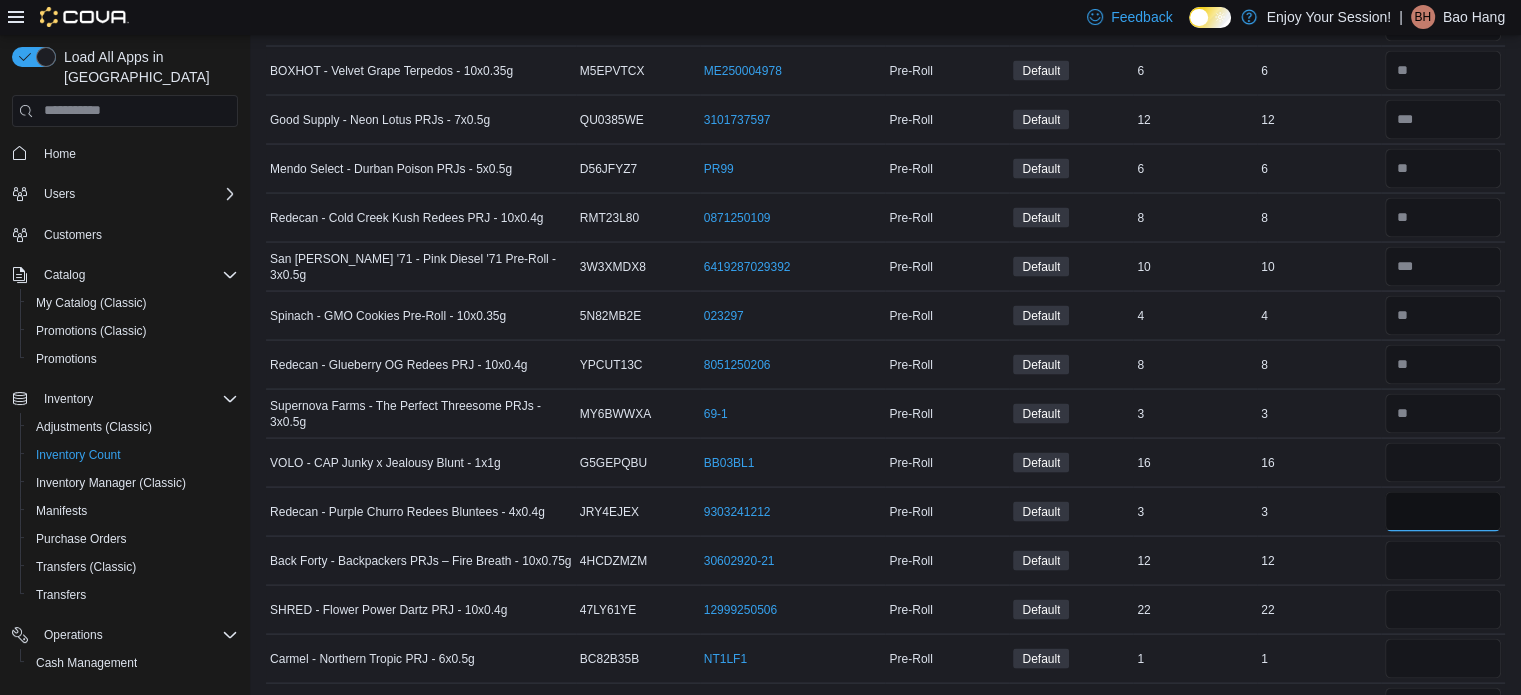 type 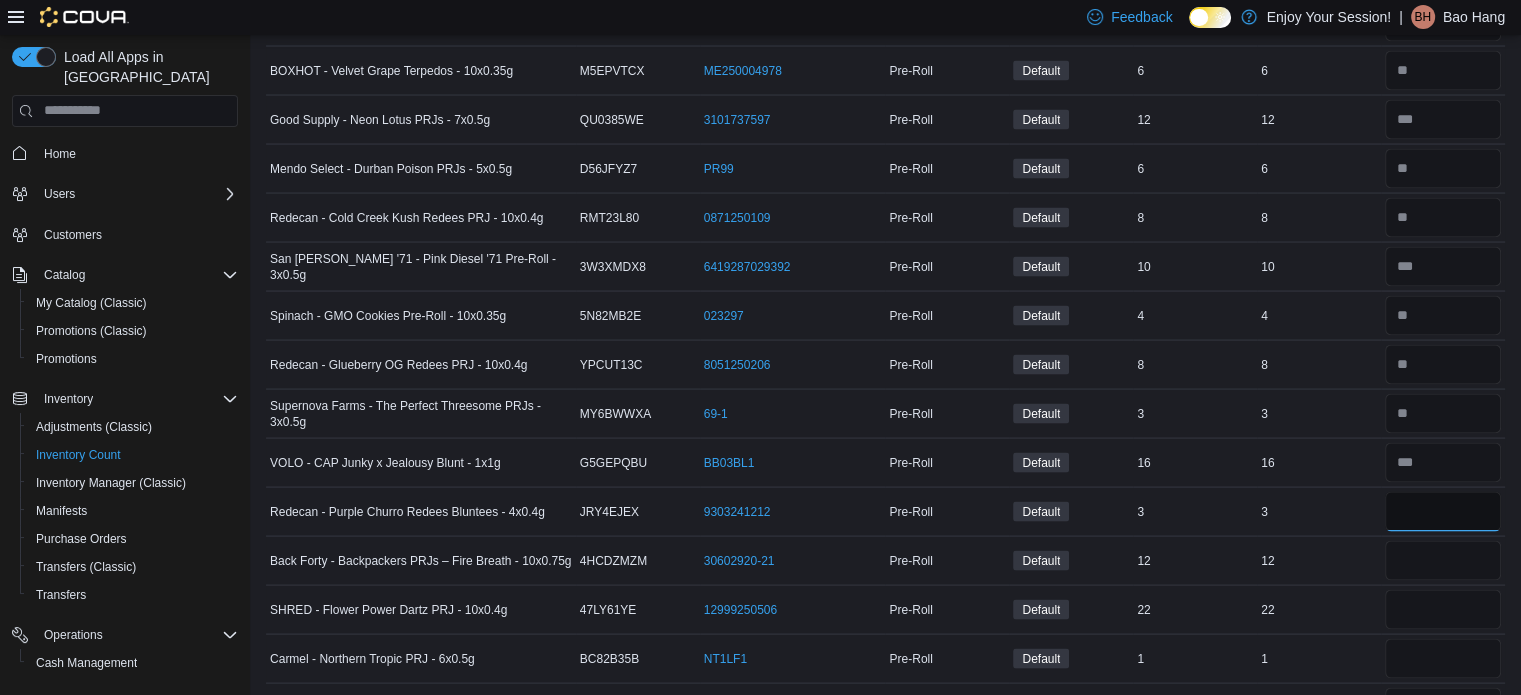 type on "*" 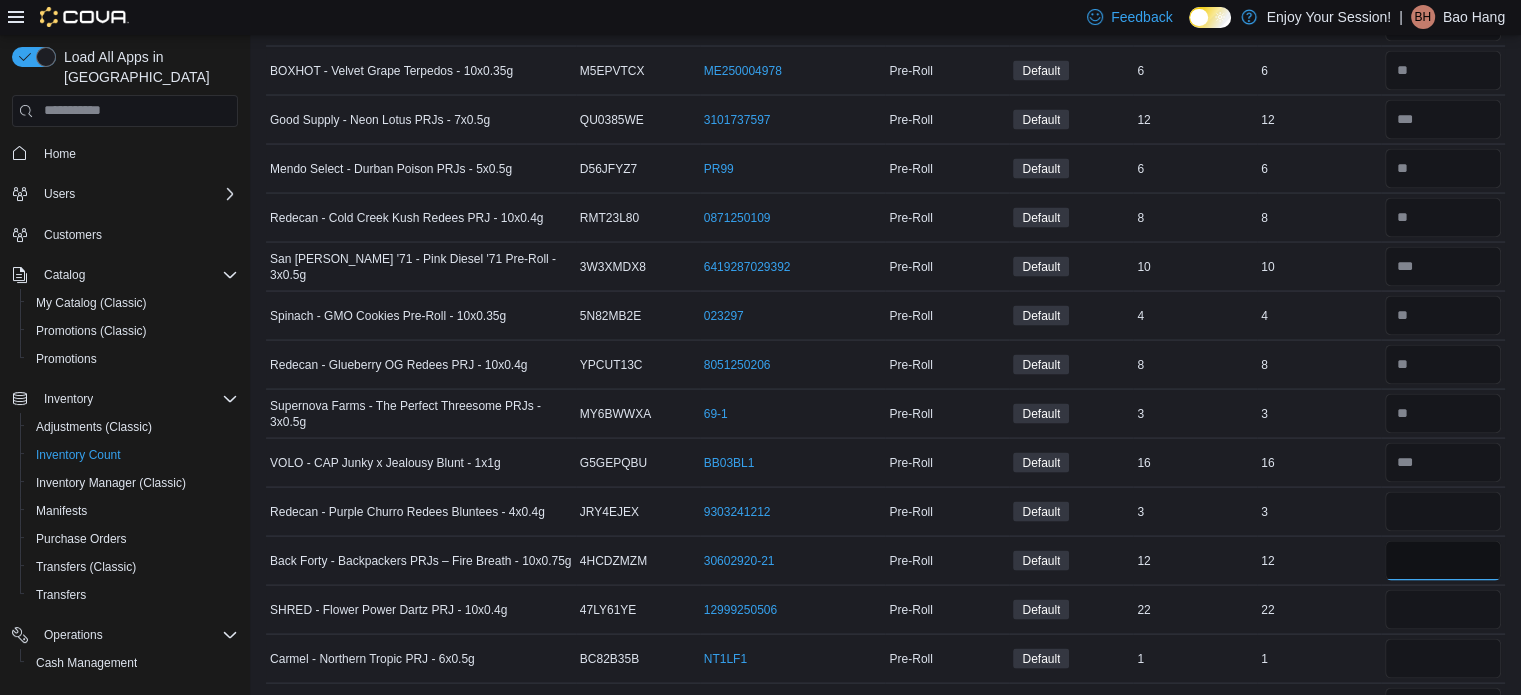 type 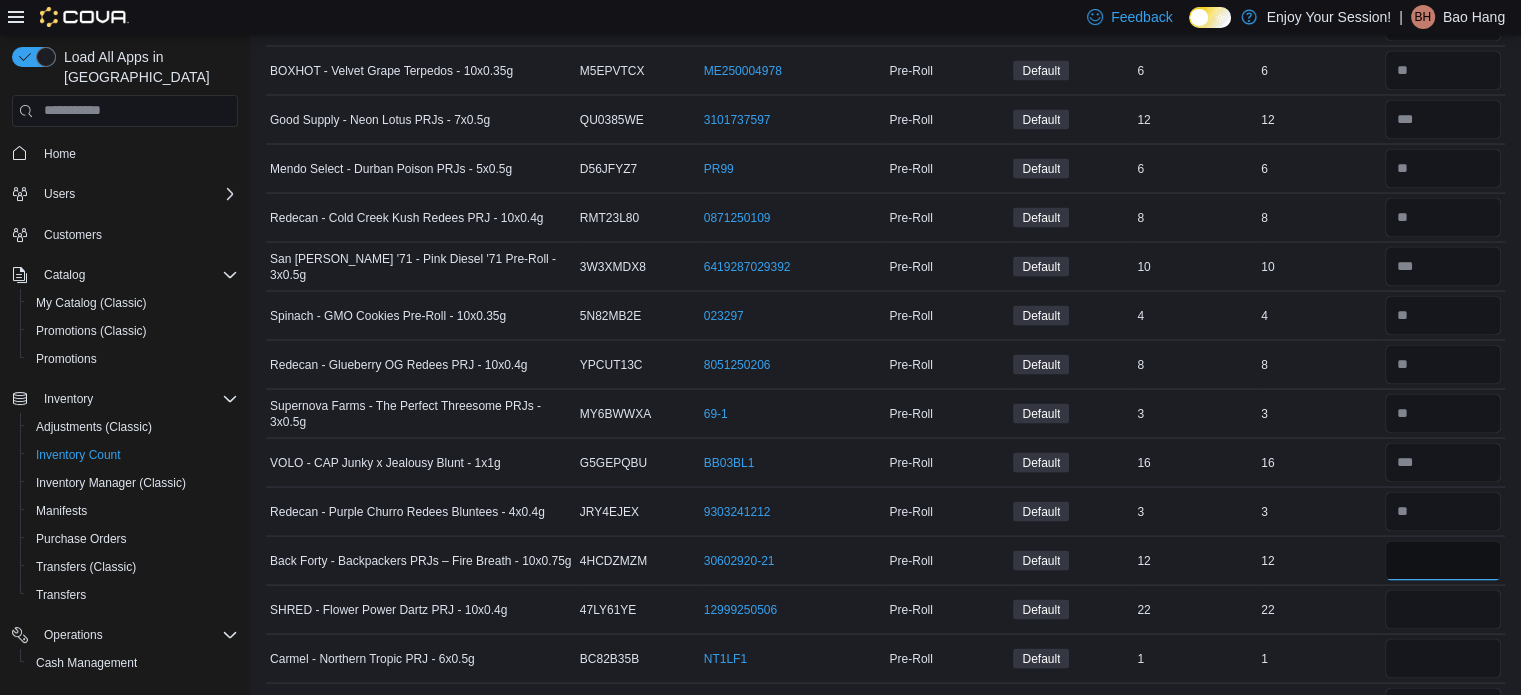 type on "**" 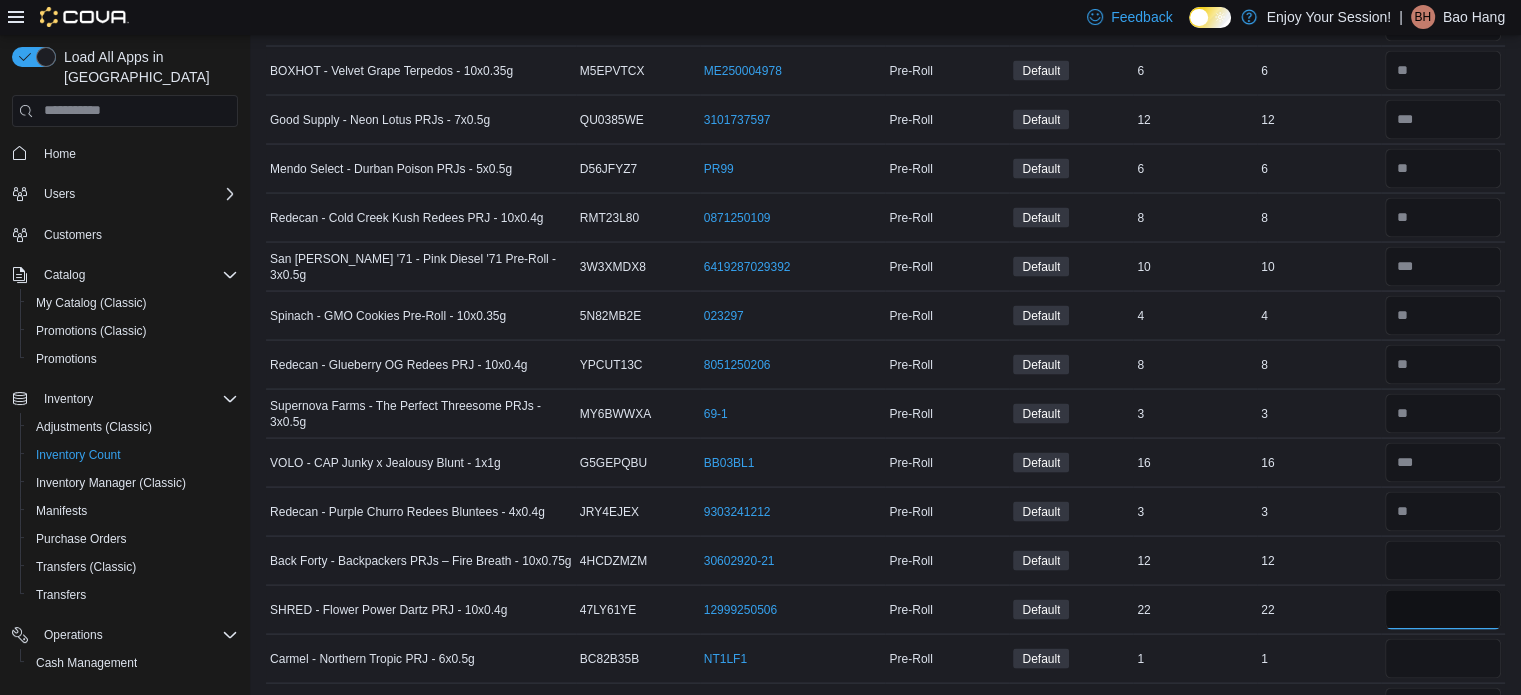 type 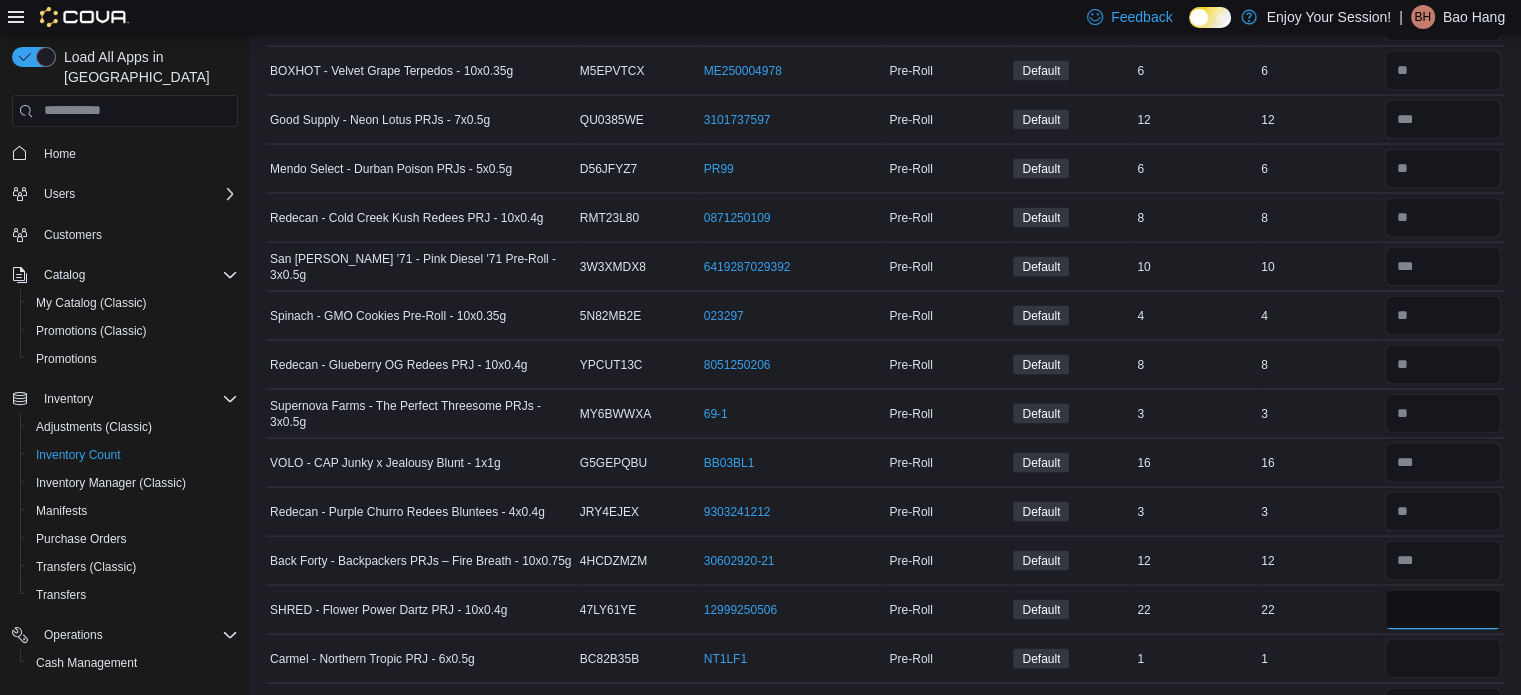 type on "**" 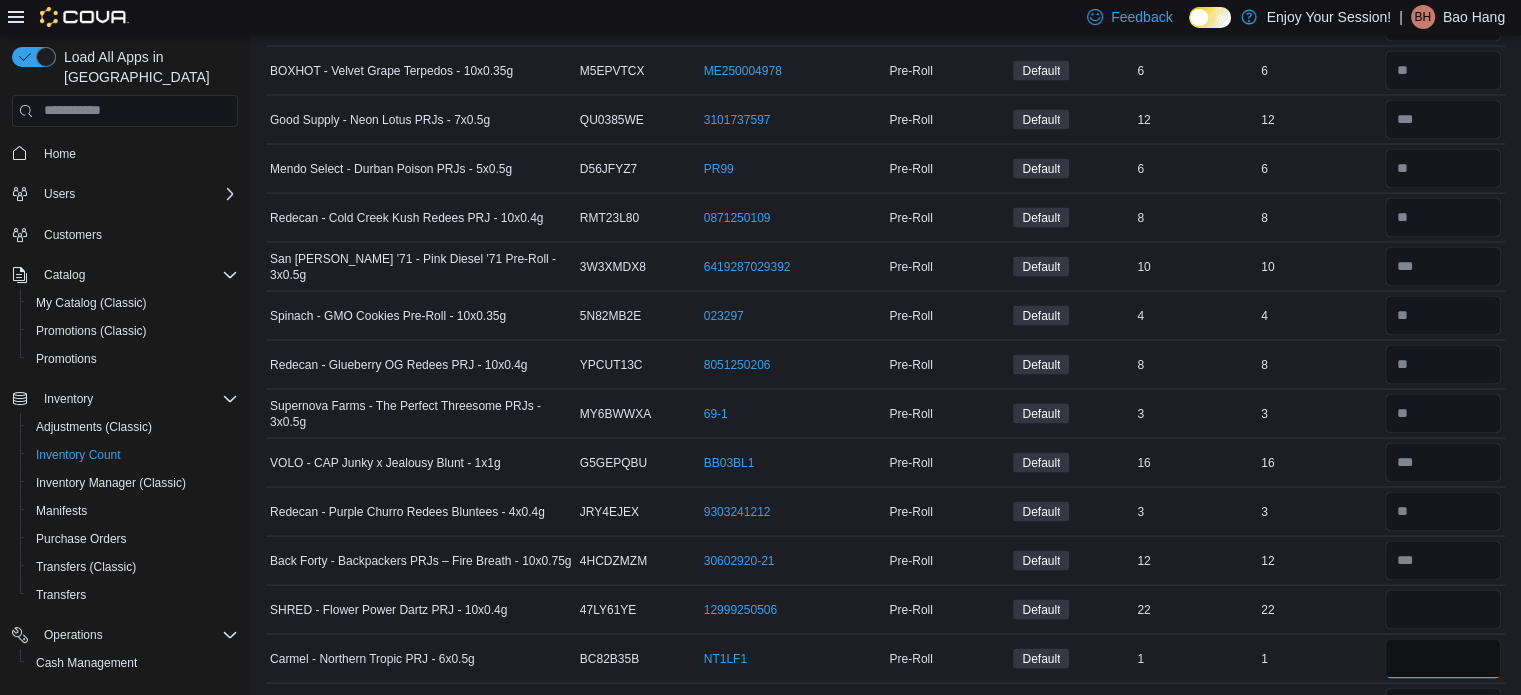 type 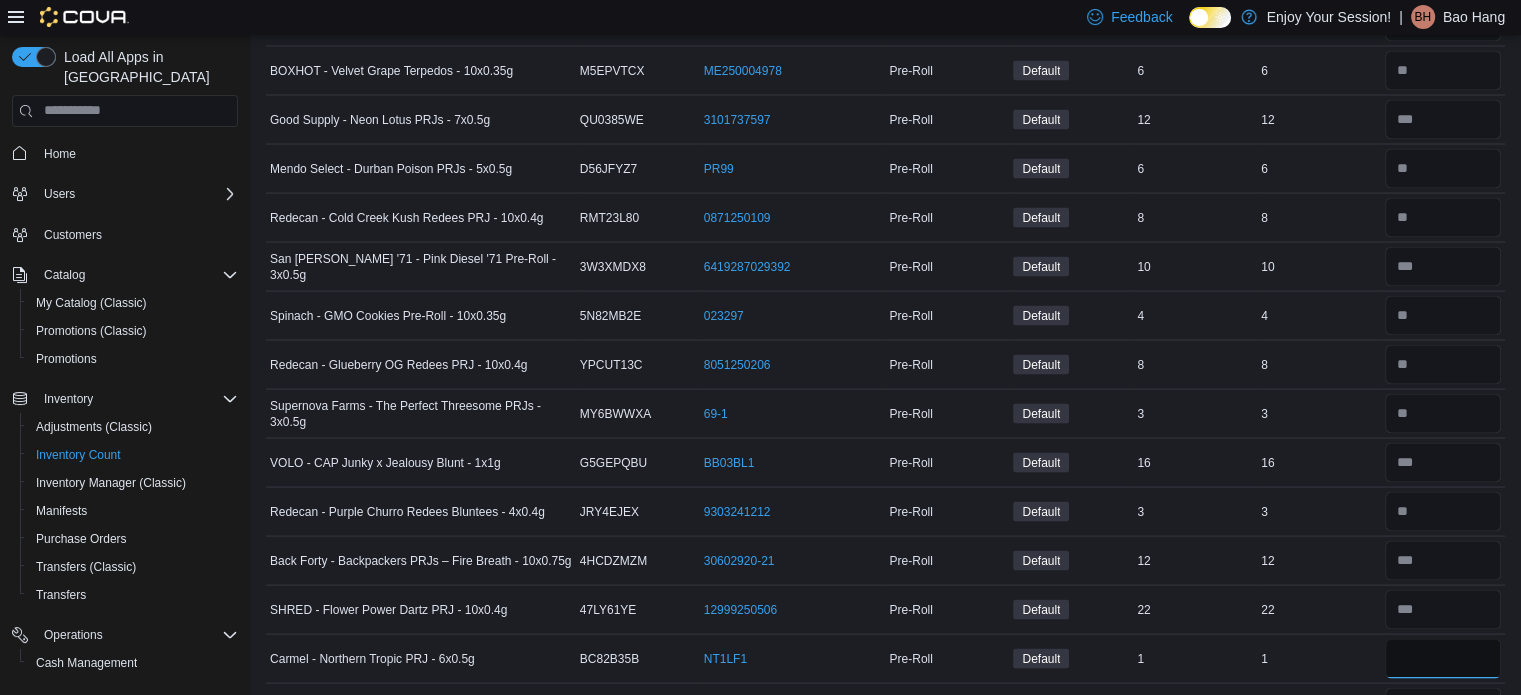type on "*" 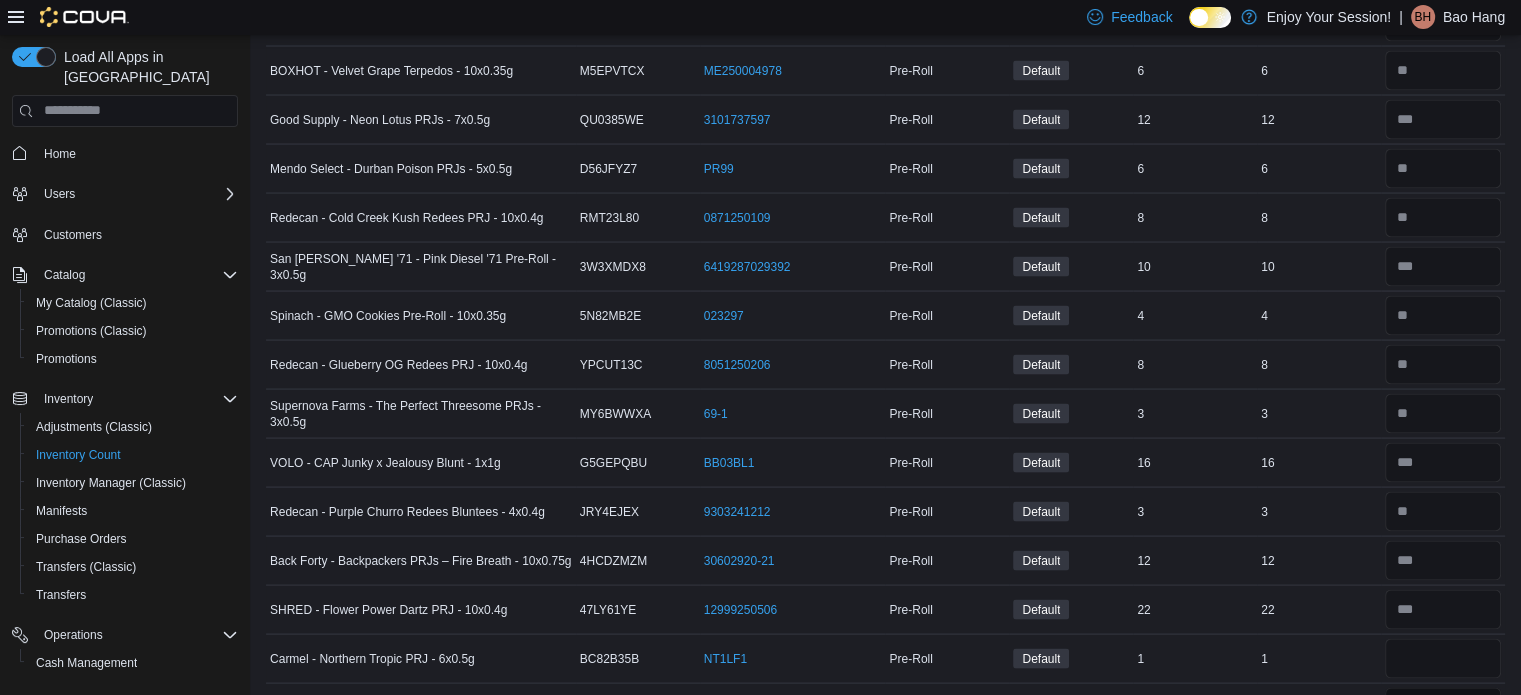 type 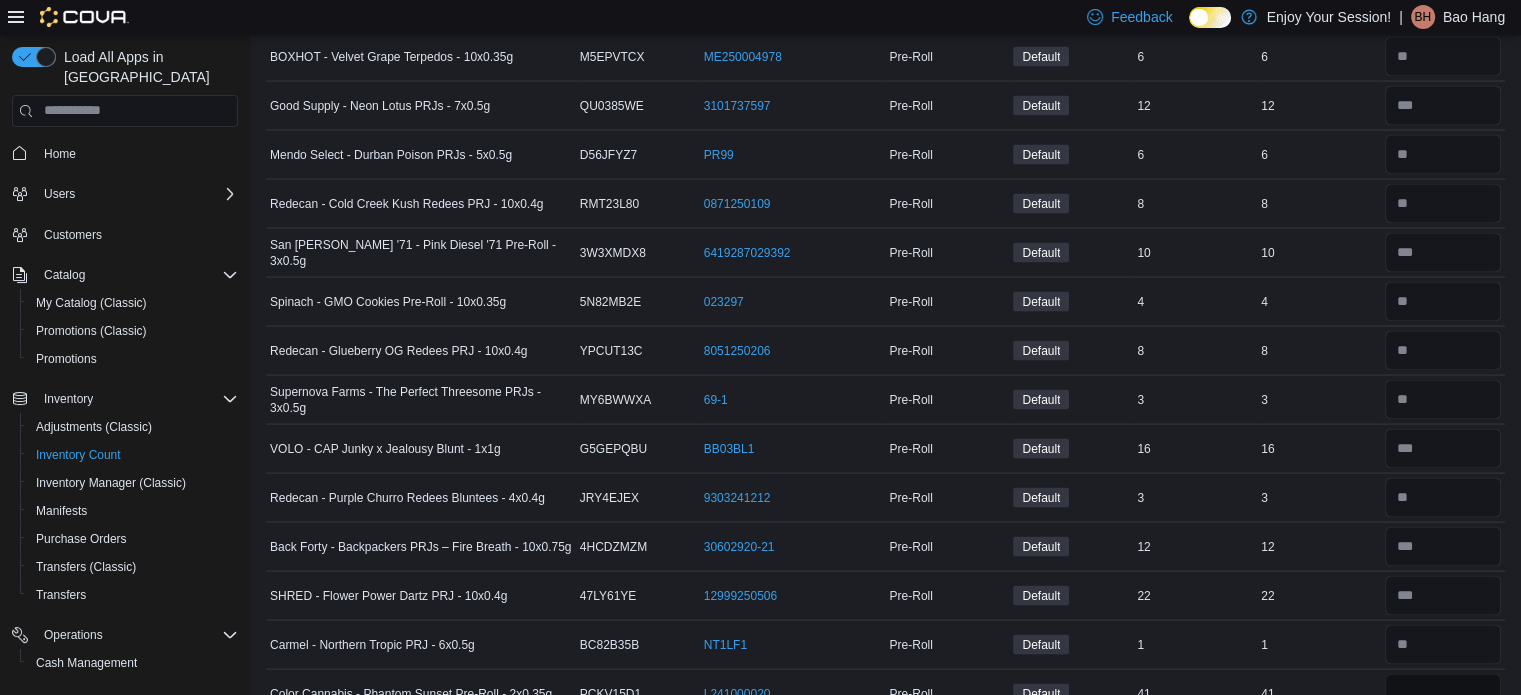 type on "**" 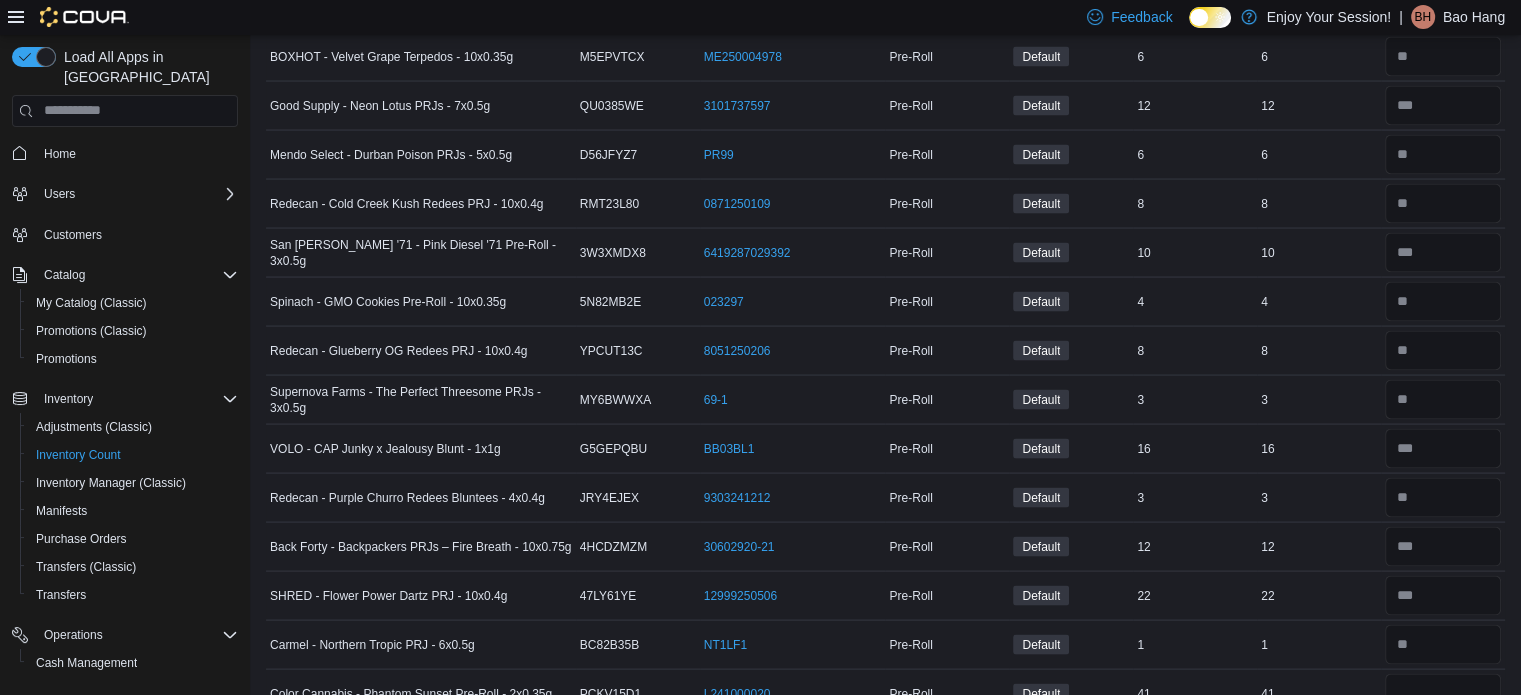 type 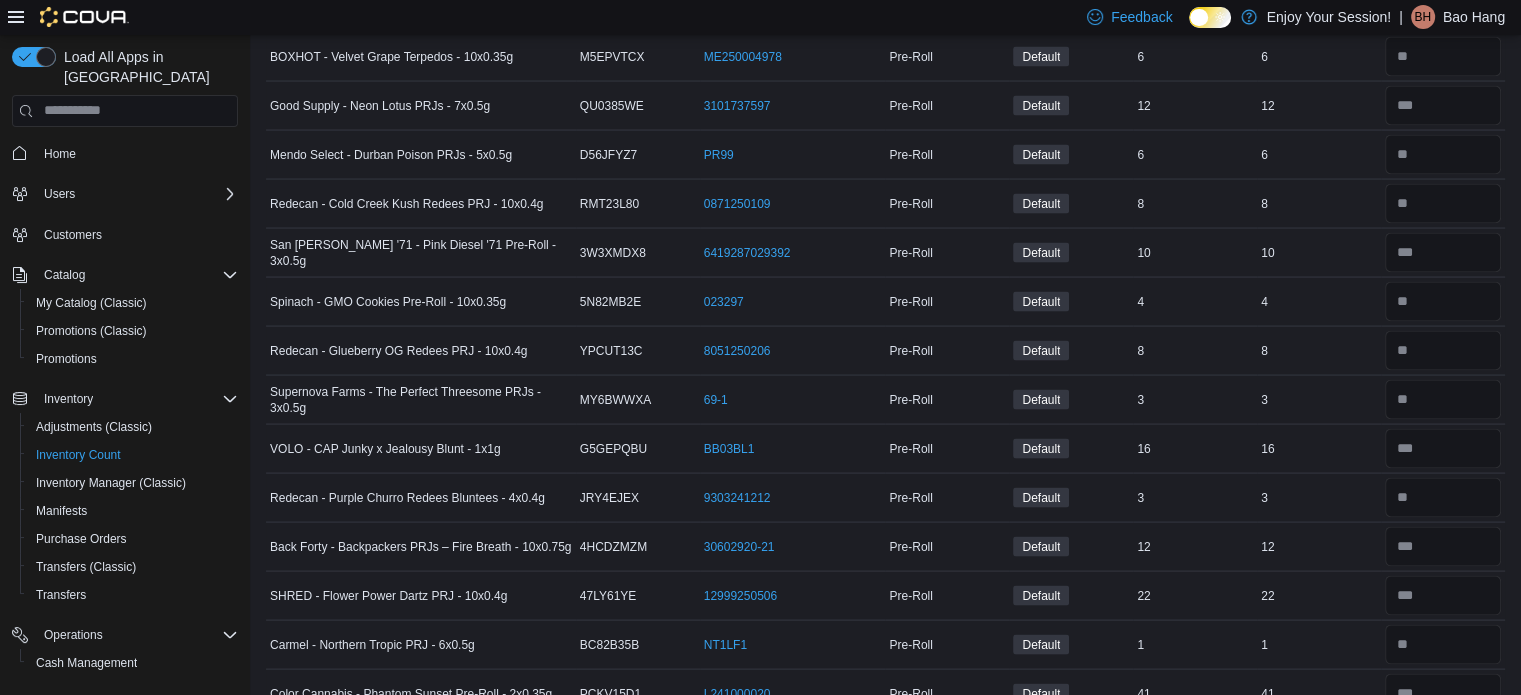 scroll, scrollTop: 4312, scrollLeft: 0, axis: vertical 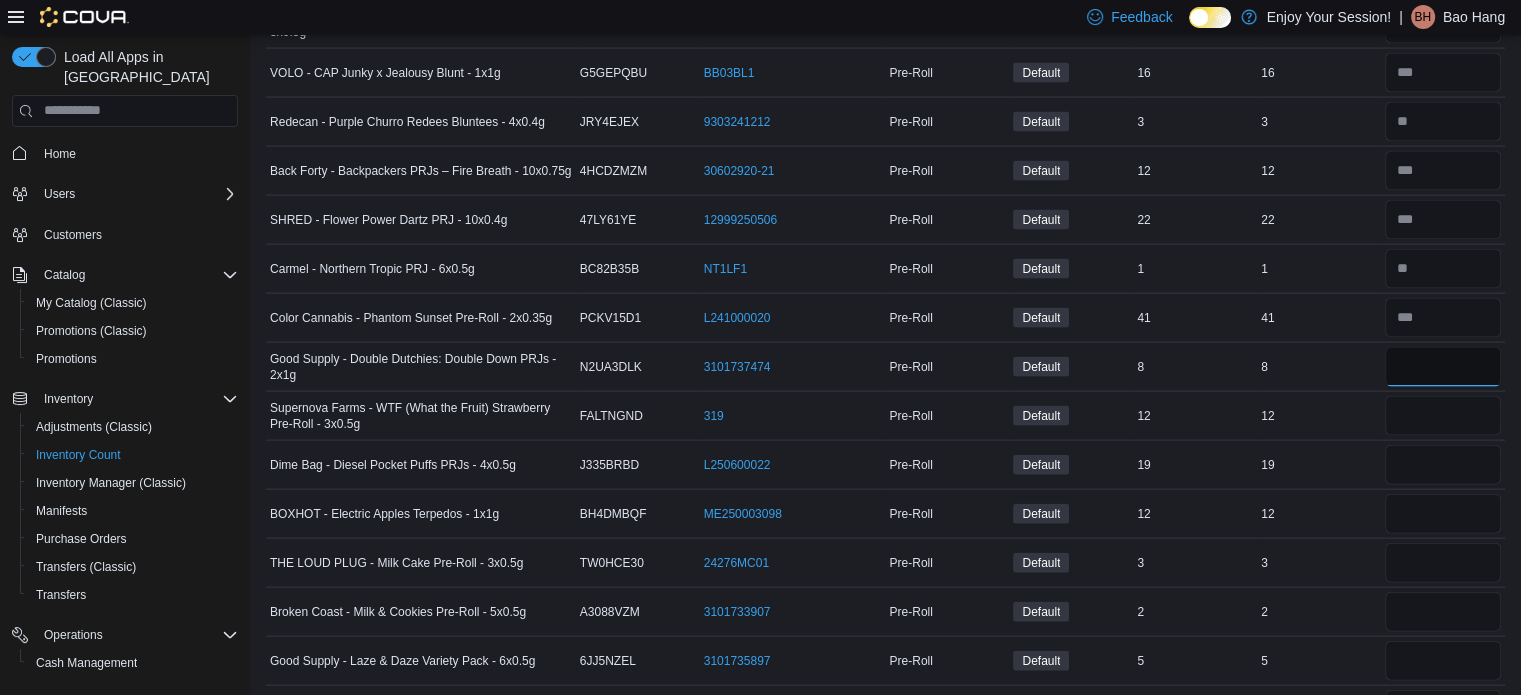 type on "*" 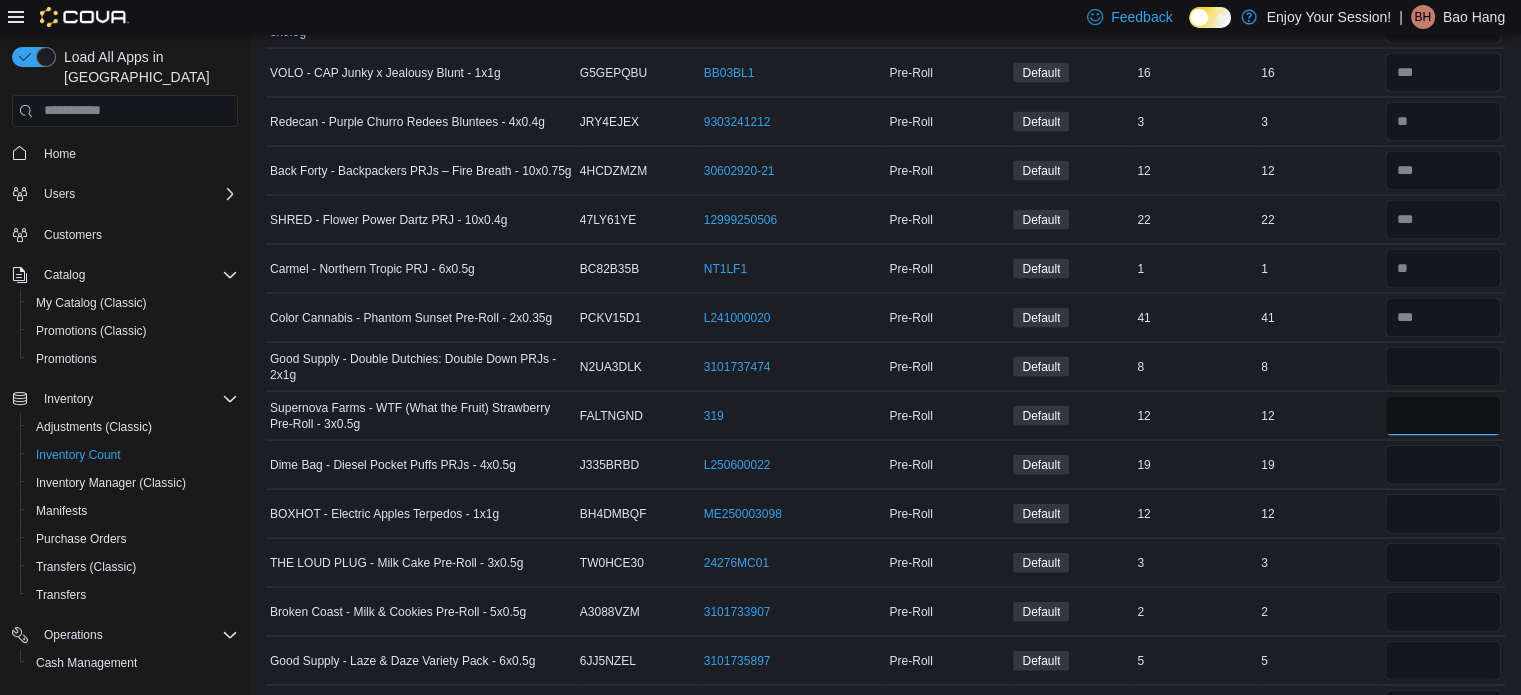 type 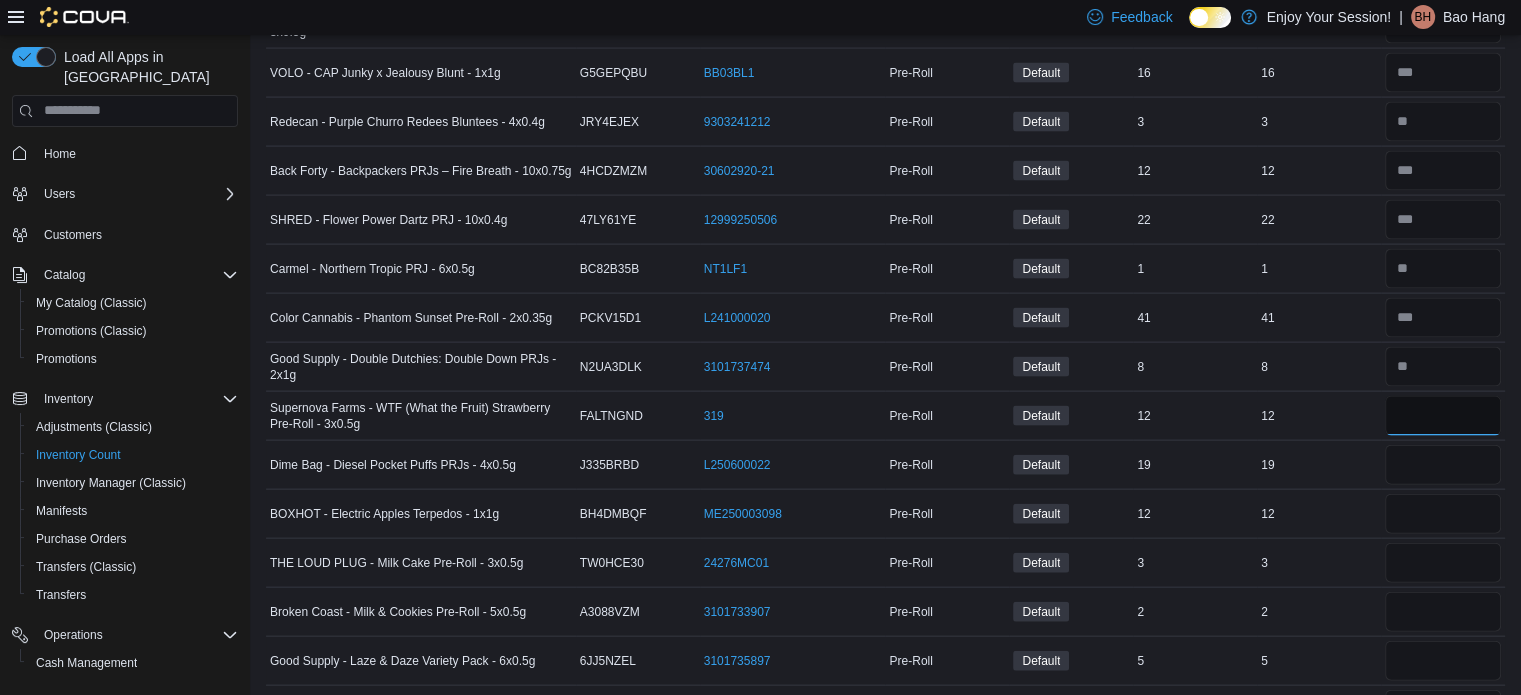 type on "**" 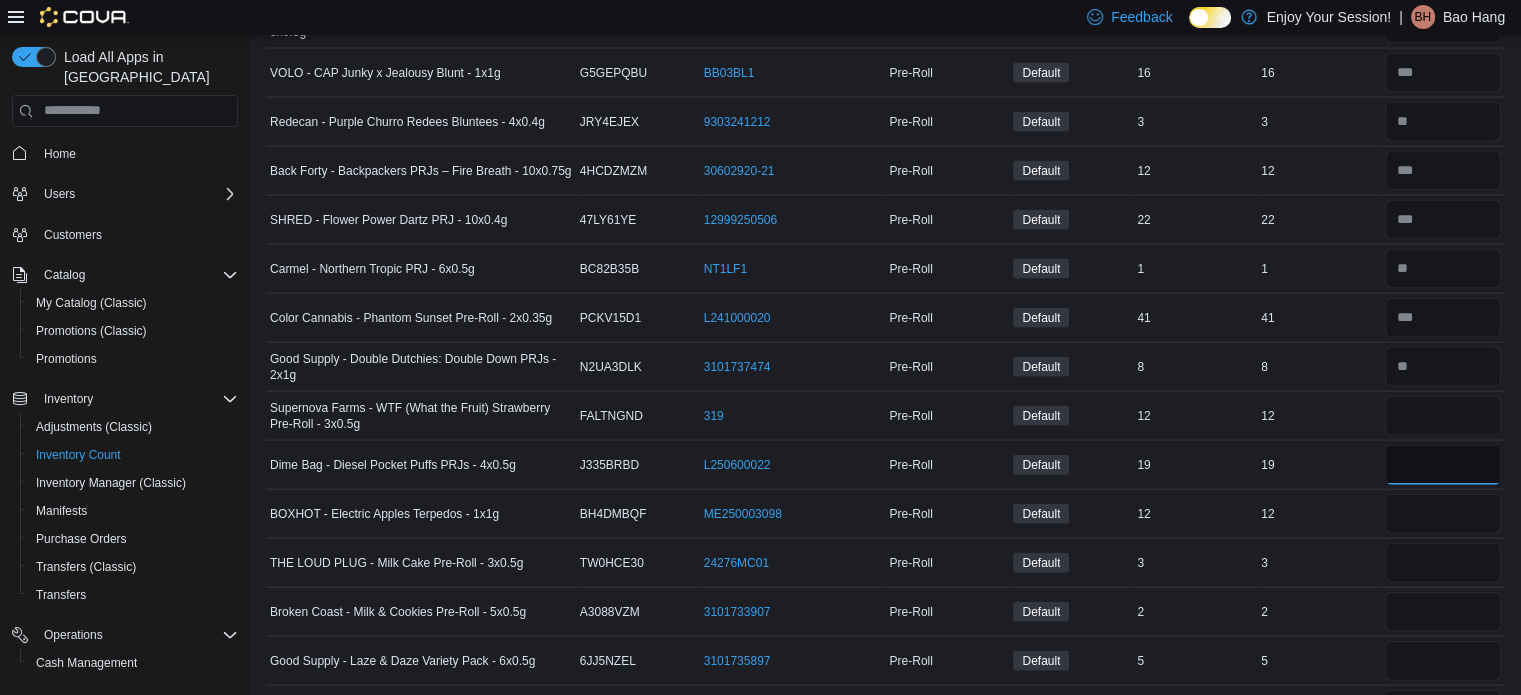type 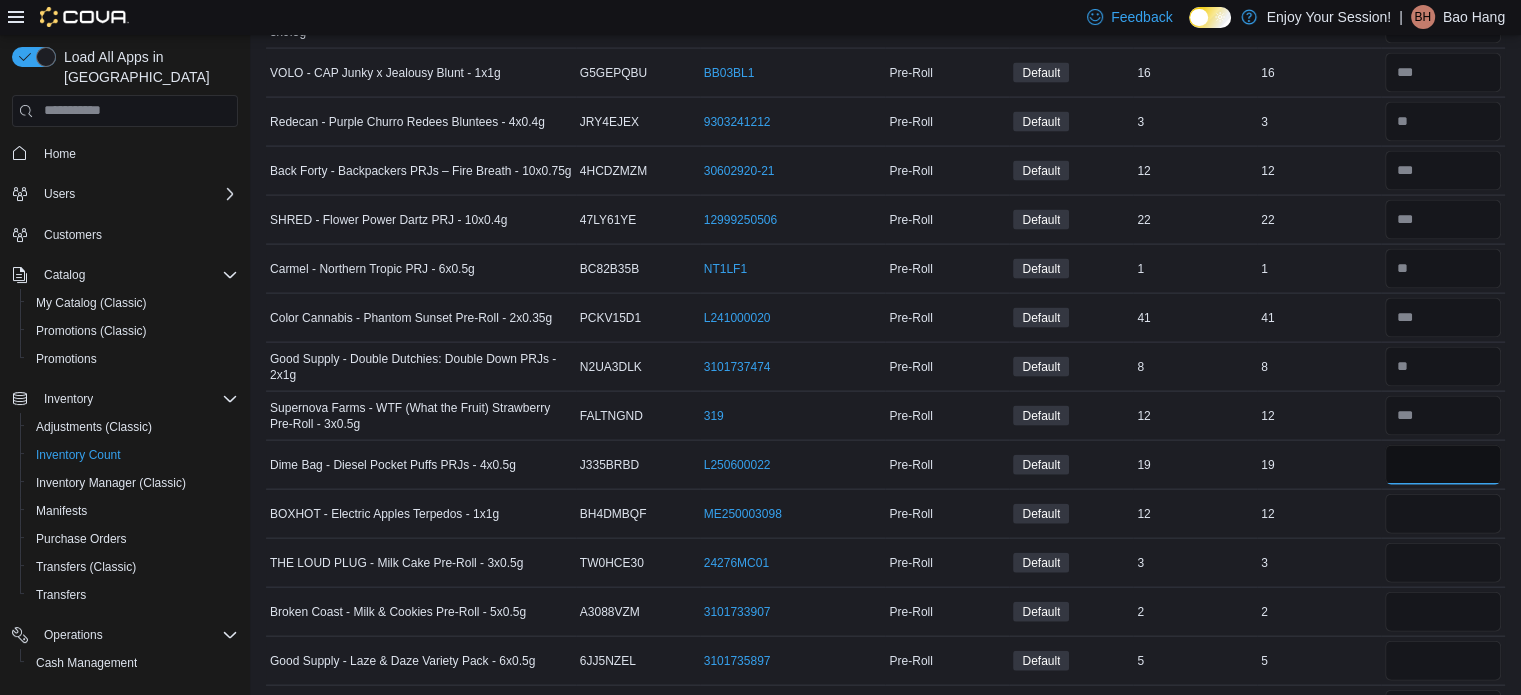 type on "**" 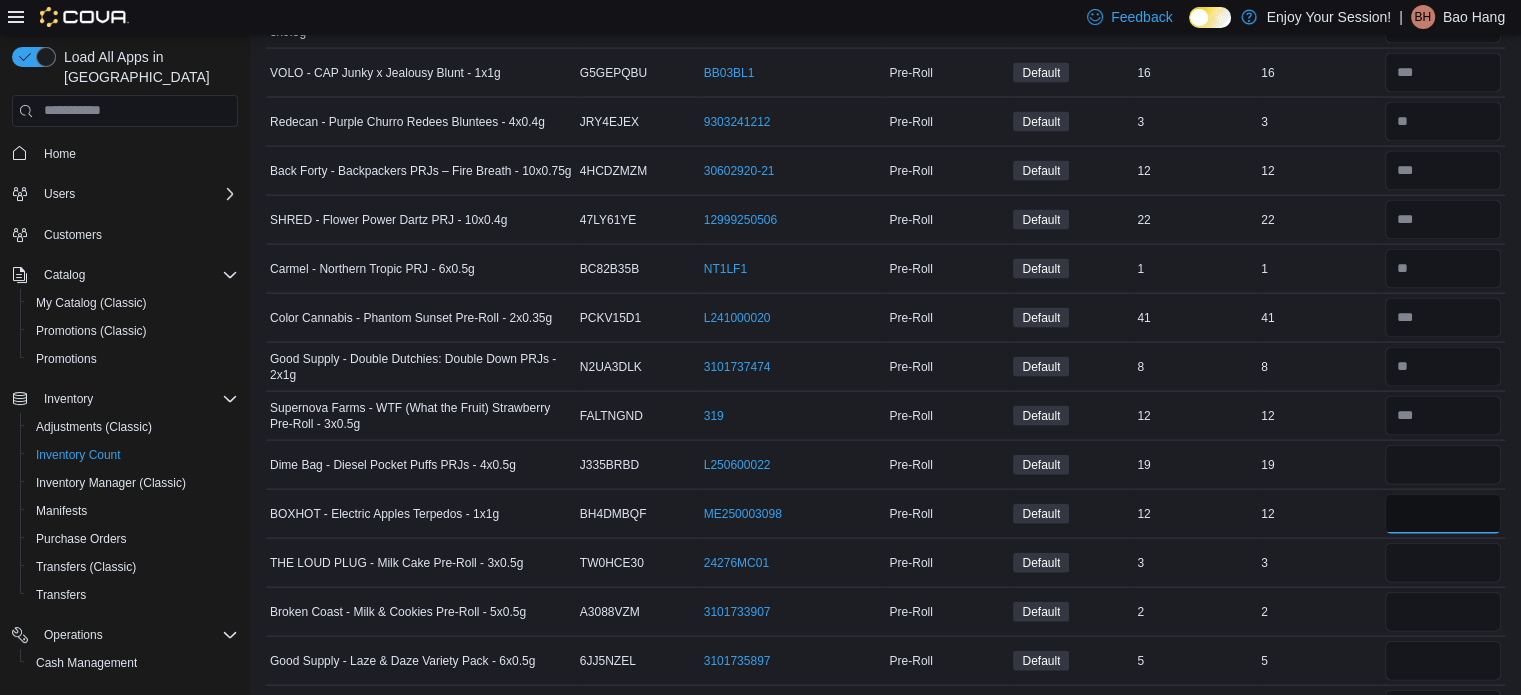 type 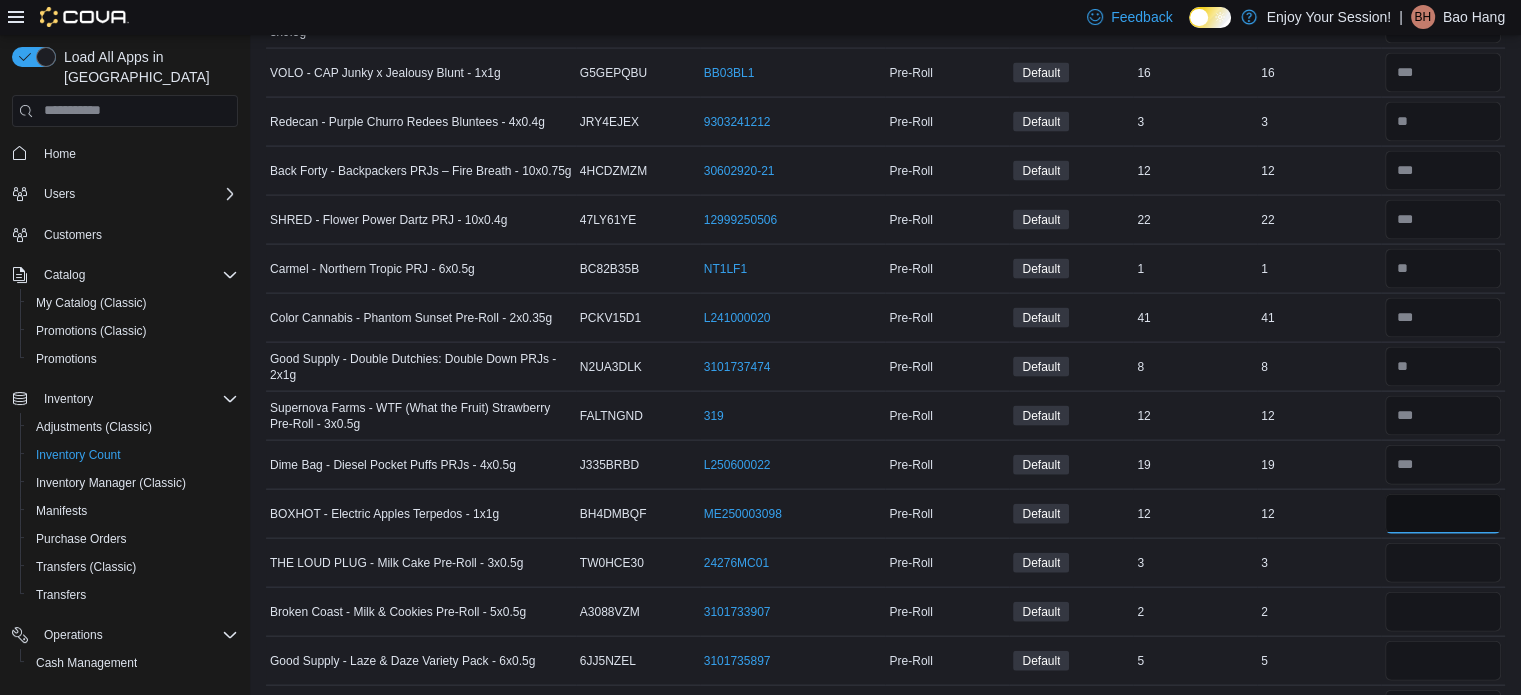 type on "*" 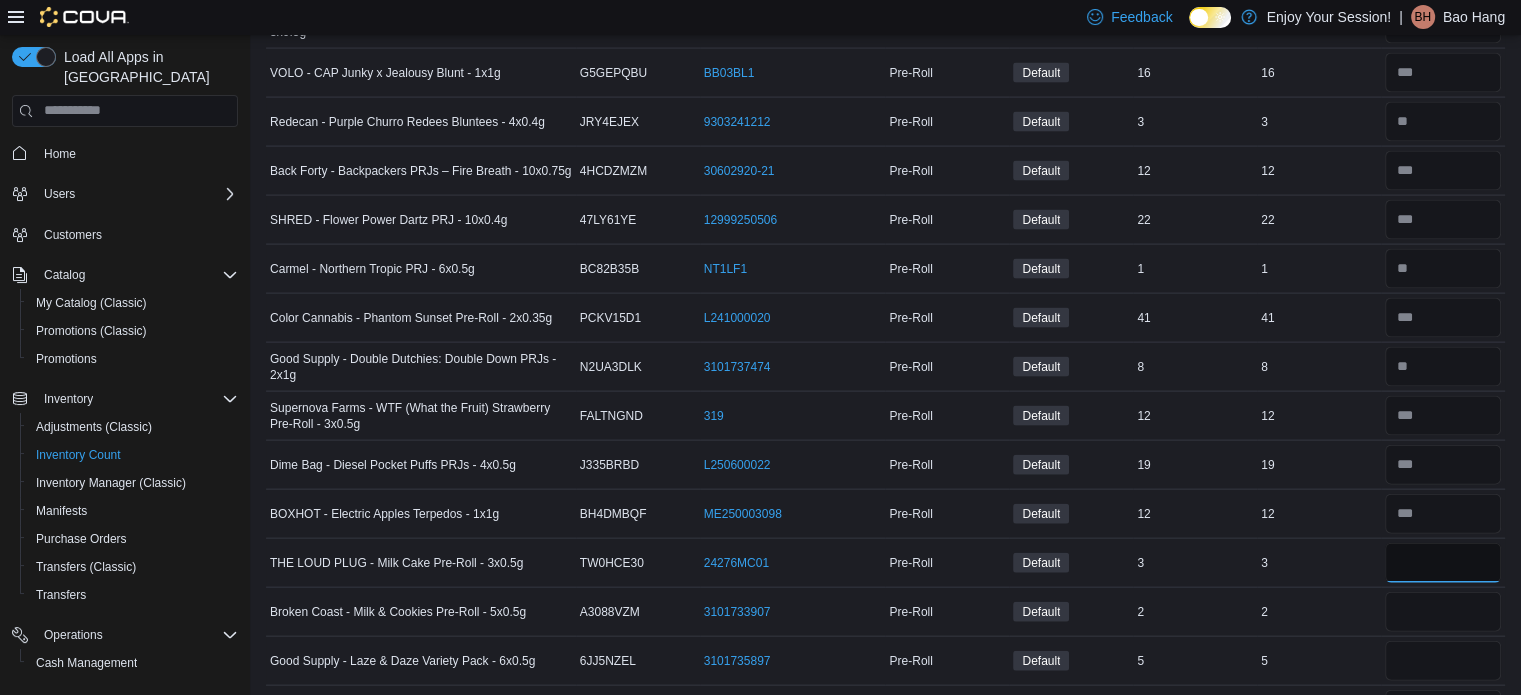type 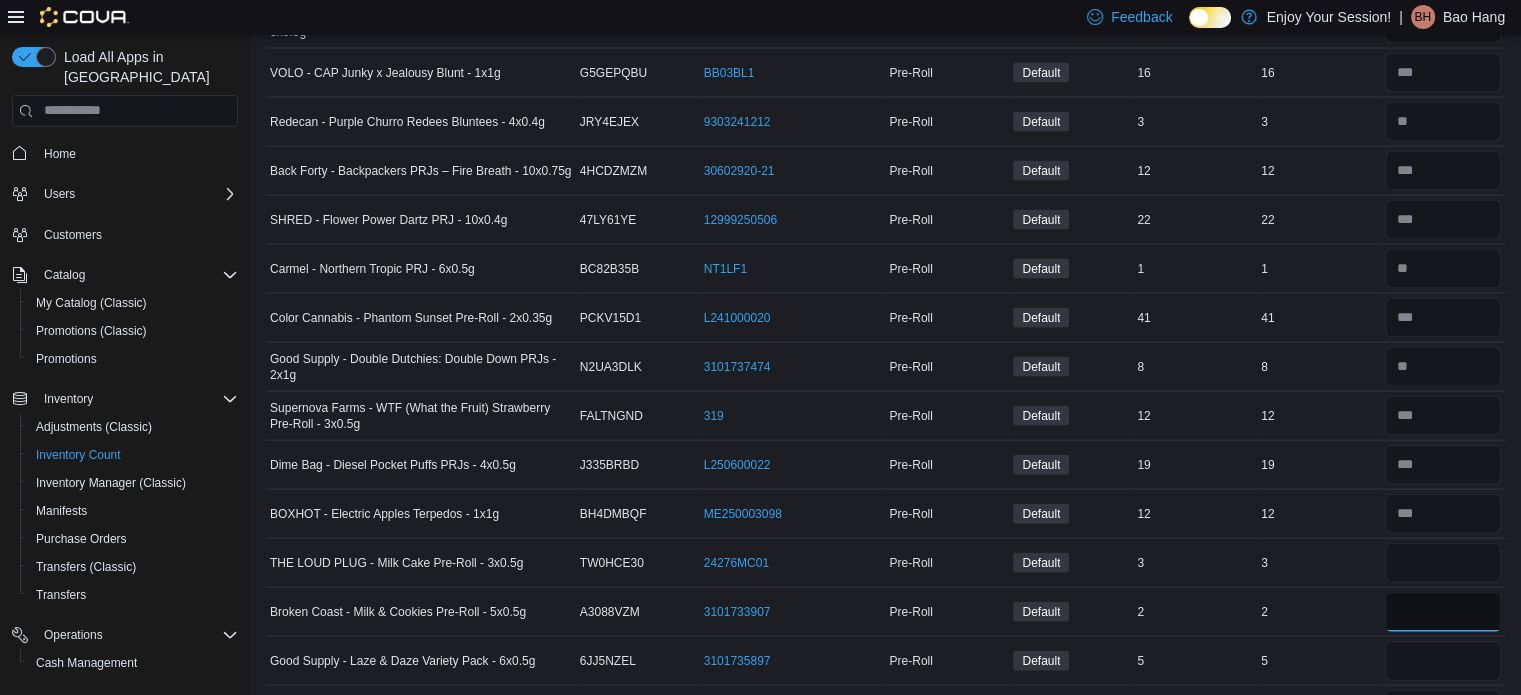 type 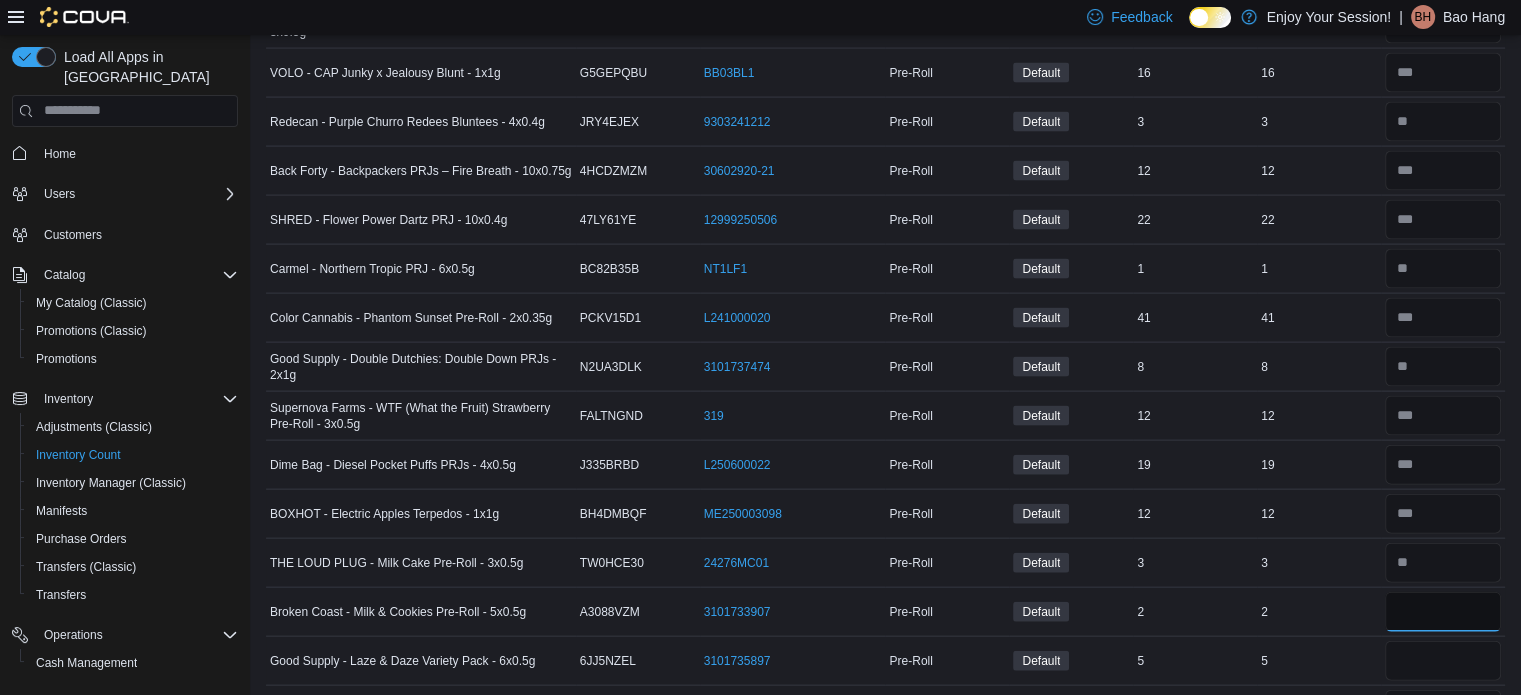 type on "*" 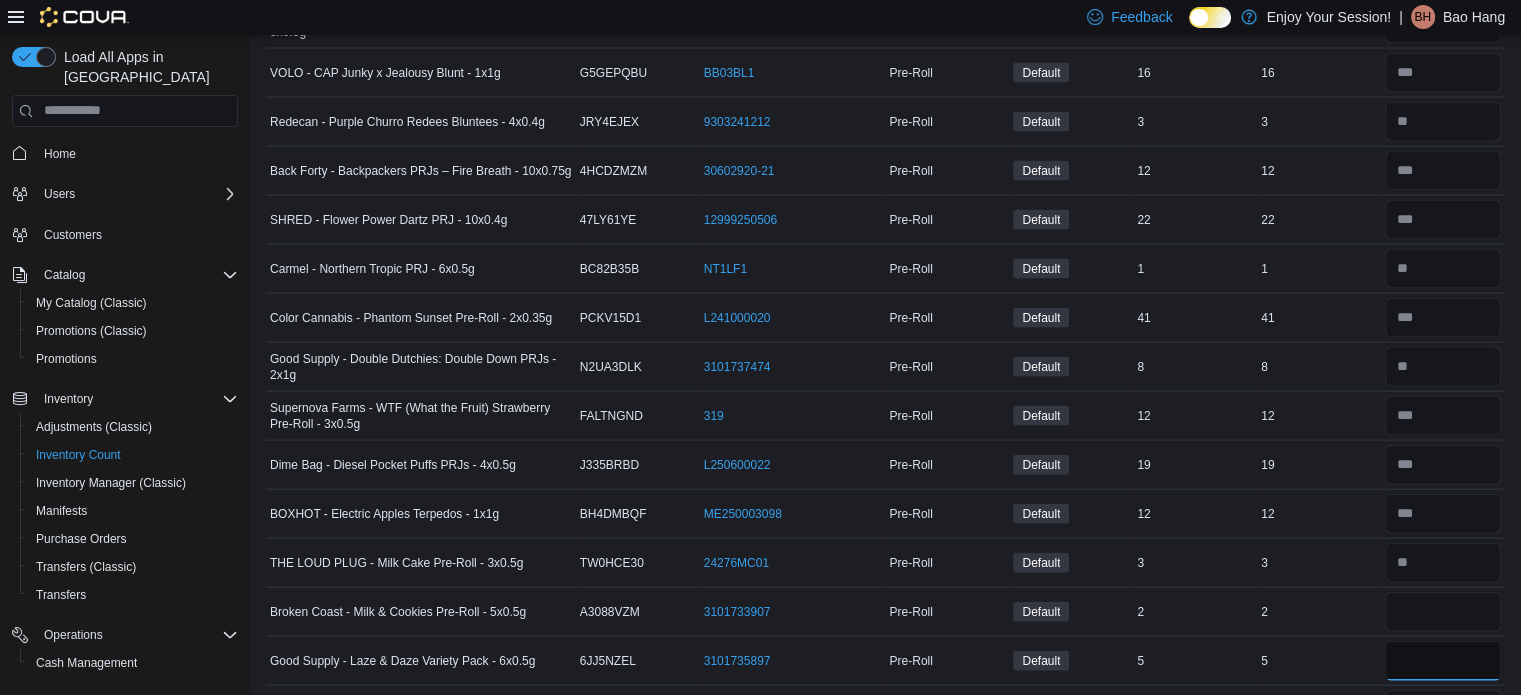type 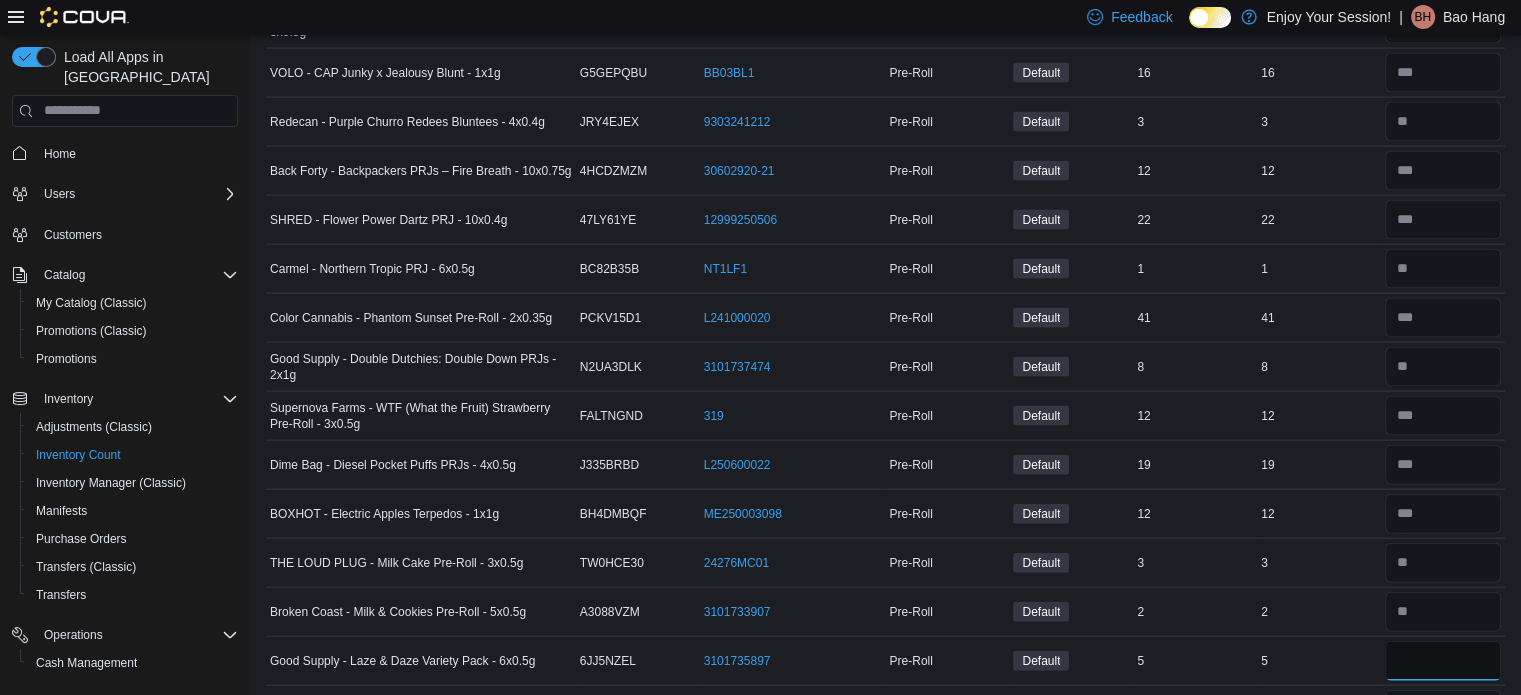 type on "*" 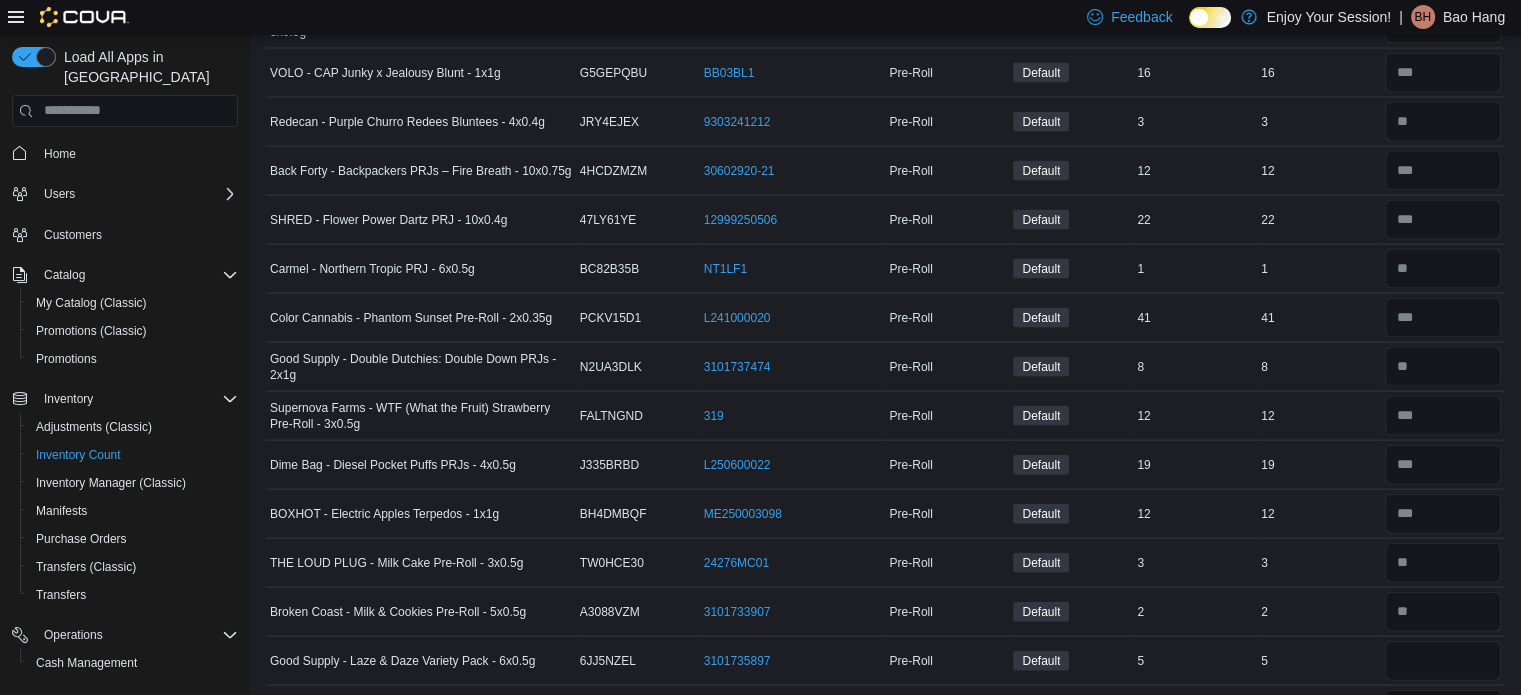 type 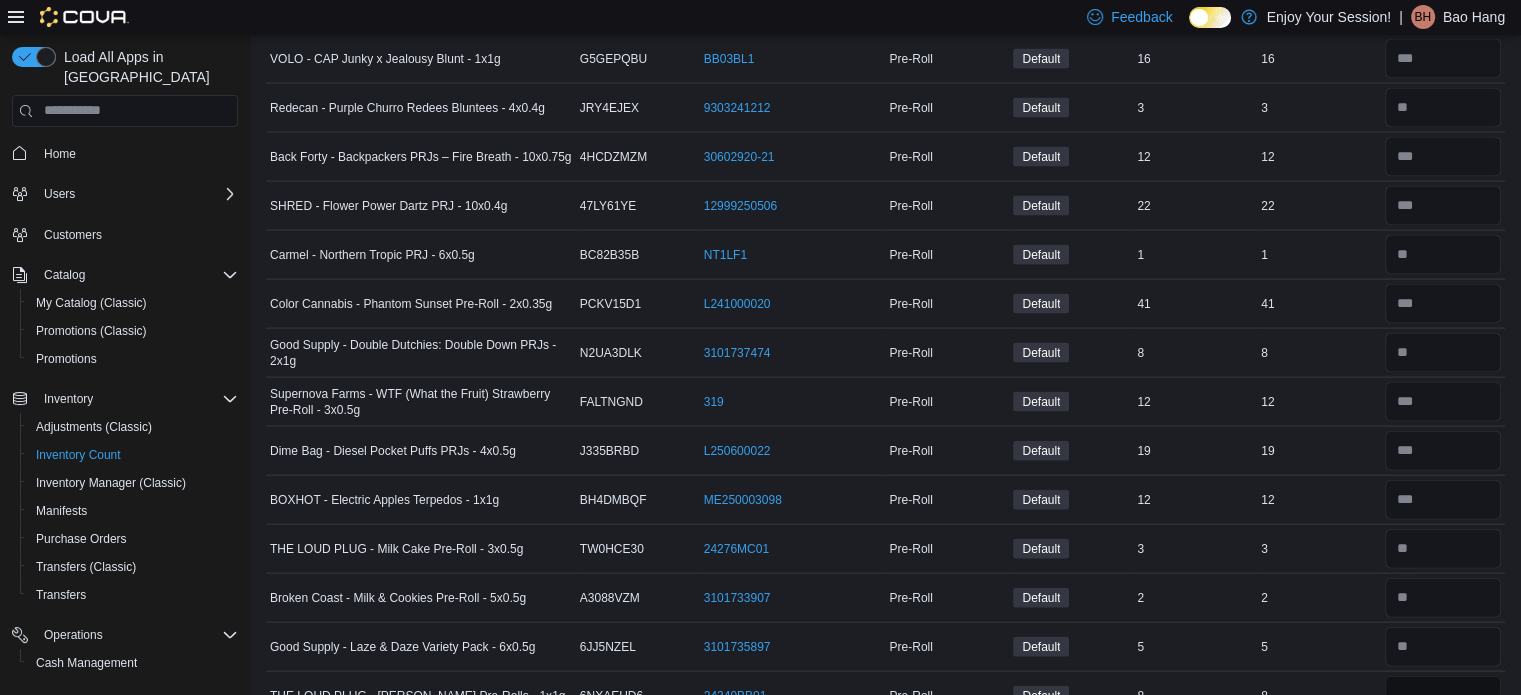 type on "*" 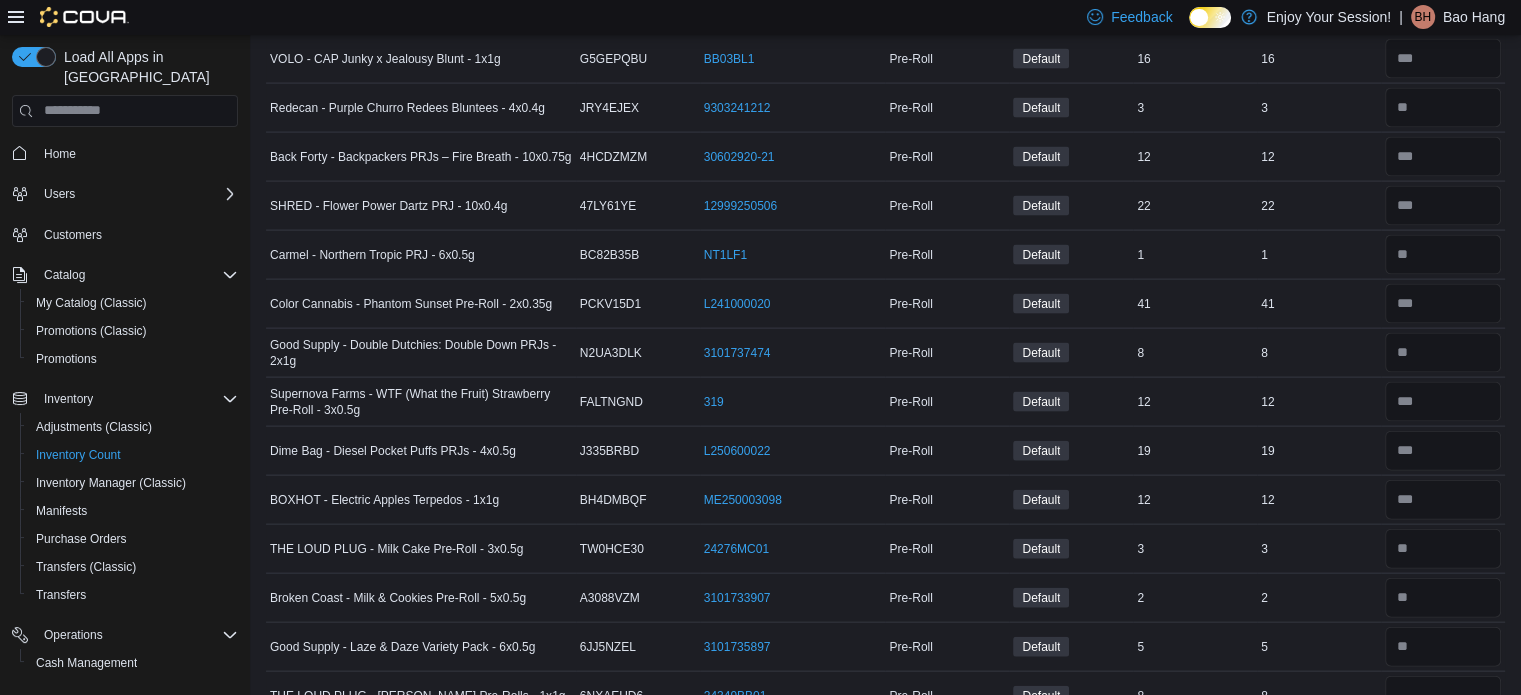 type 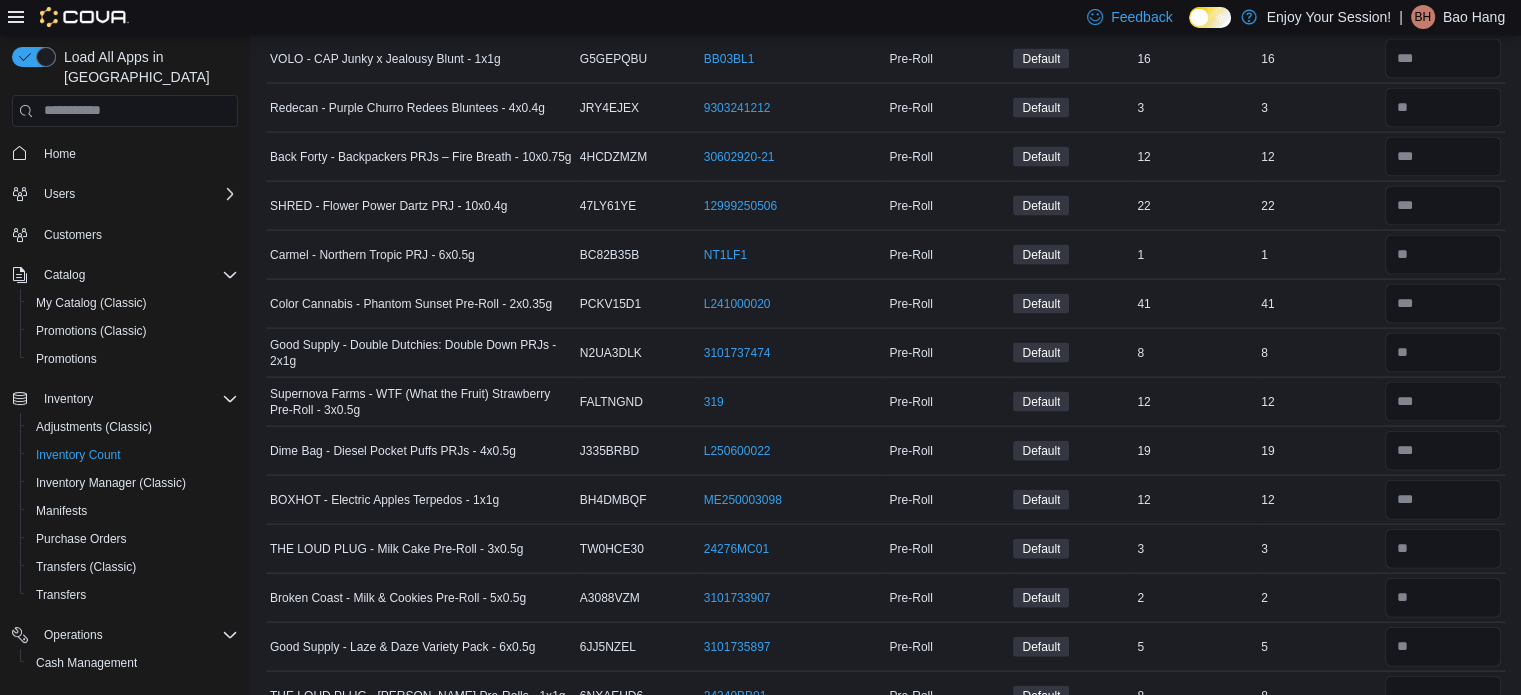 scroll, scrollTop: 4703, scrollLeft: 0, axis: vertical 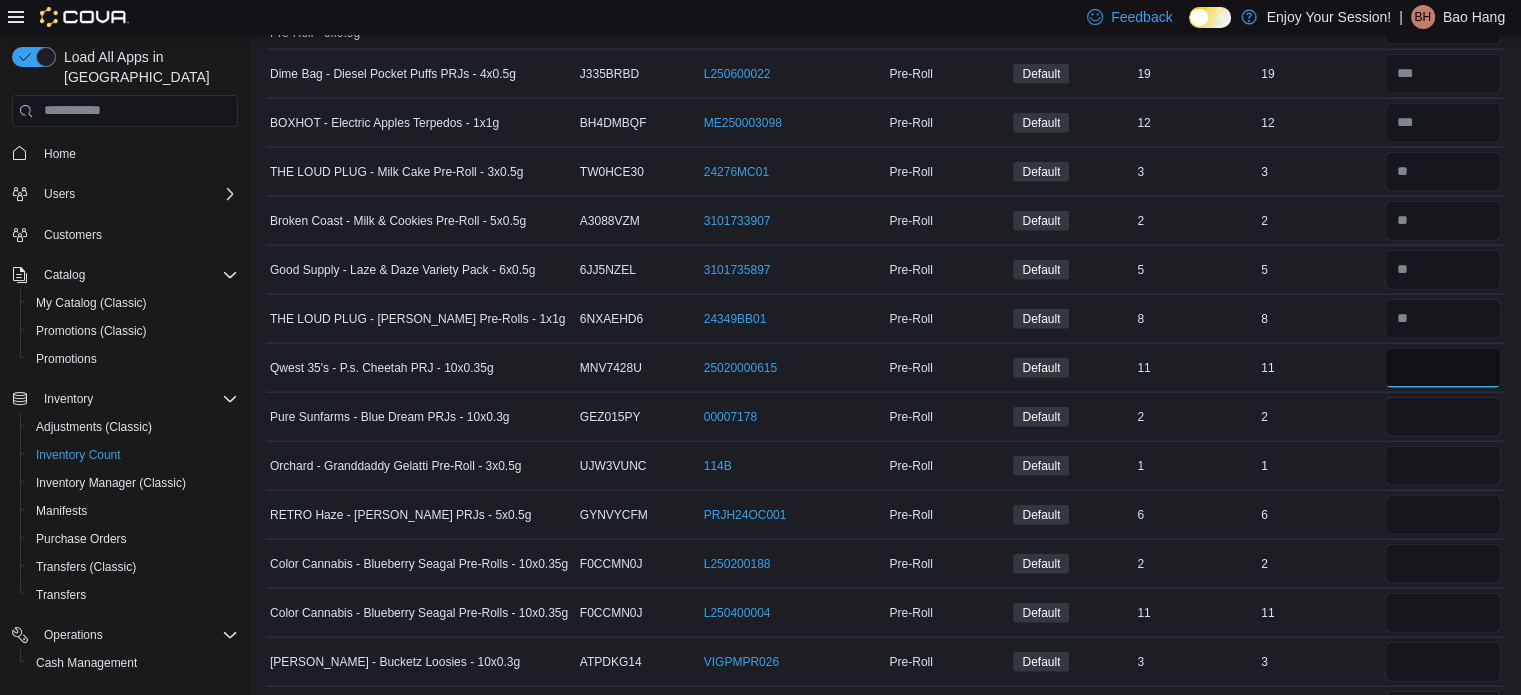type on "**" 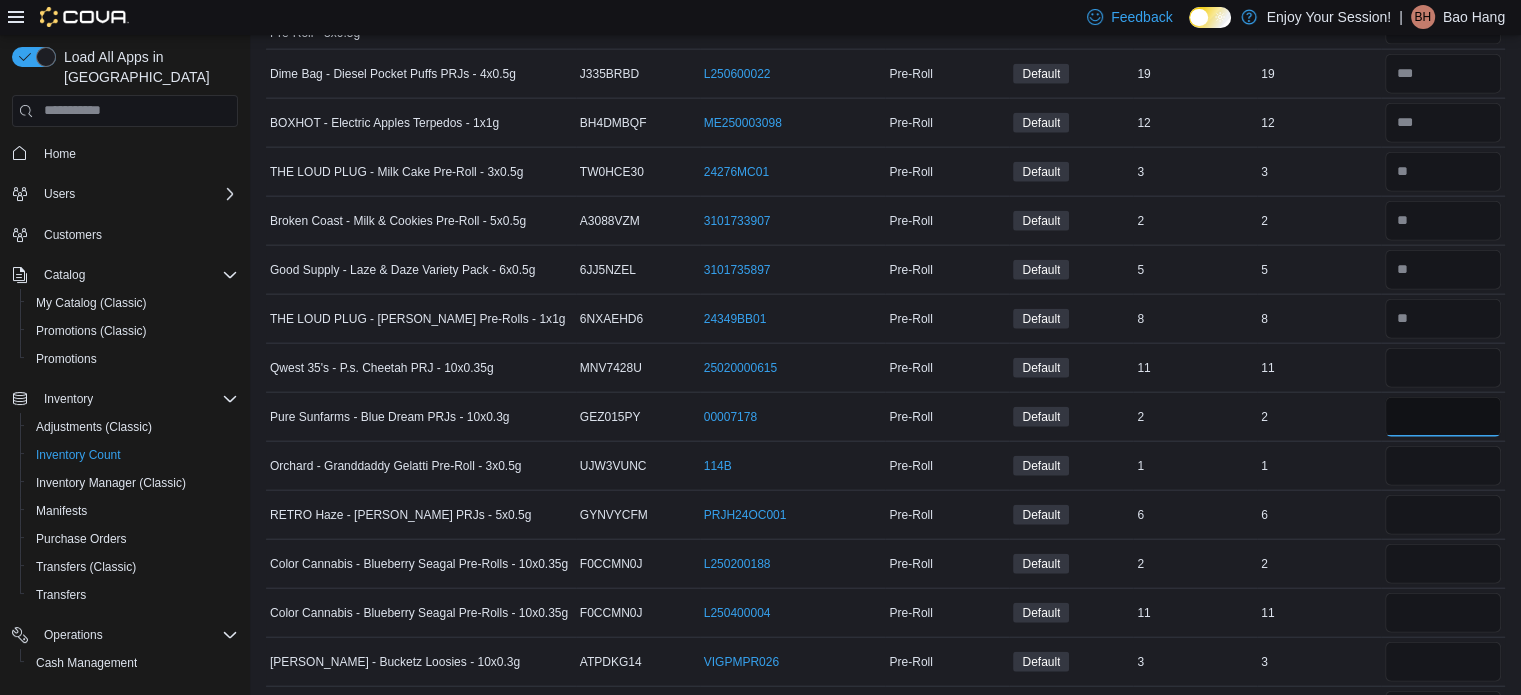 type 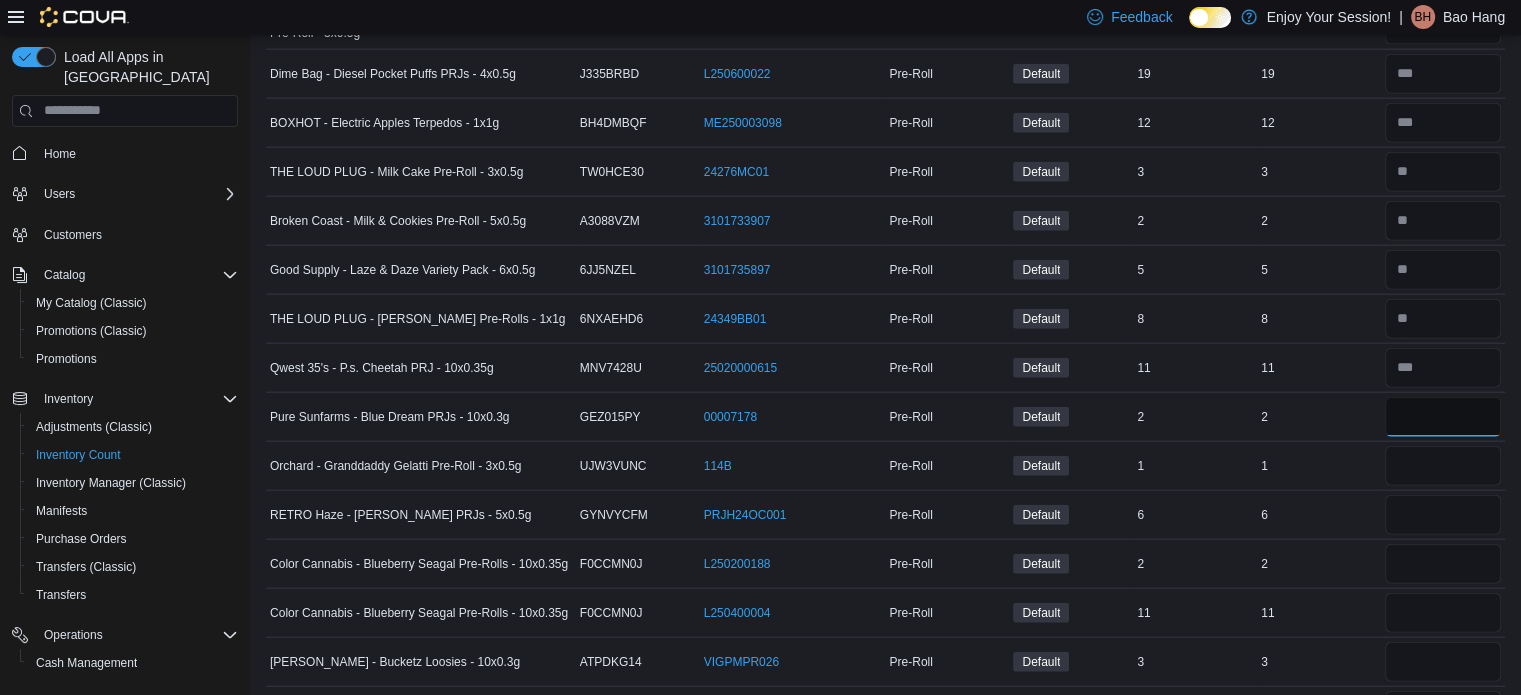 type 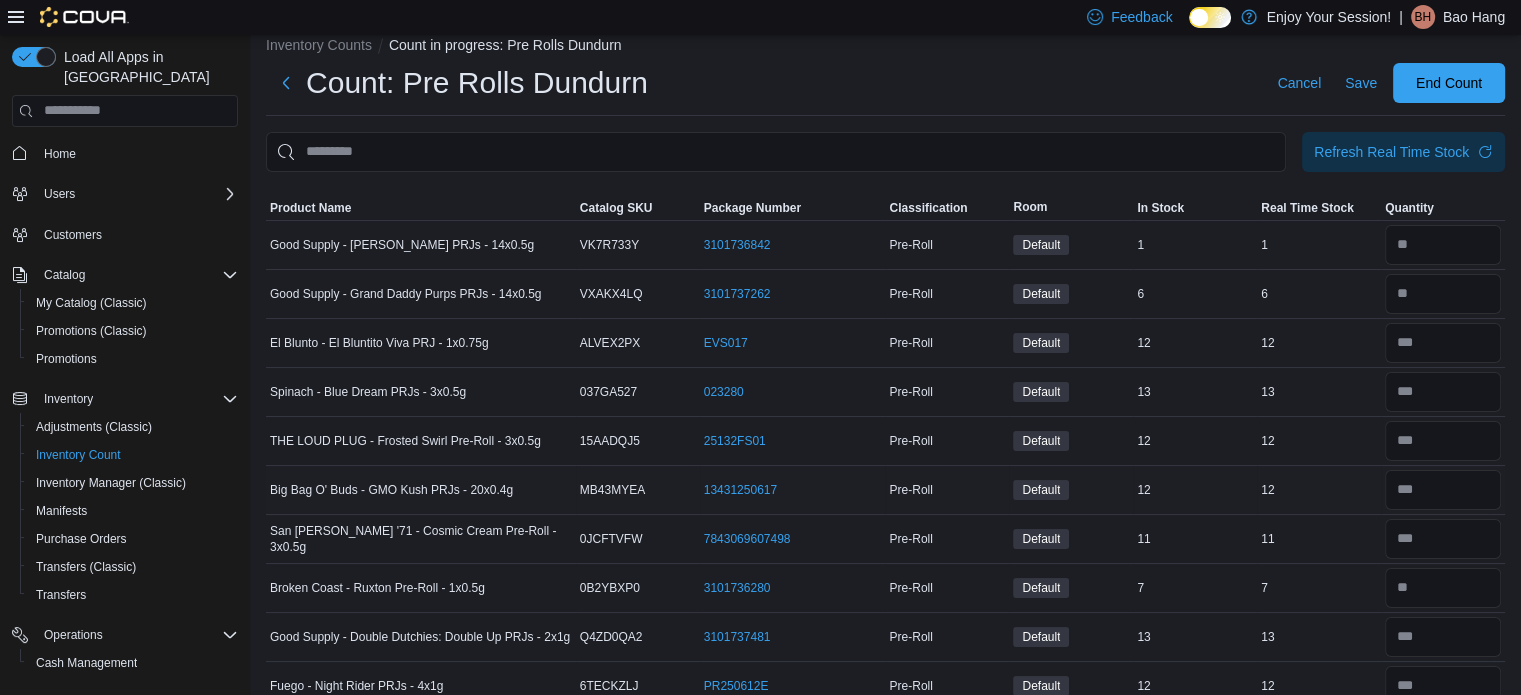 scroll, scrollTop: 0, scrollLeft: 0, axis: both 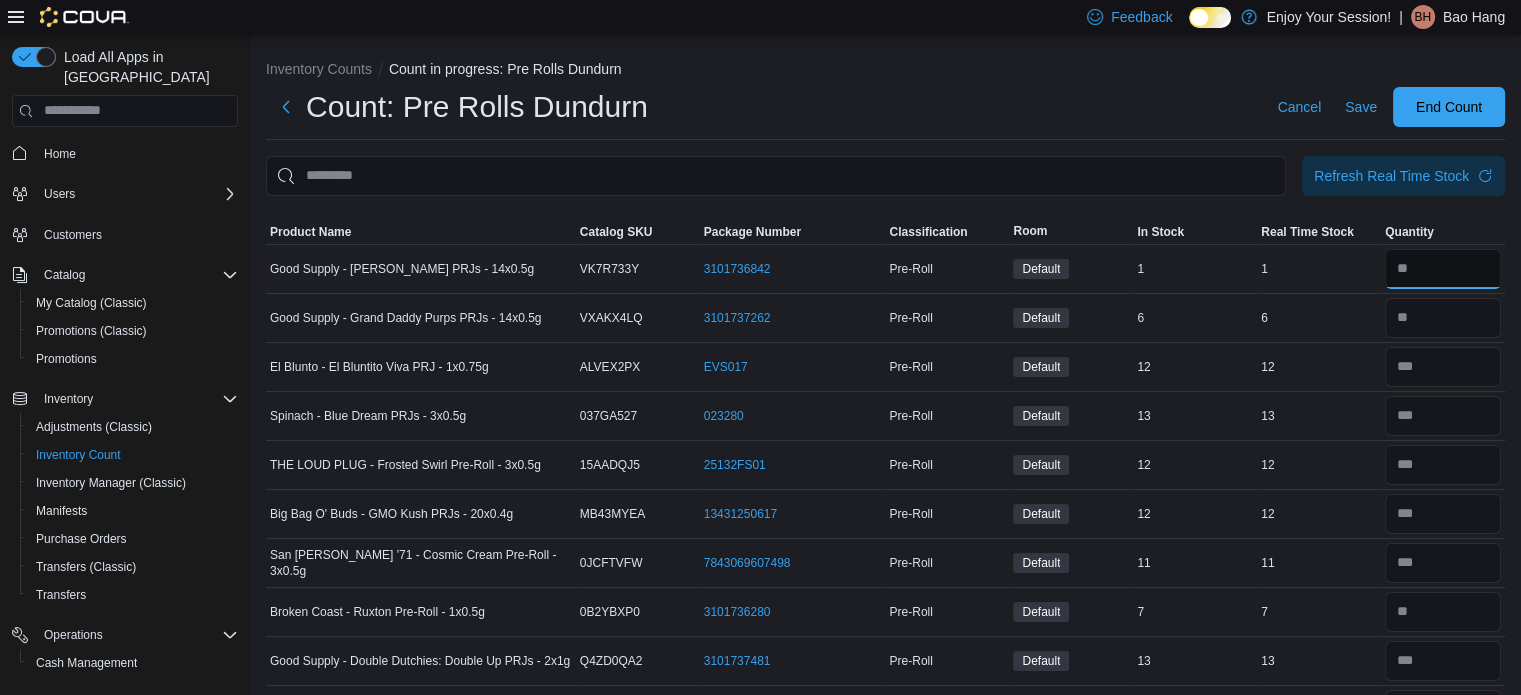 drag, startPoint x: 1451, startPoint y: 265, endPoint x: 1440, endPoint y: 272, distance: 13.038404 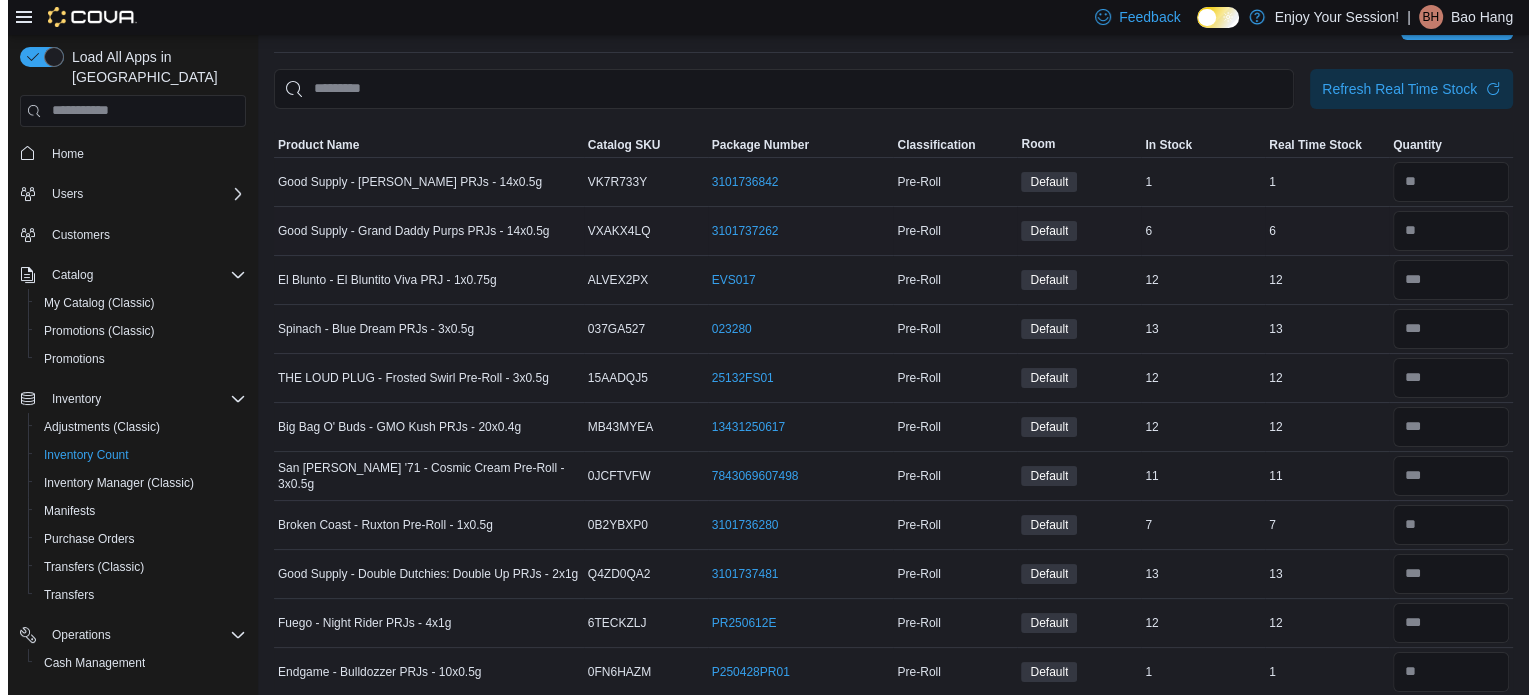 scroll, scrollTop: 0, scrollLeft: 0, axis: both 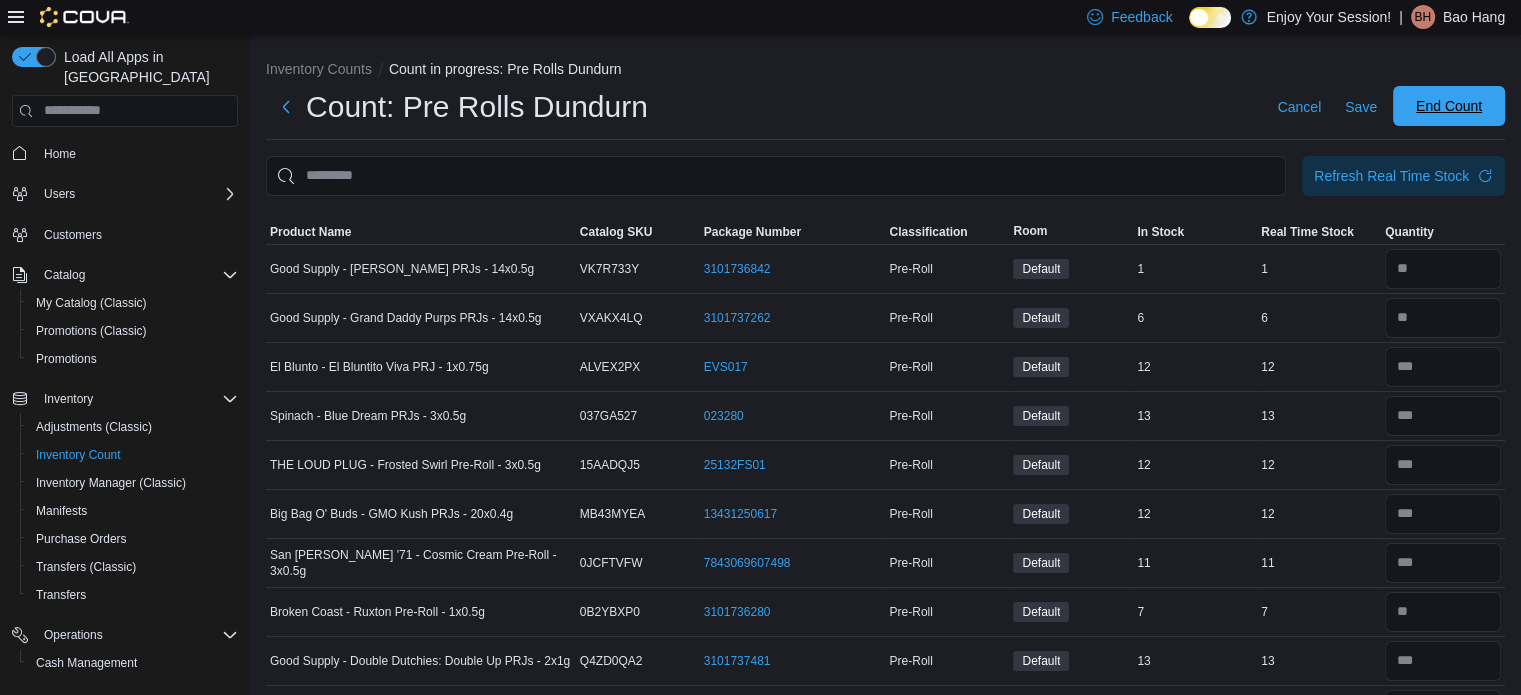 click on "End Count" at bounding box center (1449, 106) 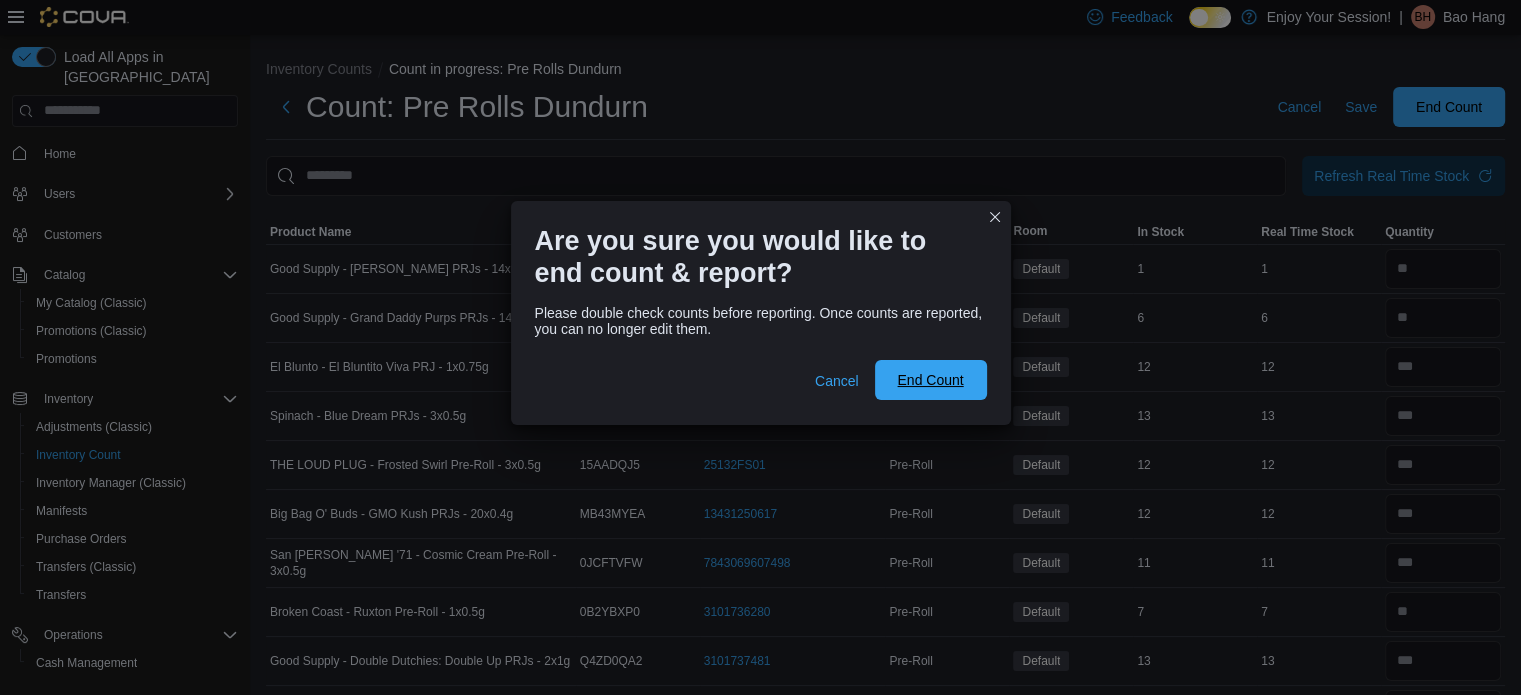 click on "End Count" at bounding box center [930, 380] 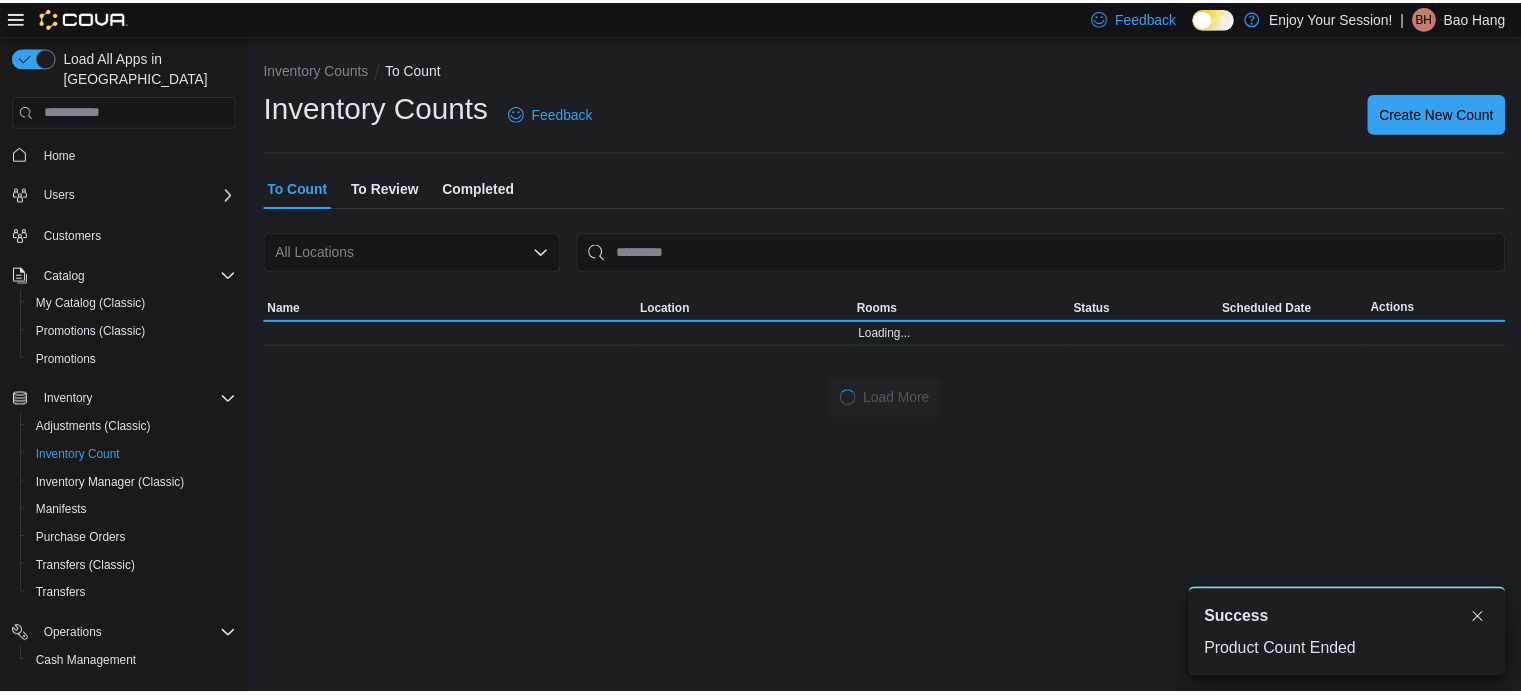 scroll, scrollTop: 0, scrollLeft: 0, axis: both 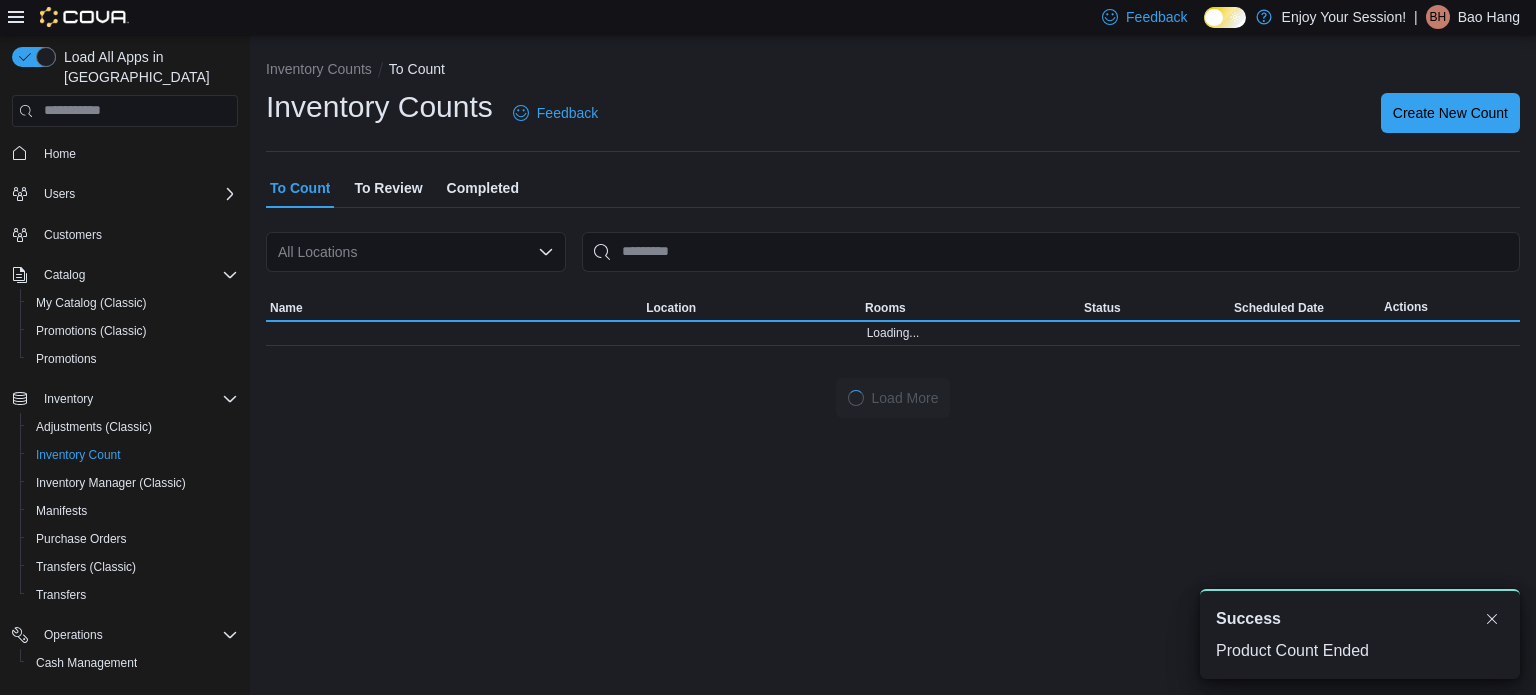 click on "To Review" at bounding box center [388, 188] 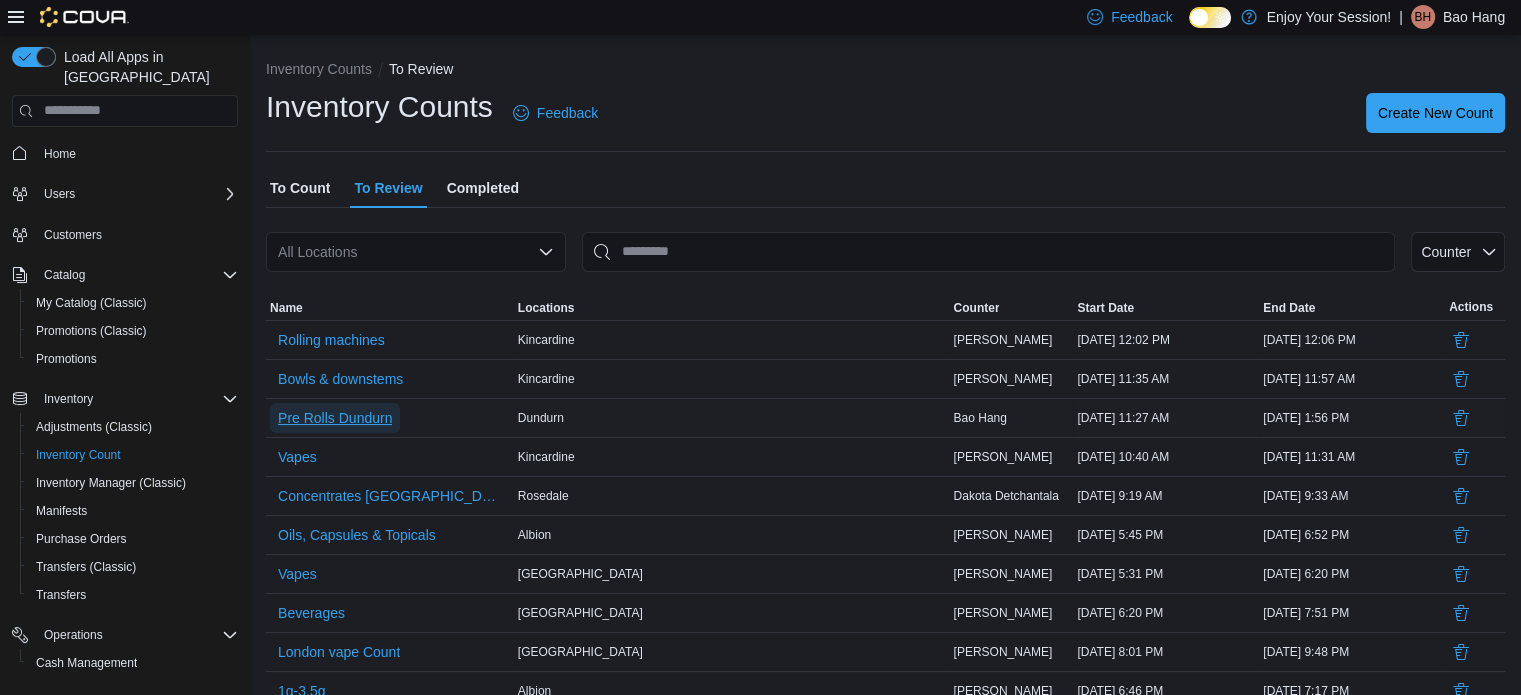 click on "Pre Rolls Dundurn" at bounding box center (335, 418) 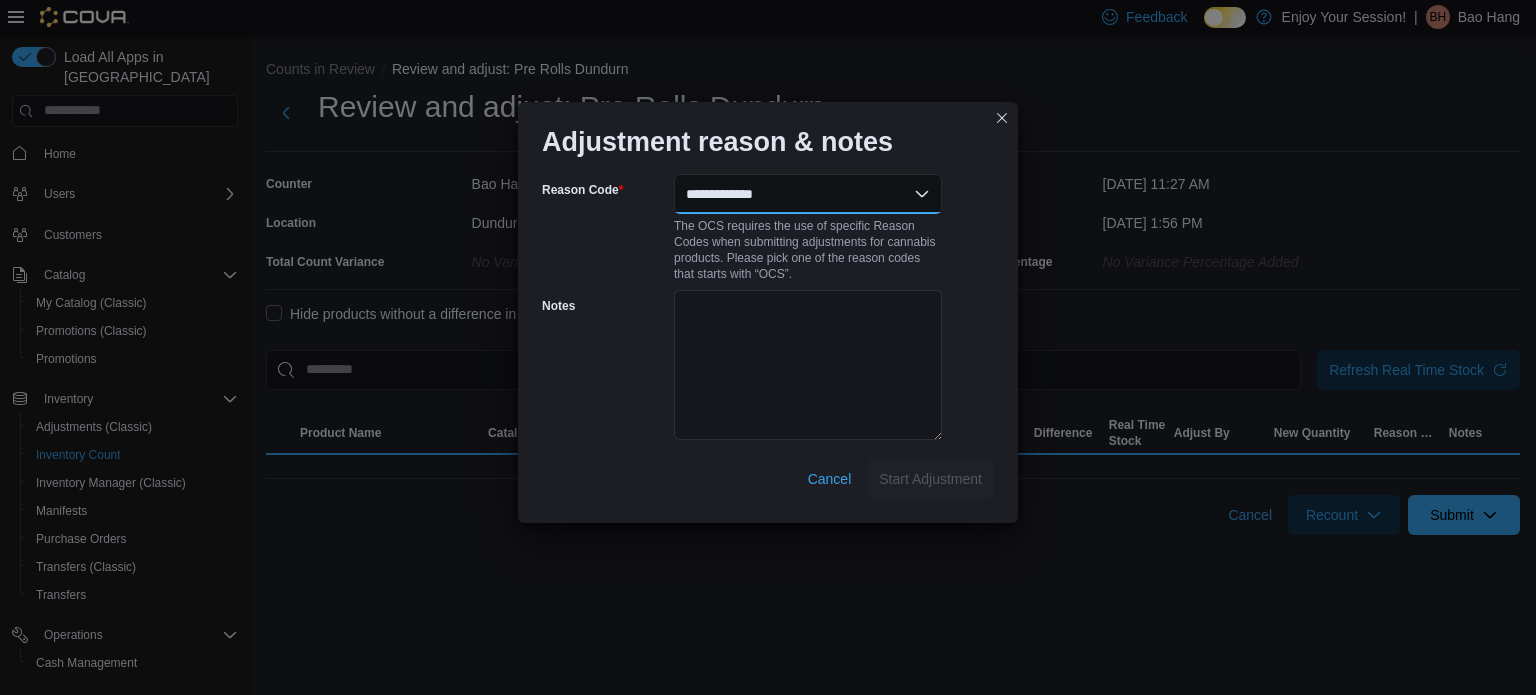 click on "**********" at bounding box center [808, 194] 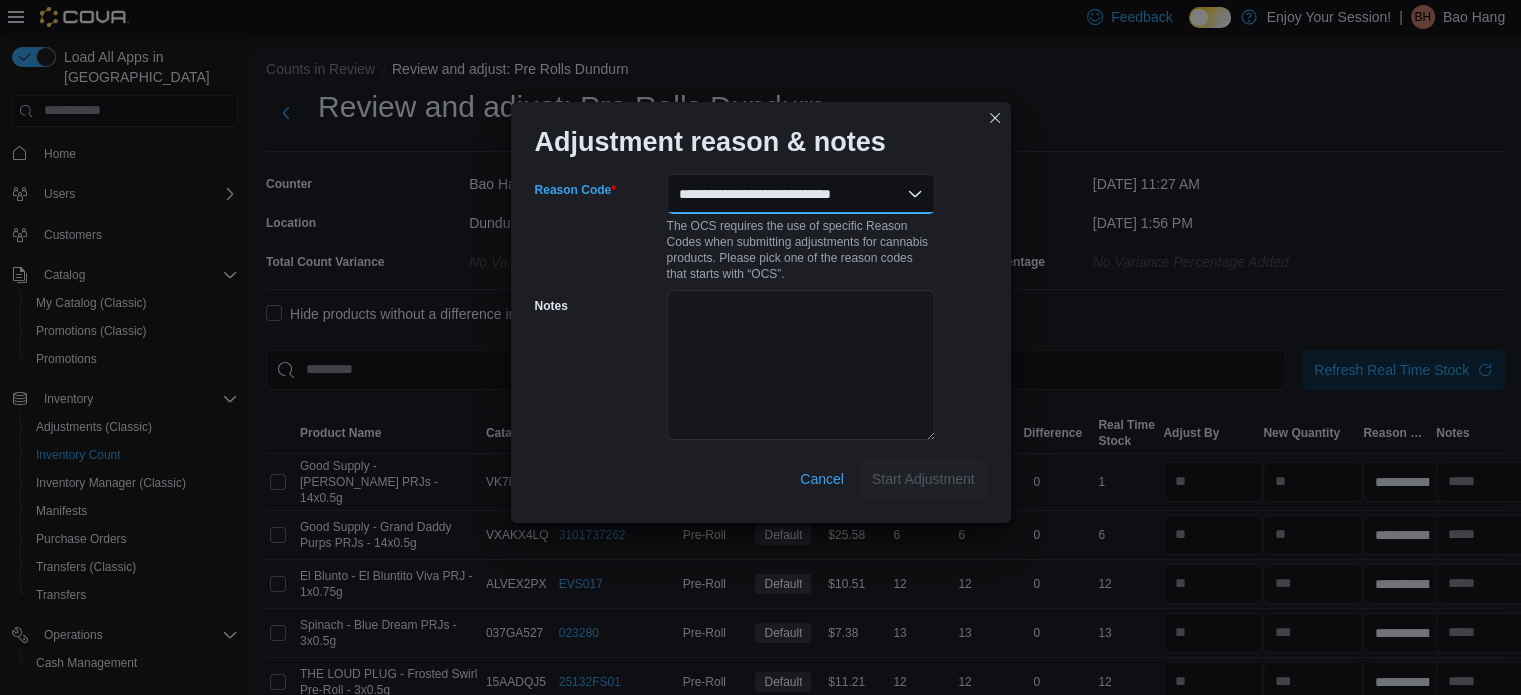 click on "**********" at bounding box center [801, 194] 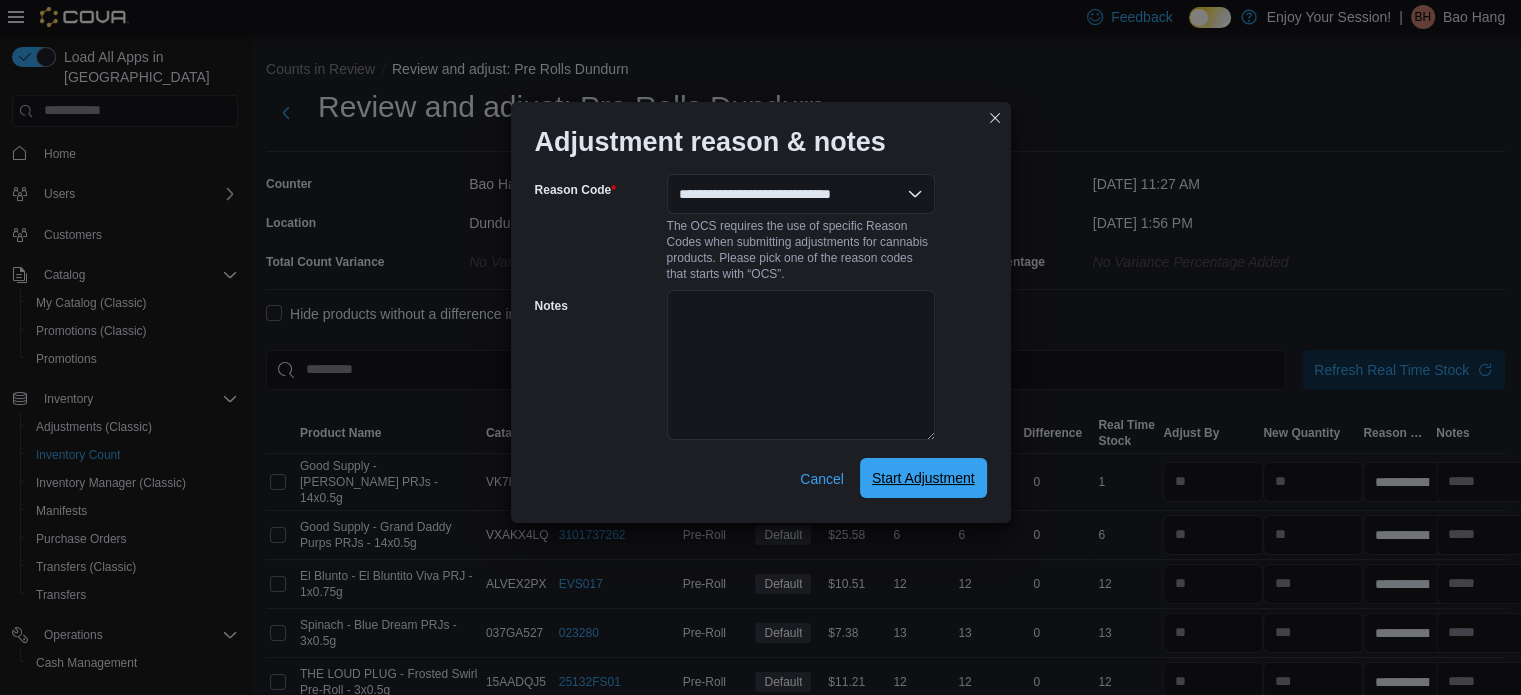 click on "Start Adjustment" at bounding box center [923, 478] 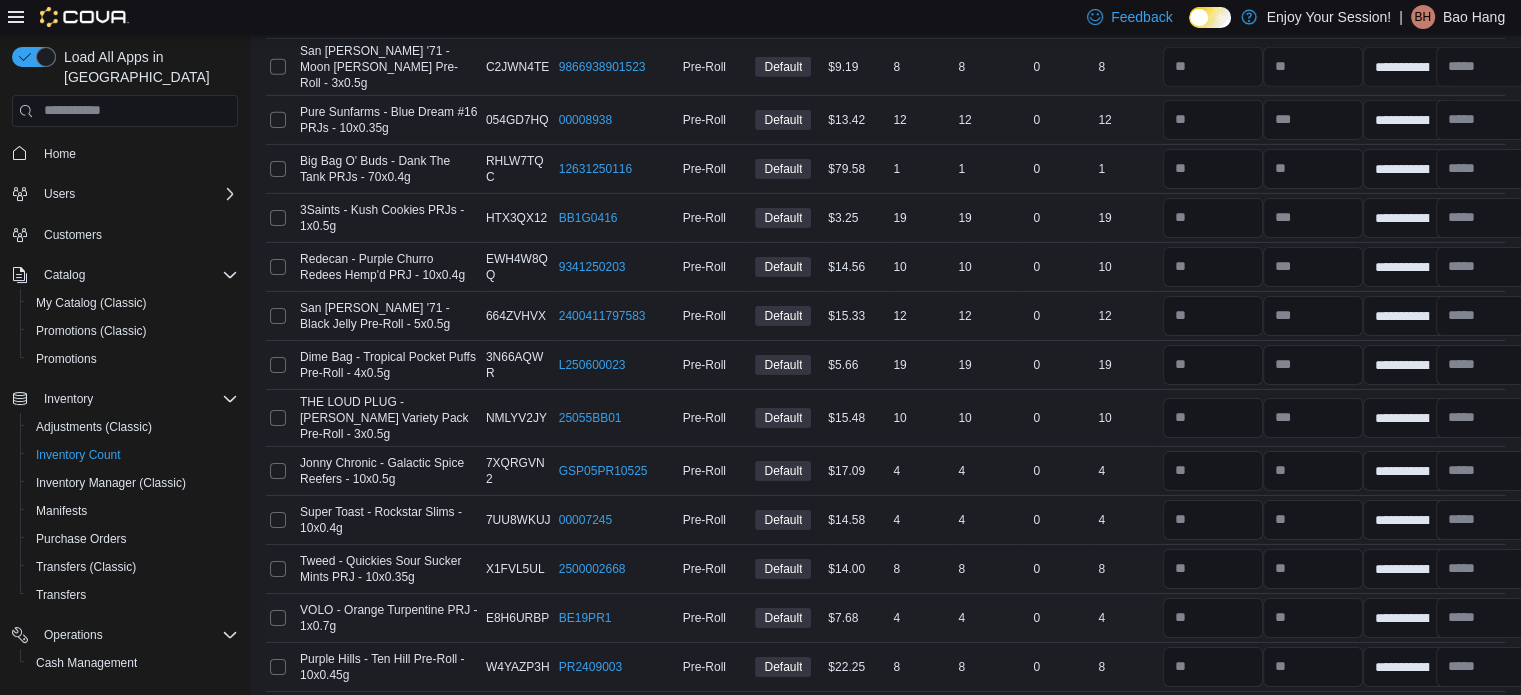 scroll, scrollTop: 6596, scrollLeft: 0, axis: vertical 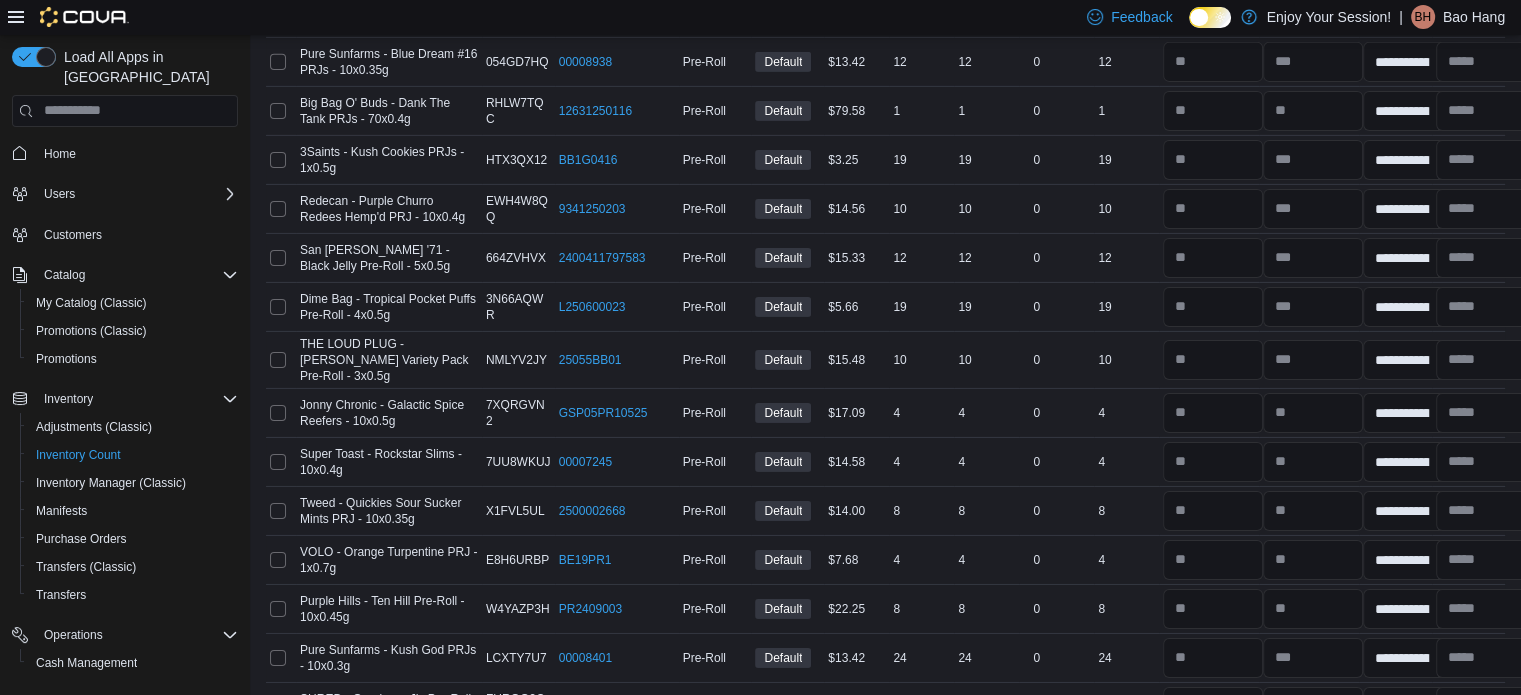 click on "Submit" at bounding box center (1437, 767) 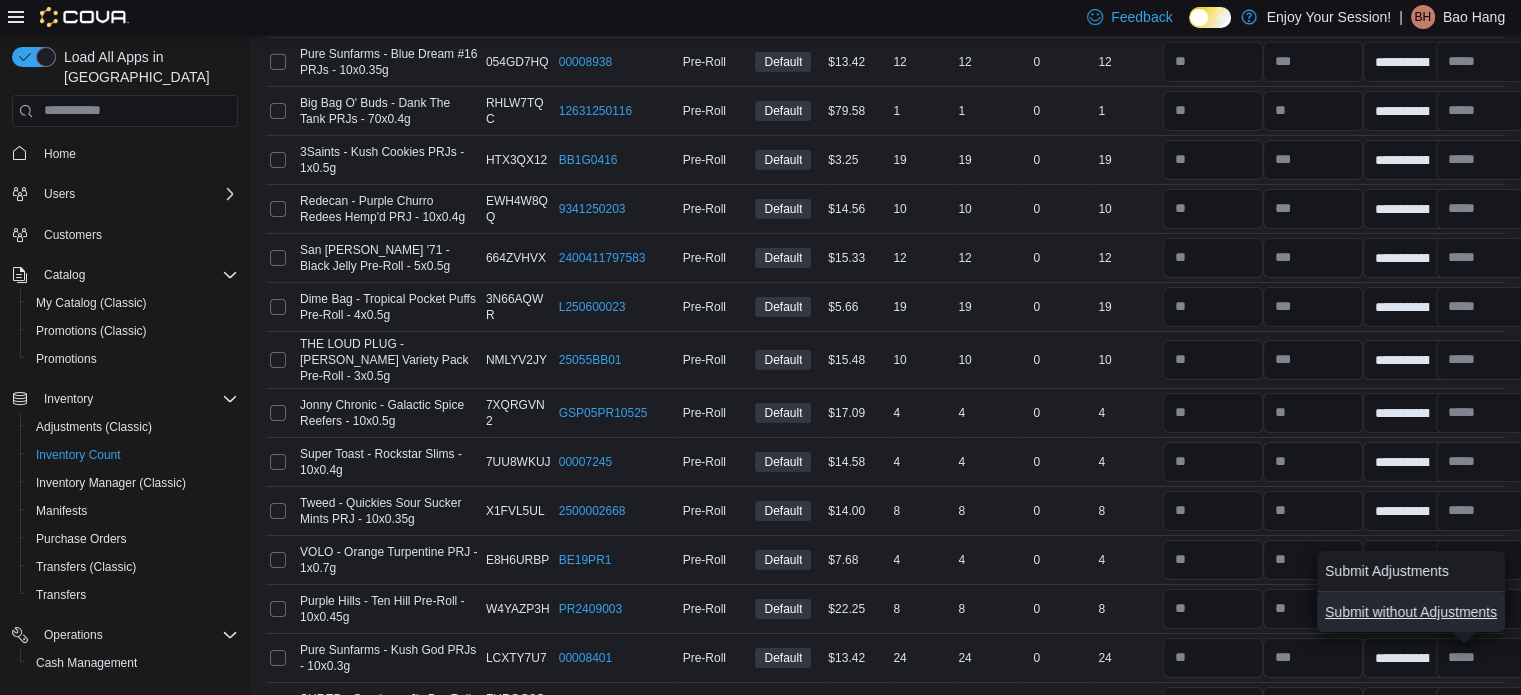 click on "Submit without Adjustments" at bounding box center (1411, 612) 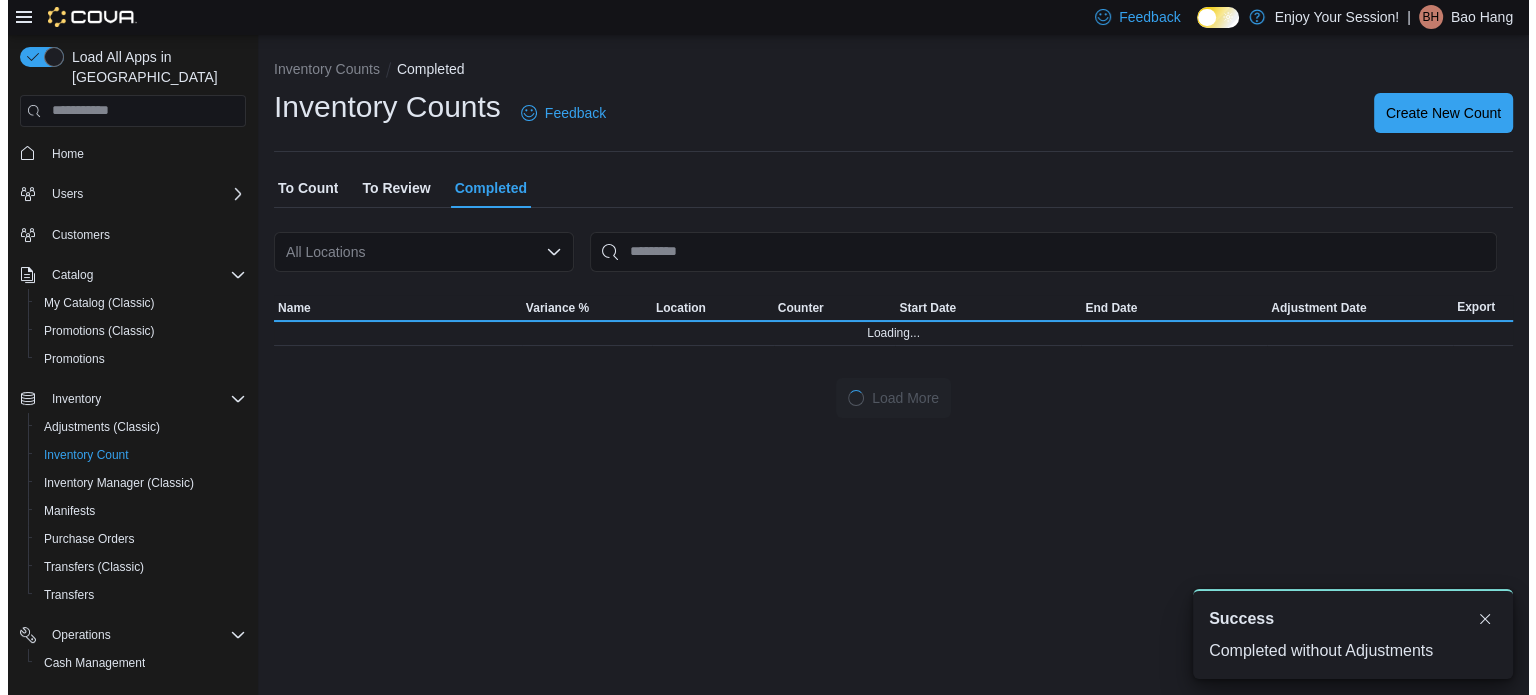 scroll, scrollTop: 0, scrollLeft: 0, axis: both 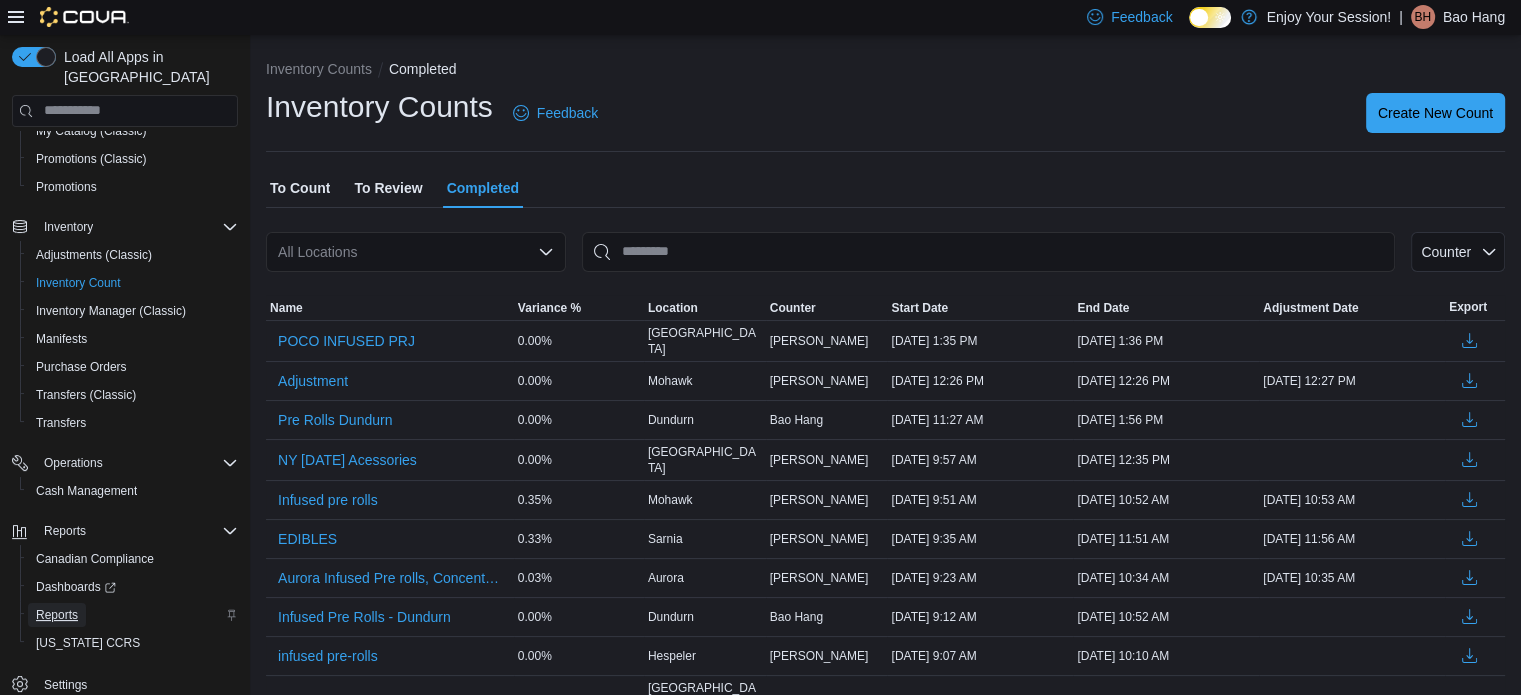 click on "Reports" at bounding box center [57, 615] 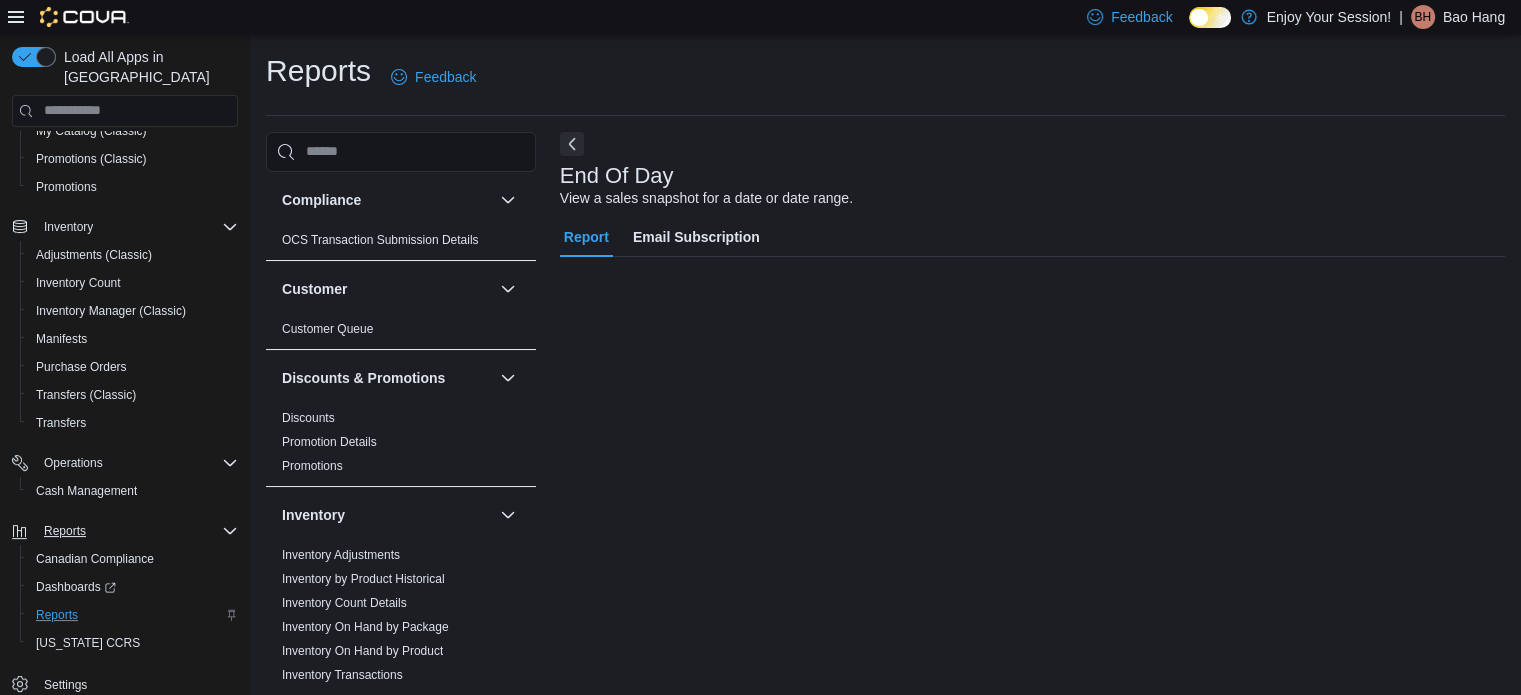 scroll, scrollTop: 131, scrollLeft: 0, axis: vertical 